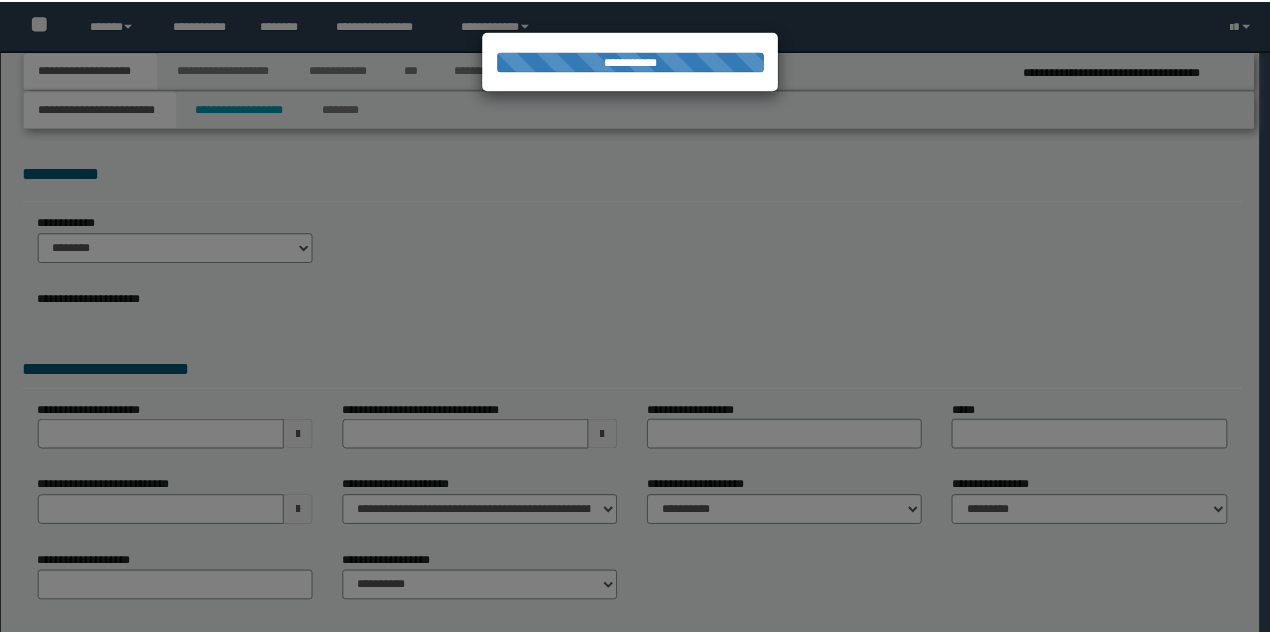 scroll, scrollTop: 0, scrollLeft: 0, axis: both 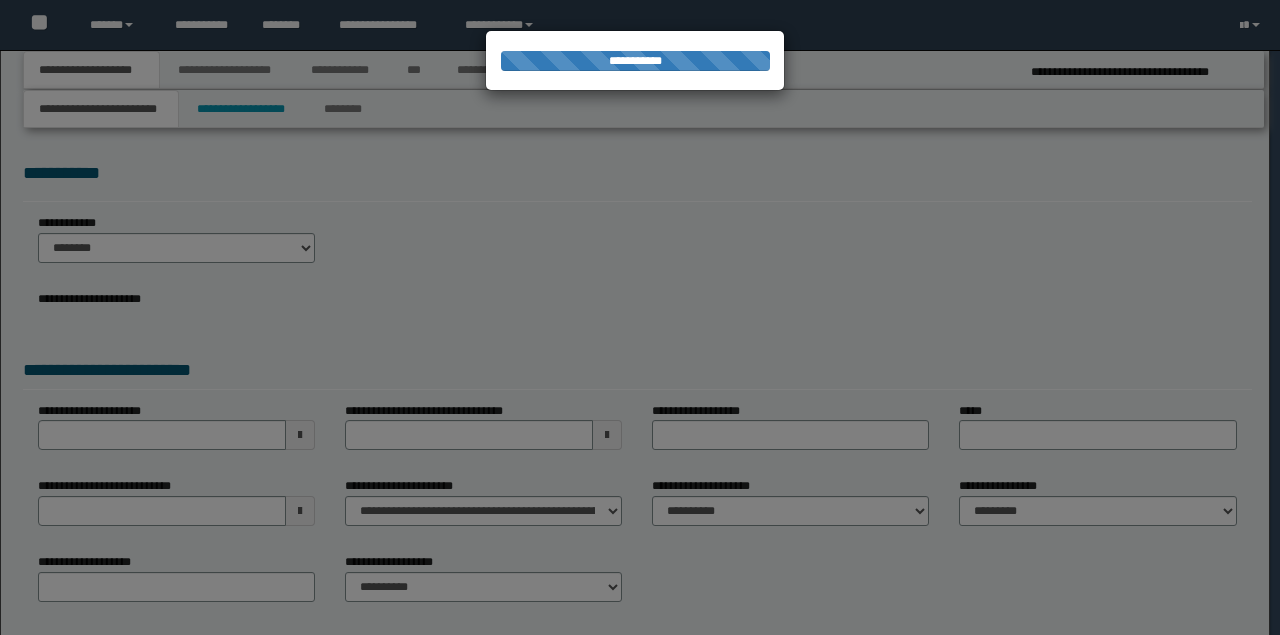 type on "**********" 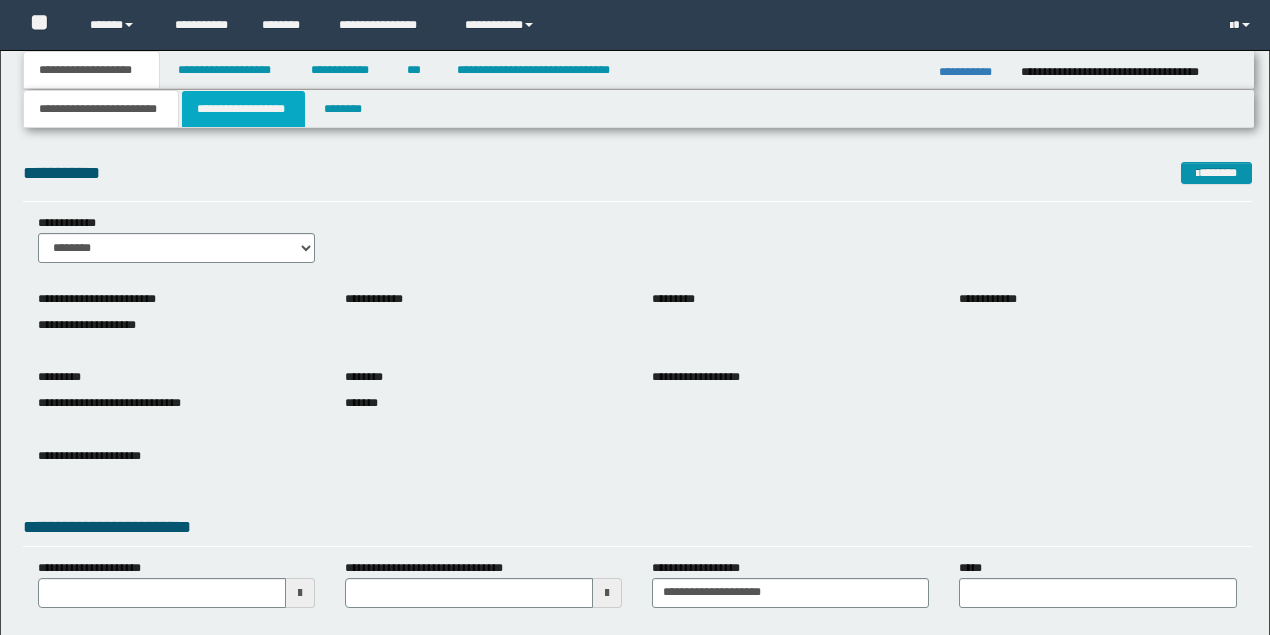 click on "**********" at bounding box center (243, 109) 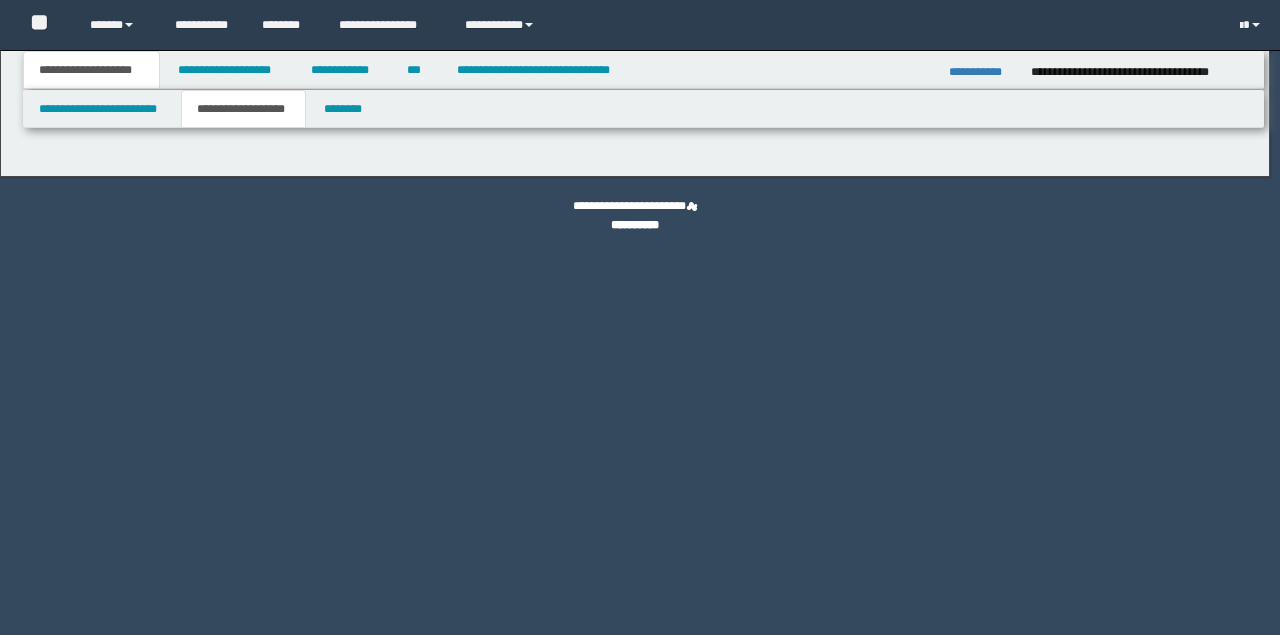 type on "**********" 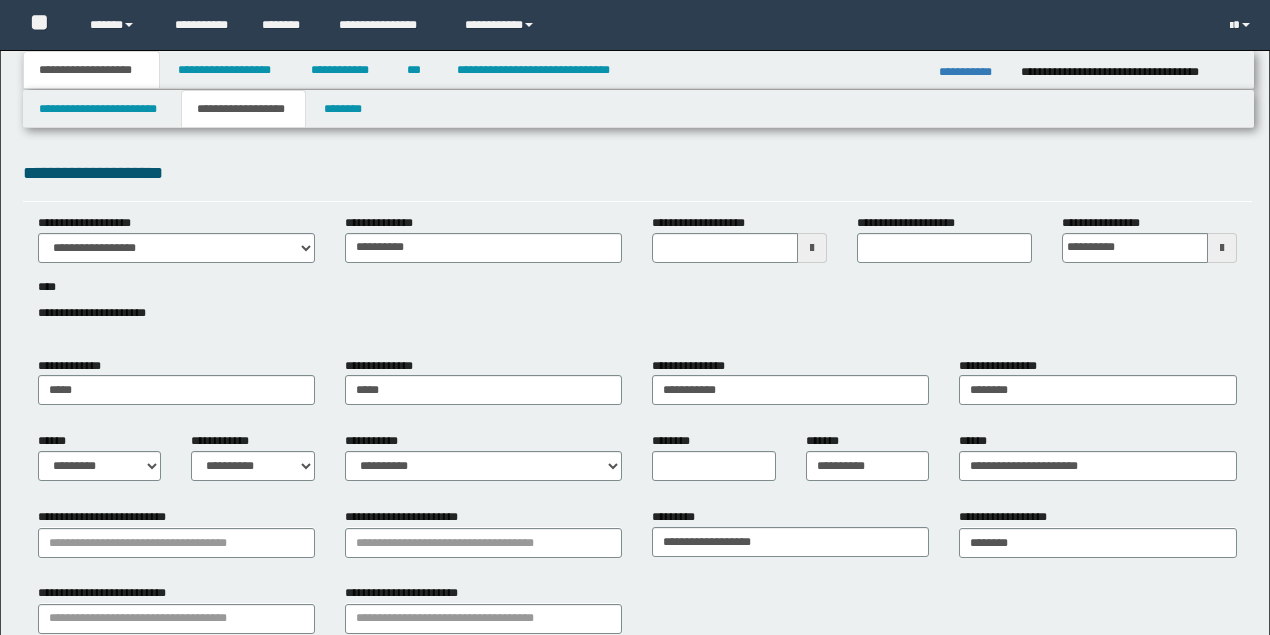 scroll, scrollTop: 0, scrollLeft: 0, axis: both 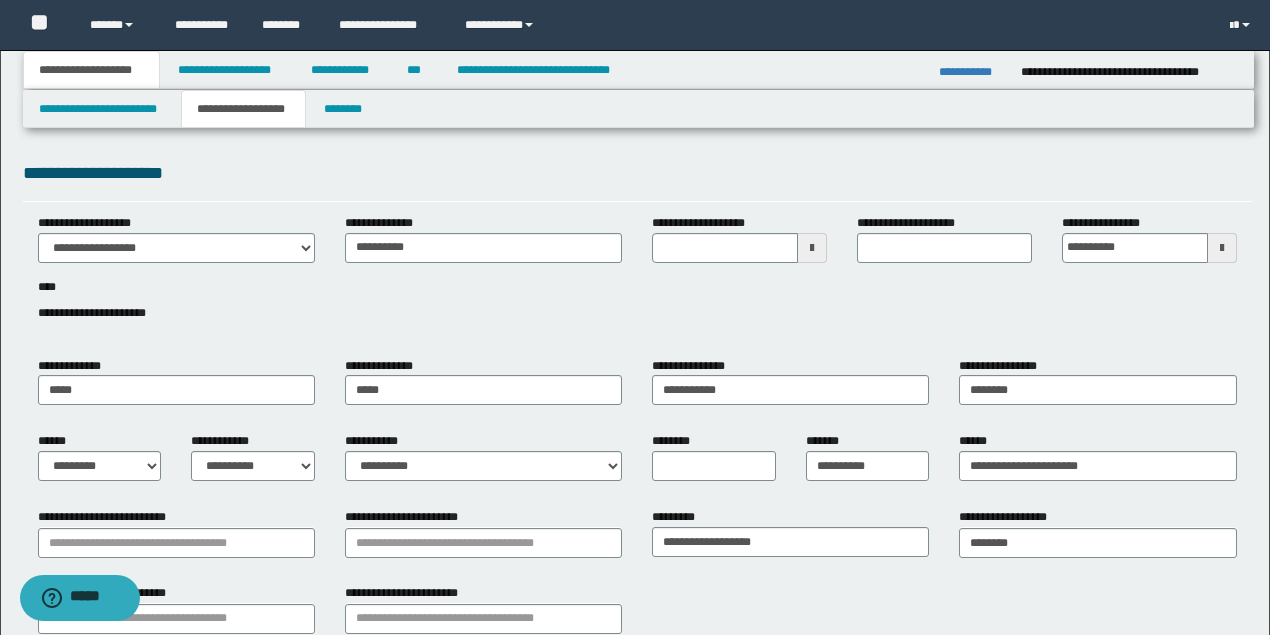 type 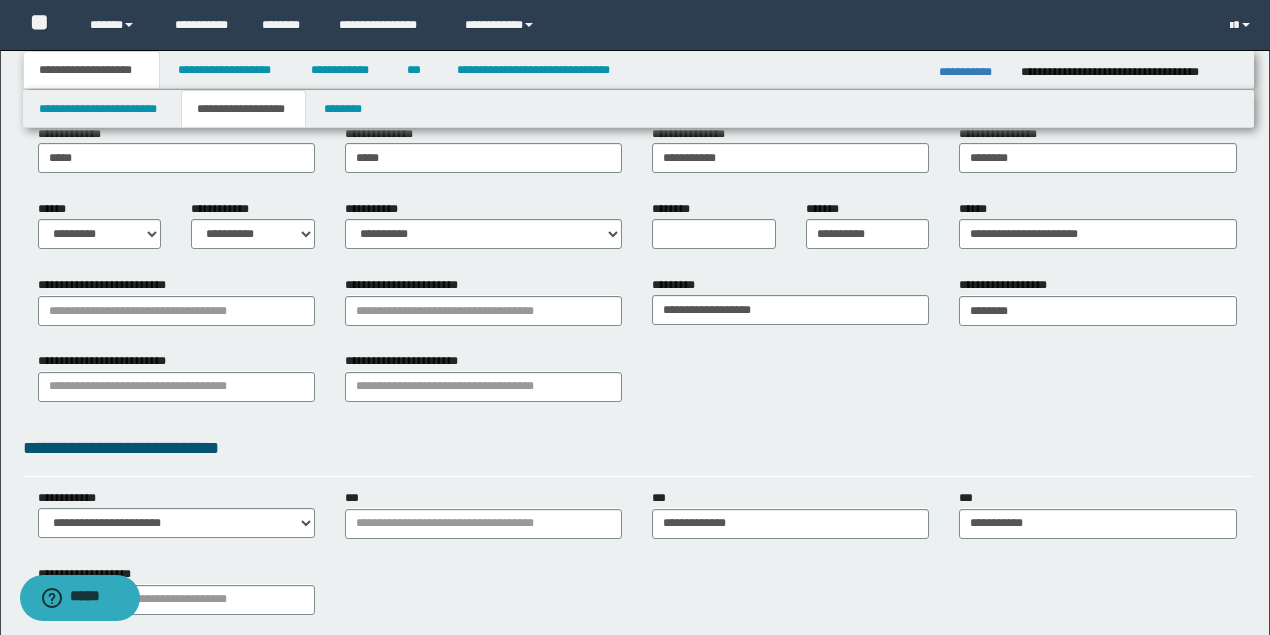 scroll, scrollTop: 266, scrollLeft: 0, axis: vertical 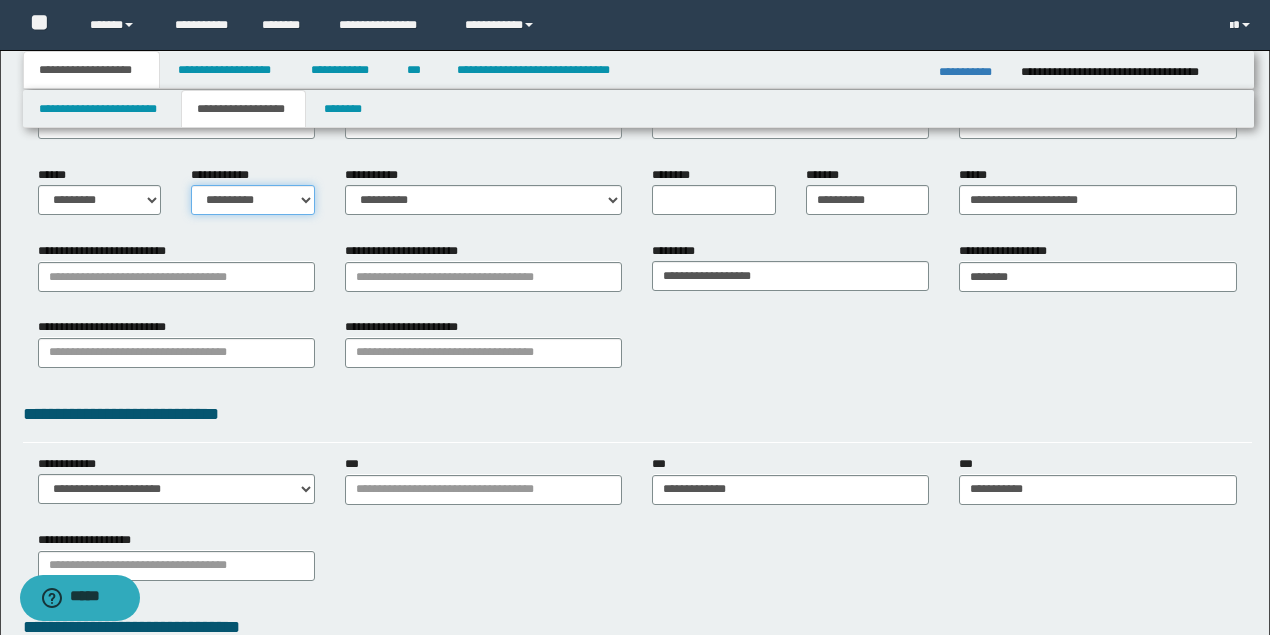 click on "**********" at bounding box center [253, 200] 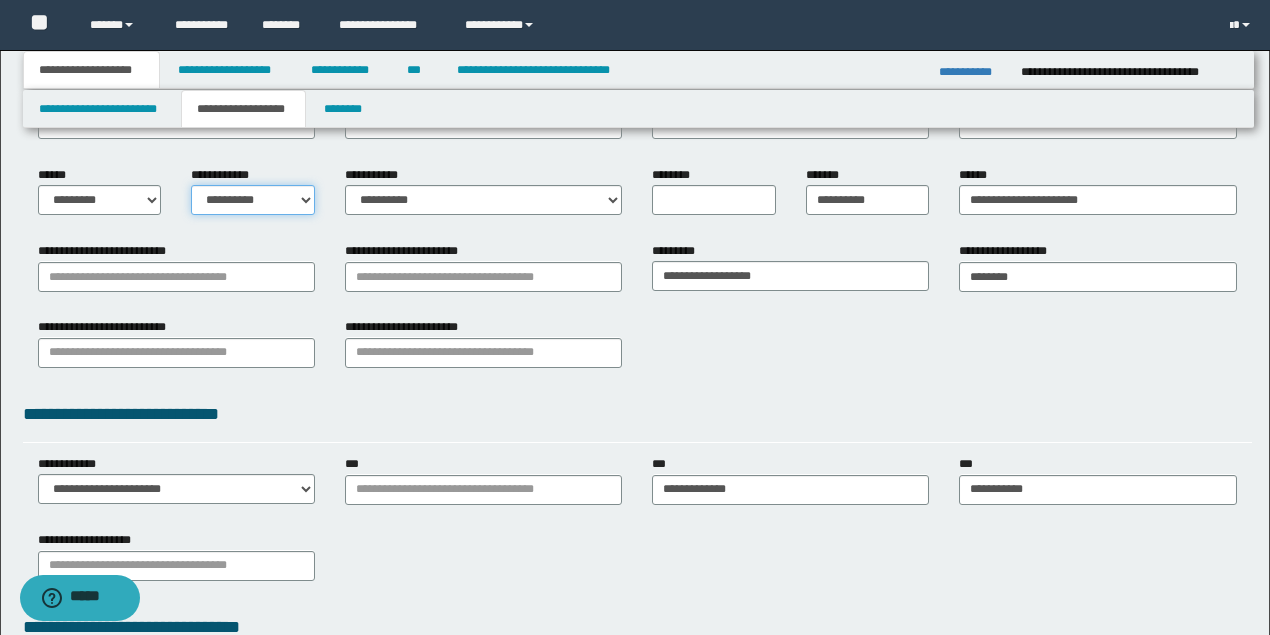 select on "*" 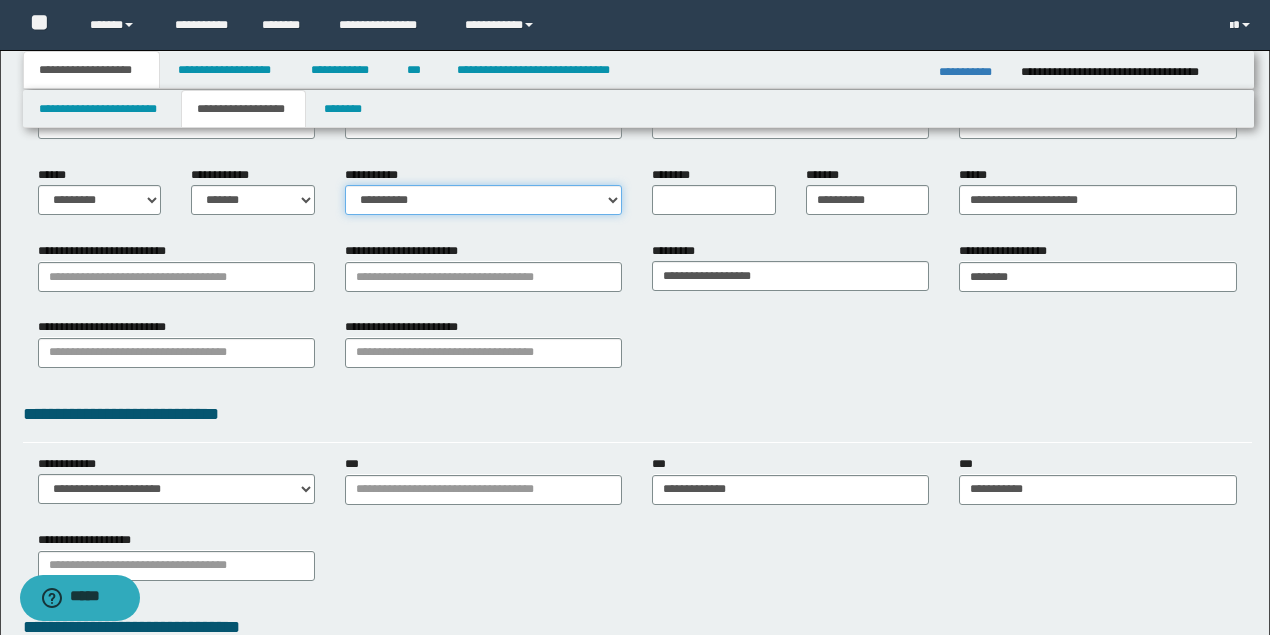 click on "**********" at bounding box center (483, 200) 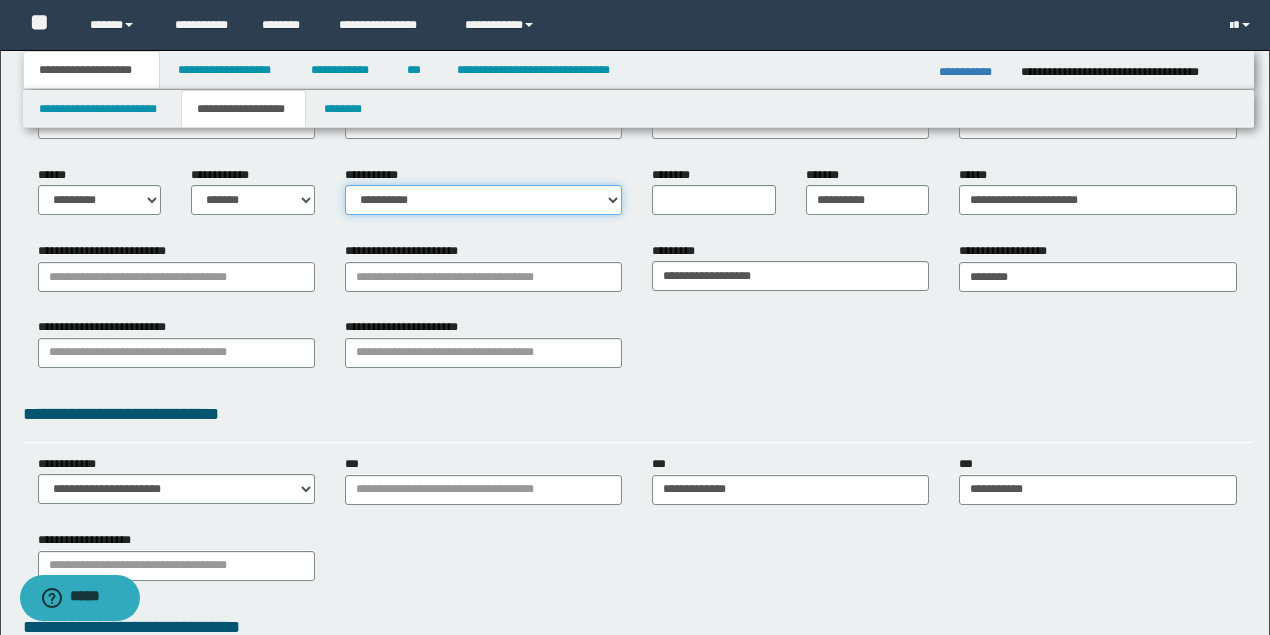 select on "*" 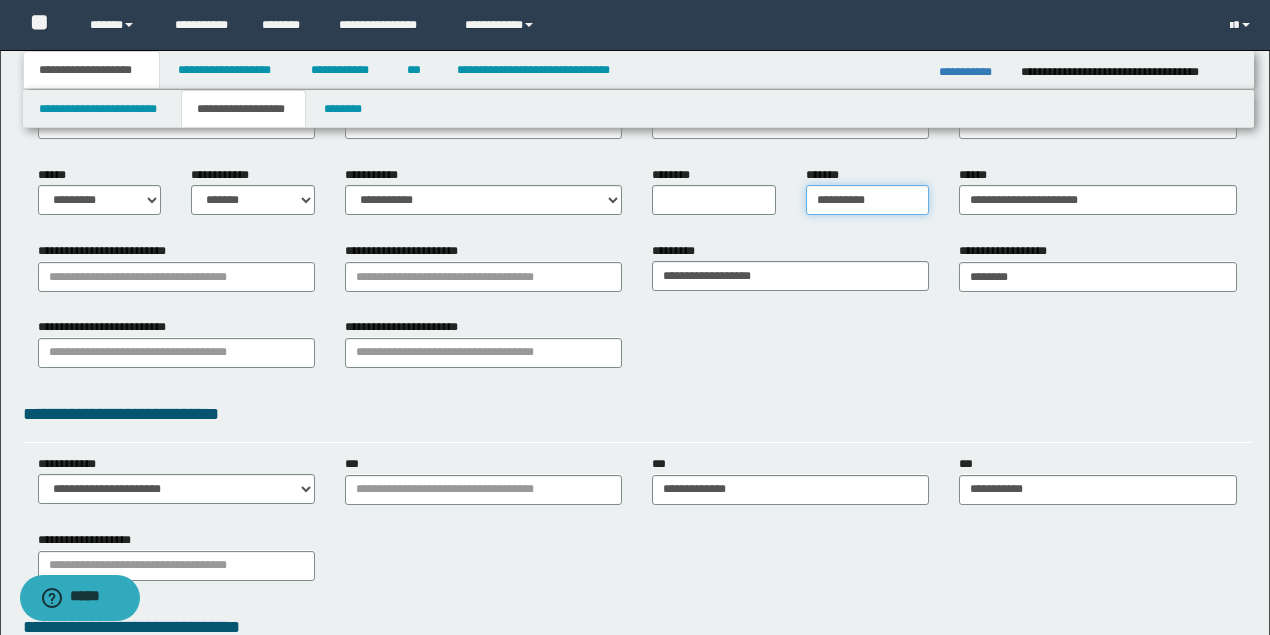 drag, startPoint x: 898, startPoint y: 202, endPoint x: 773, endPoint y: 183, distance: 126.43575 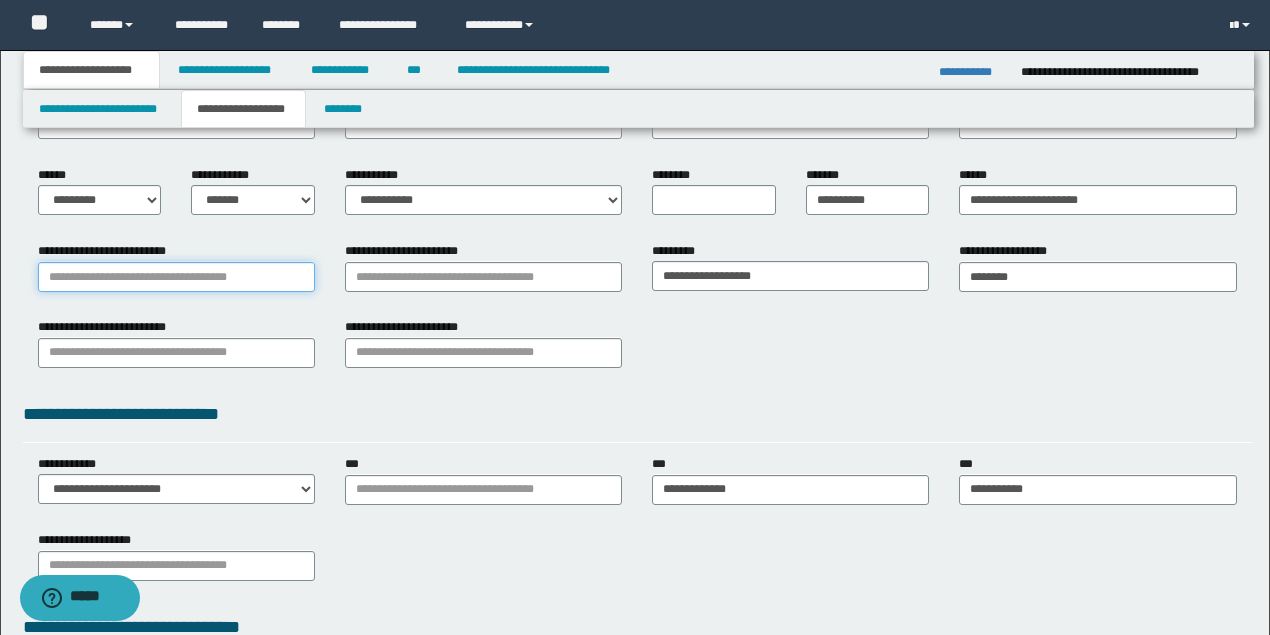 click on "**********" at bounding box center [176, 277] 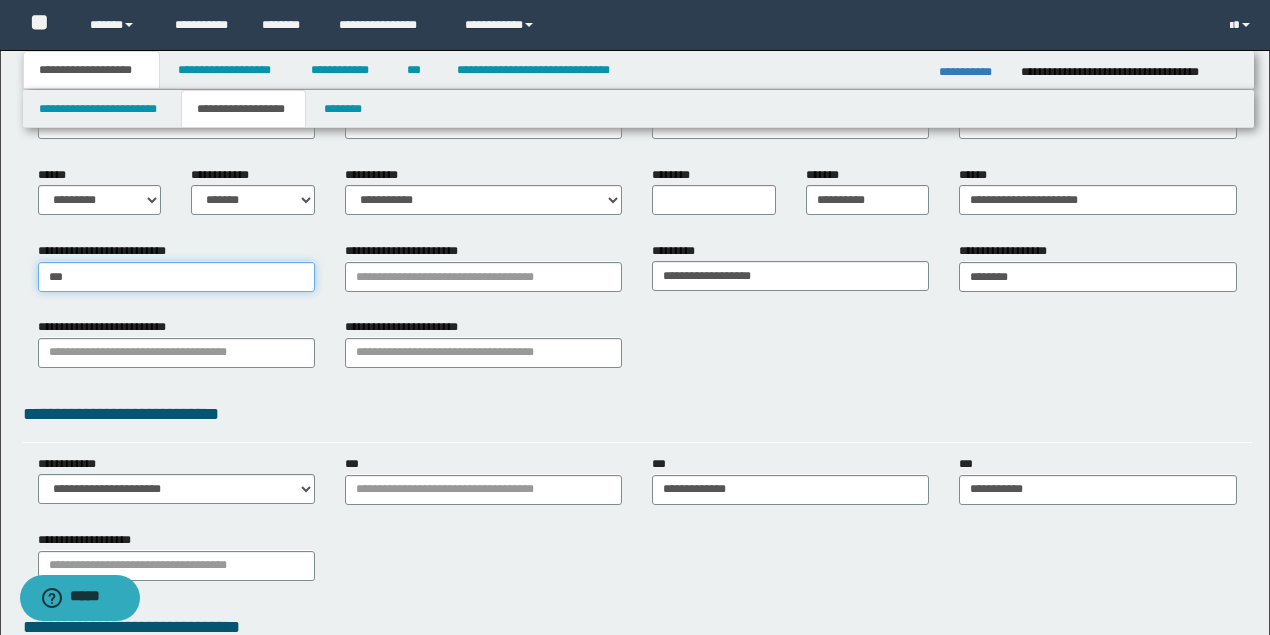 type on "****" 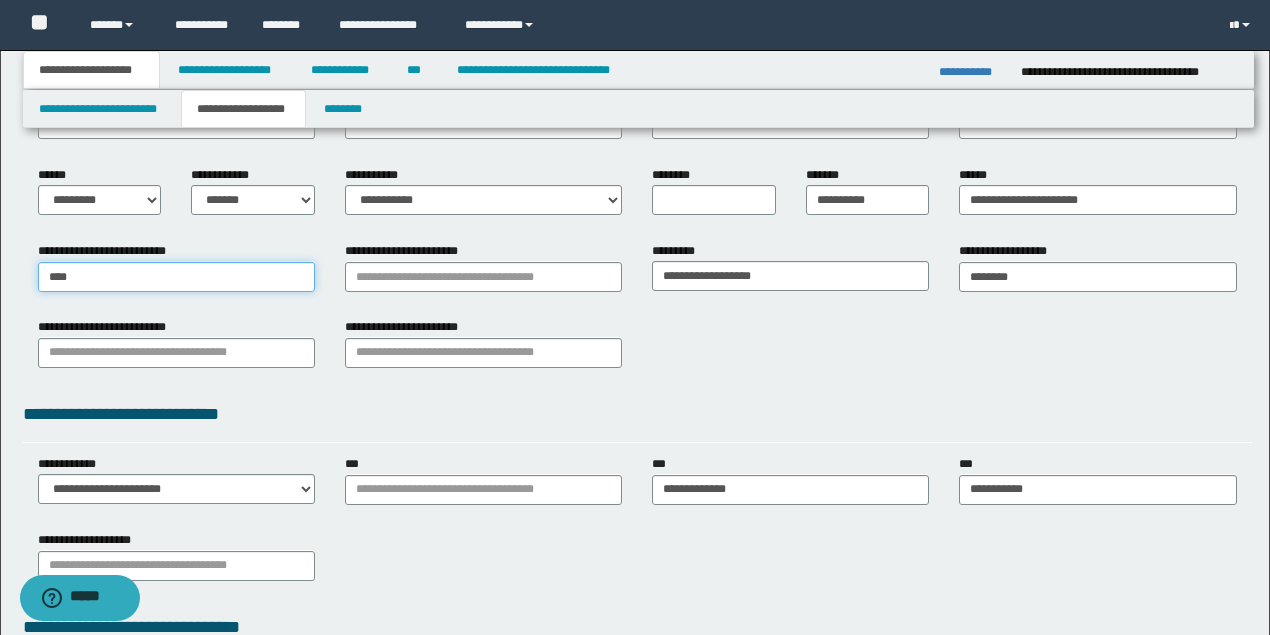 type on "**********" 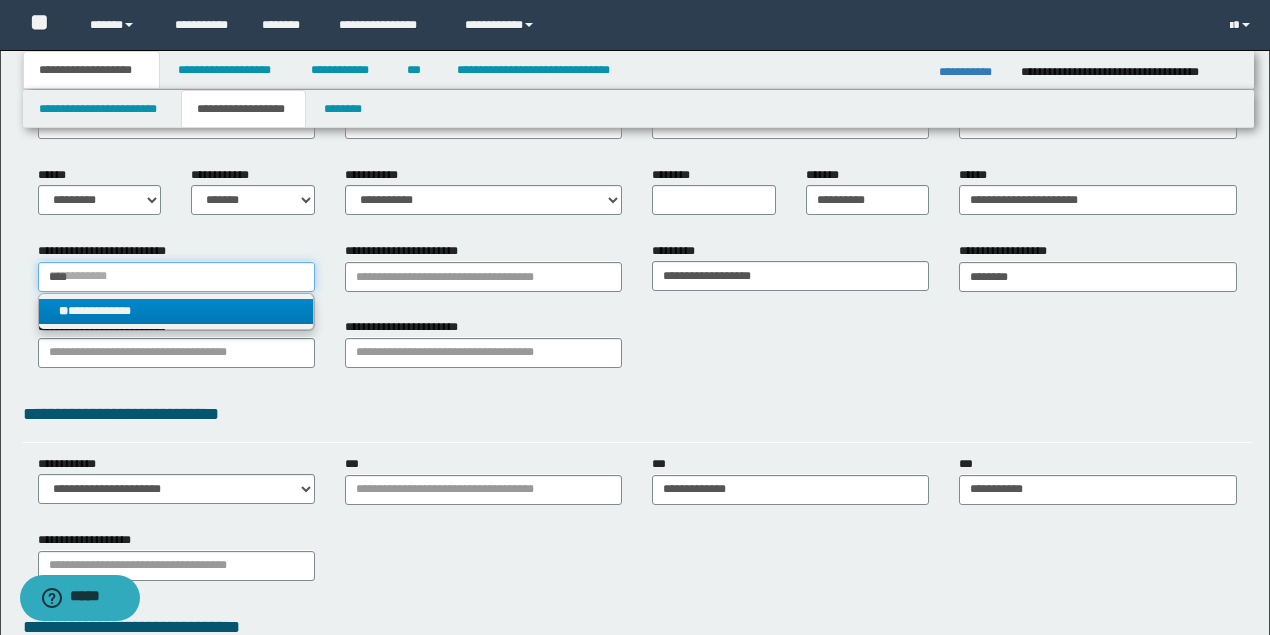 type on "****" 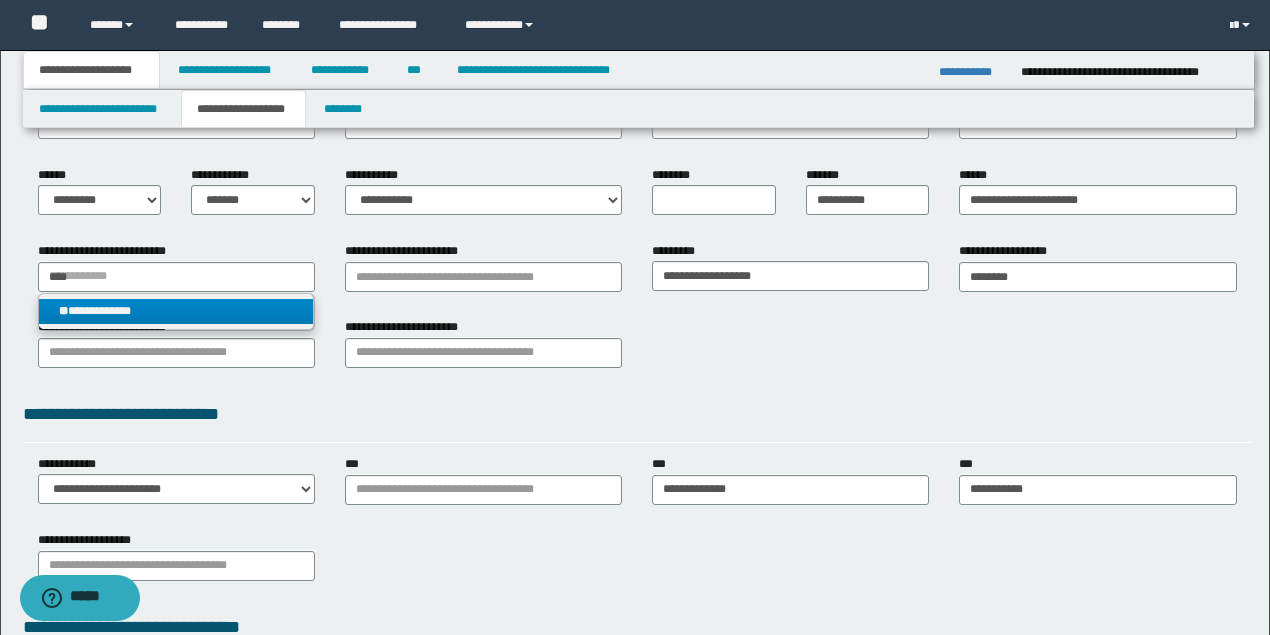 type 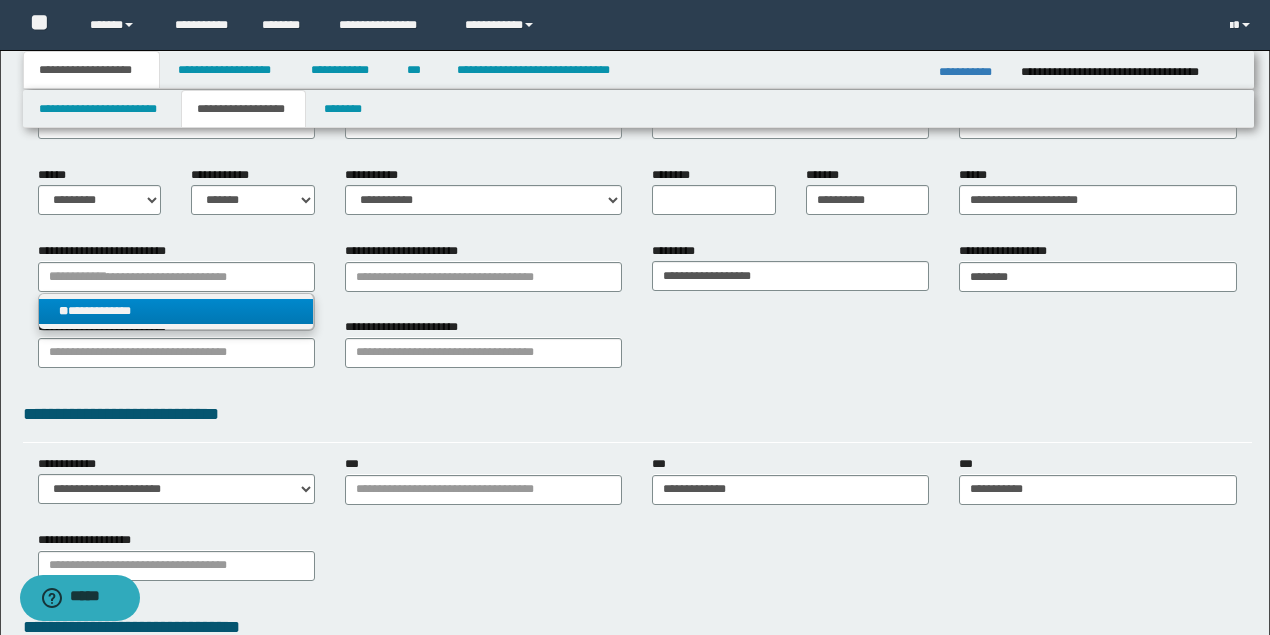 click on "**********" at bounding box center [176, 311] 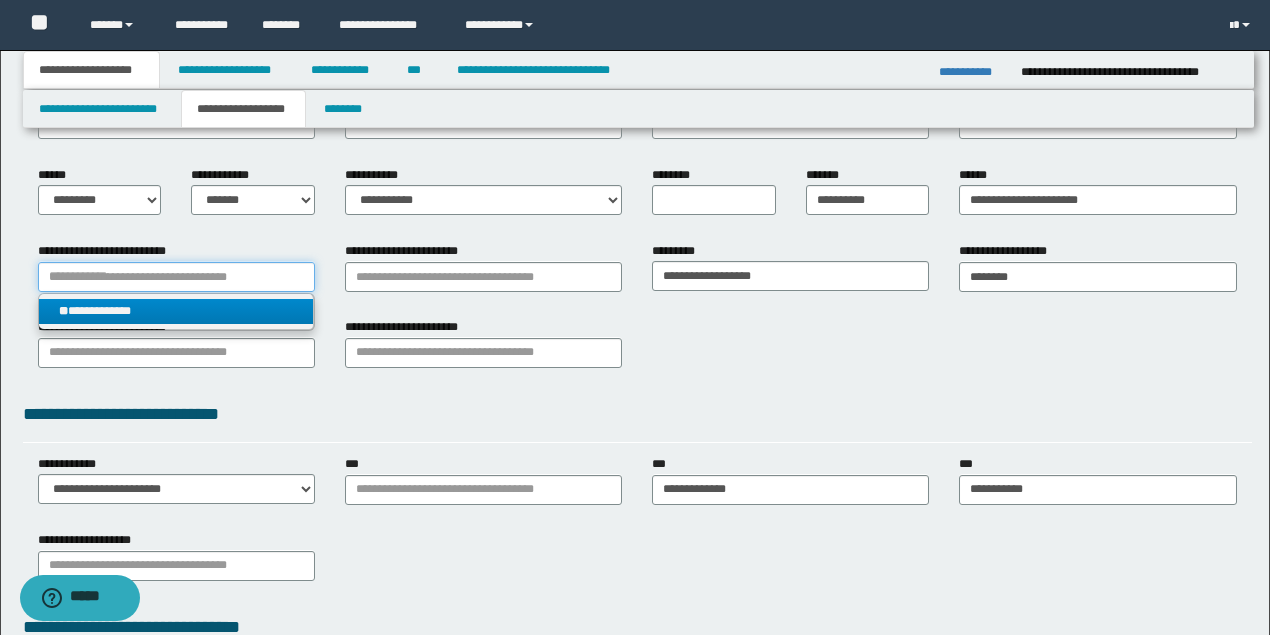 type 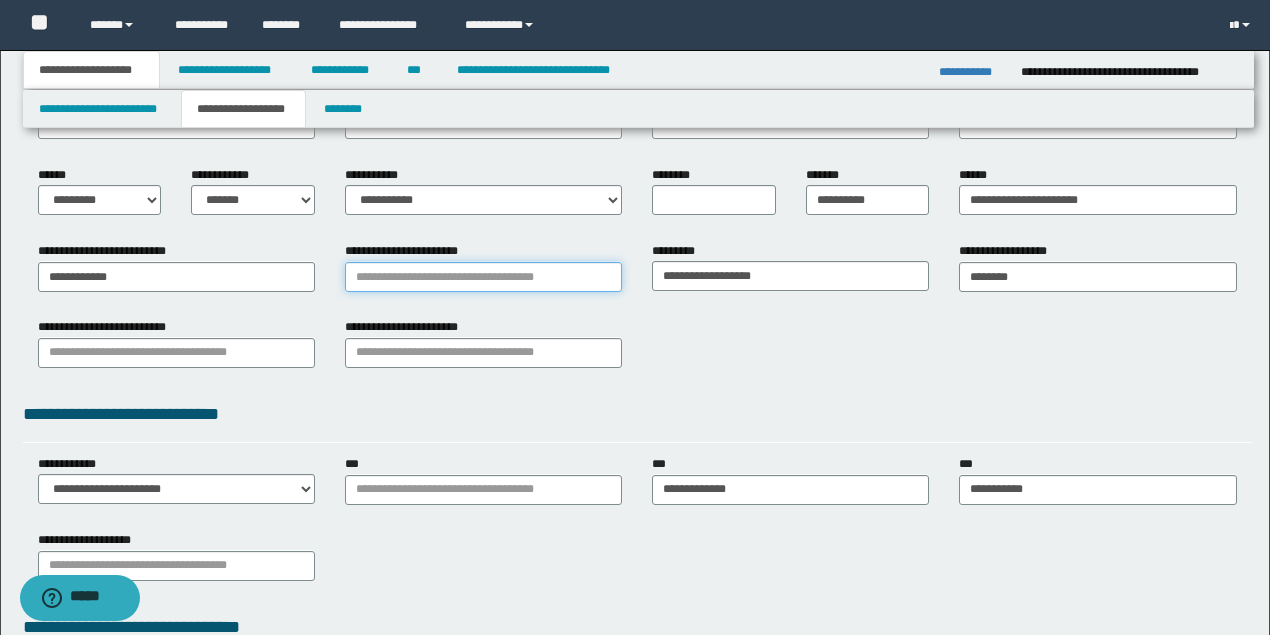 click on "**********" at bounding box center [483, 277] 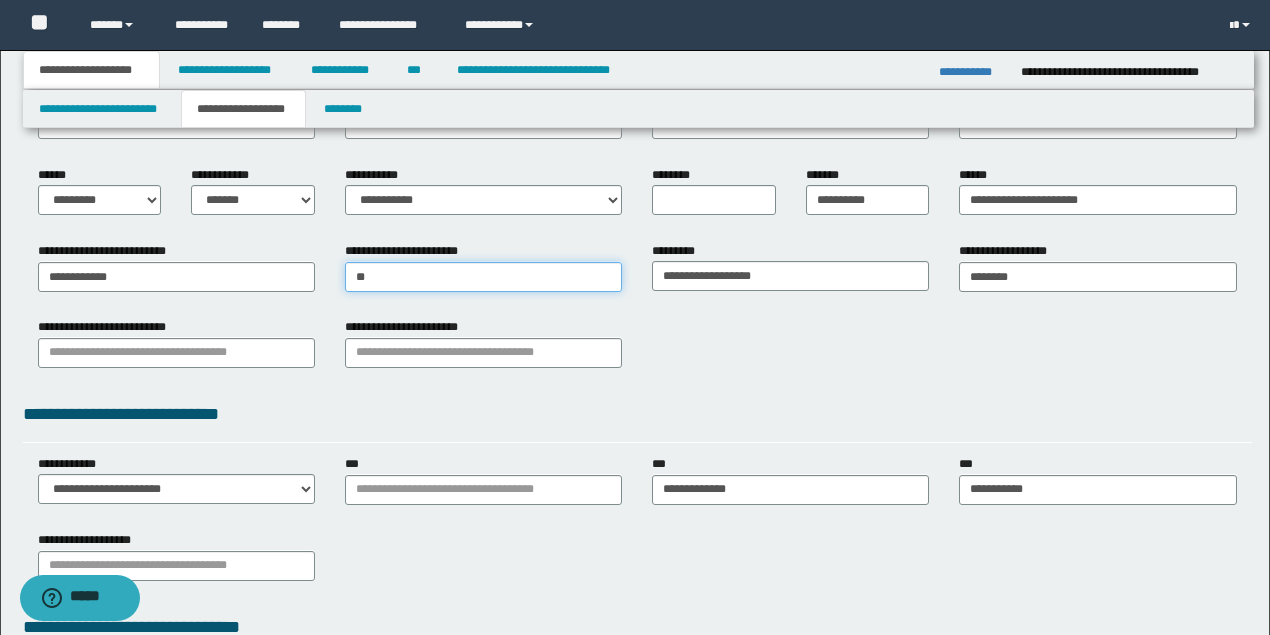 type on "***" 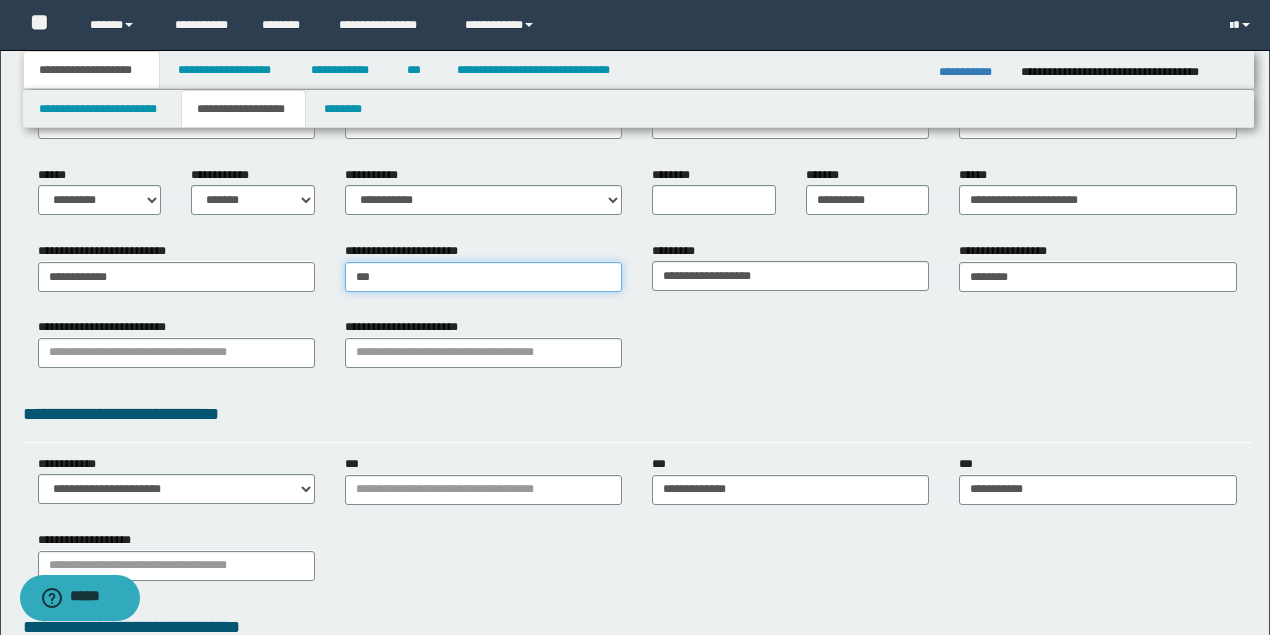 type on "***" 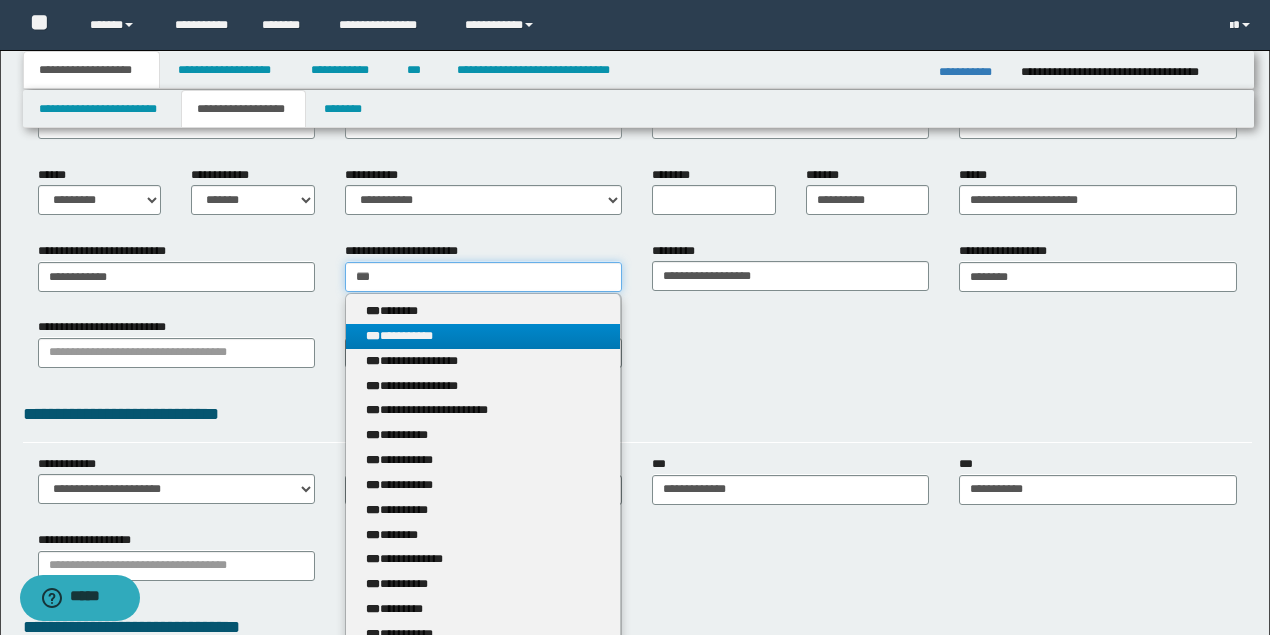 type 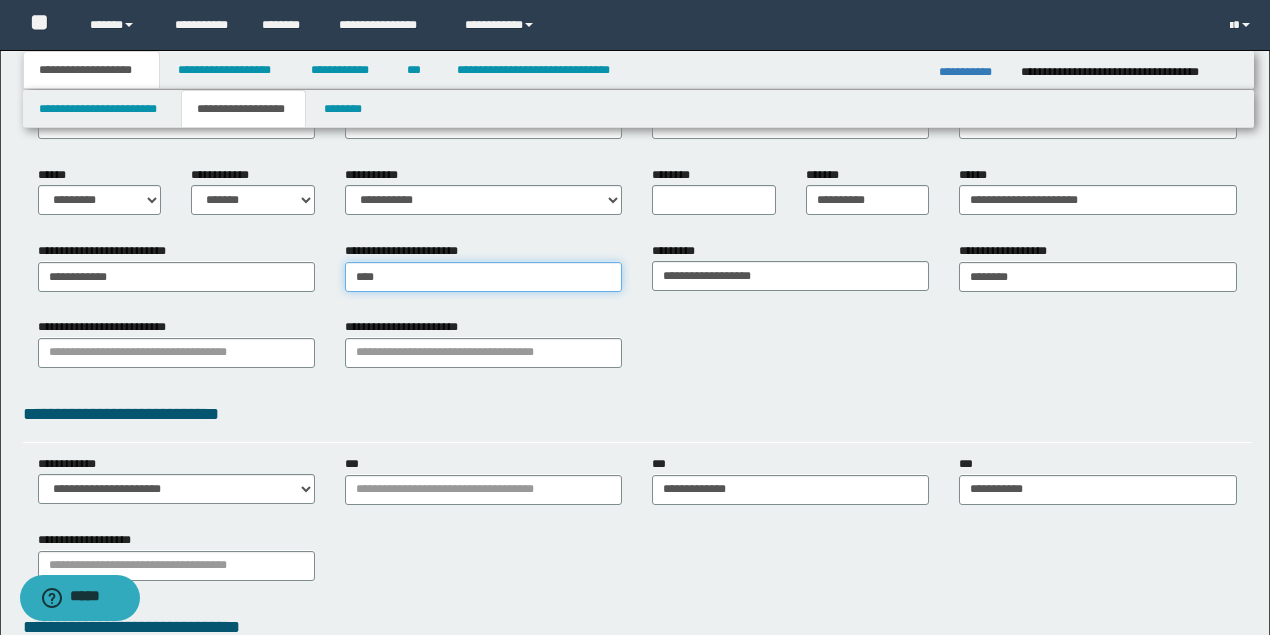 type on "****" 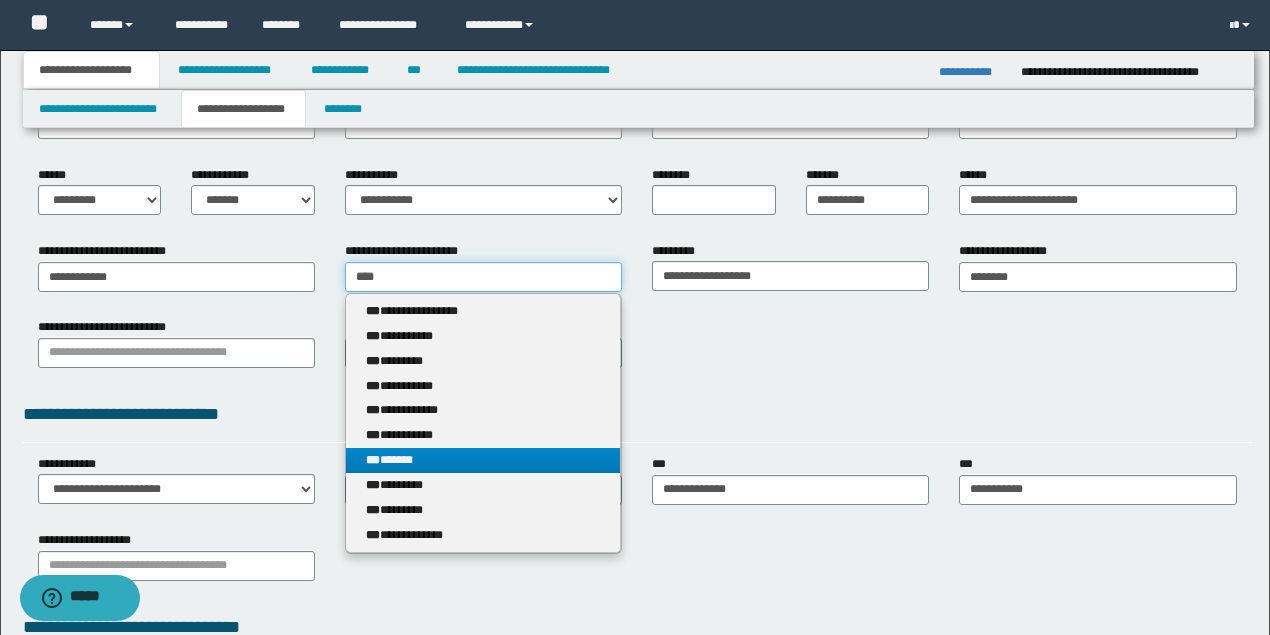 type on "****" 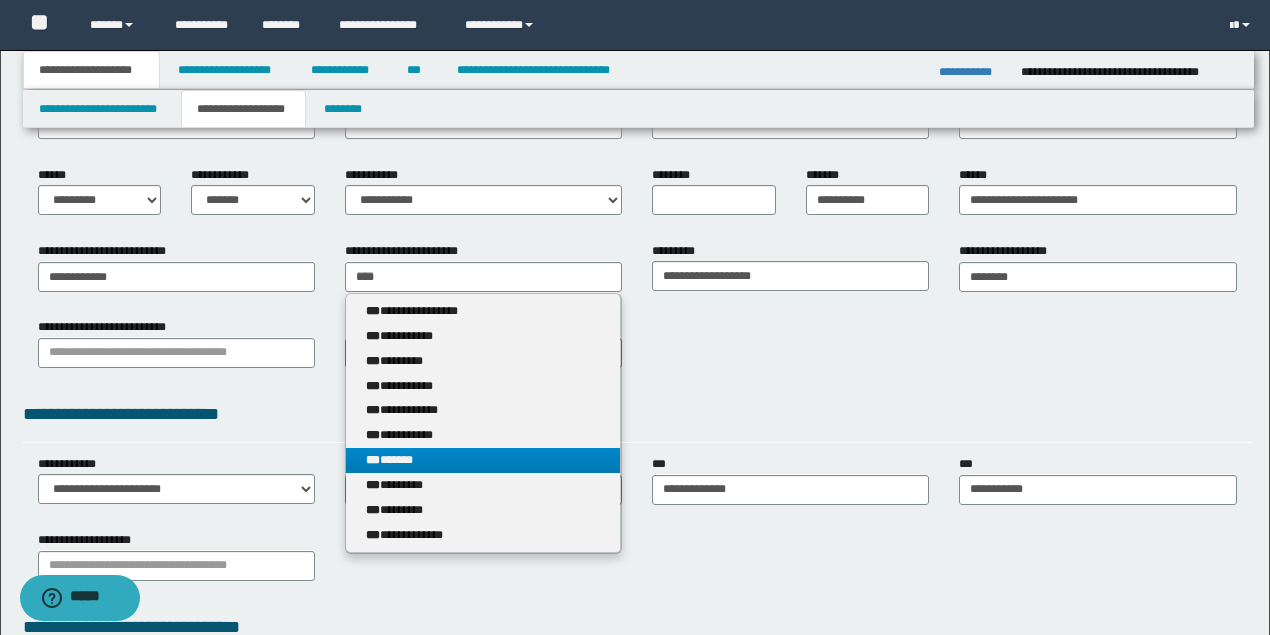 type 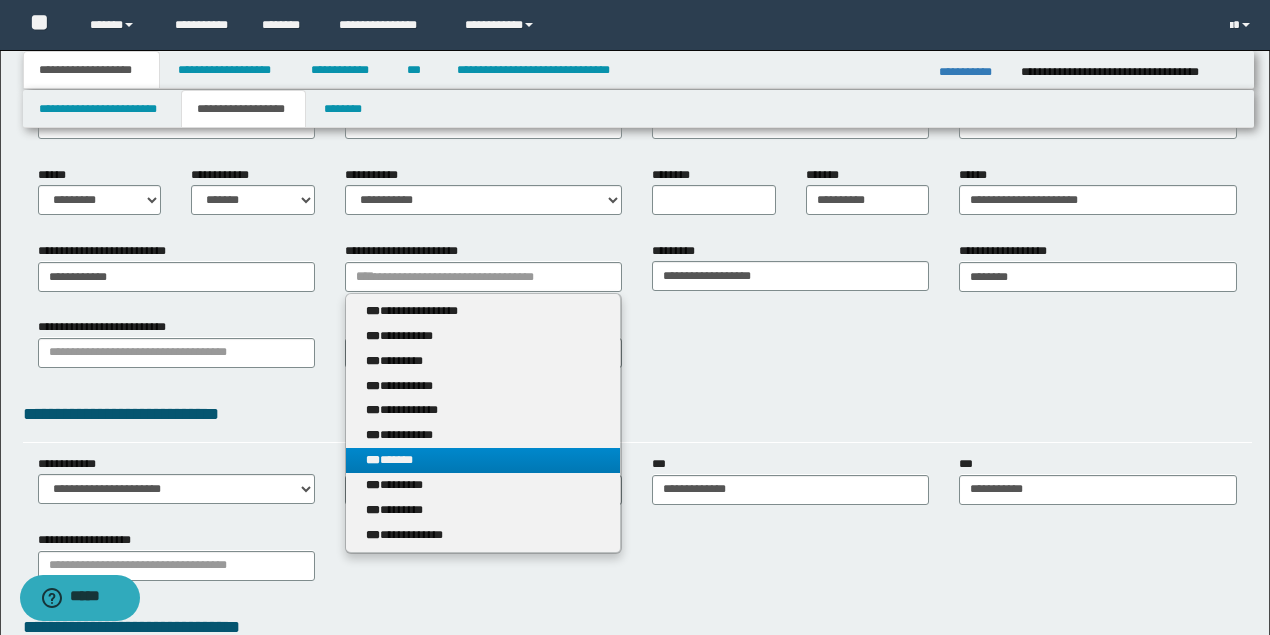 click on "*** ******" at bounding box center (483, 460) 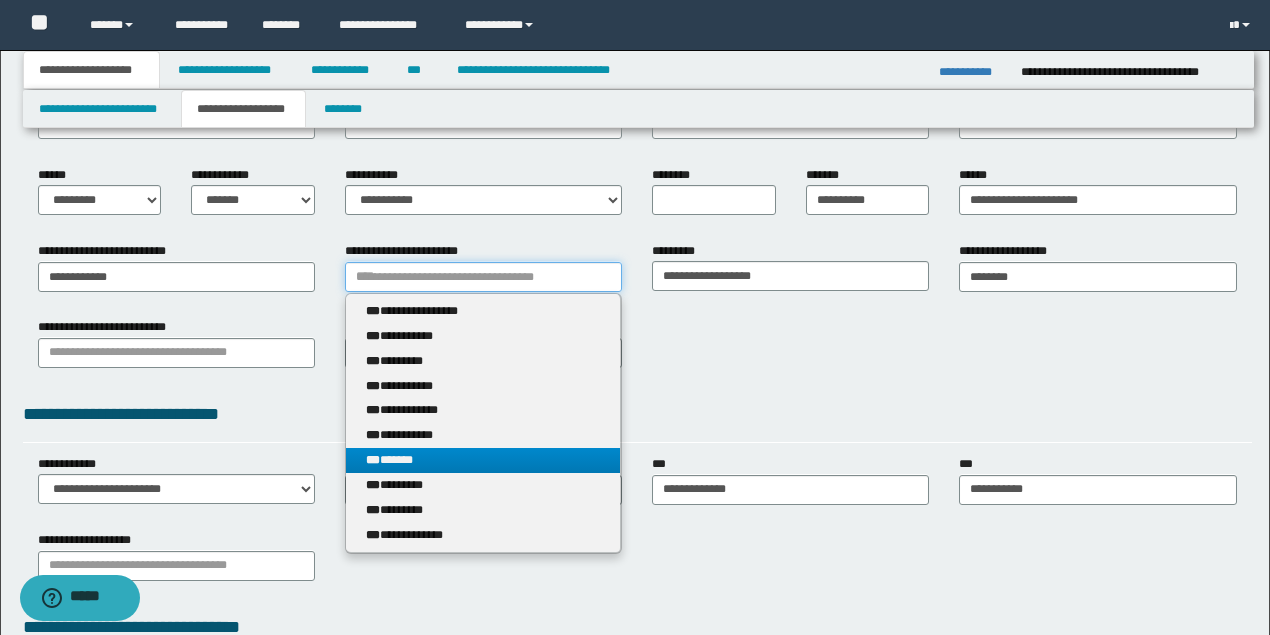 type 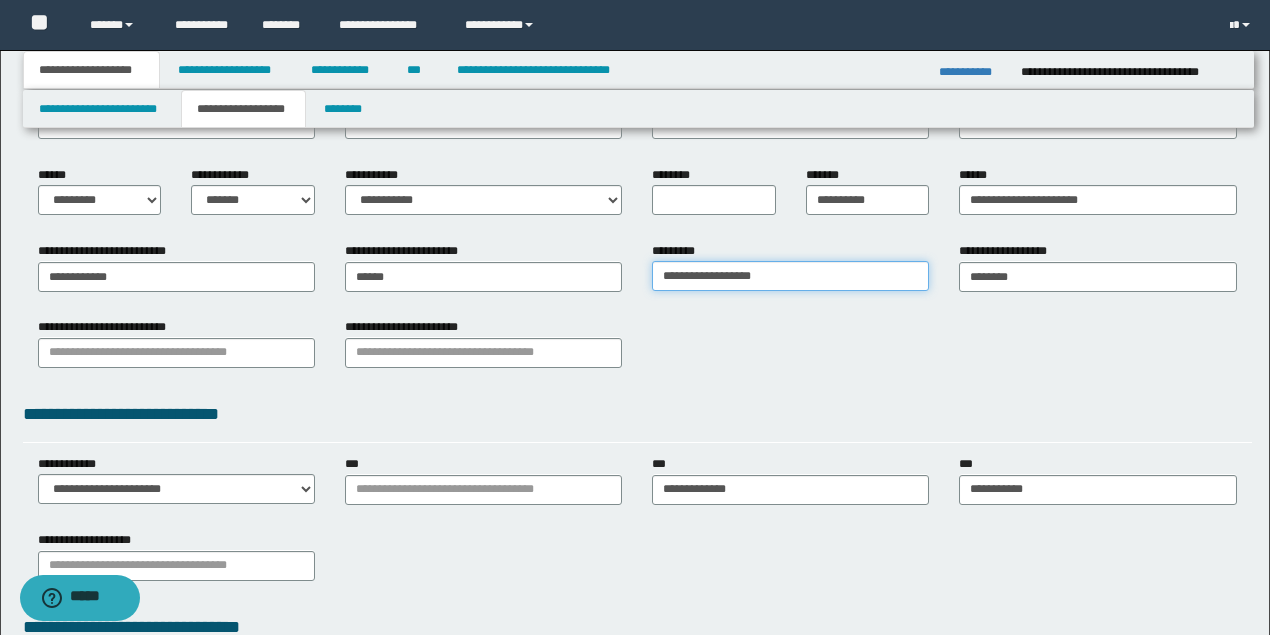 click on "**********" at bounding box center [790, 276] 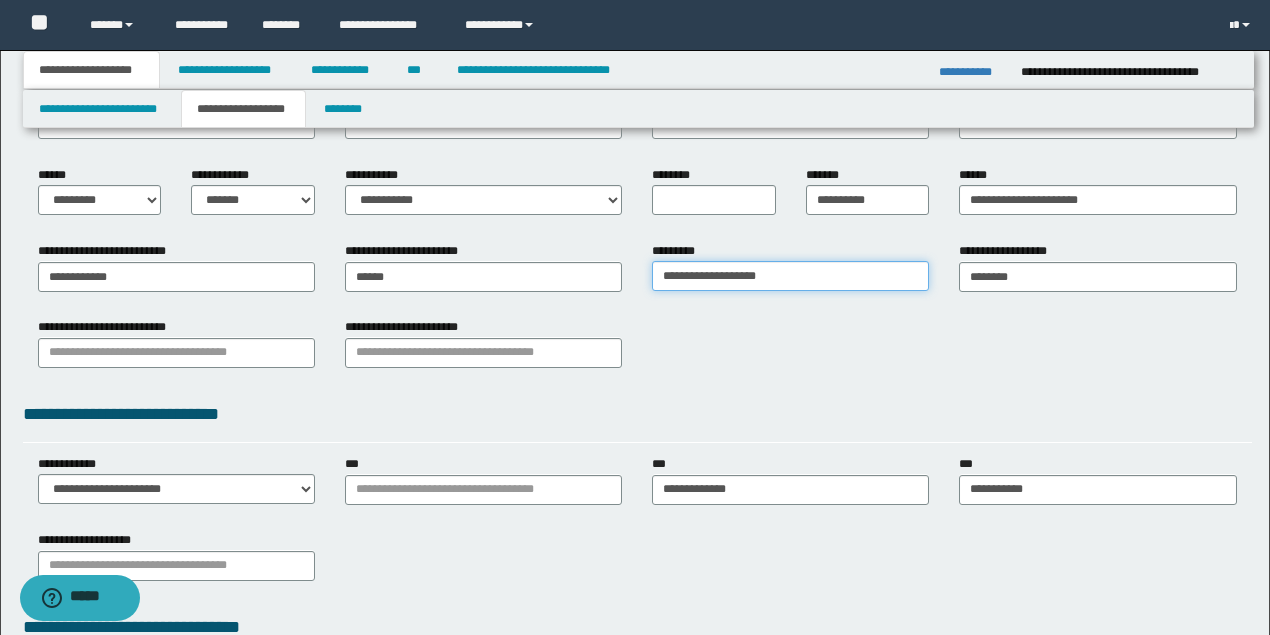click on "**********" at bounding box center (790, 276) 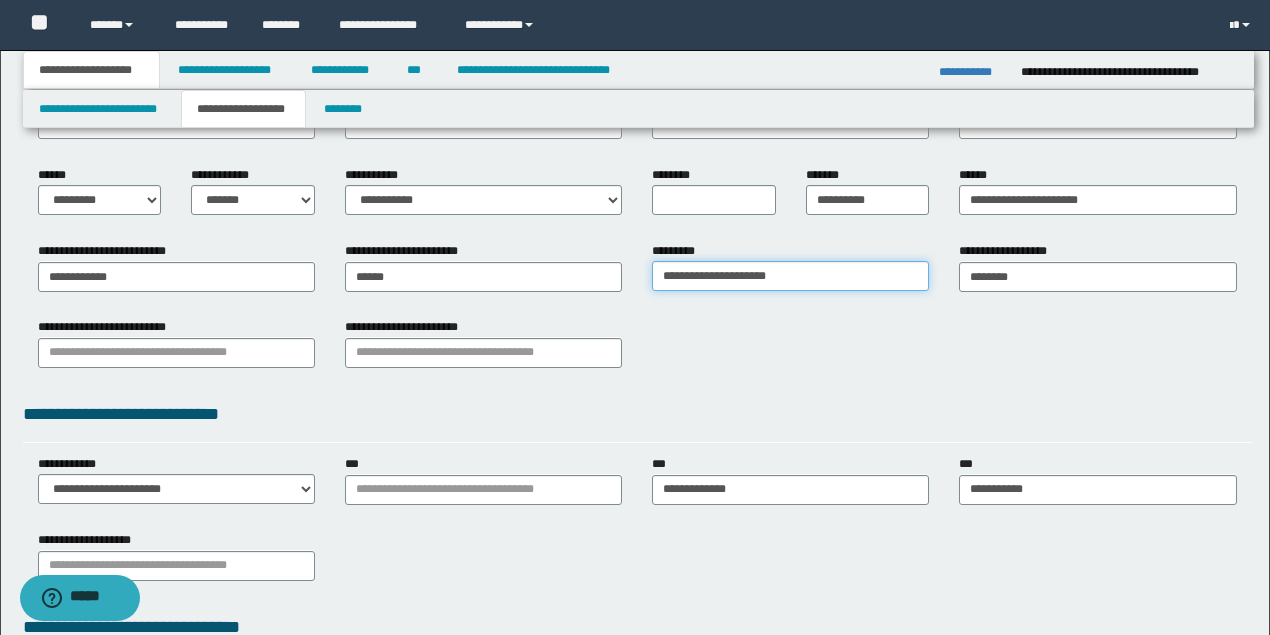 type on "**********" 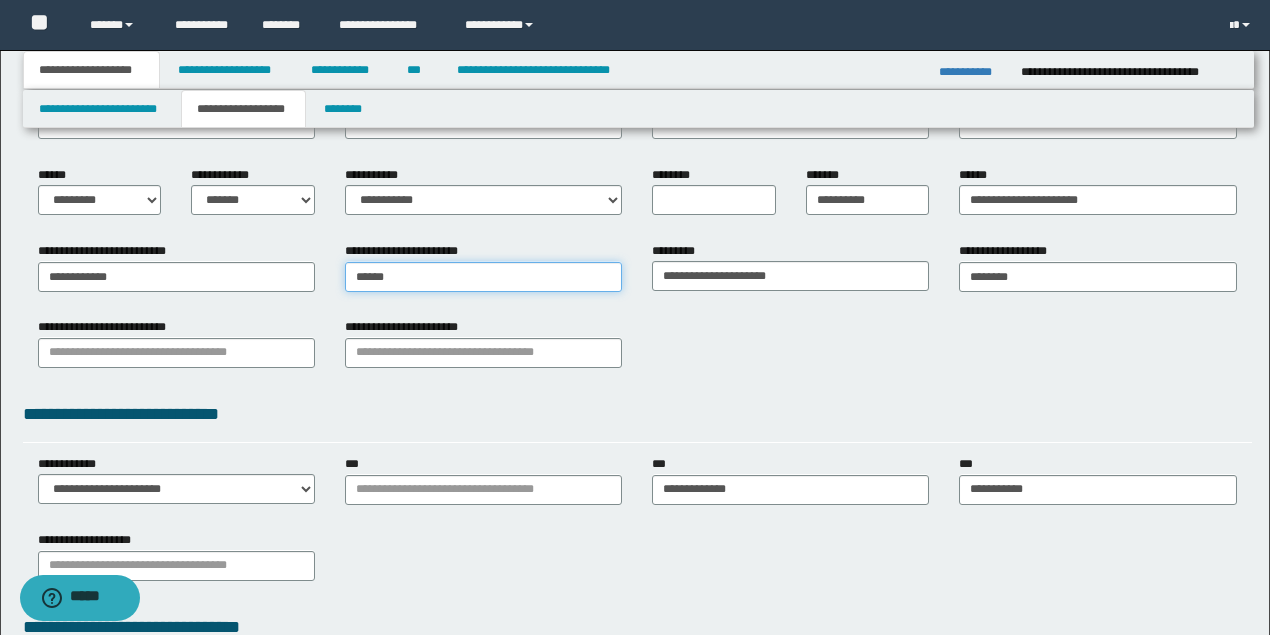 type on "******" 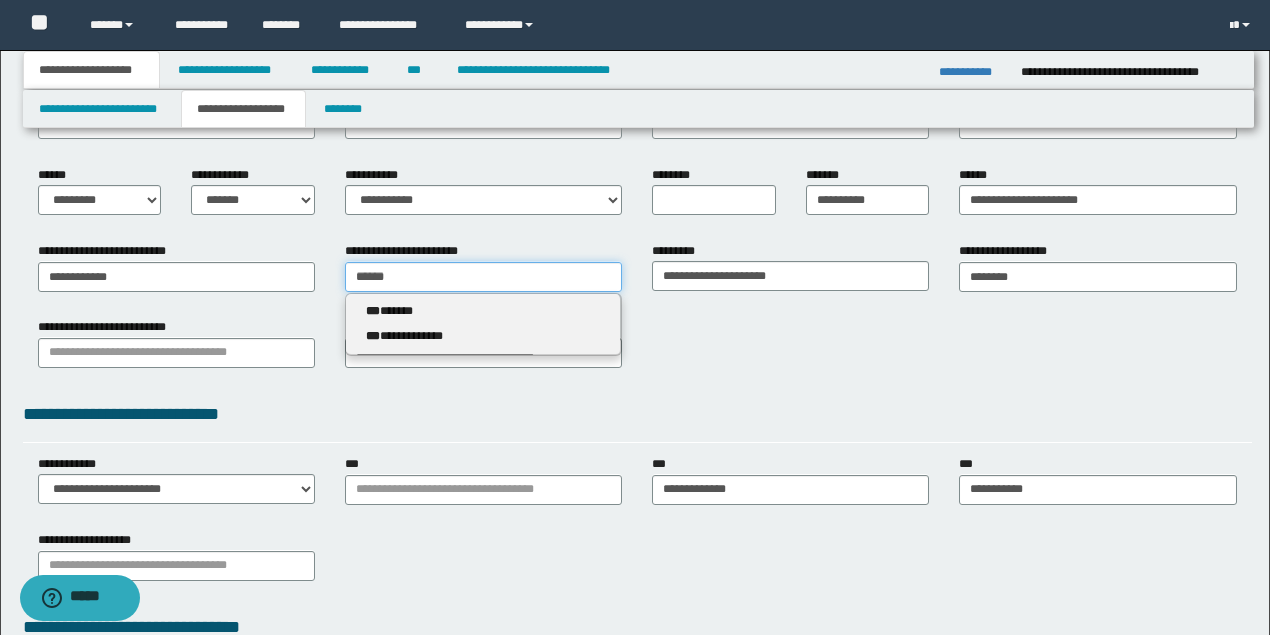drag, startPoint x: 466, startPoint y: 280, endPoint x: 209, endPoint y: 250, distance: 258.74506 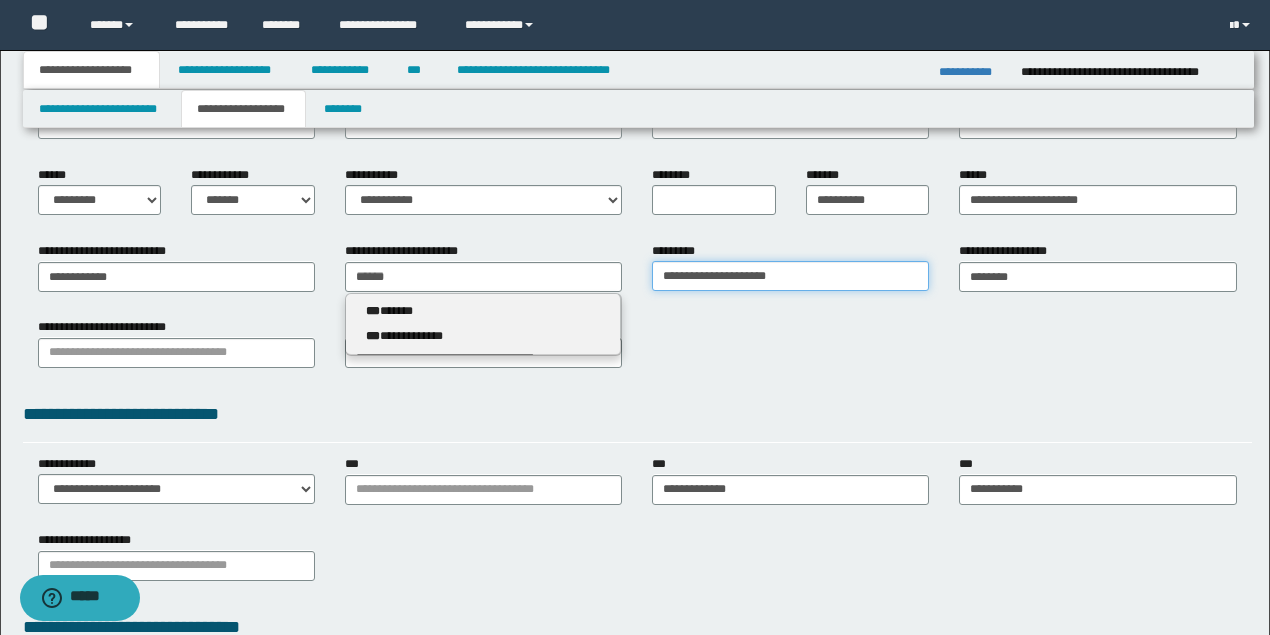 type 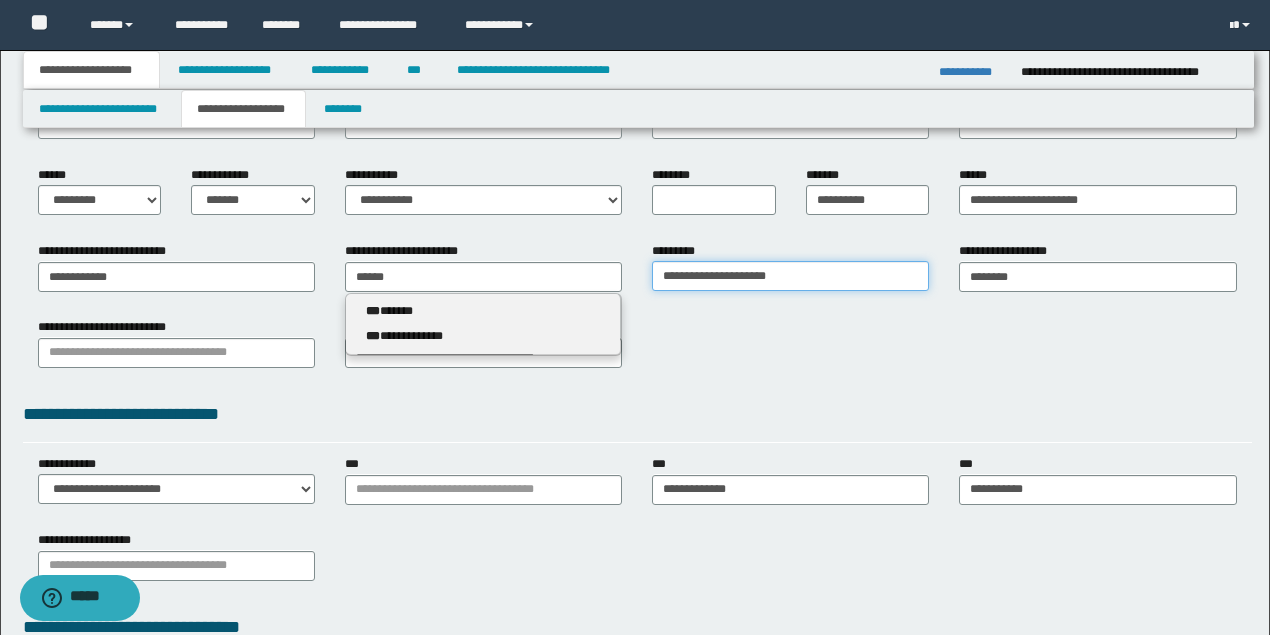 click on "**********" at bounding box center [790, 276] 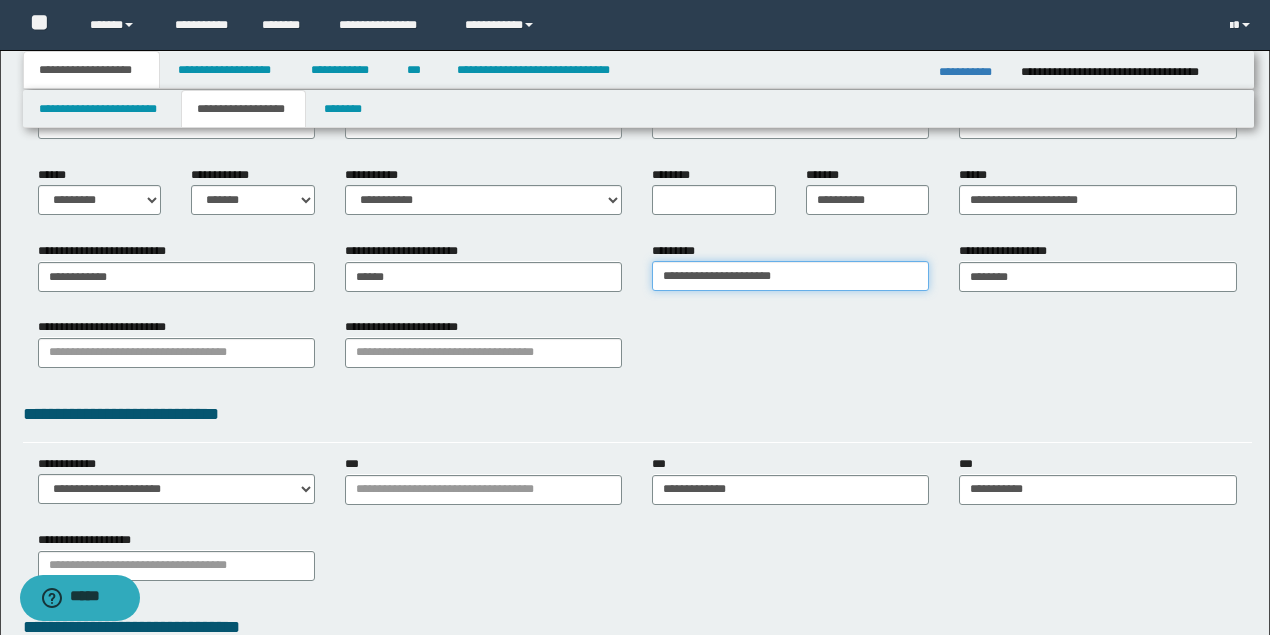 paste on "*******" 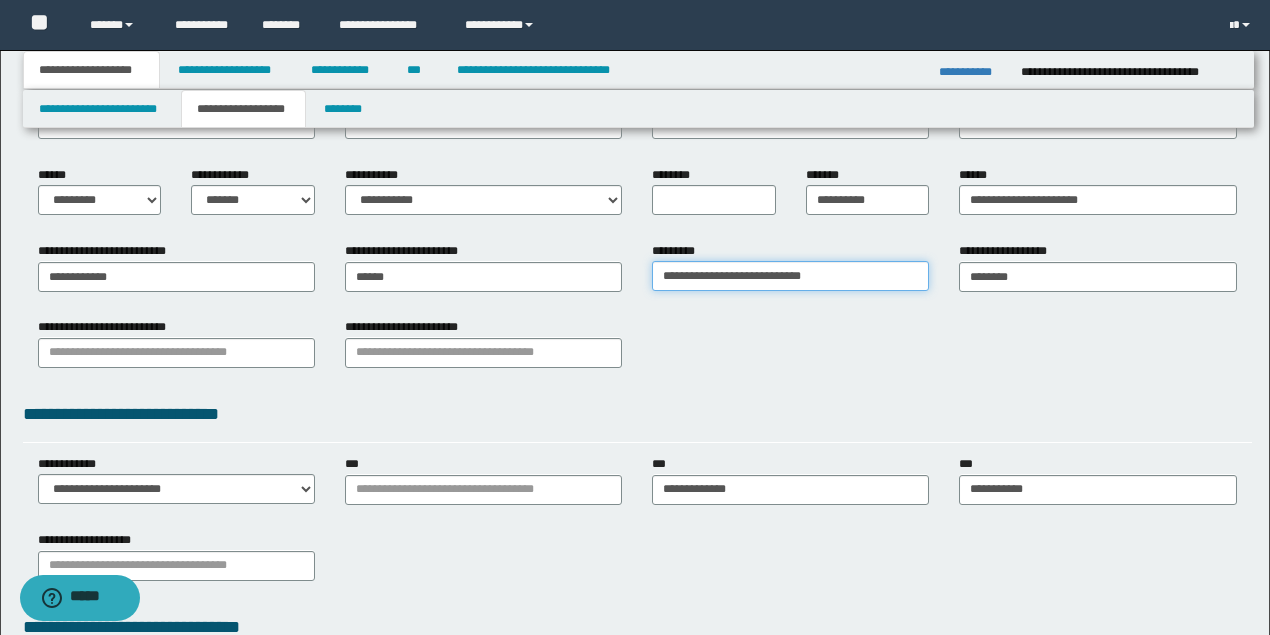 type on "**********" 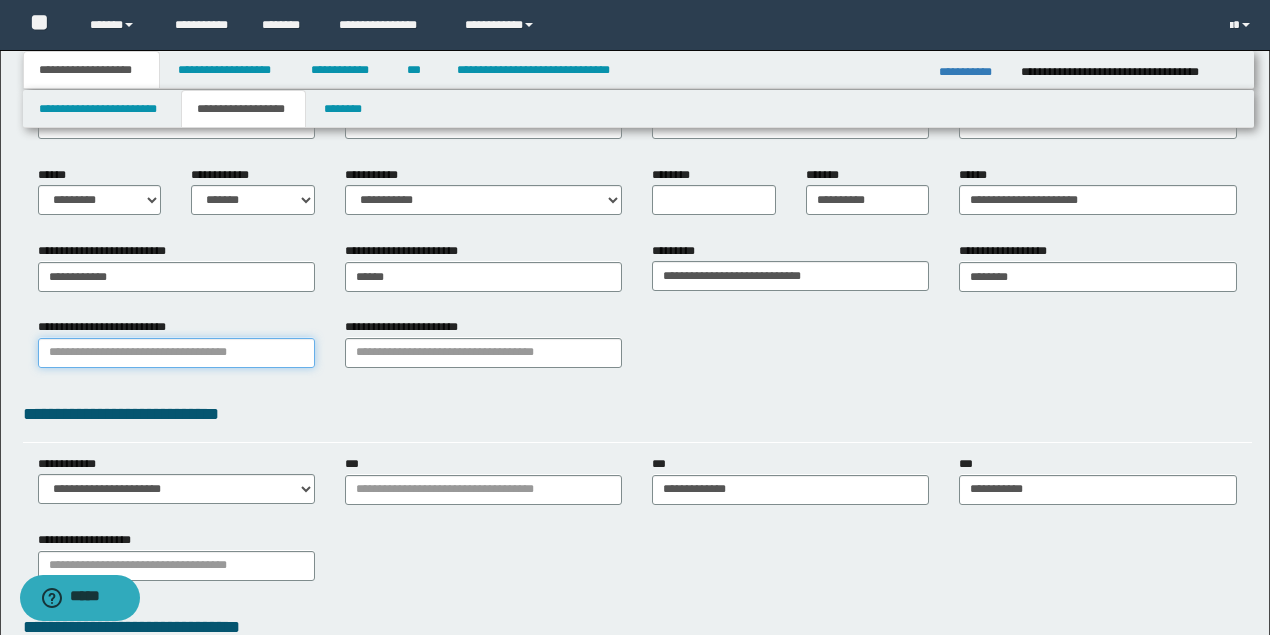 click on "**********" at bounding box center [176, 353] 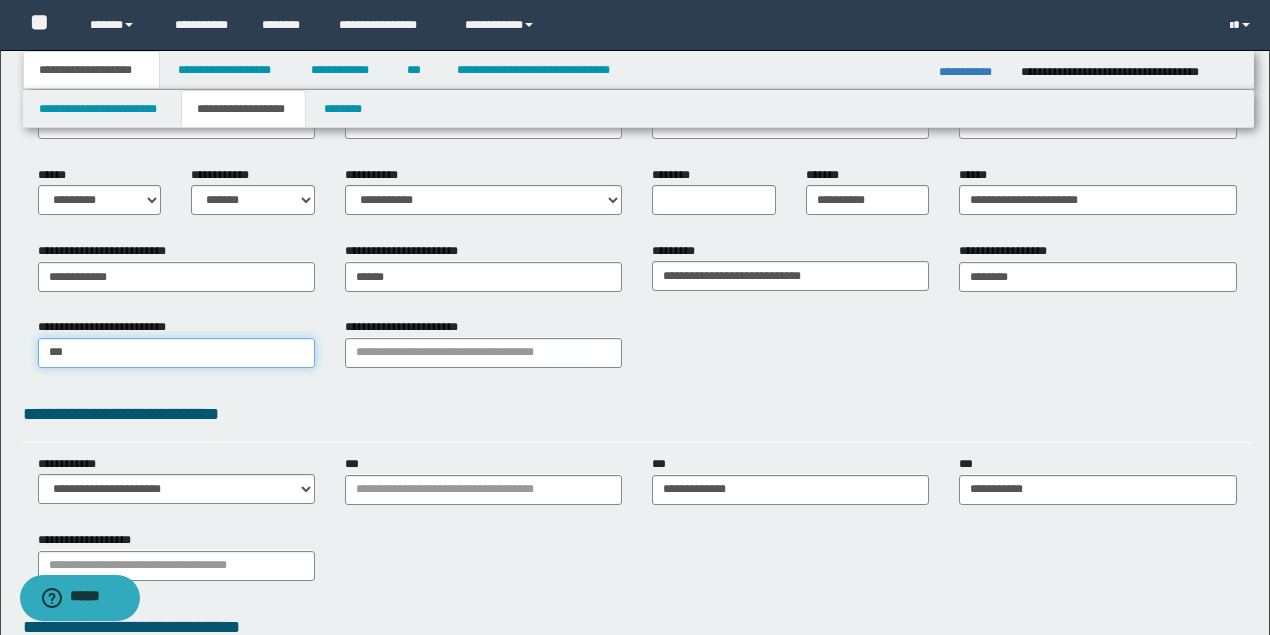 type on "****" 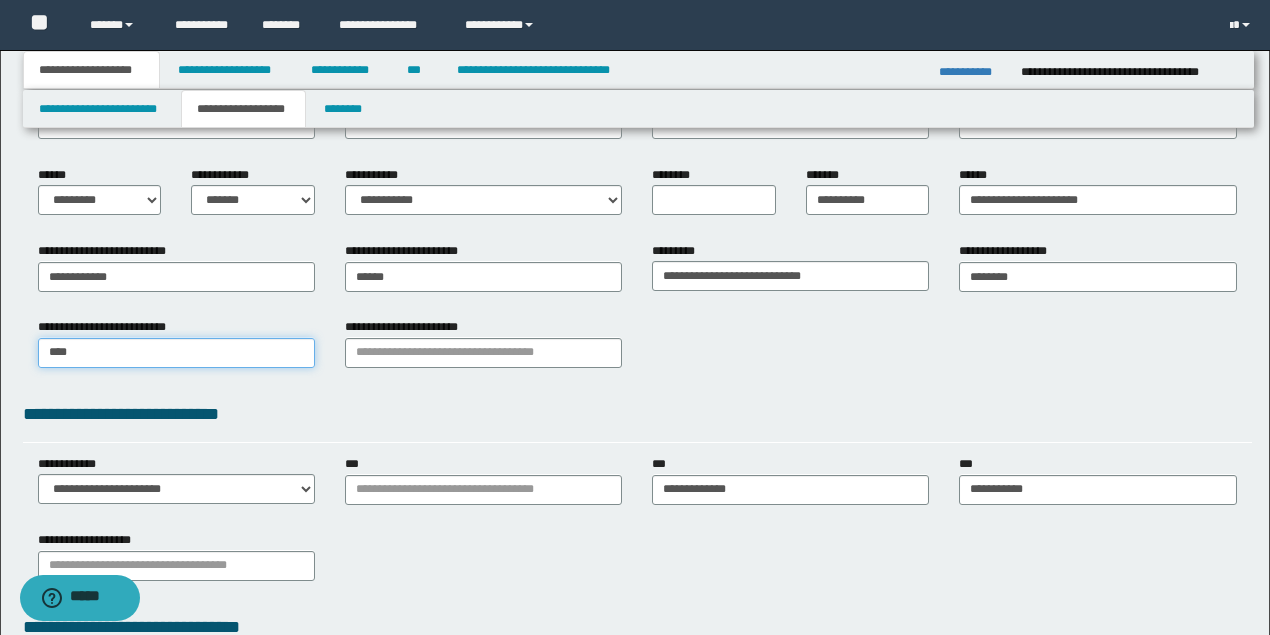 type on "**********" 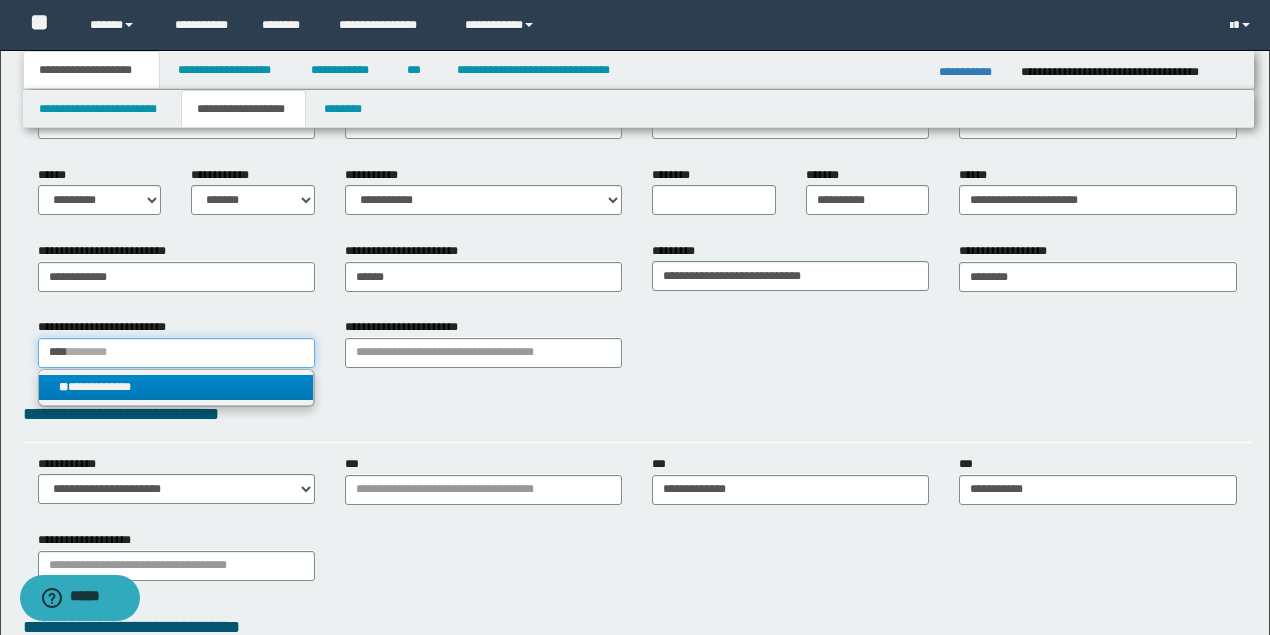 type on "****" 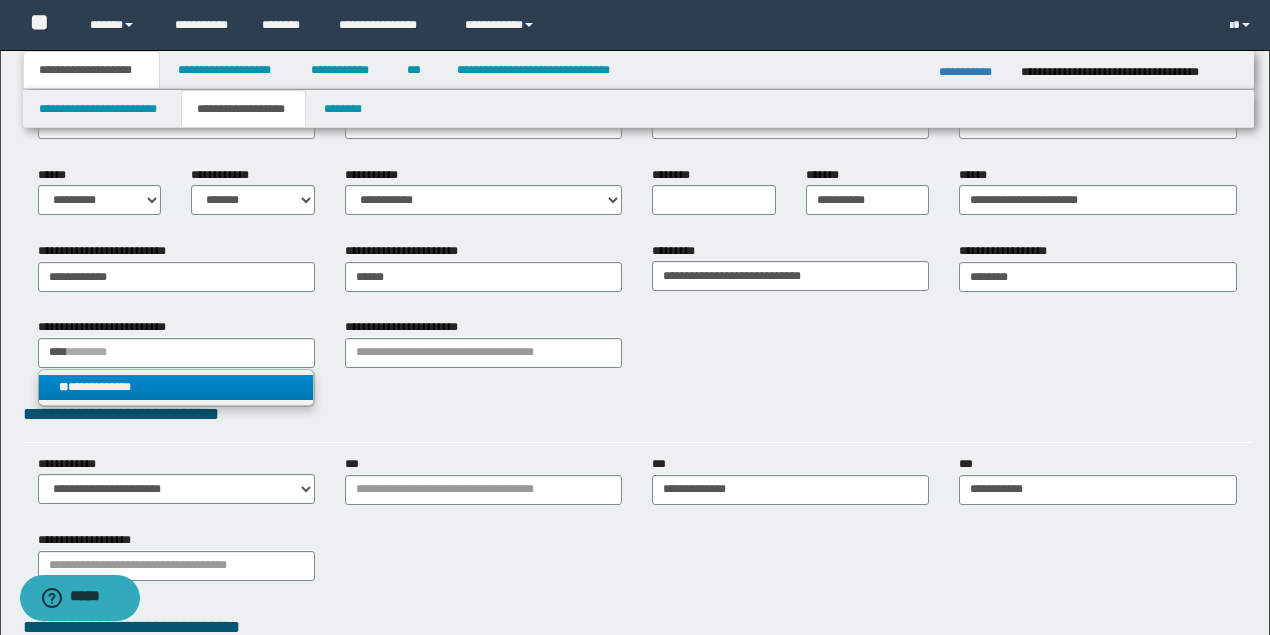 type 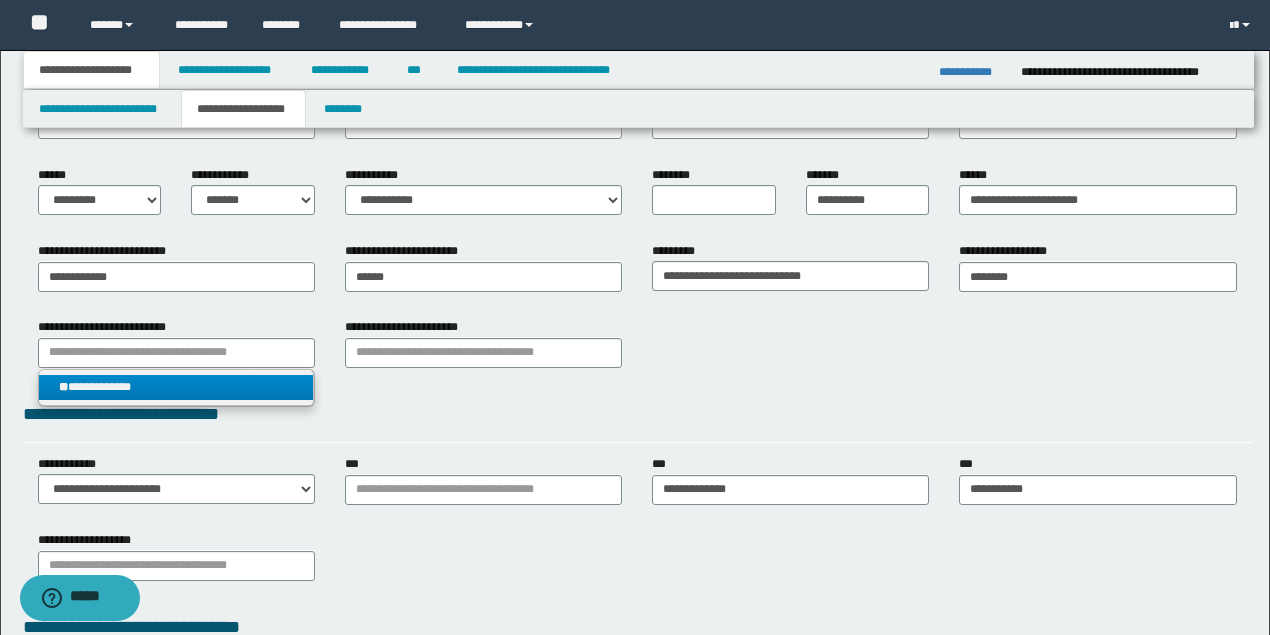 drag, startPoint x: 221, startPoint y: 387, endPoint x: 254, endPoint y: 376, distance: 34.785053 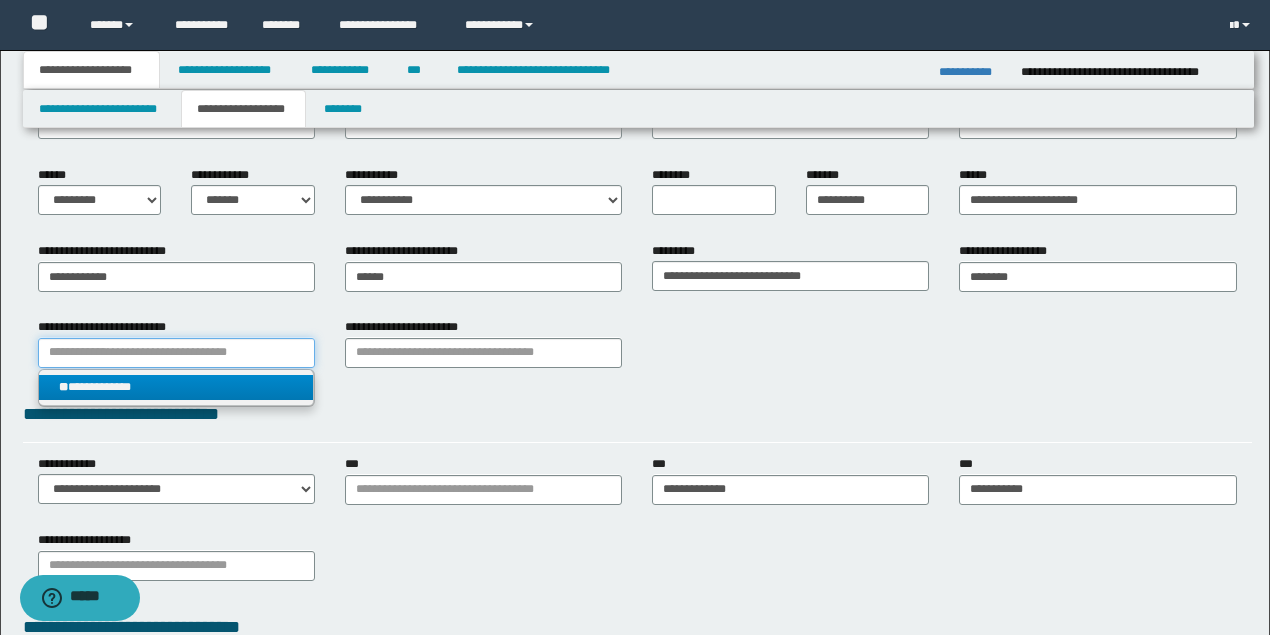 type 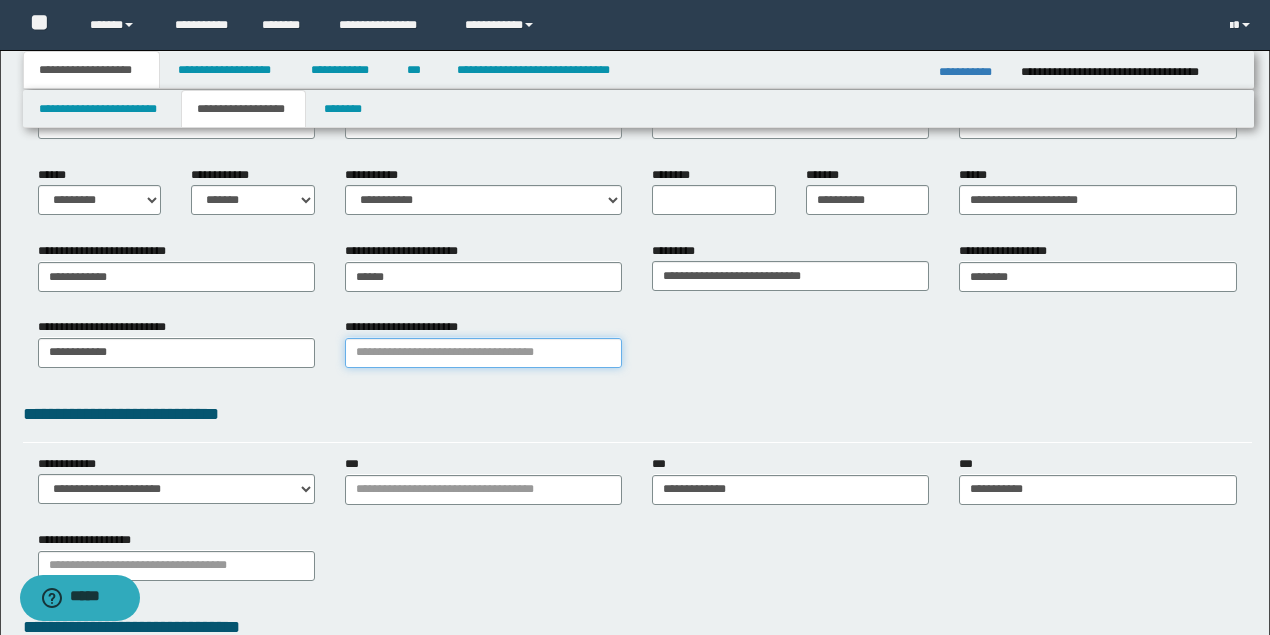 click on "**********" at bounding box center [483, 353] 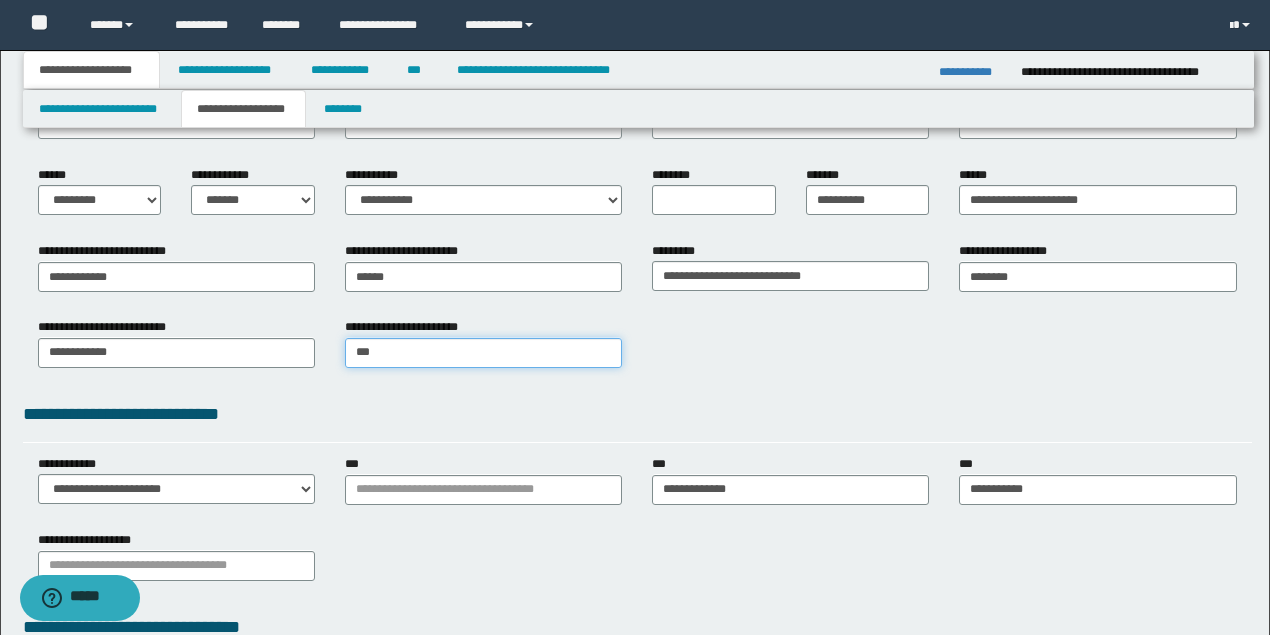 type on "****" 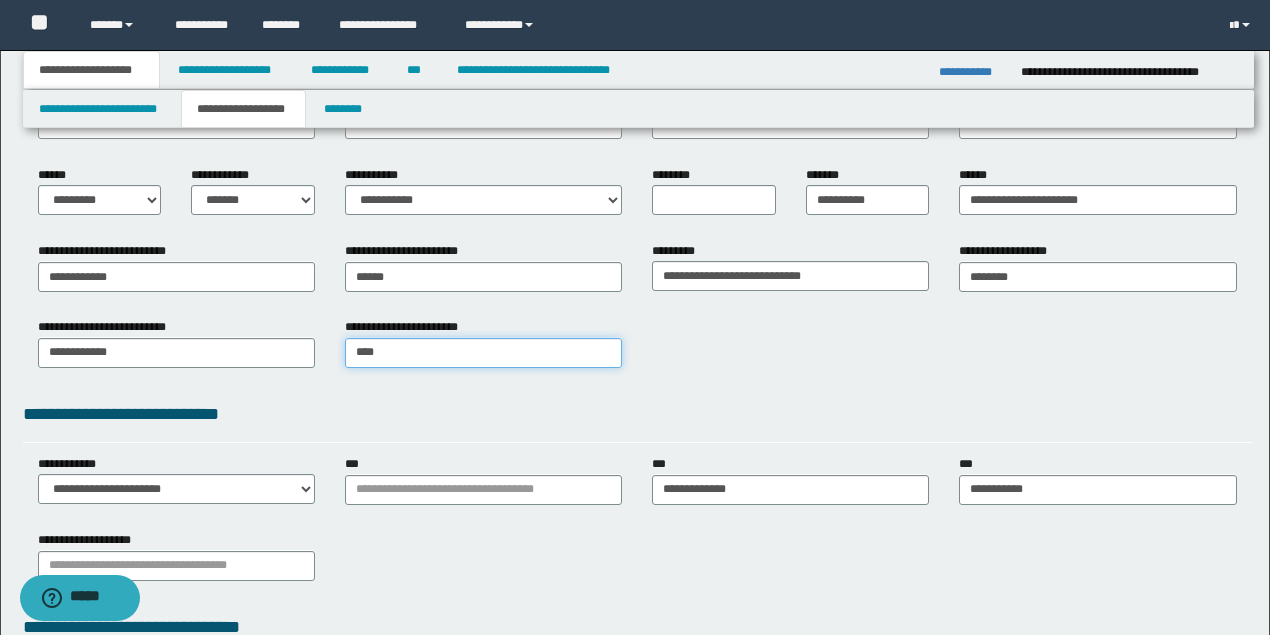 type on "**********" 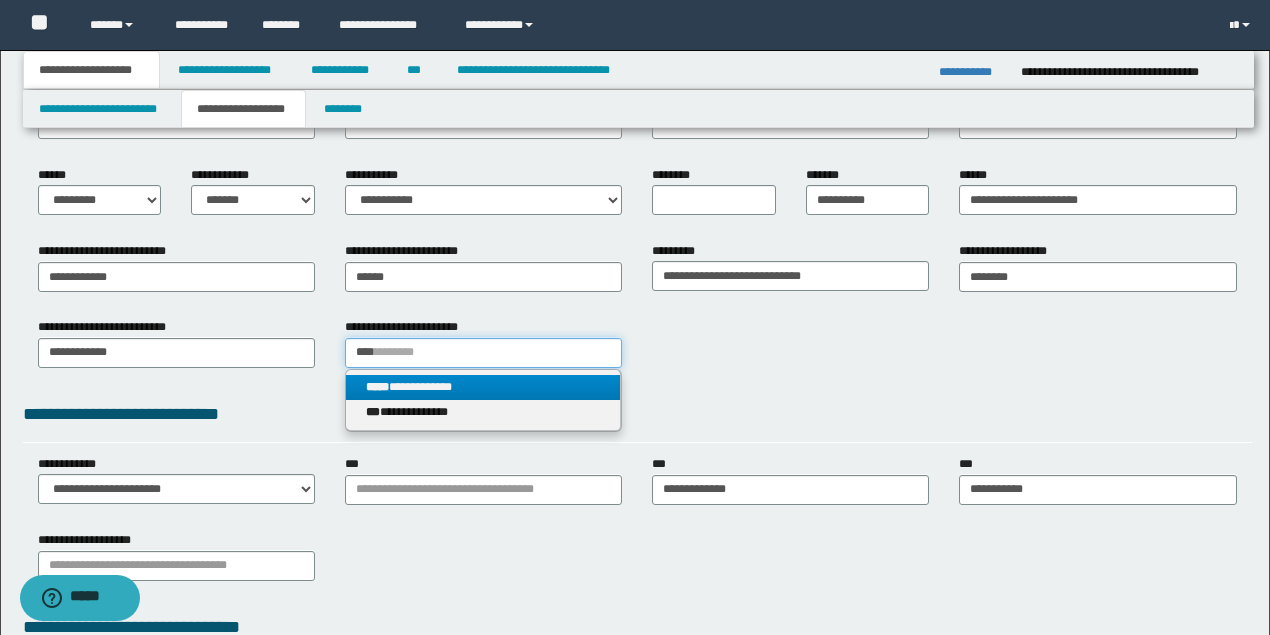 type on "****" 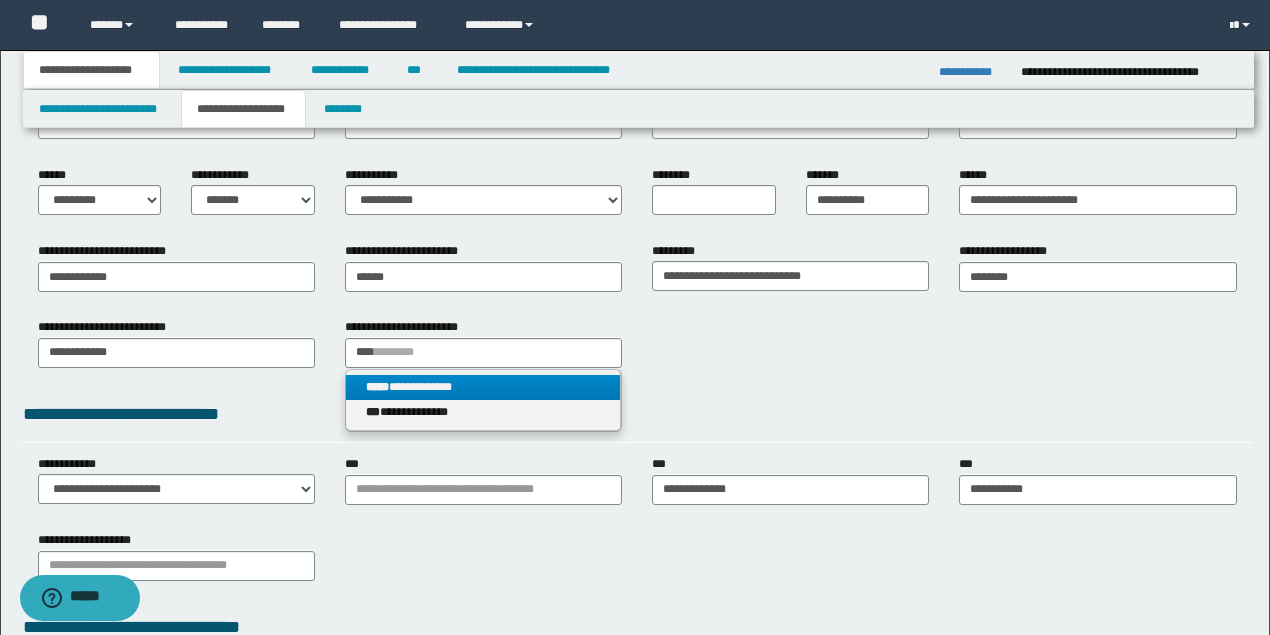 type 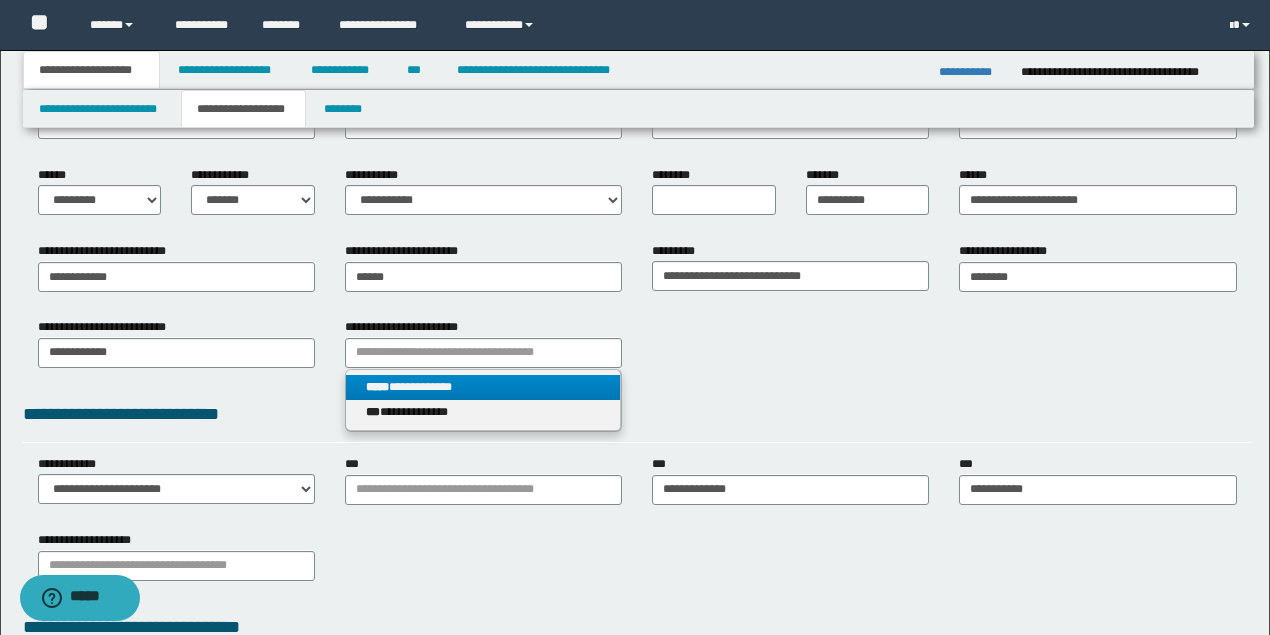 click on "**********" at bounding box center (483, 387) 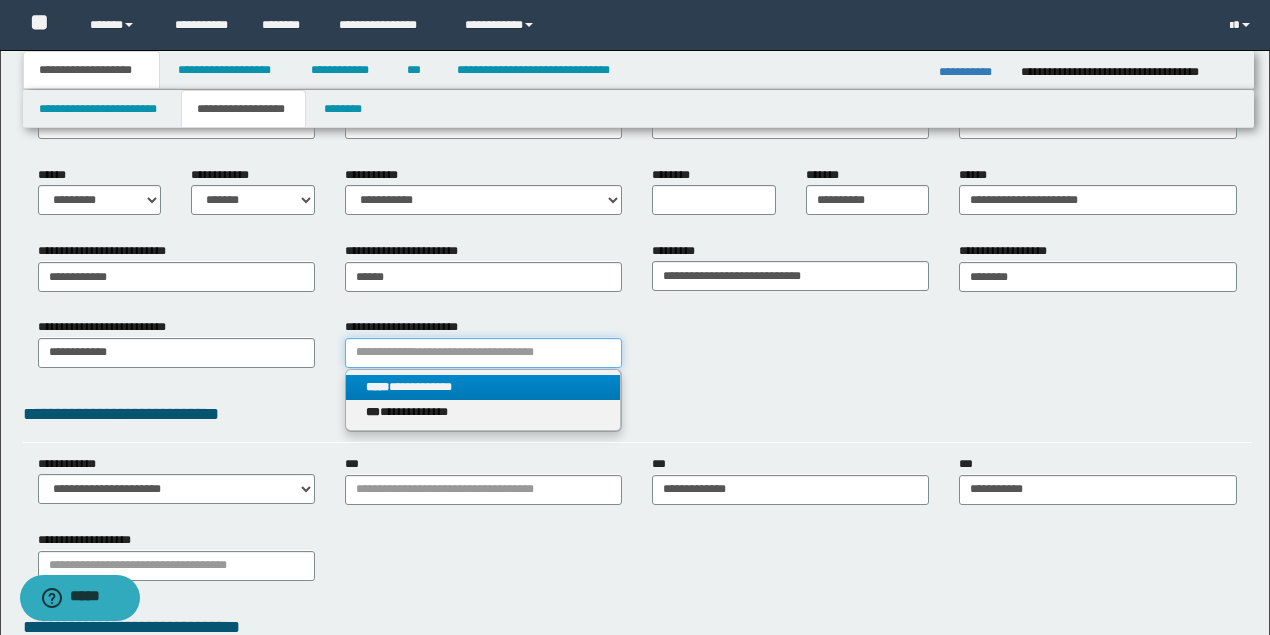 type 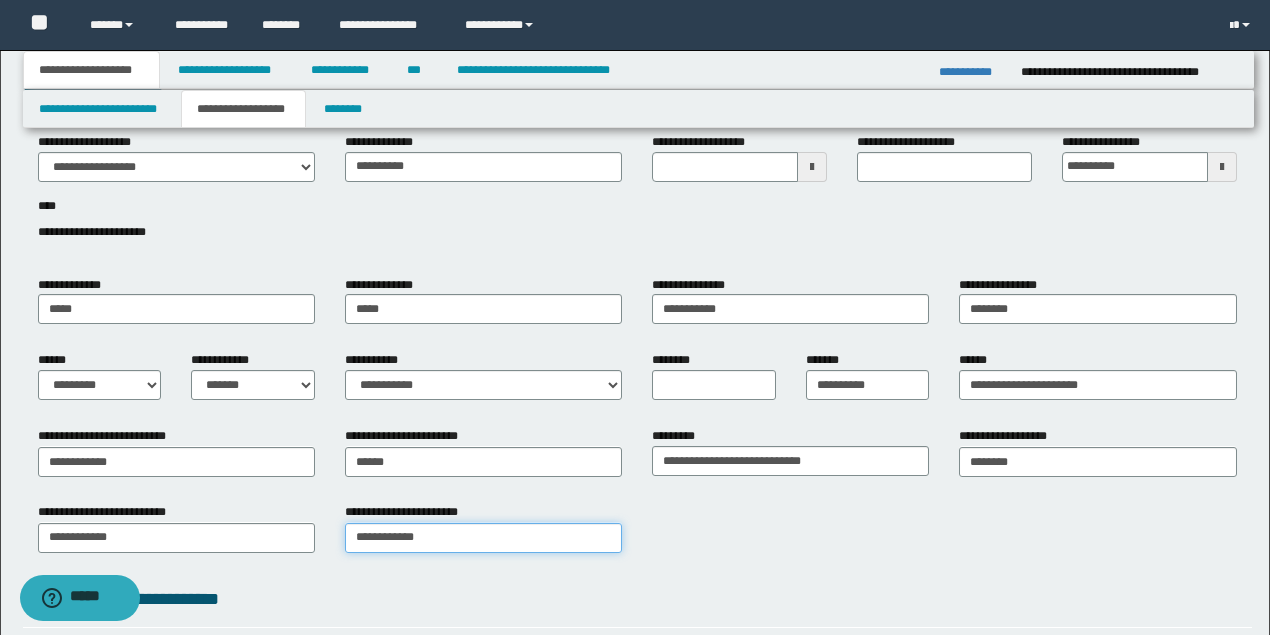 scroll, scrollTop: 0, scrollLeft: 0, axis: both 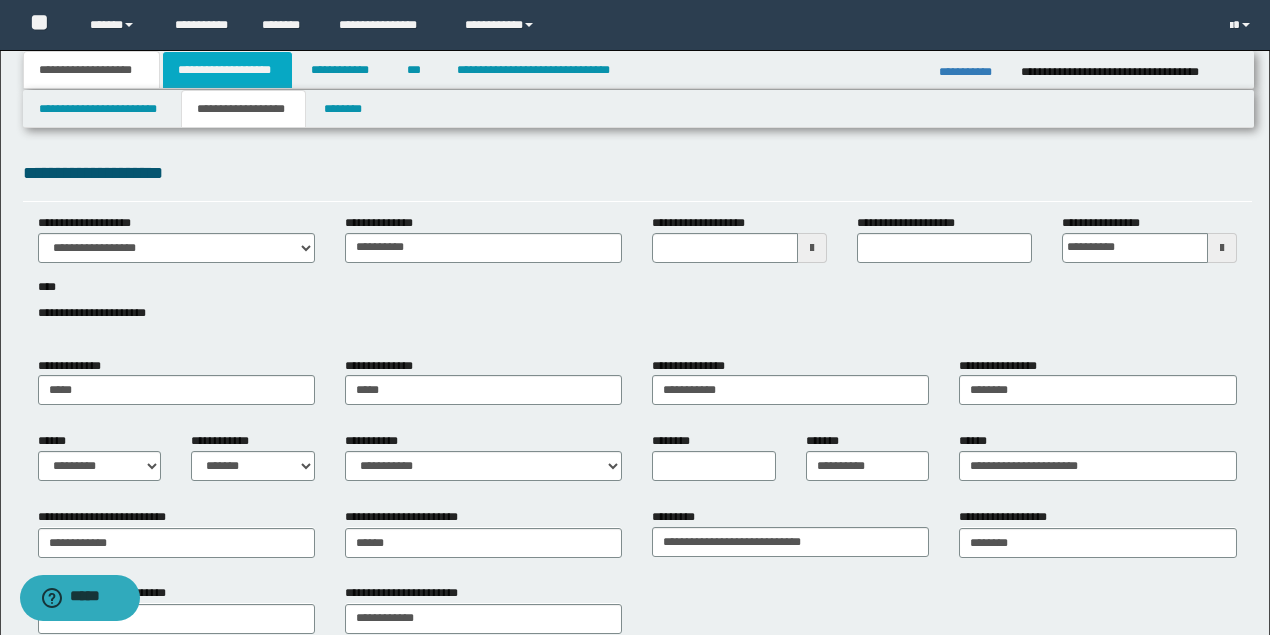 click on "**********" at bounding box center (227, 70) 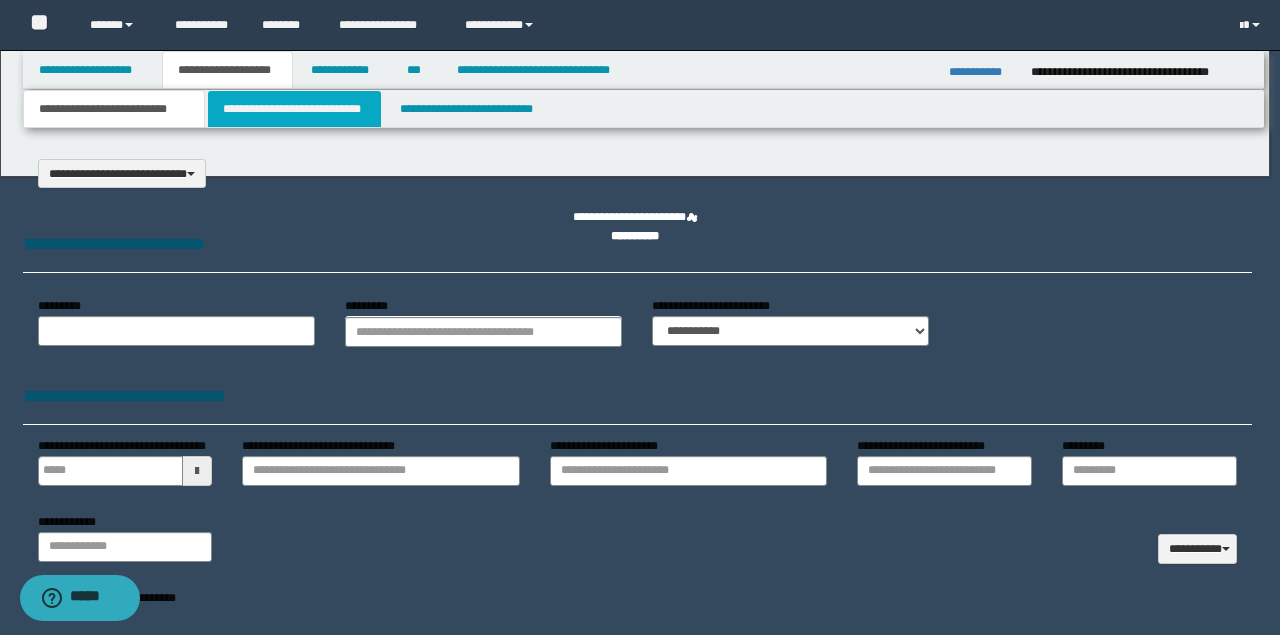 select on "*" 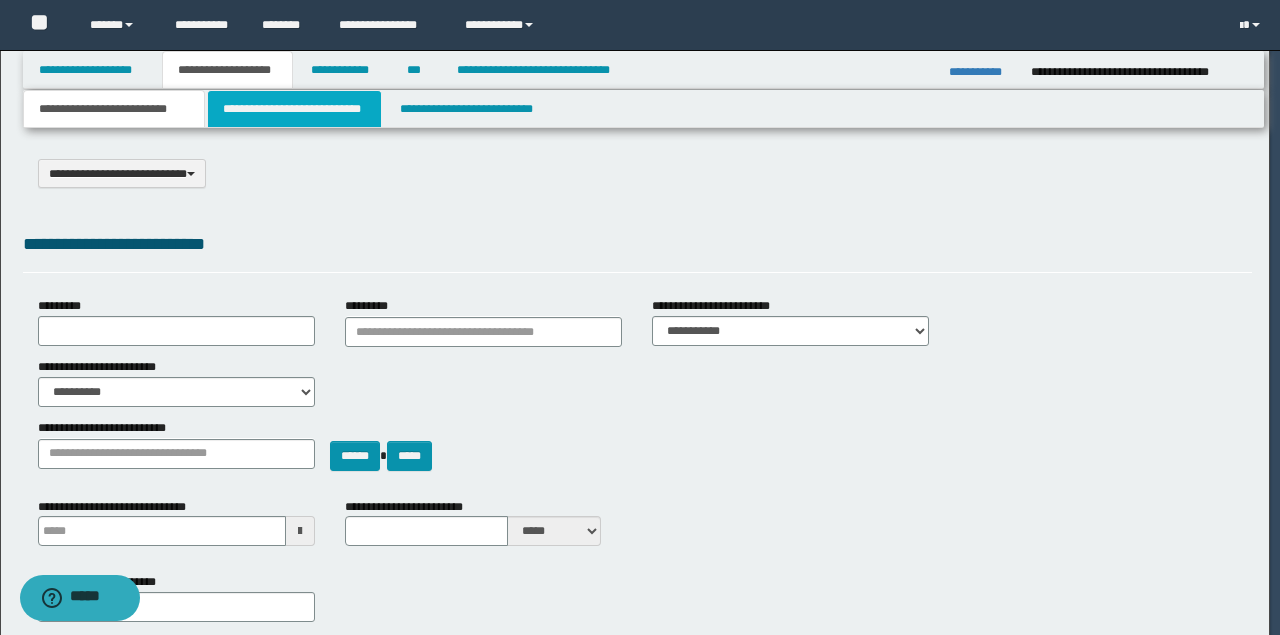 scroll, scrollTop: 0, scrollLeft: 0, axis: both 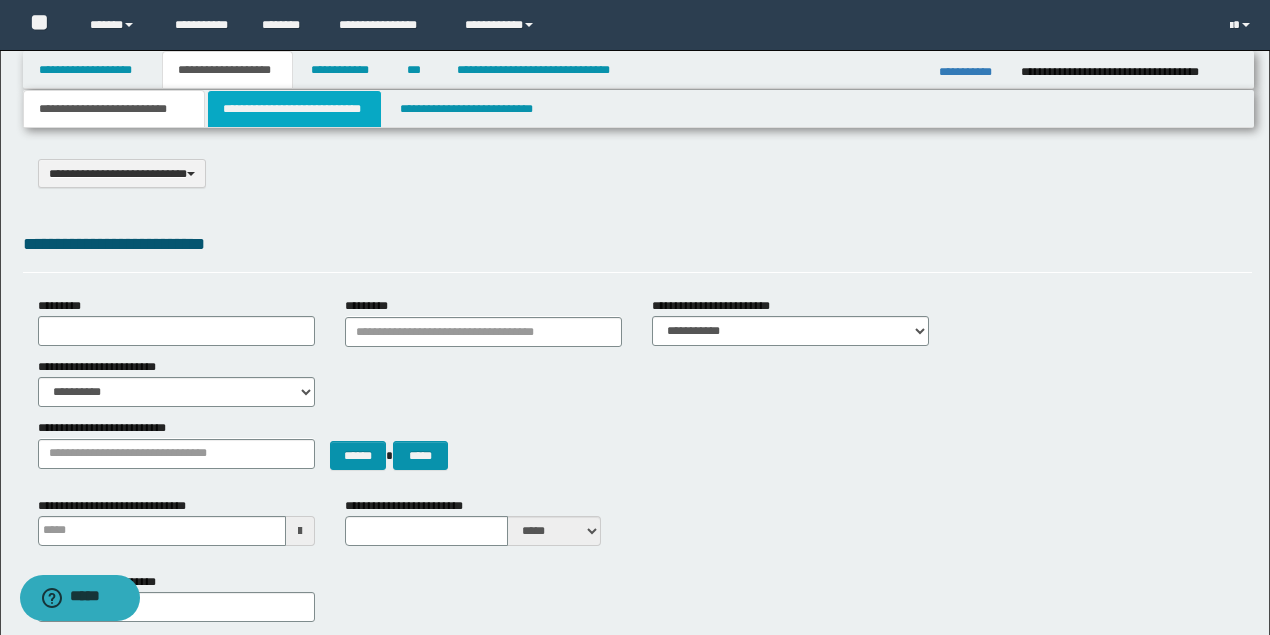 click on "**********" at bounding box center [294, 109] 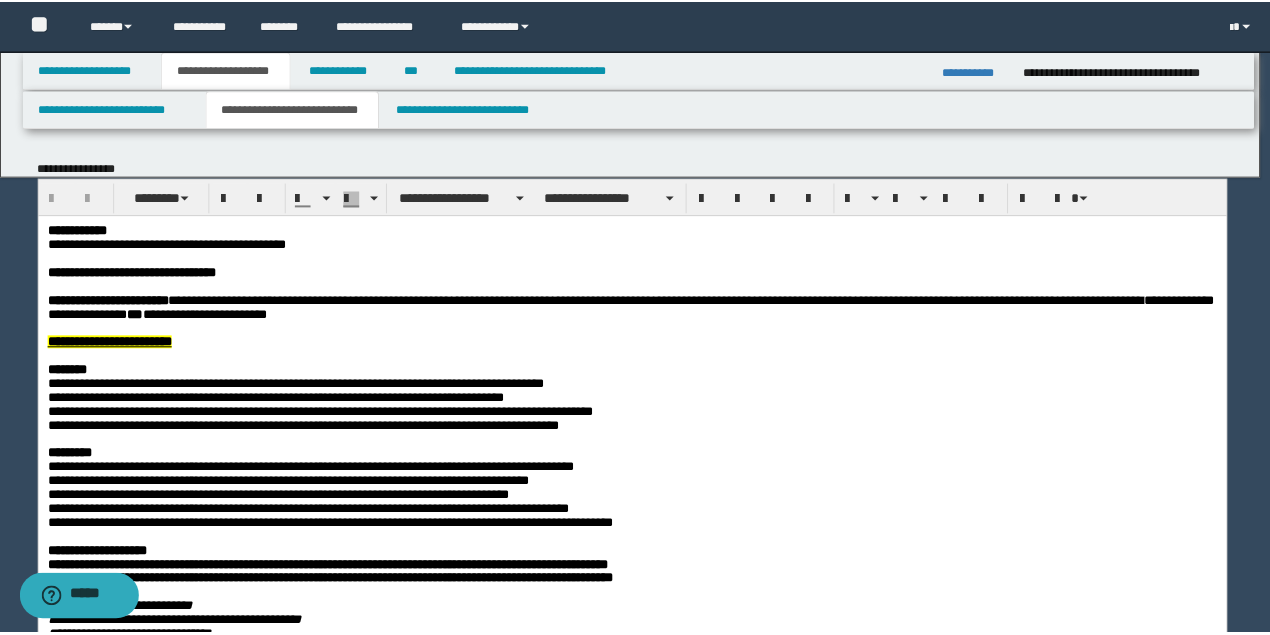 scroll, scrollTop: 0, scrollLeft: 0, axis: both 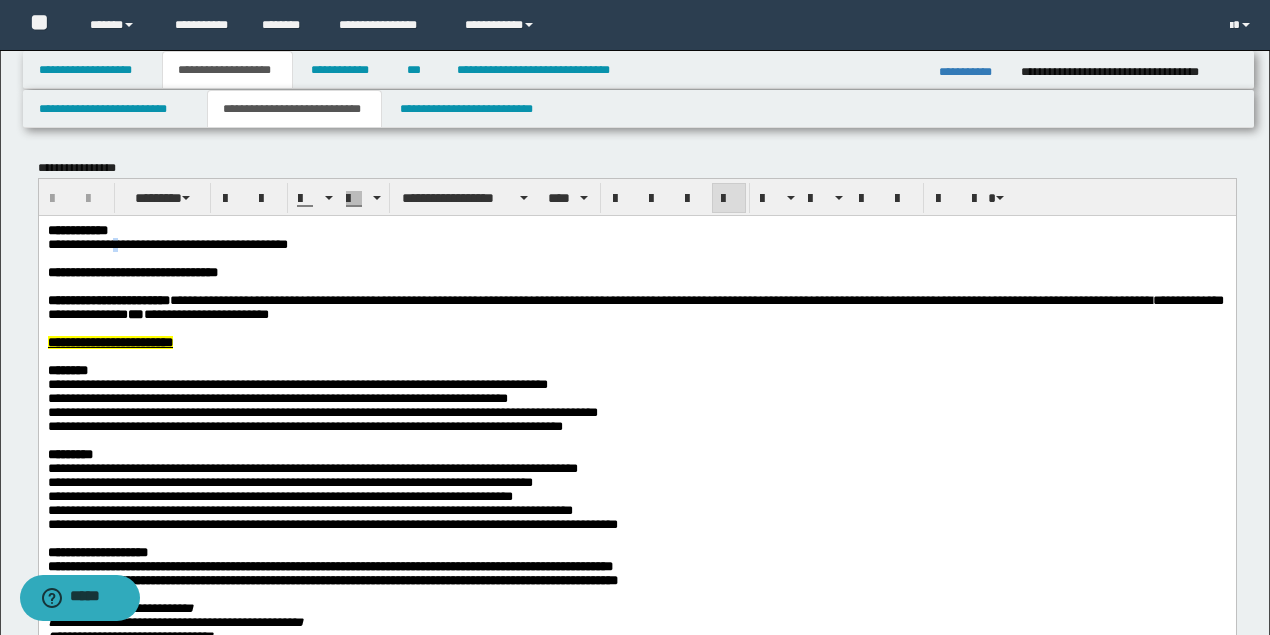 click on "**********" at bounding box center (167, 243) 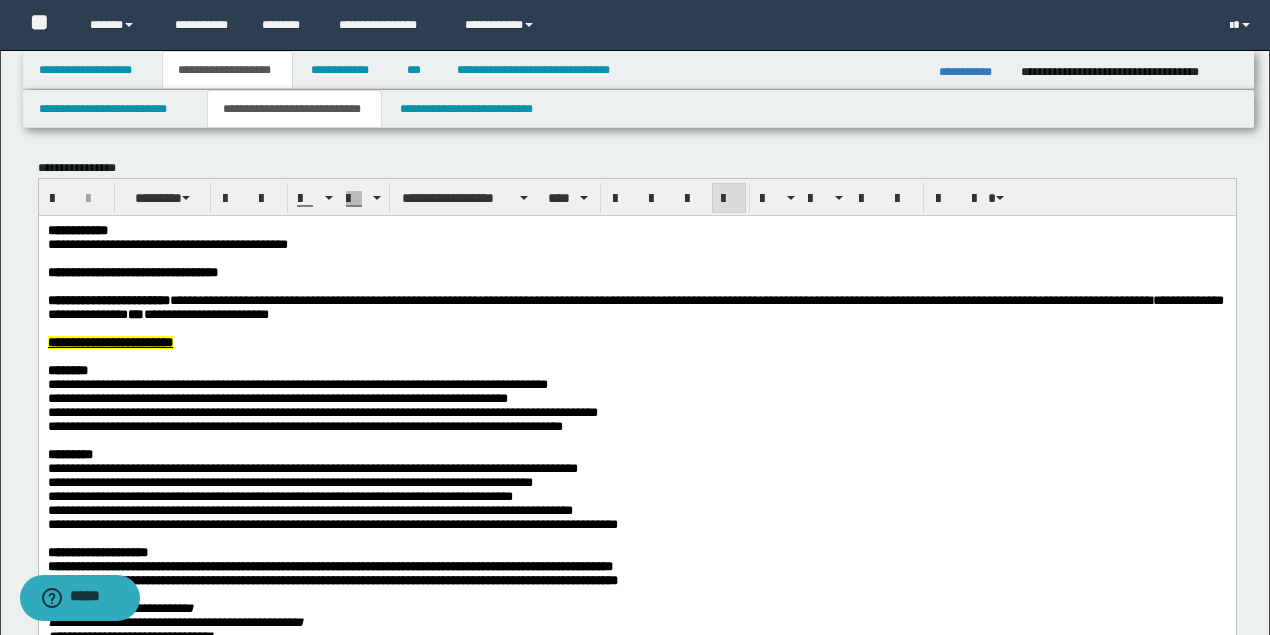 click on "**********" at bounding box center (167, 243) 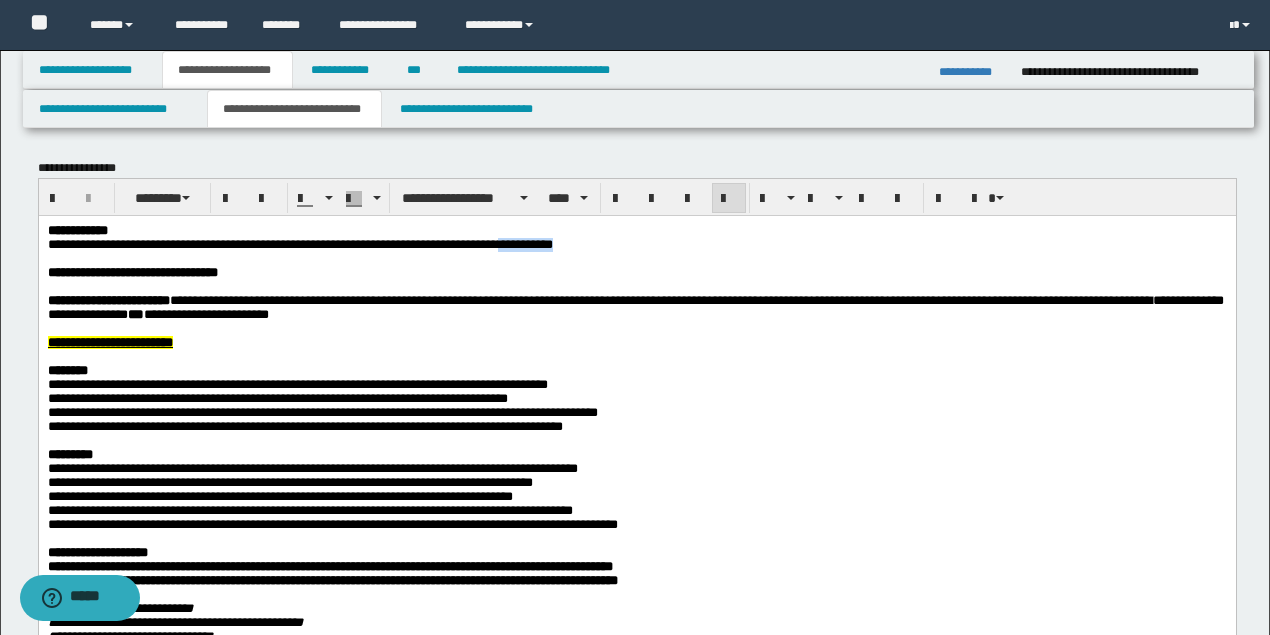 drag, startPoint x: 571, startPoint y: 246, endPoint x: 652, endPoint y: 245, distance: 81.00617 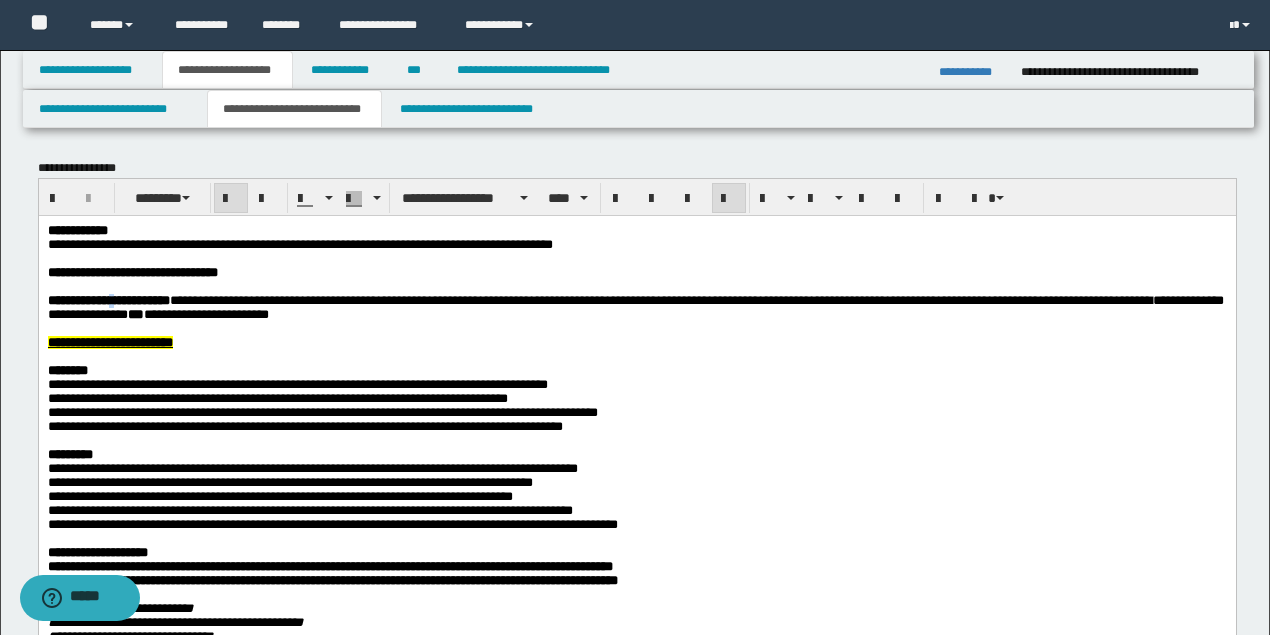 click on "**********" at bounding box center (117, 299) 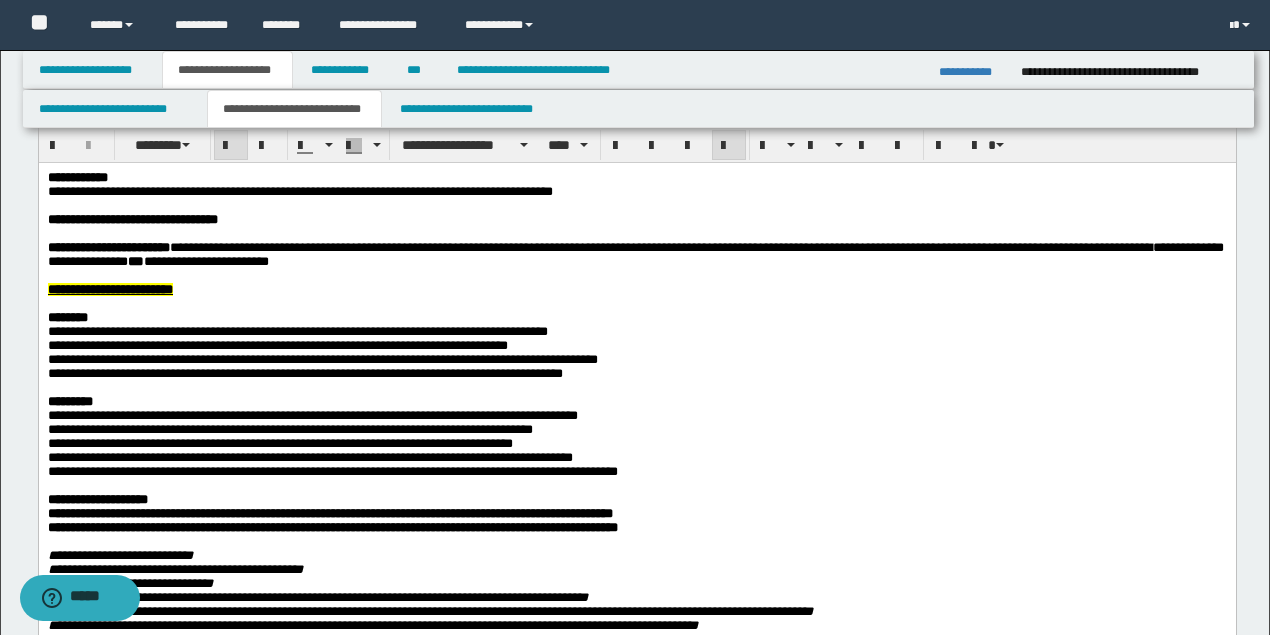 scroll, scrollTop: 133, scrollLeft: 0, axis: vertical 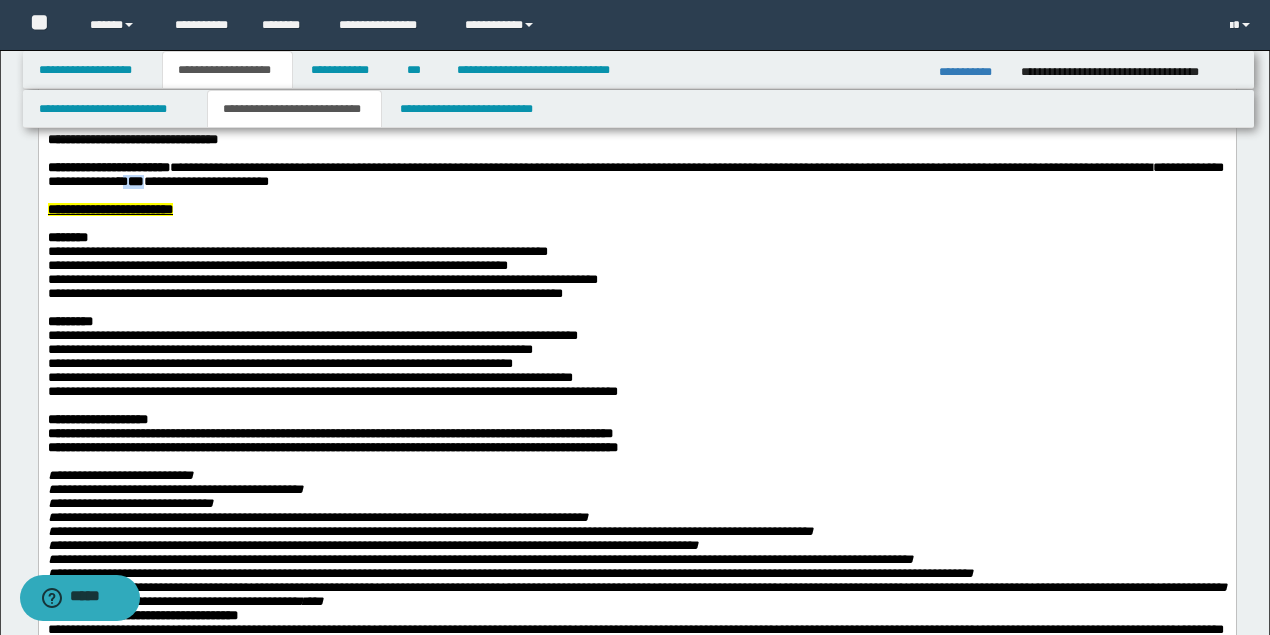 drag, startPoint x: 272, startPoint y: 191, endPoint x: 289, endPoint y: 190, distance: 17.029387 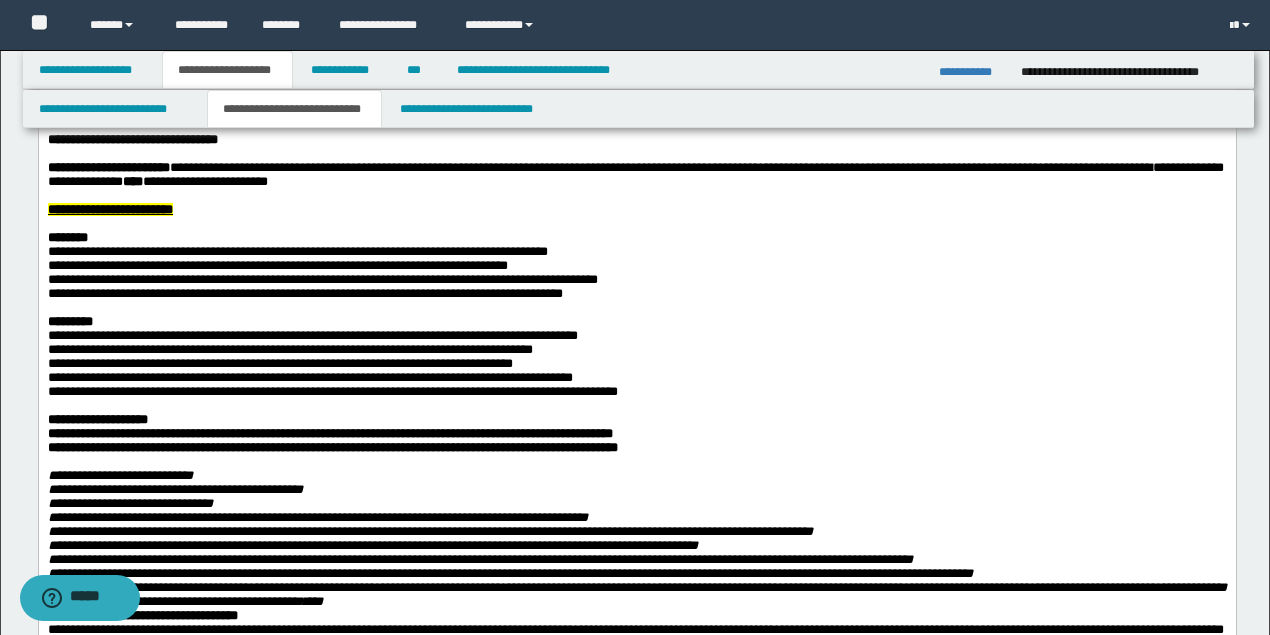 click on "**********" at bounding box center (635, 209) 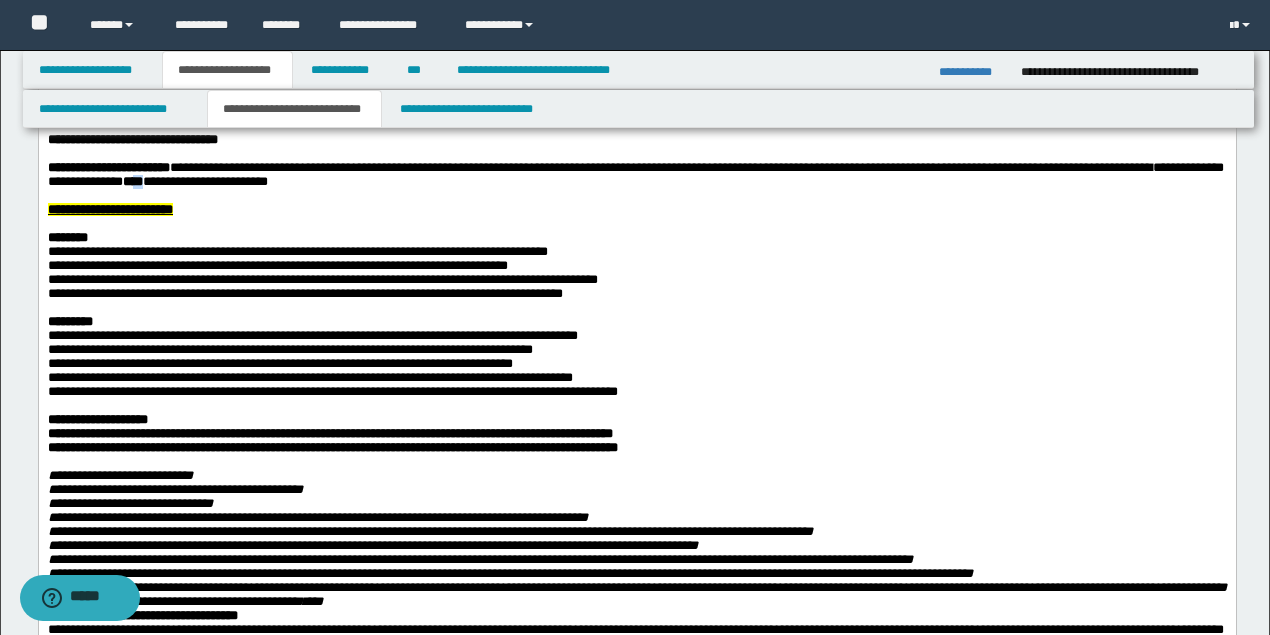 drag, startPoint x: 274, startPoint y: 193, endPoint x: 286, endPoint y: 192, distance: 12.0415945 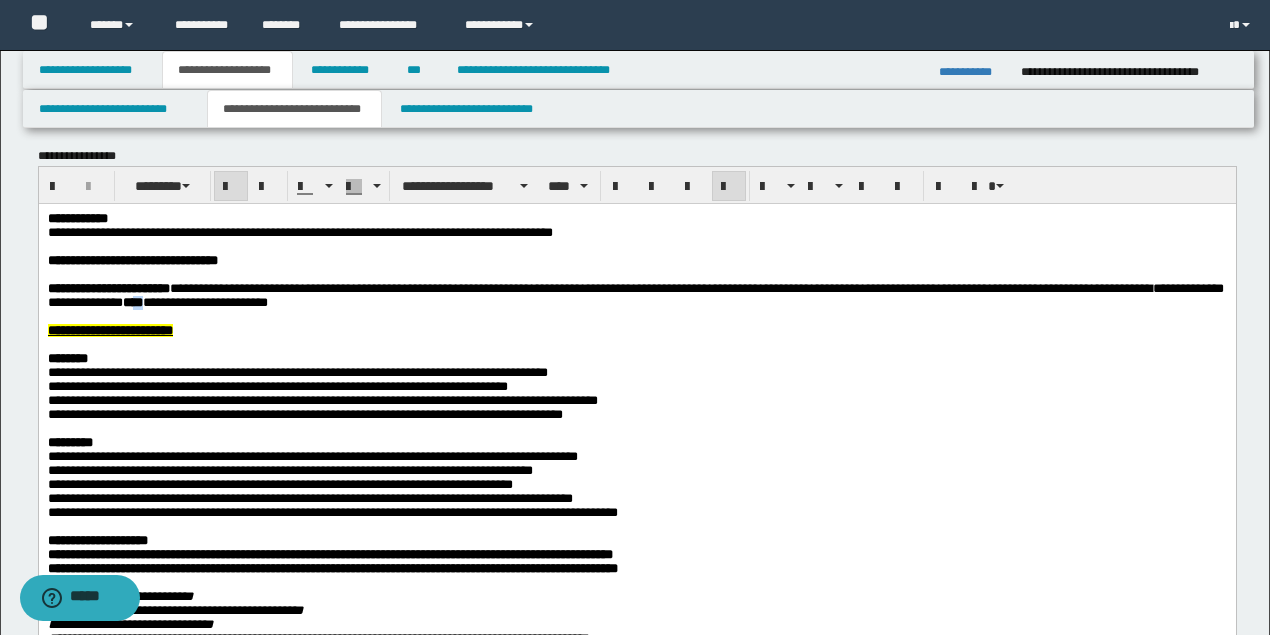 scroll, scrollTop: 0, scrollLeft: 0, axis: both 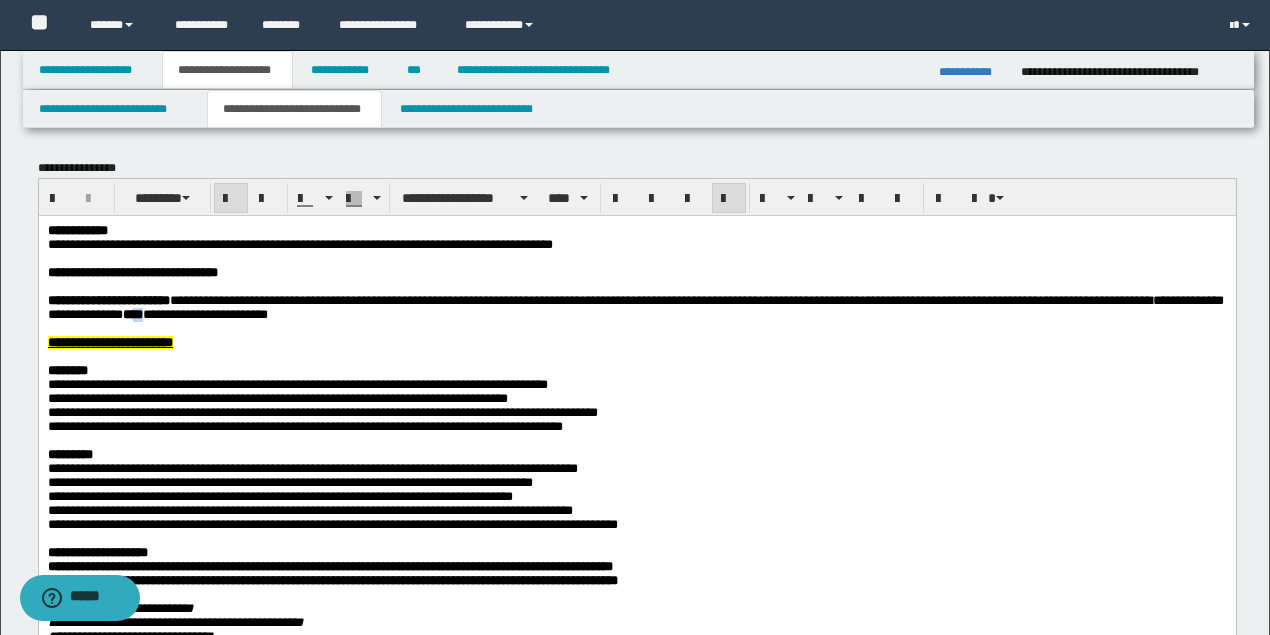 click at bounding box center (231, 199) 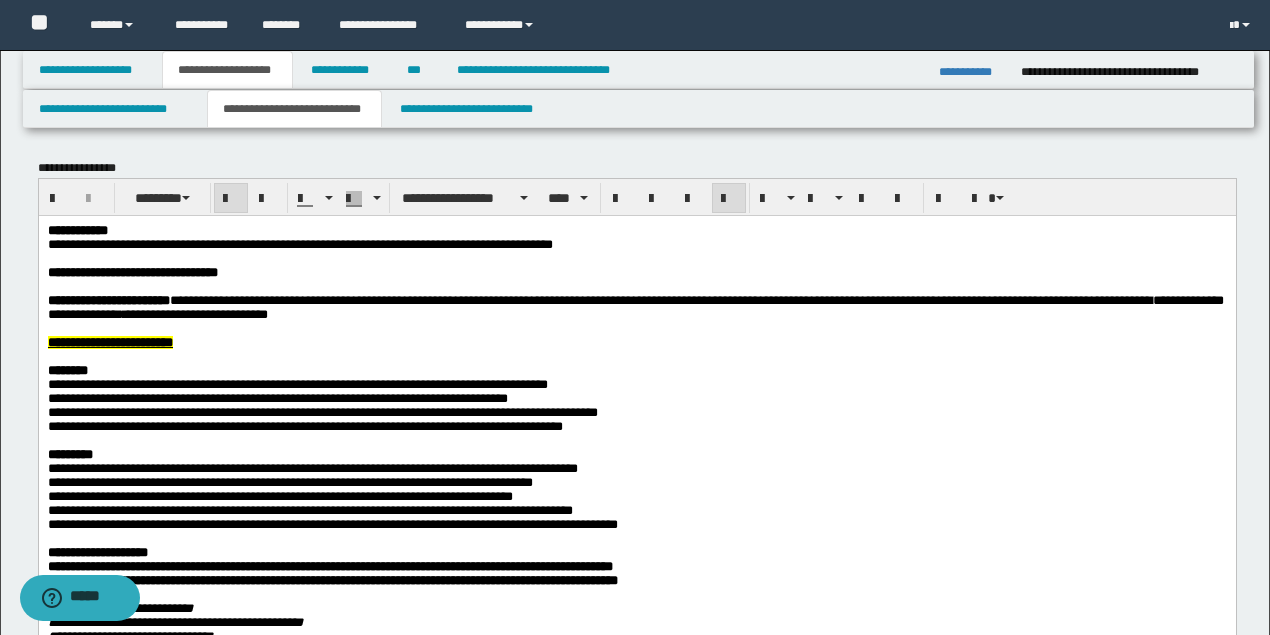 click on "**********" at bounding box center [635, 342] 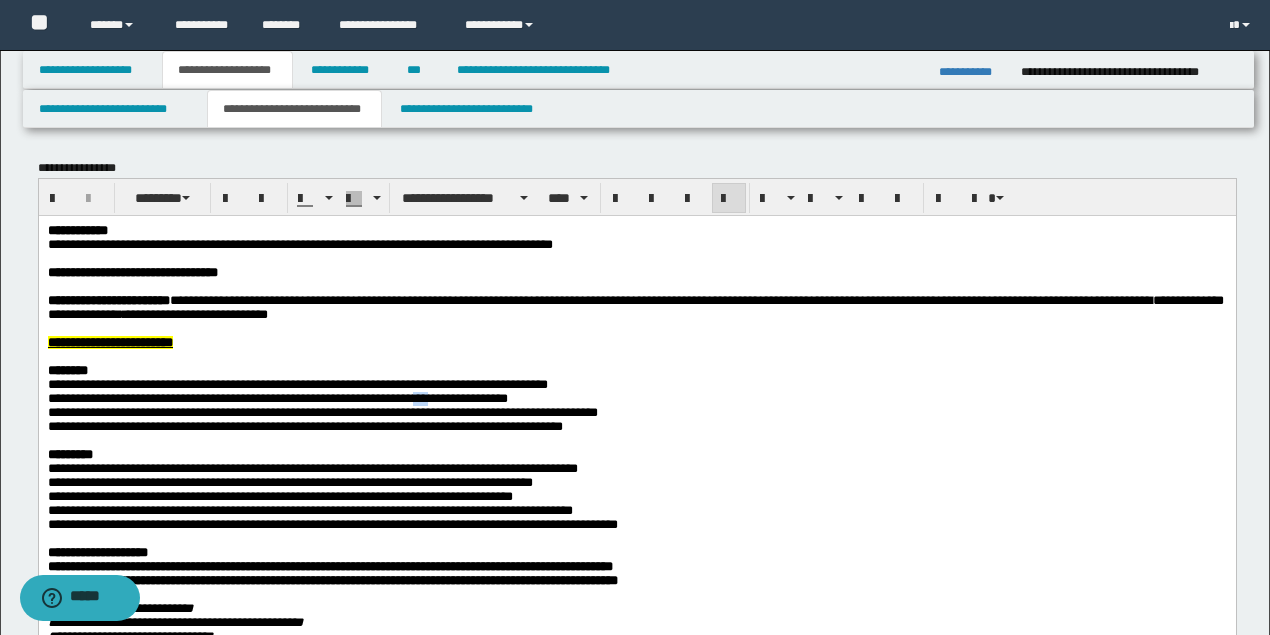 drag, startPoint x: 389, startPoint y: 410, endPoint x: 379, endPoint y: 412, distance: 10.198039 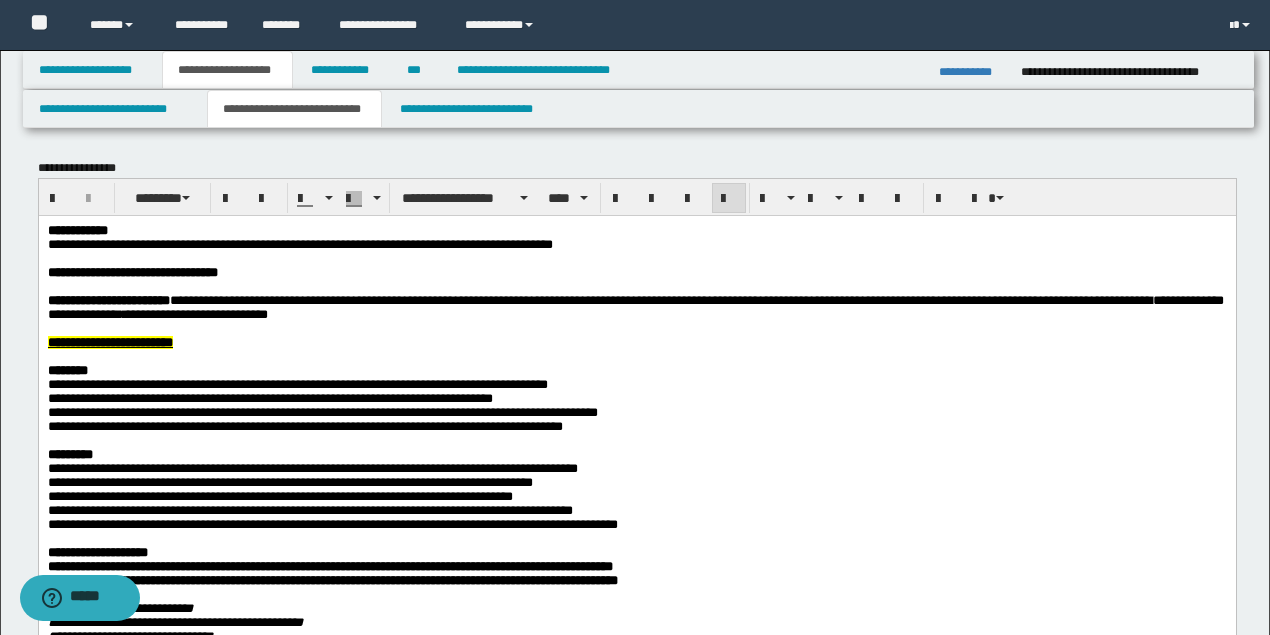 click on "**********" at bounding box center [269, 397] 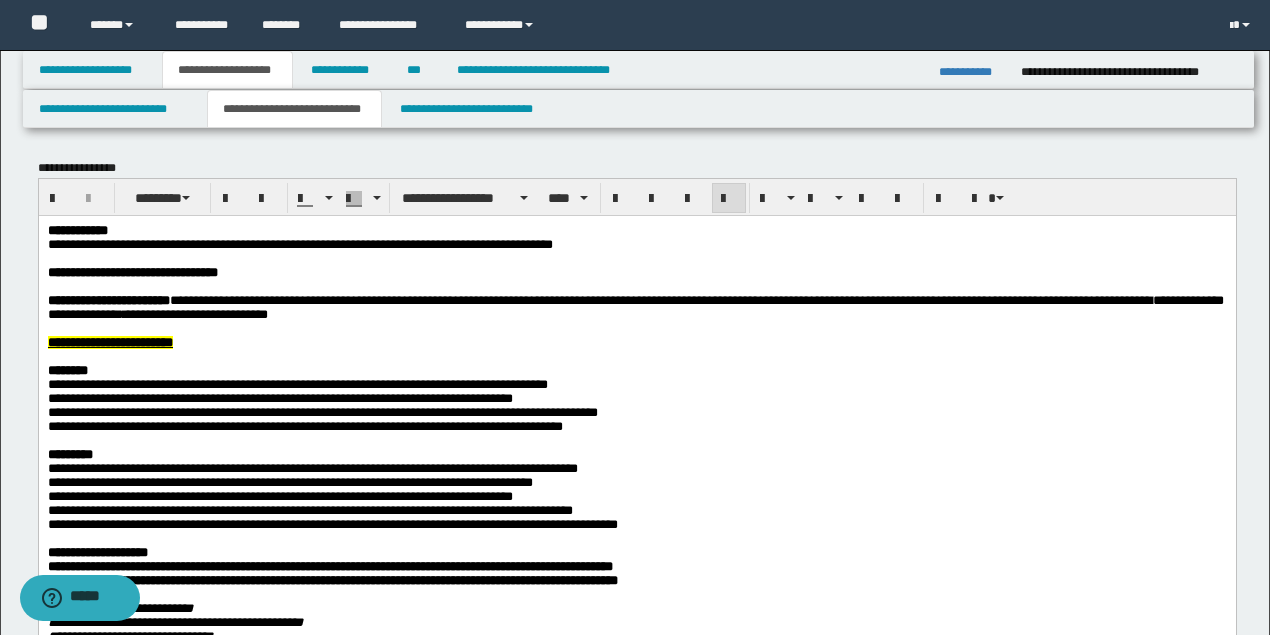 click on "**********" at bounding box center [322, 411] 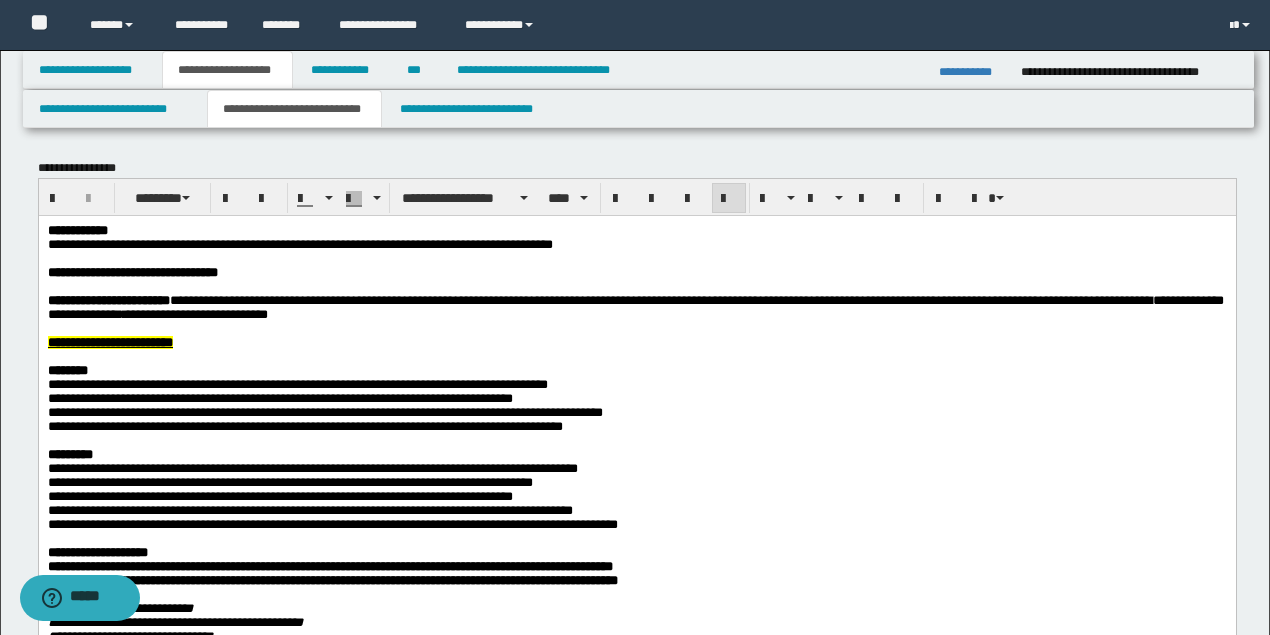 click on "**********" at bounding box center (304, 425) 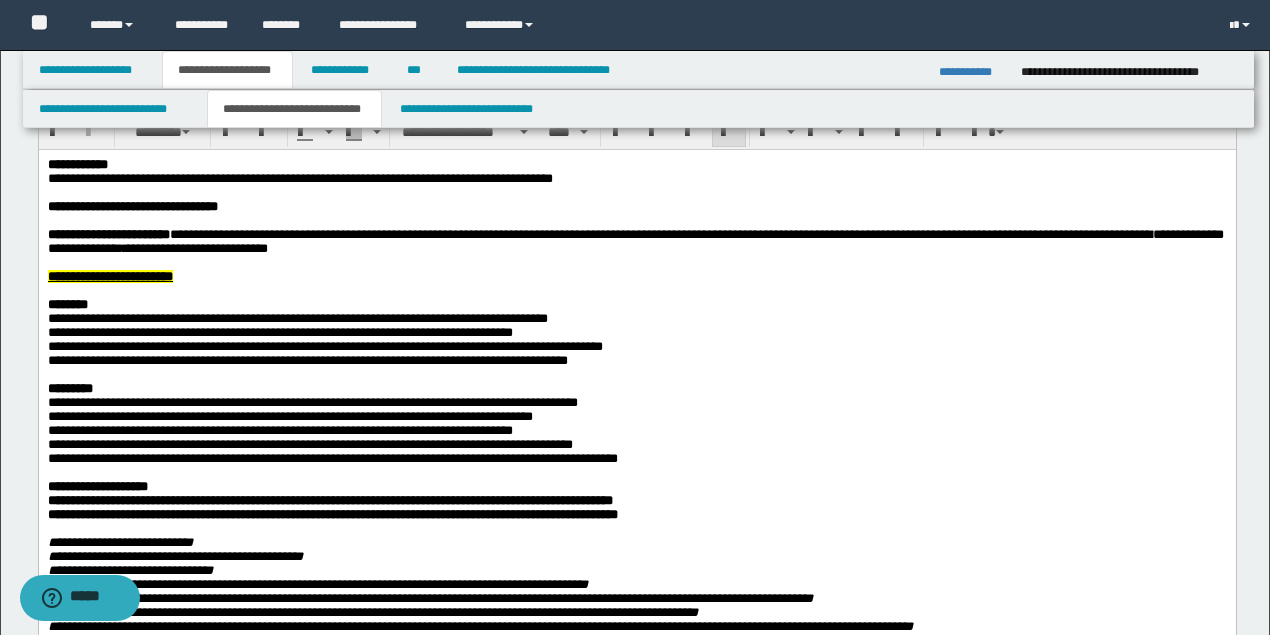 scroll, scrollTop: 200, scrollLeft: 0, axis: vertical 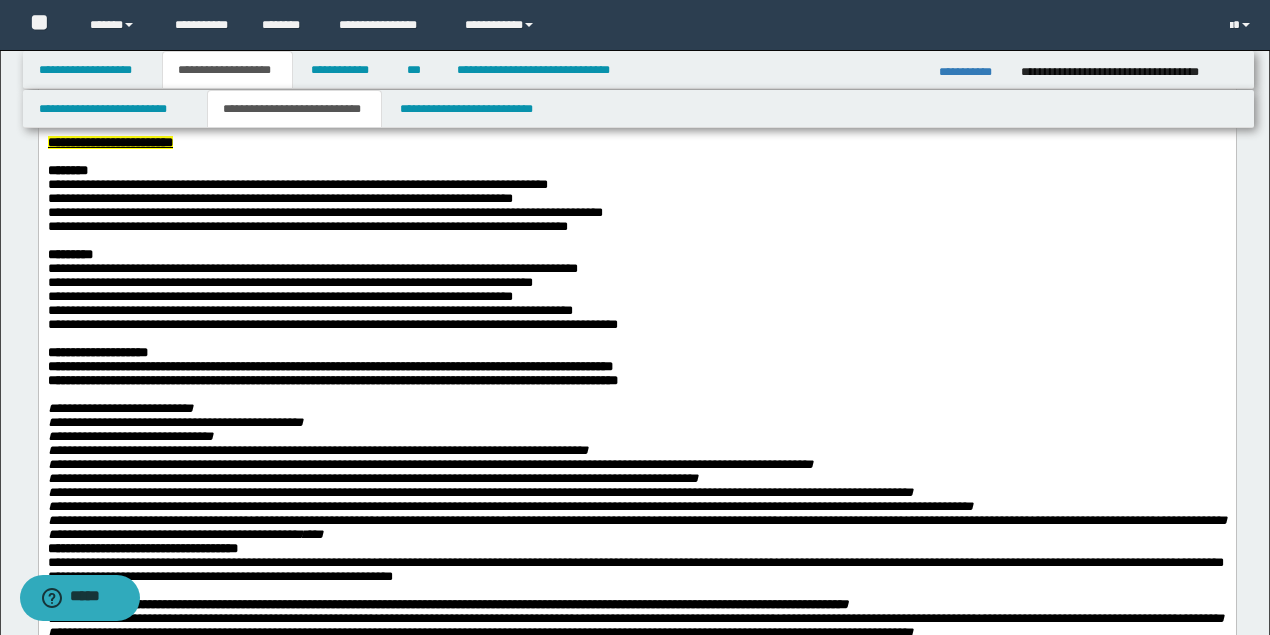 click on "**********" at bounding box center [279, 295] 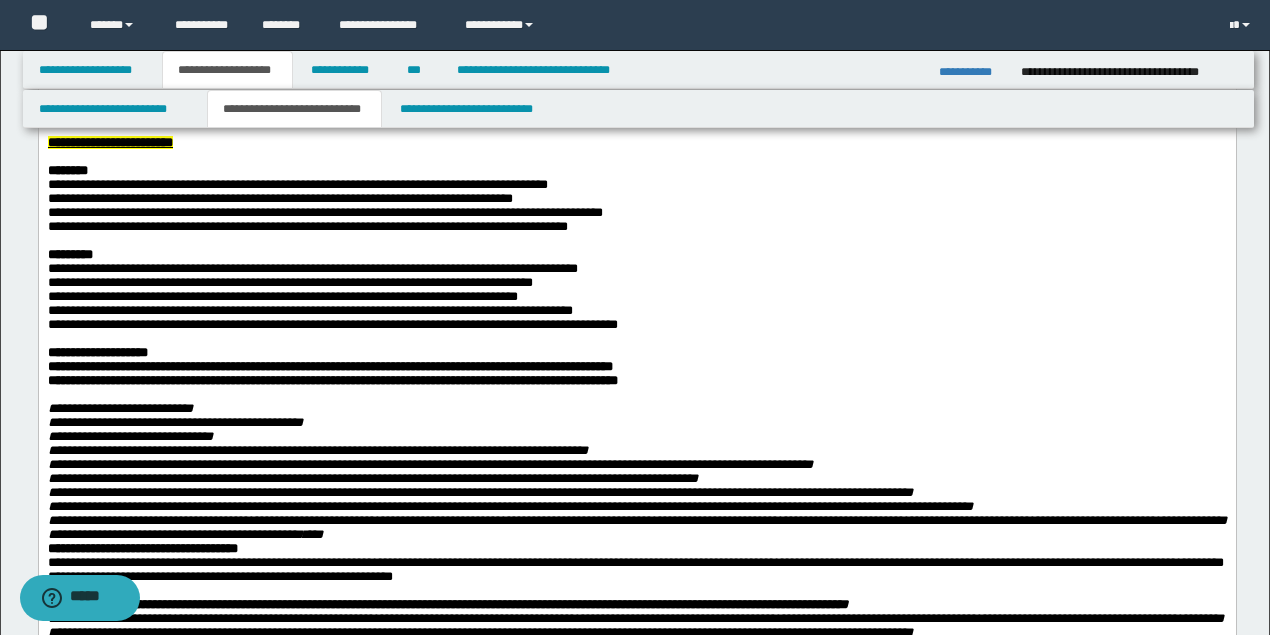 click on "**********" at bounding box center (309, 309) 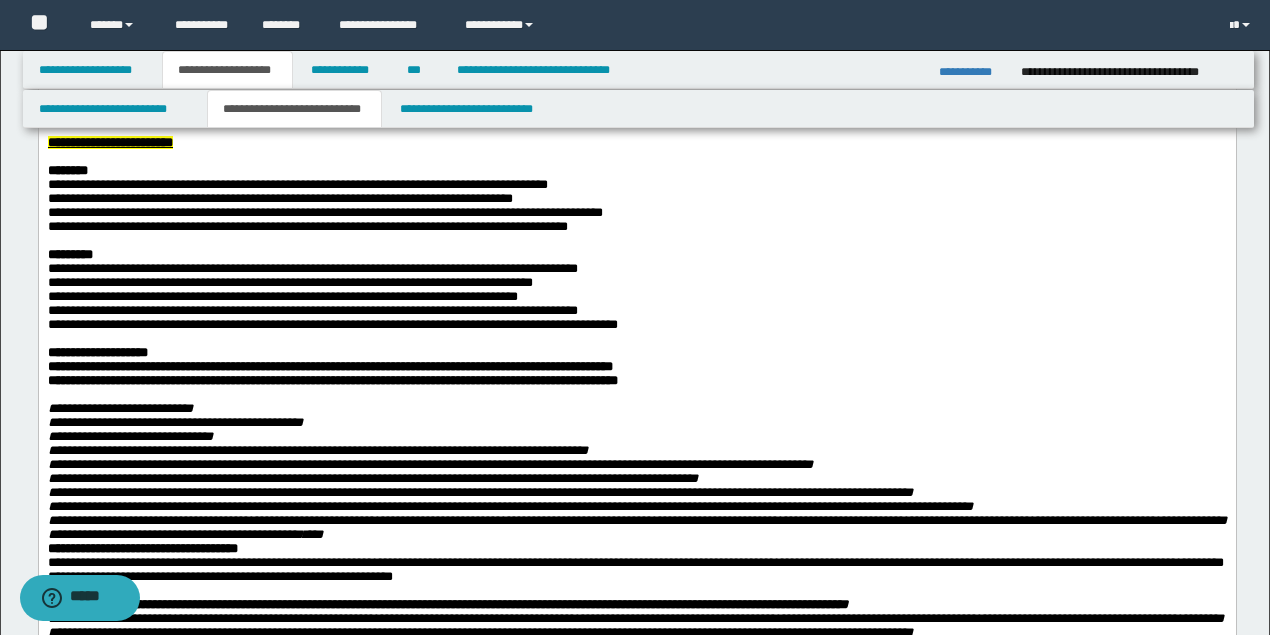click on "**********" at bounding box center [332, 323] 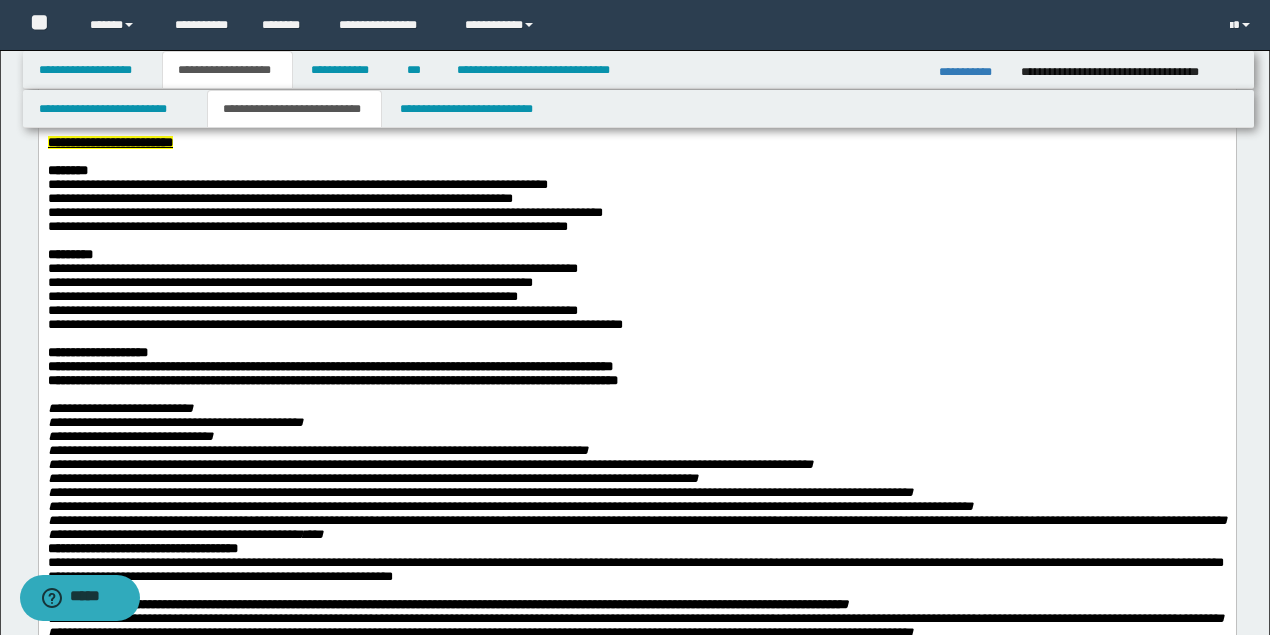 click on "**********" at bounding box center (329, 365) 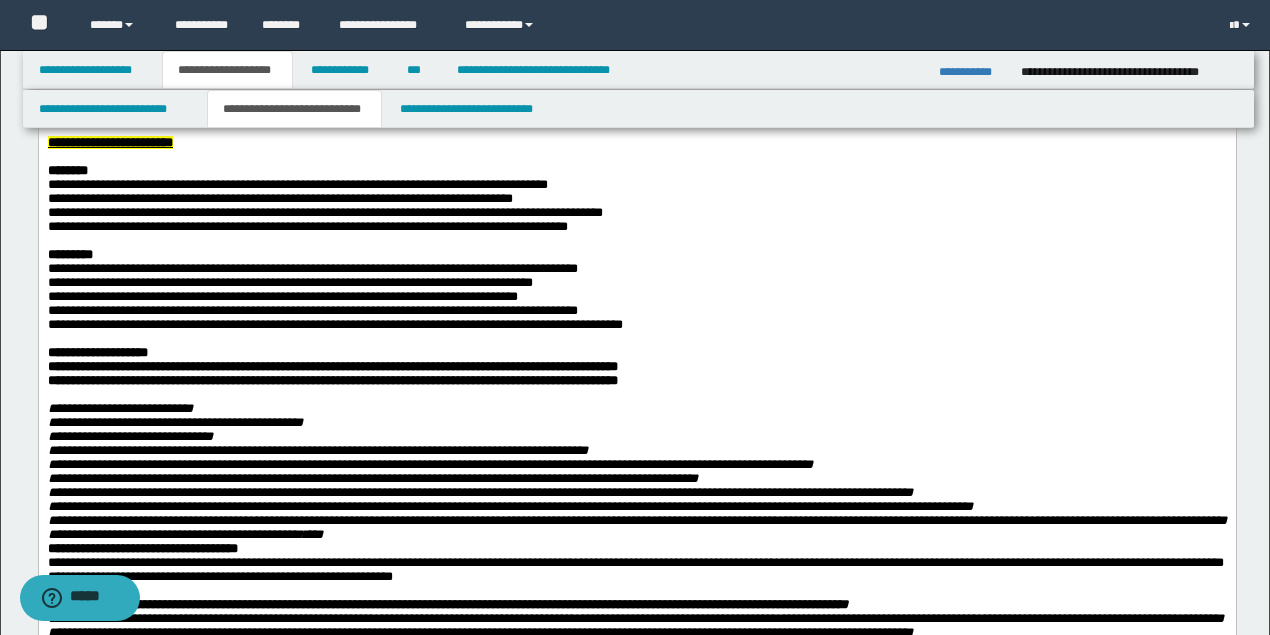 click on "**********" at bounding box center [332, 379] 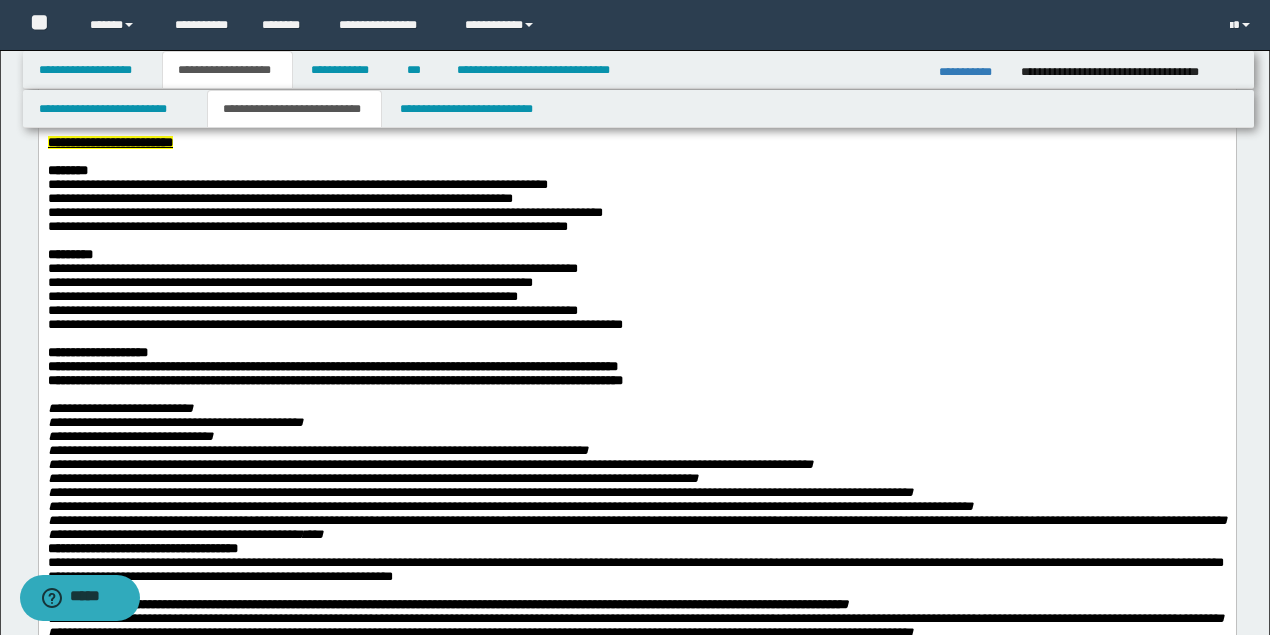 click on "*****" at bounding box center [134, 351] 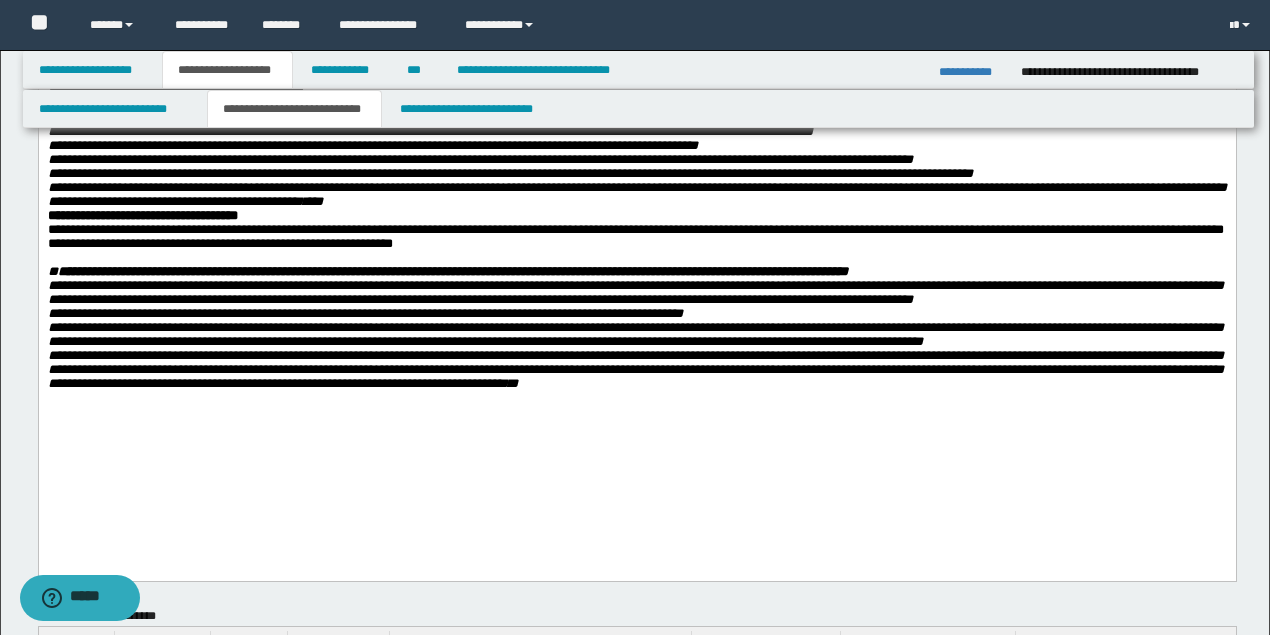 scroll, scrollTop: 800, scrollLeft: 0, axis: vertical 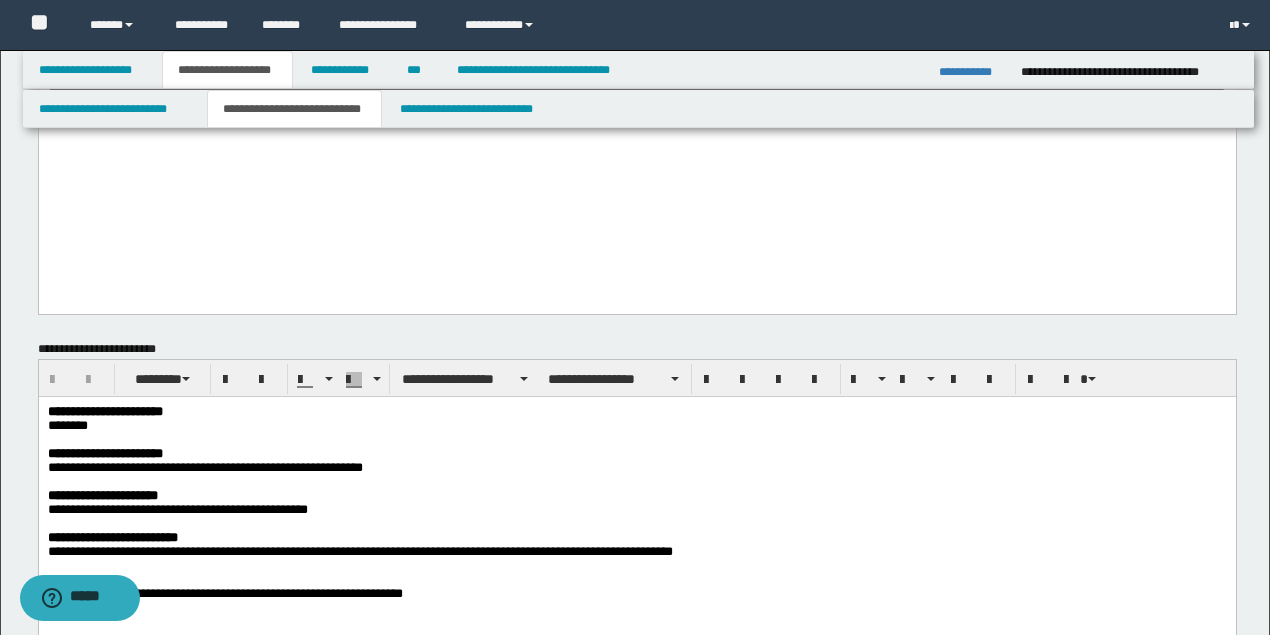 drag, startPoint x: 752, startPoint y: 199, endPoint x: 777, endPoint y: 267, distance: 72.44998 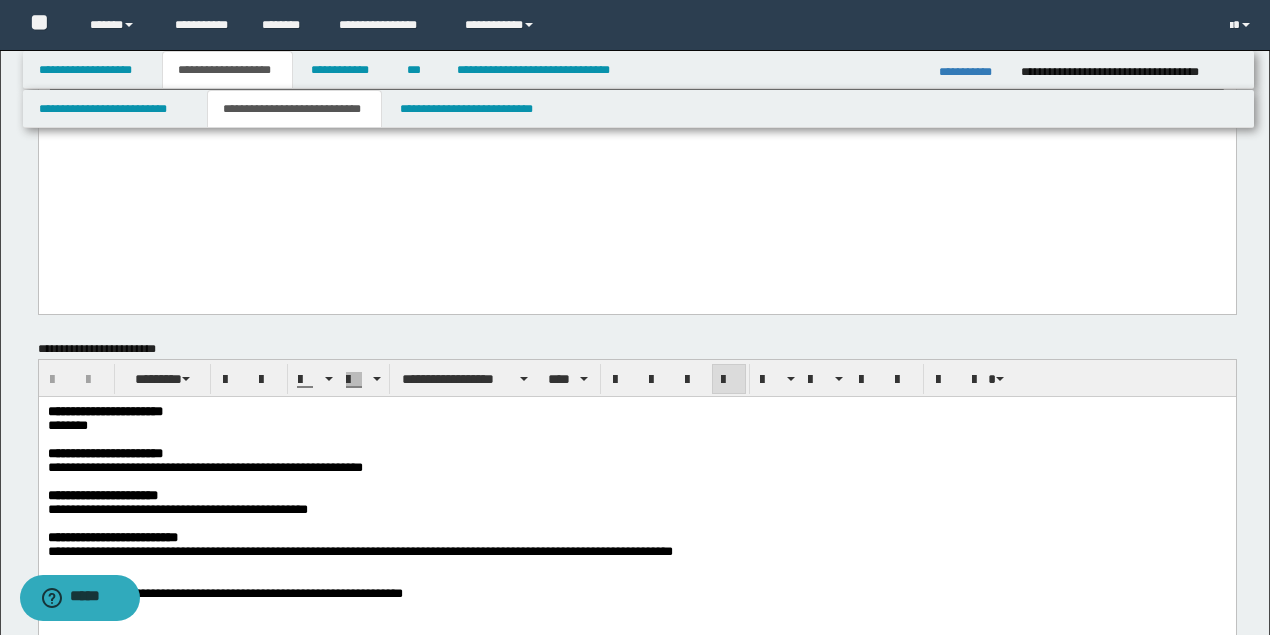 click on "********" at bounding box center (635, 426) 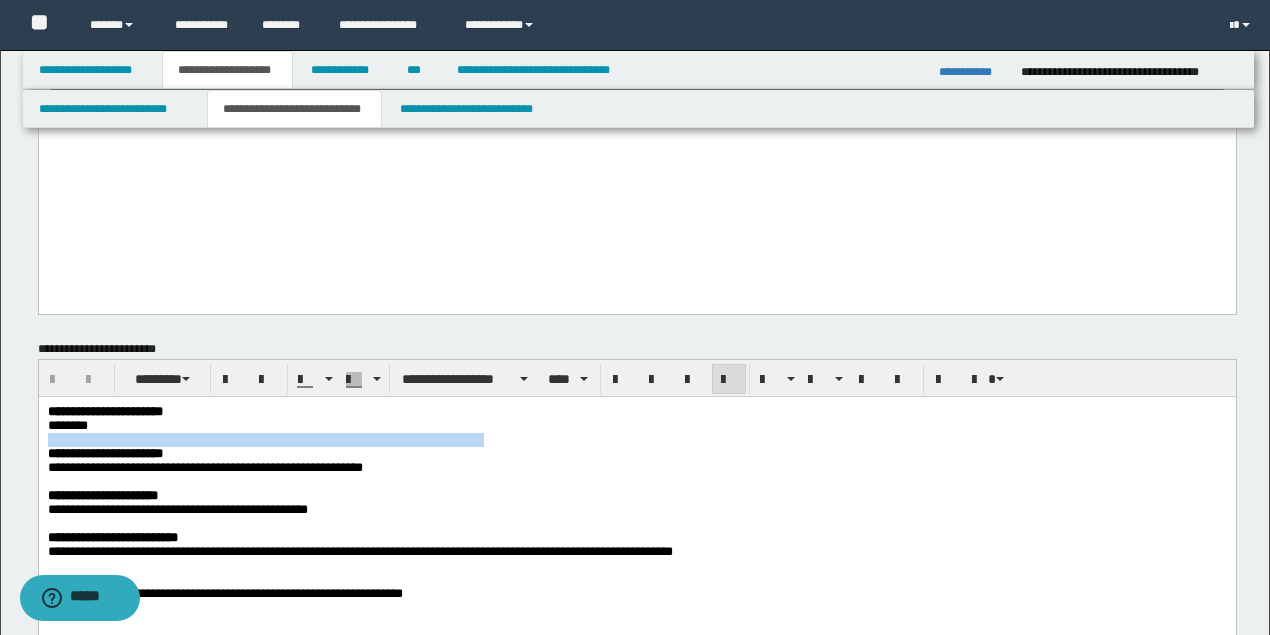 drag, startPoint x: 101, startPoint y: 424, endPoint x: 502, endPoint y: 445, distance: 401.5495 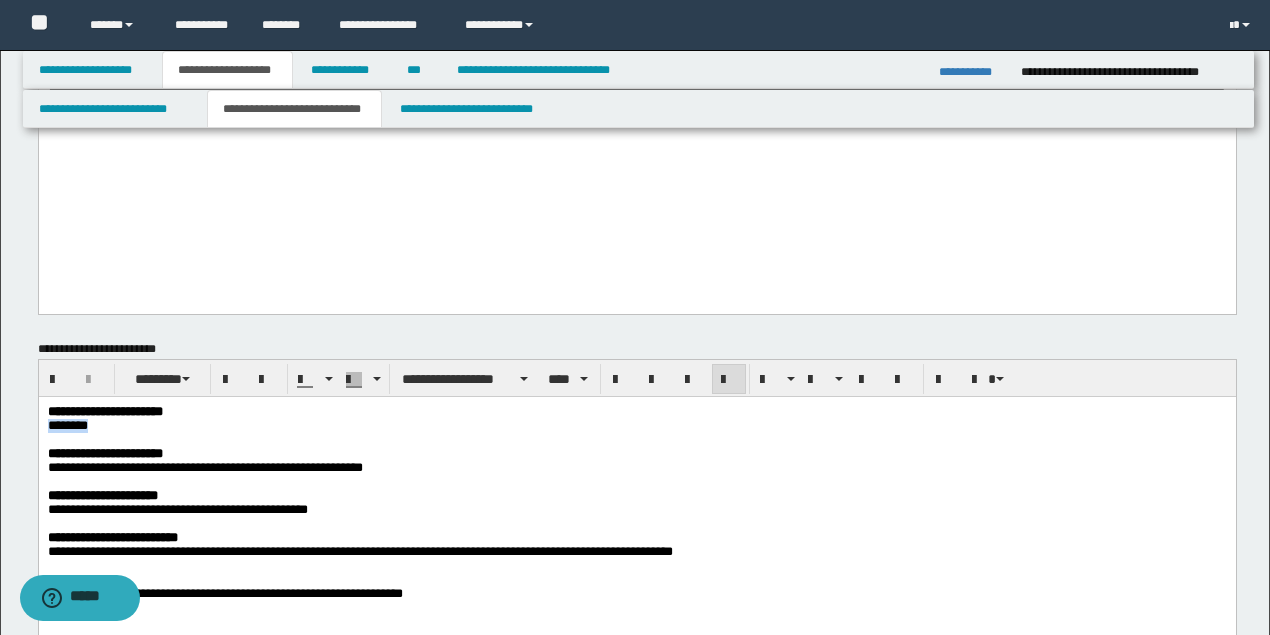 drag, startPoint x: 98, startPoint y: 426, endPoint x: 38, endPoint y: 821, distance: 399.53098 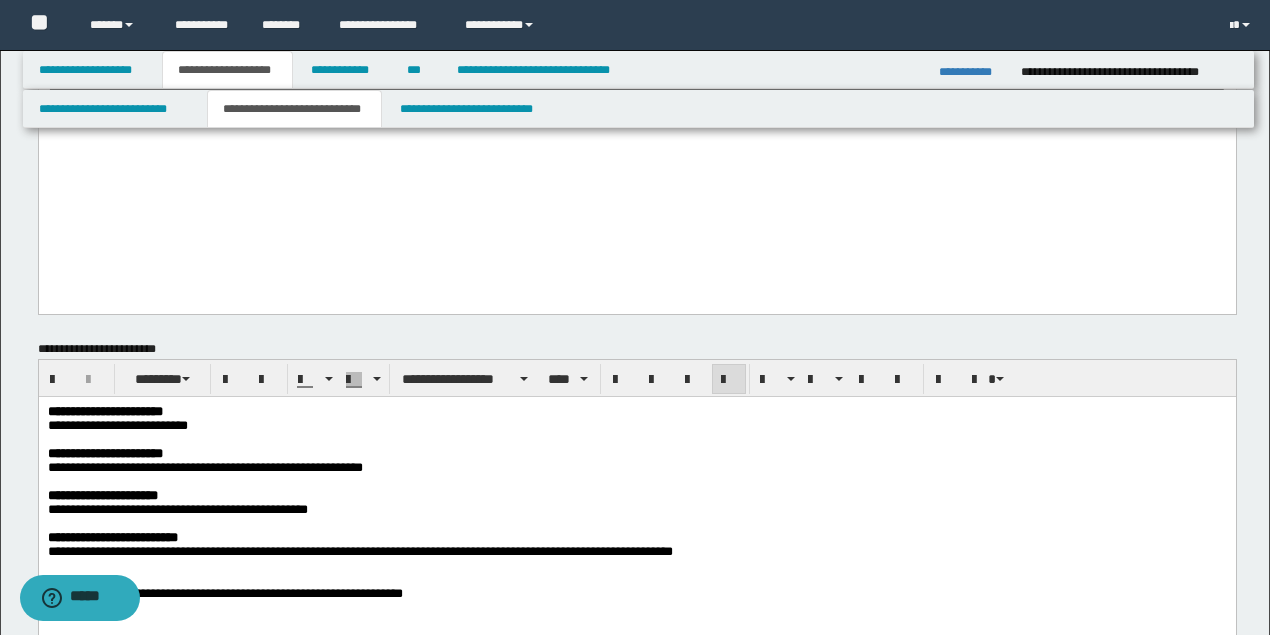 click at bounding box center (635, 440) 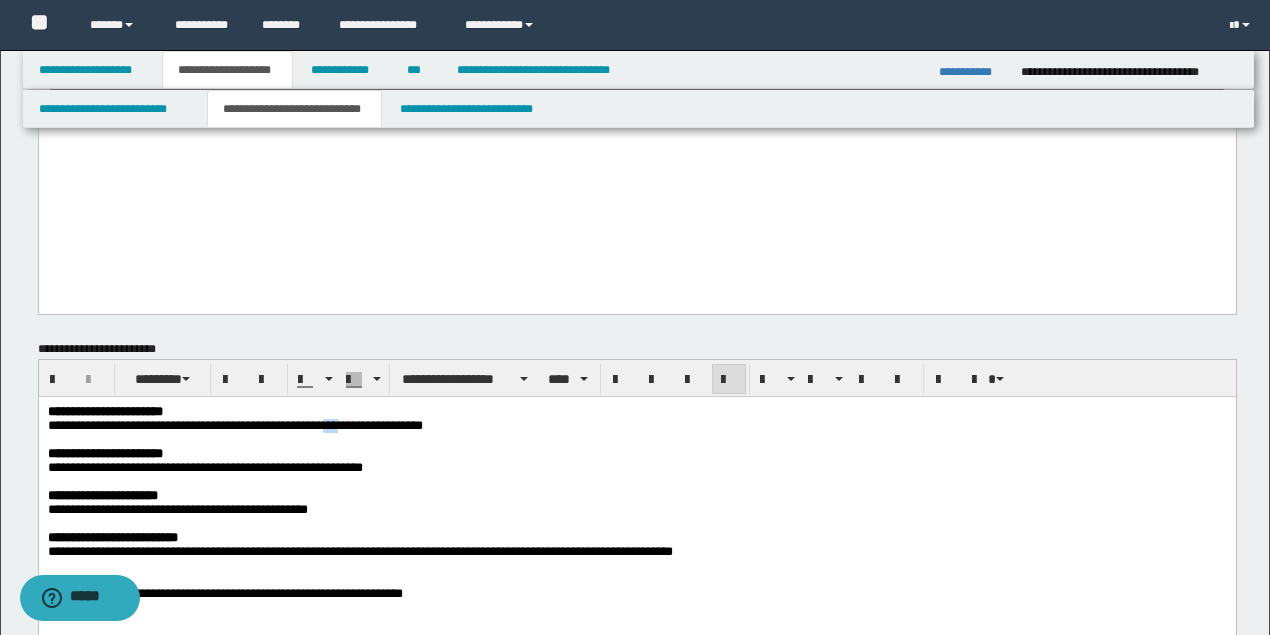 drag, startPoint x: 358, startPoint y: 428, endPoint x: 374, endPoint y: 428, distance: 16 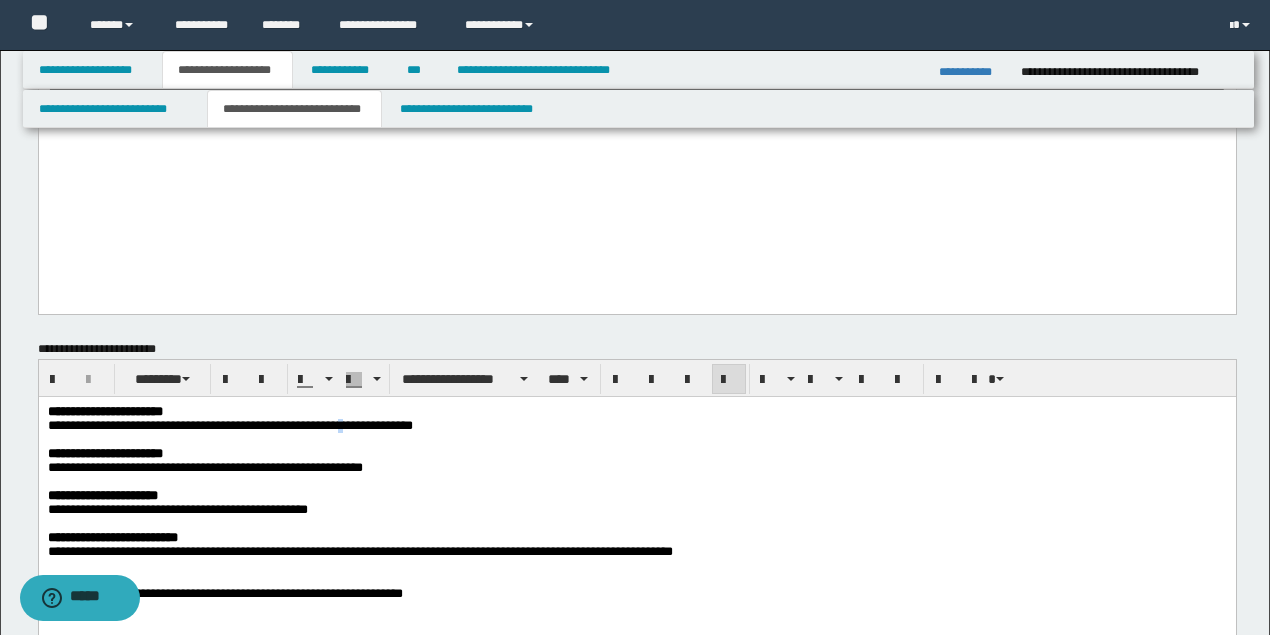 click on "**********" at bounding box center (229, 425) 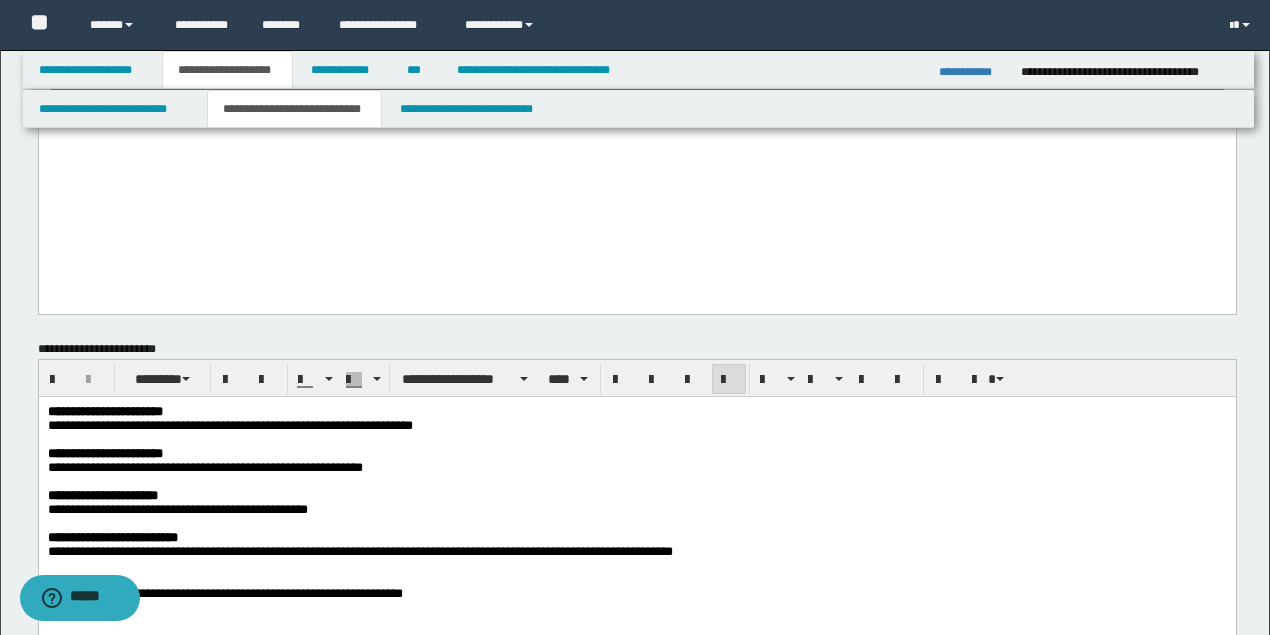 click on "**********" at bounding box center [635, 426] 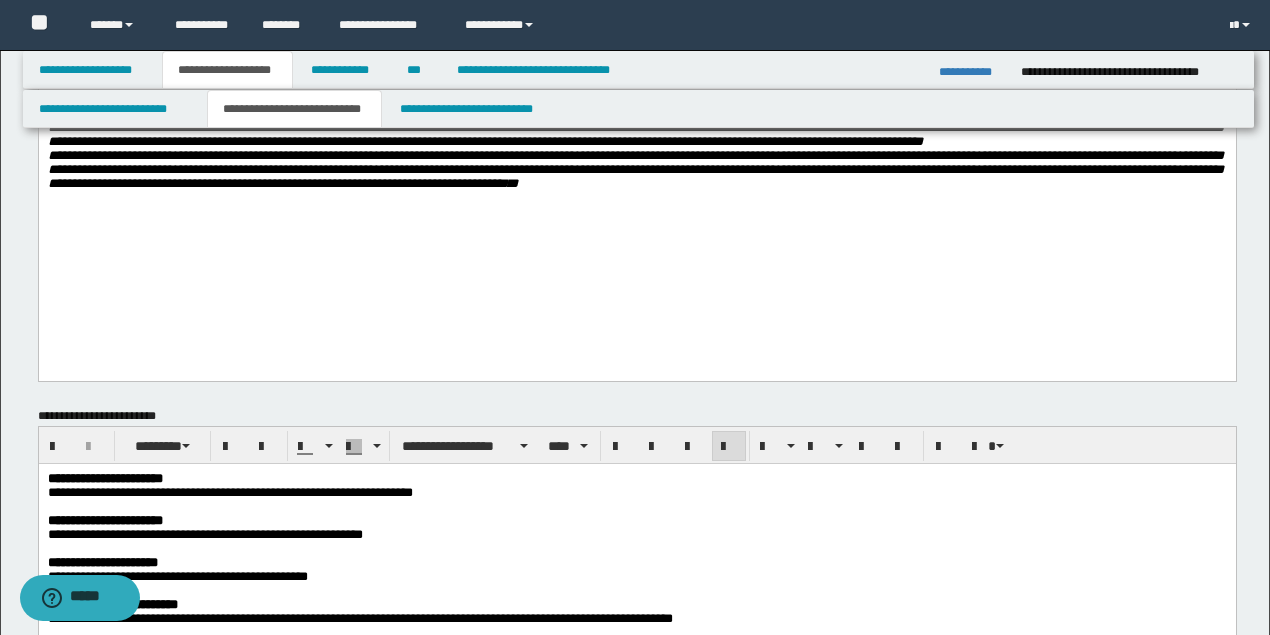 scroll, scrollTop: 933, scrollLeft: 0, axis: vertical 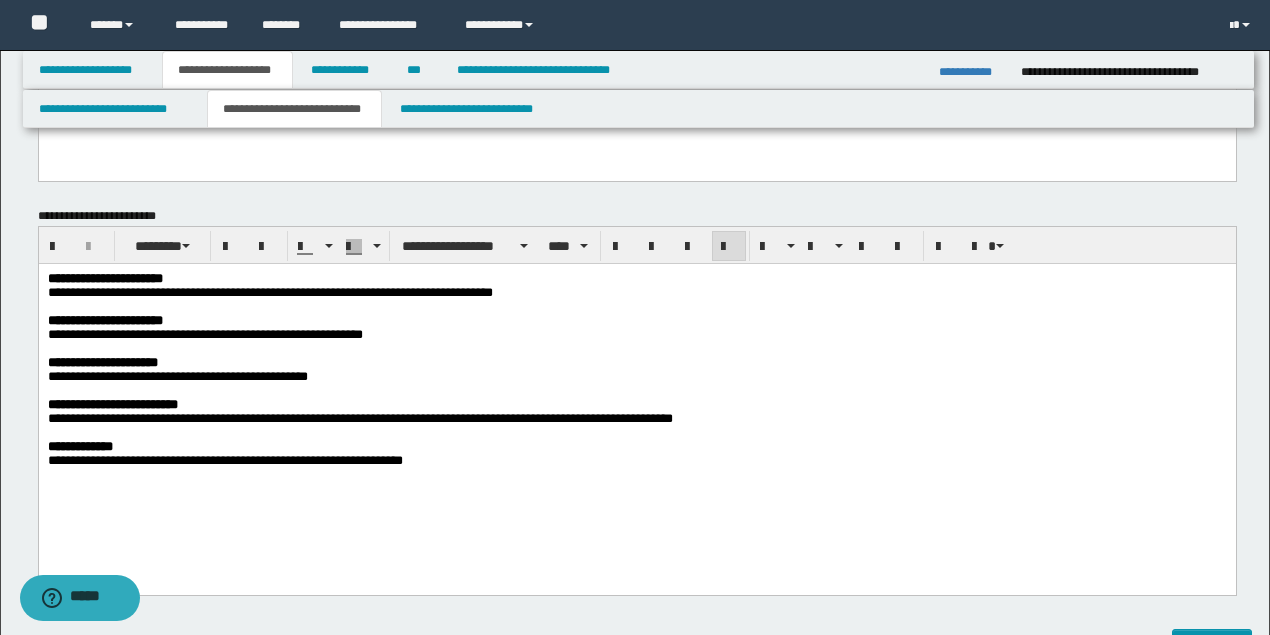 click on "**********" at bounding box center (635, 293) 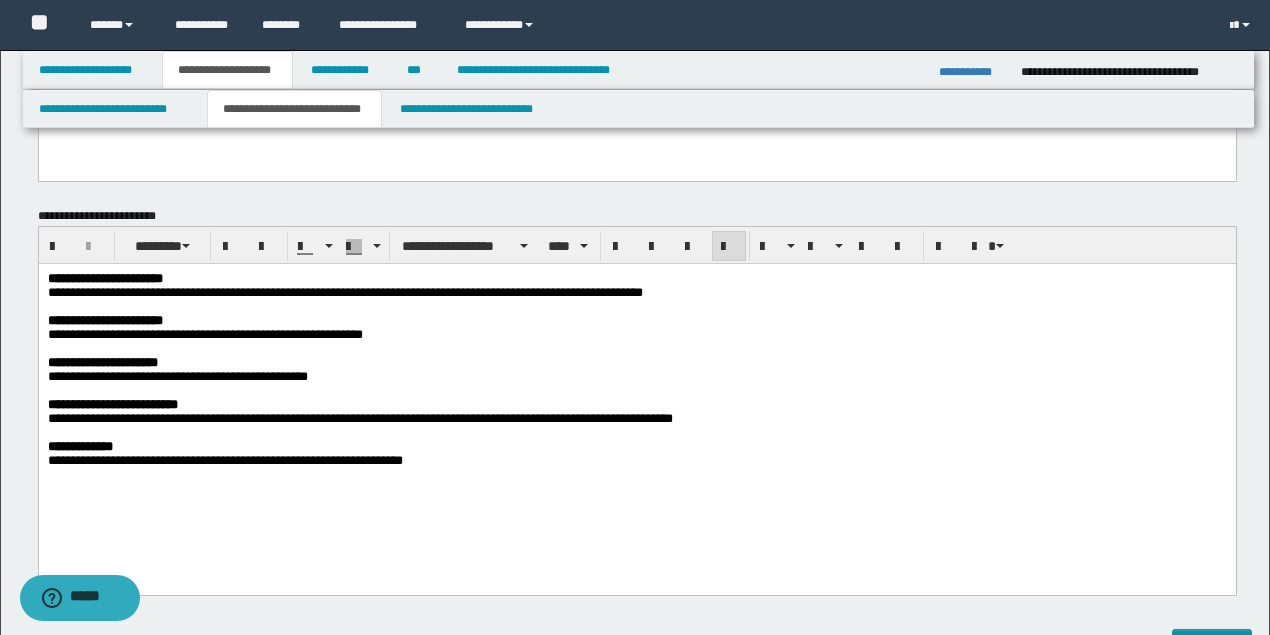 click on "**********" at bounding box center [344, 292] 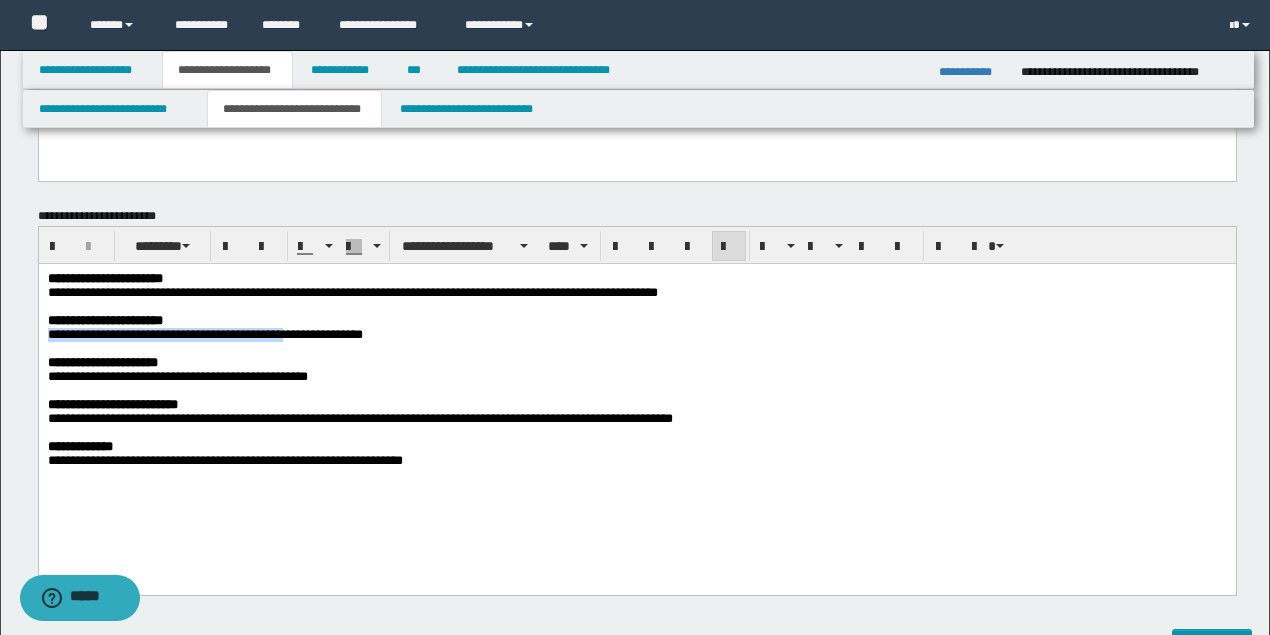 drag, startPoint x: 48, startPoint y: 341, endPoint x: 310, endPoint y: 344, distance: 262.01718 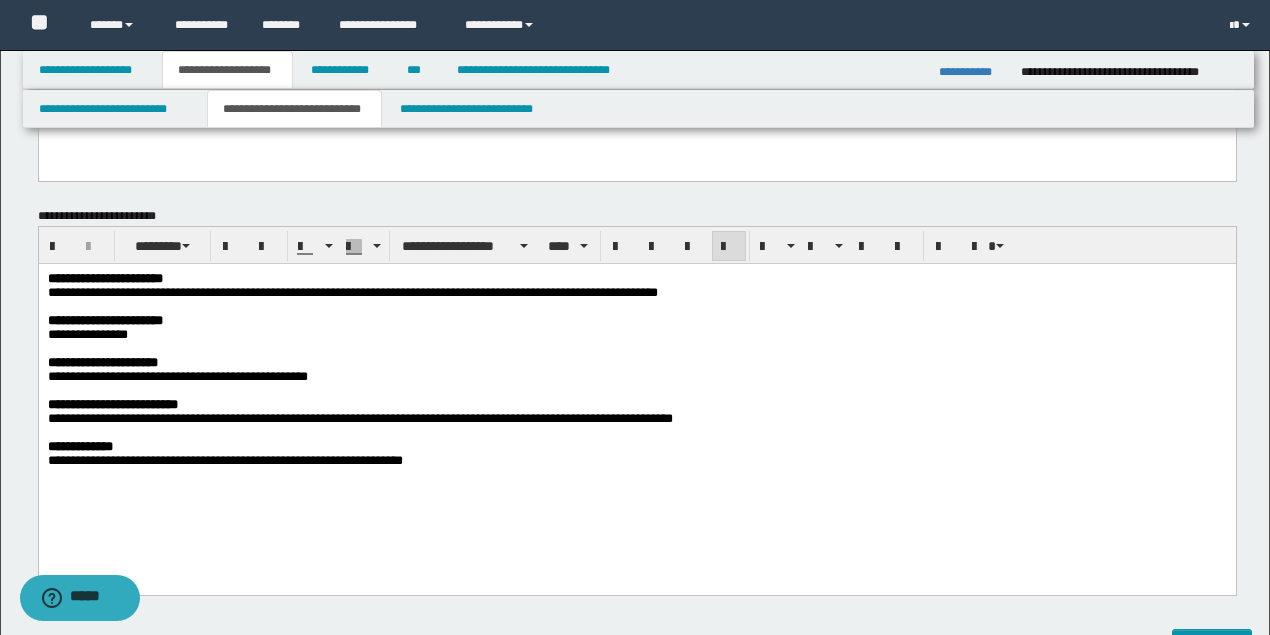 drag, startPoint x: 96, startPoint y: 341, endPoint x: 215, endPoint y: 341, distance: 119 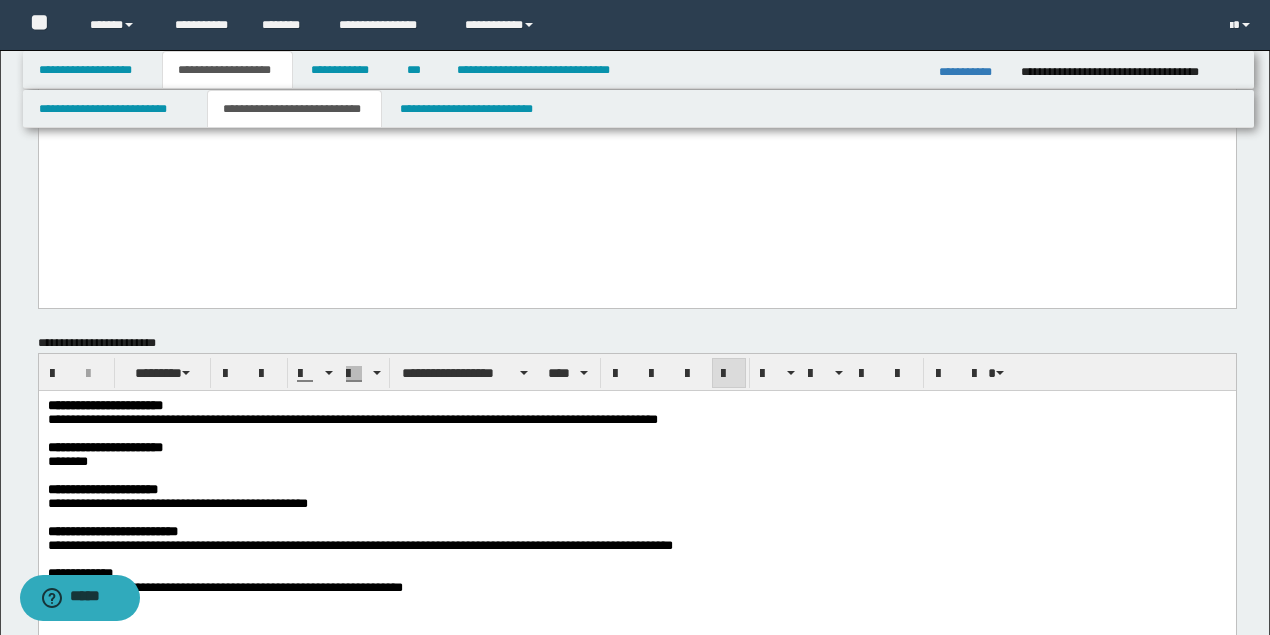 scroll, scrollTop: 933, scrollLeft: 0, axis: vertical 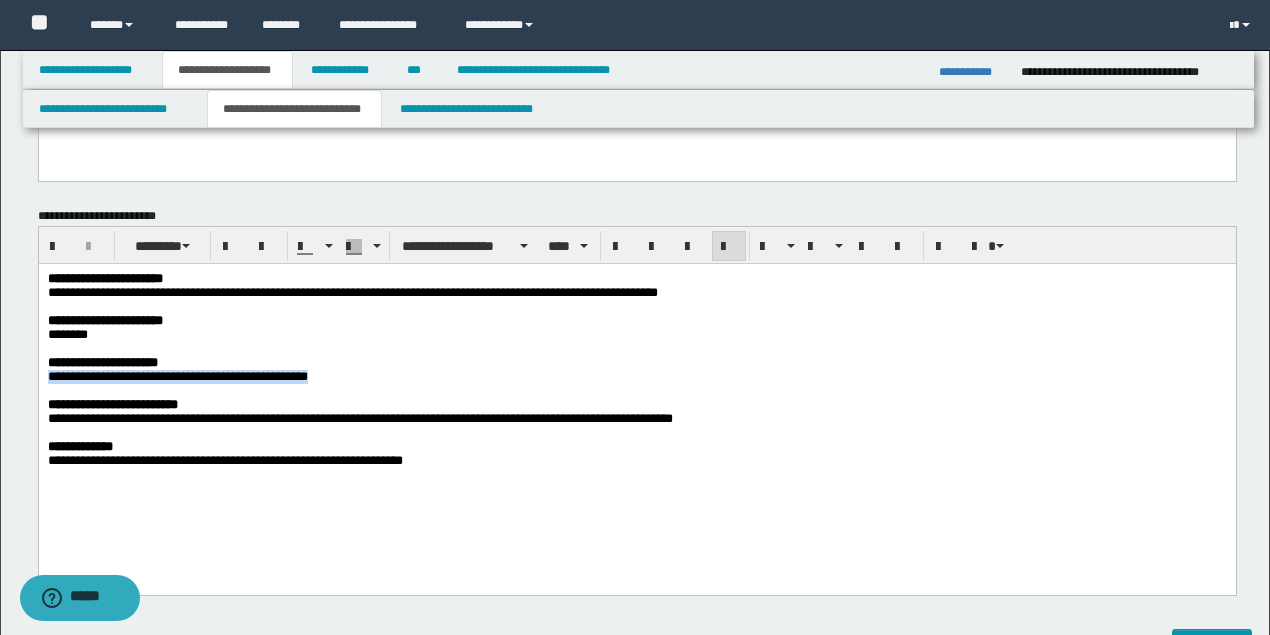 drag, startPoint x: 49, startPoint y: 387, endPoint x: 283, endPoint y: 387, distance: 234 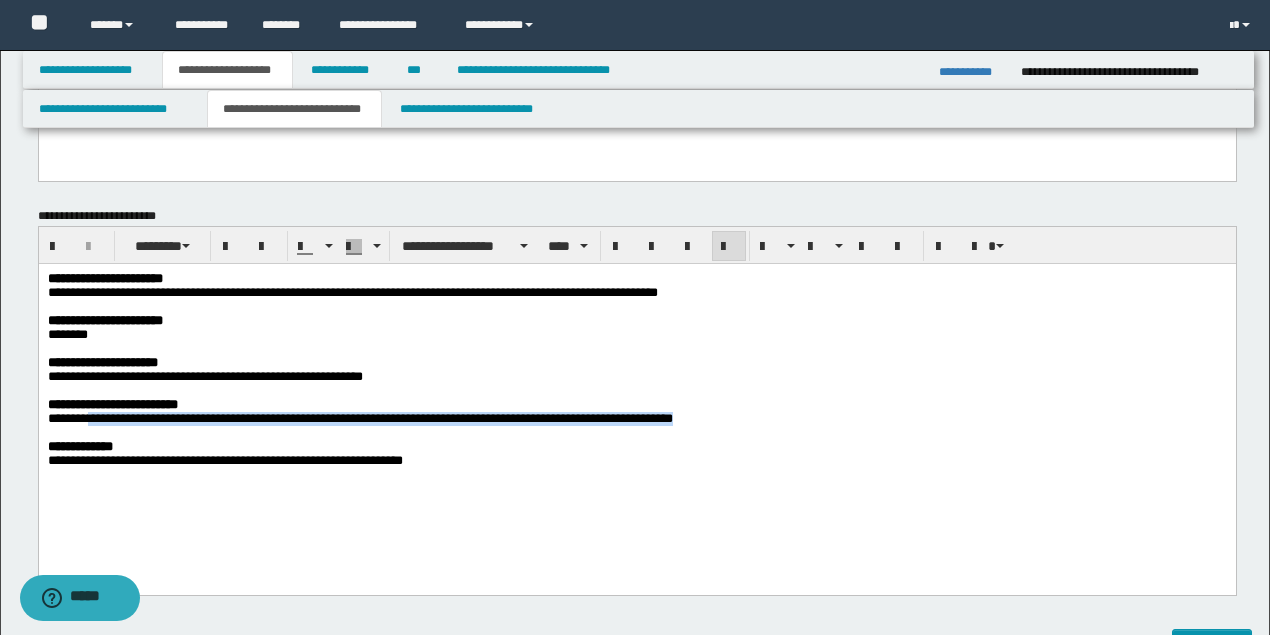 drag, startPoint x: 96, startPoint y: 433, endPoint x: 764, endPoint y: 427, distance: 668.0269 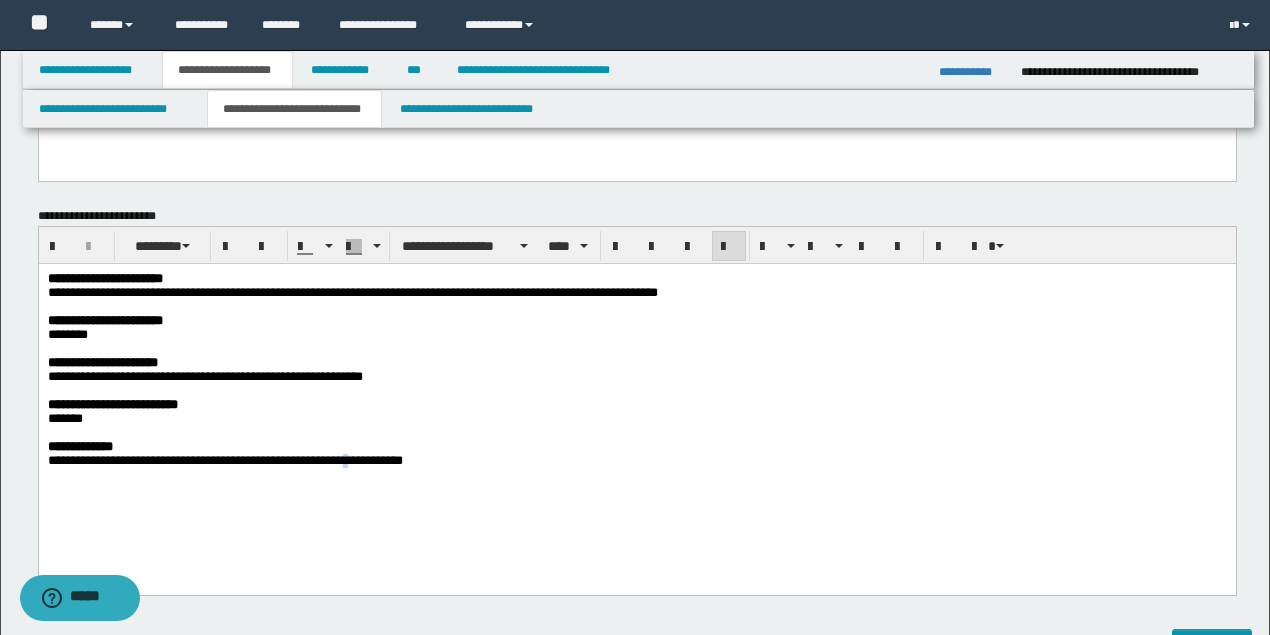 click on "**********" at bounding box center (352, 460) 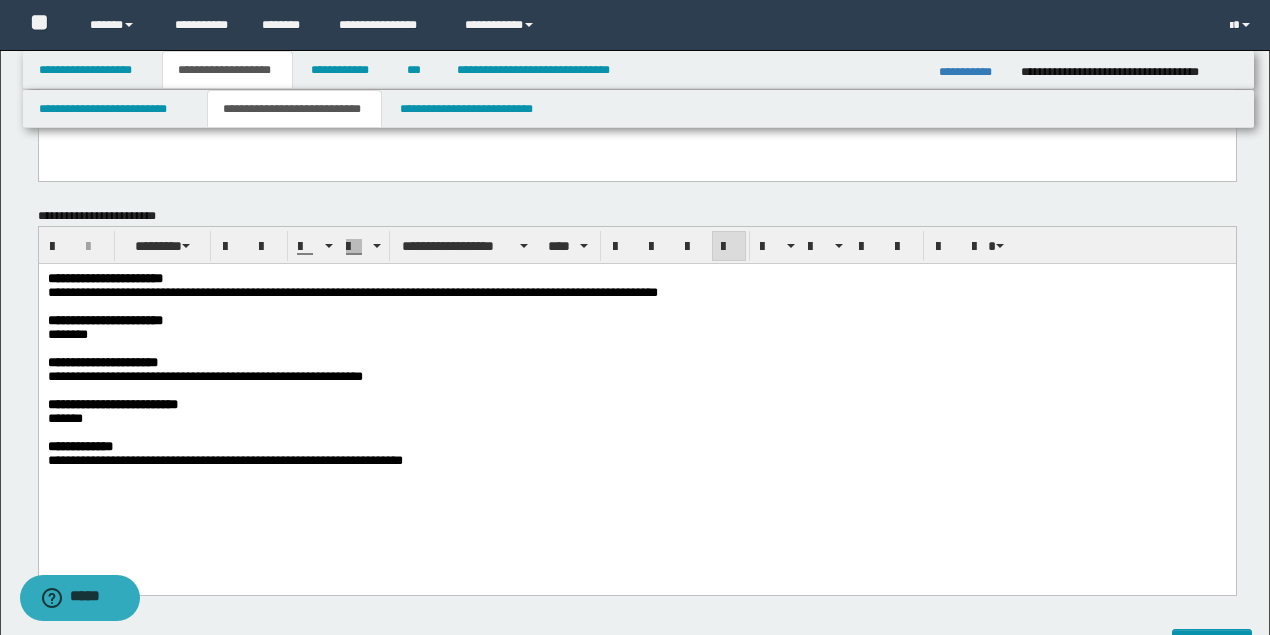 click on "**********" at bounding box center (636, 395) 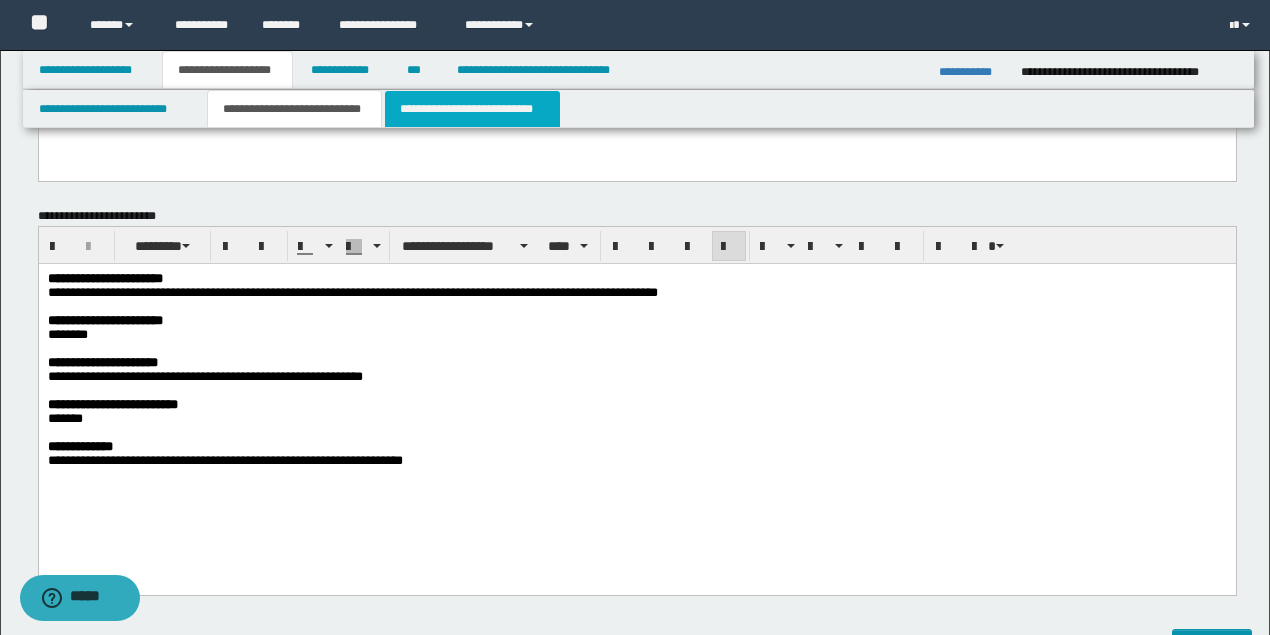 click on "**********" at bounding box center (472, 109) 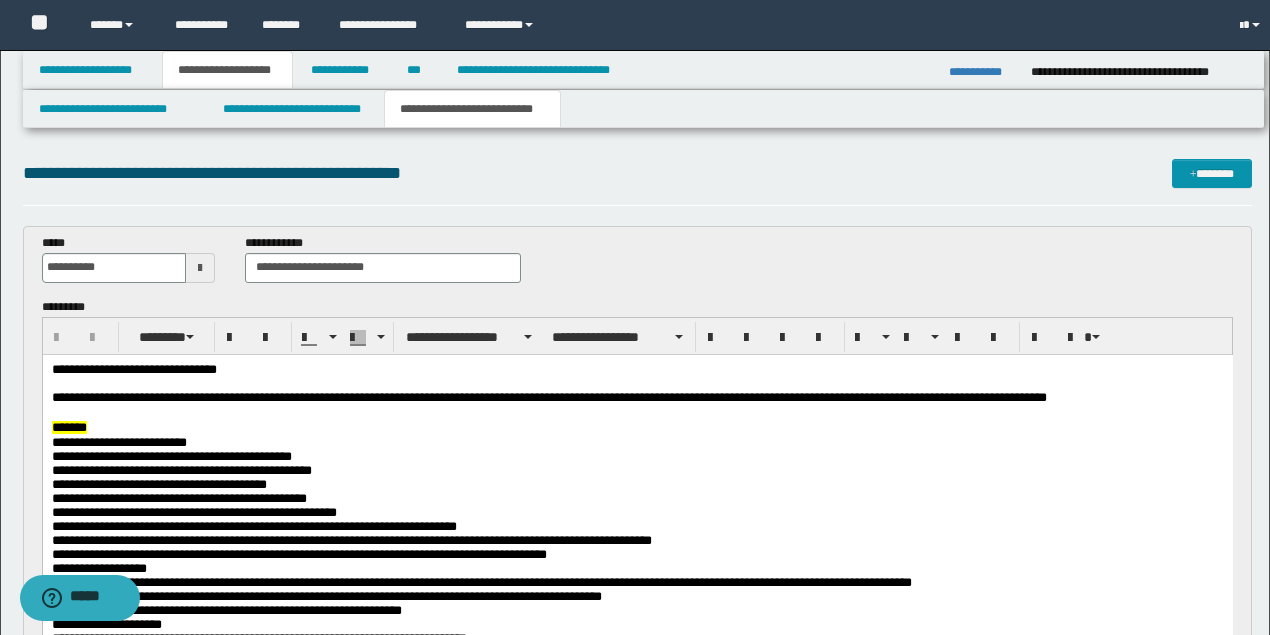 scroll, scrollTop: 0, scrollLeft: 0, axis: both 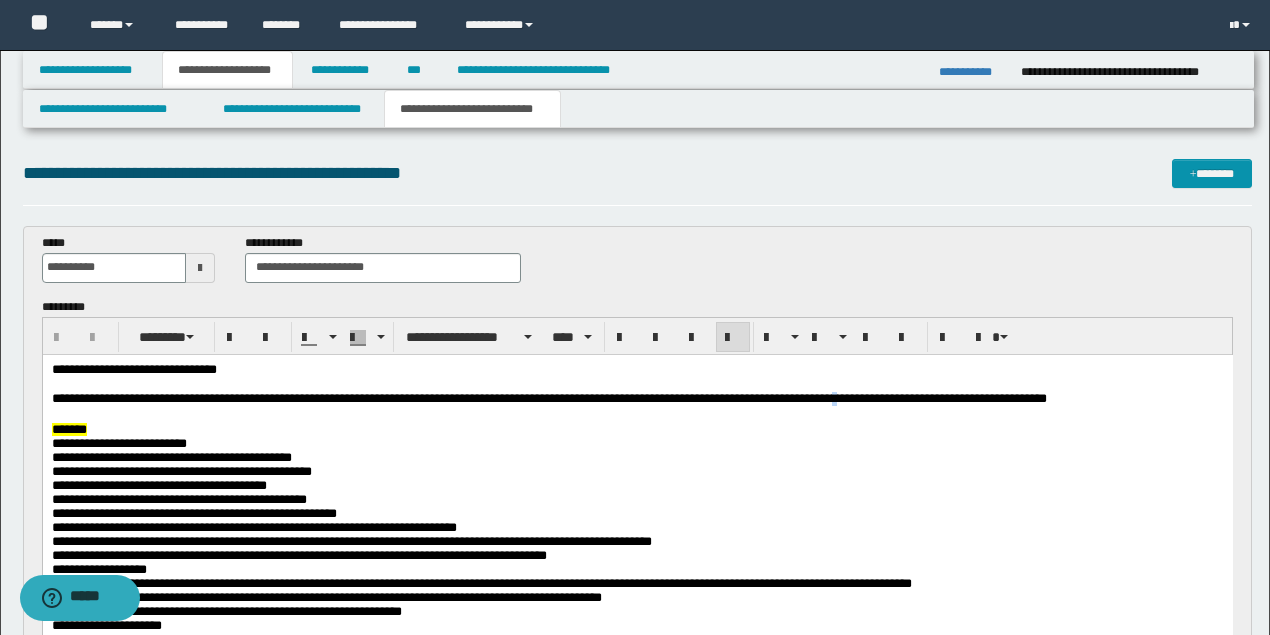 click on "**********" at bounding box center [548, 397] 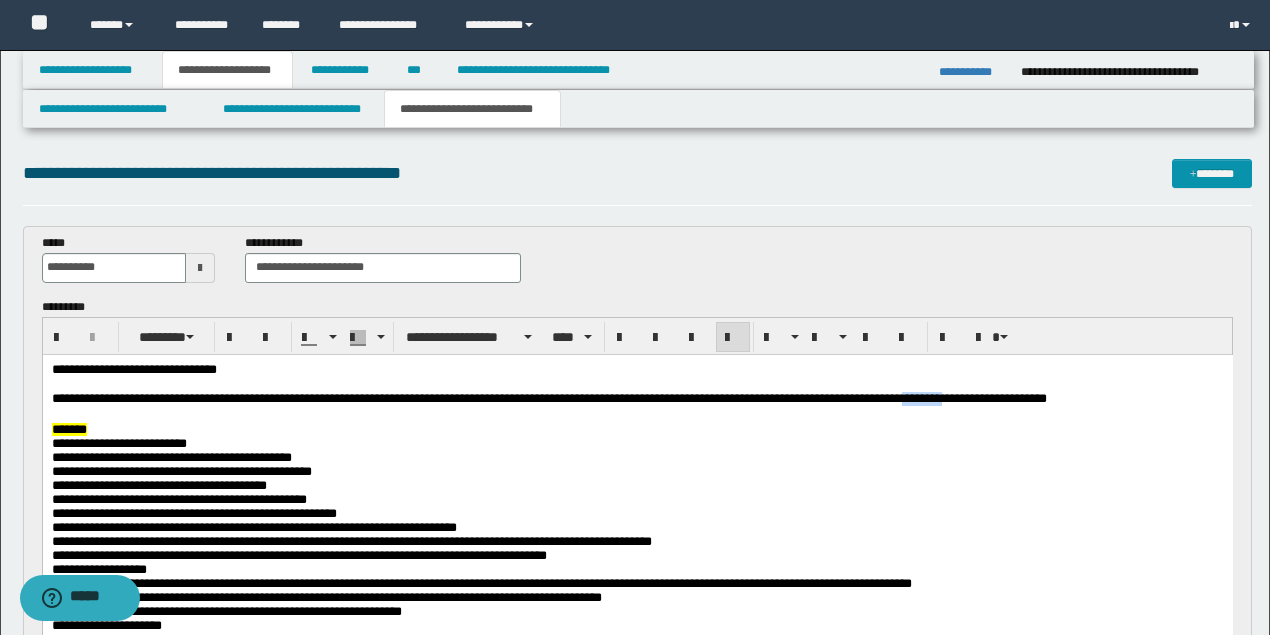 drag, startPoint x: 969, startPoint y: 401, endPoint x: 1029, endPoint y: 403, distance: 60.033325 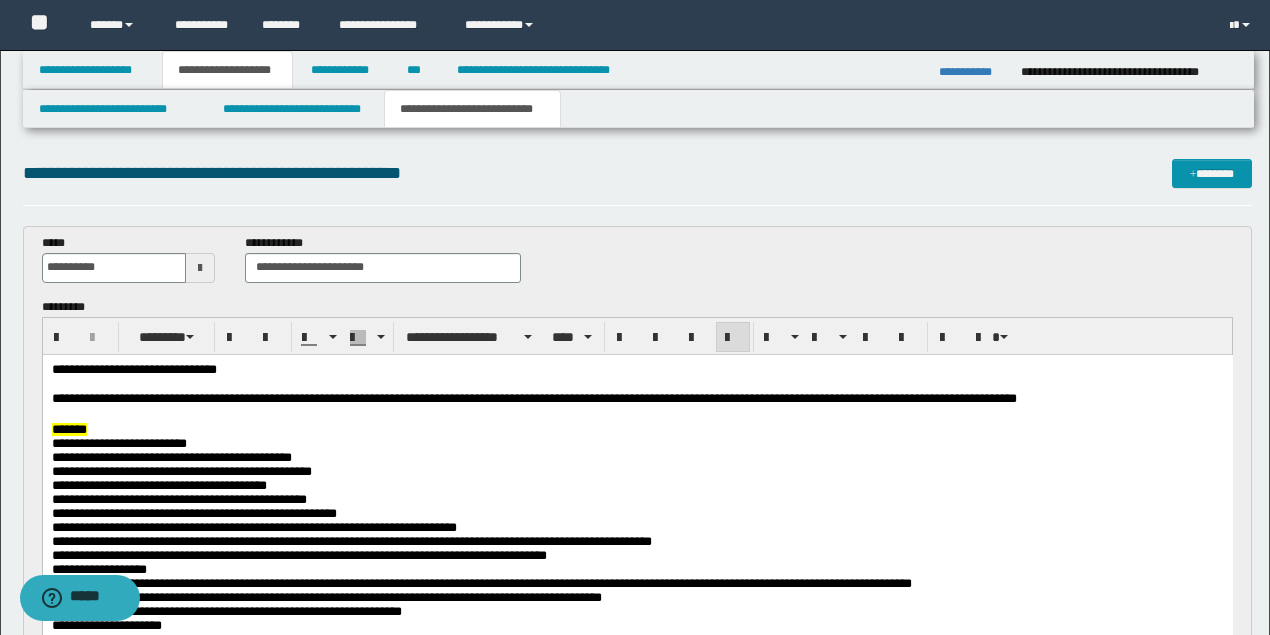 click on "**********" at bounding box center [533, 397] 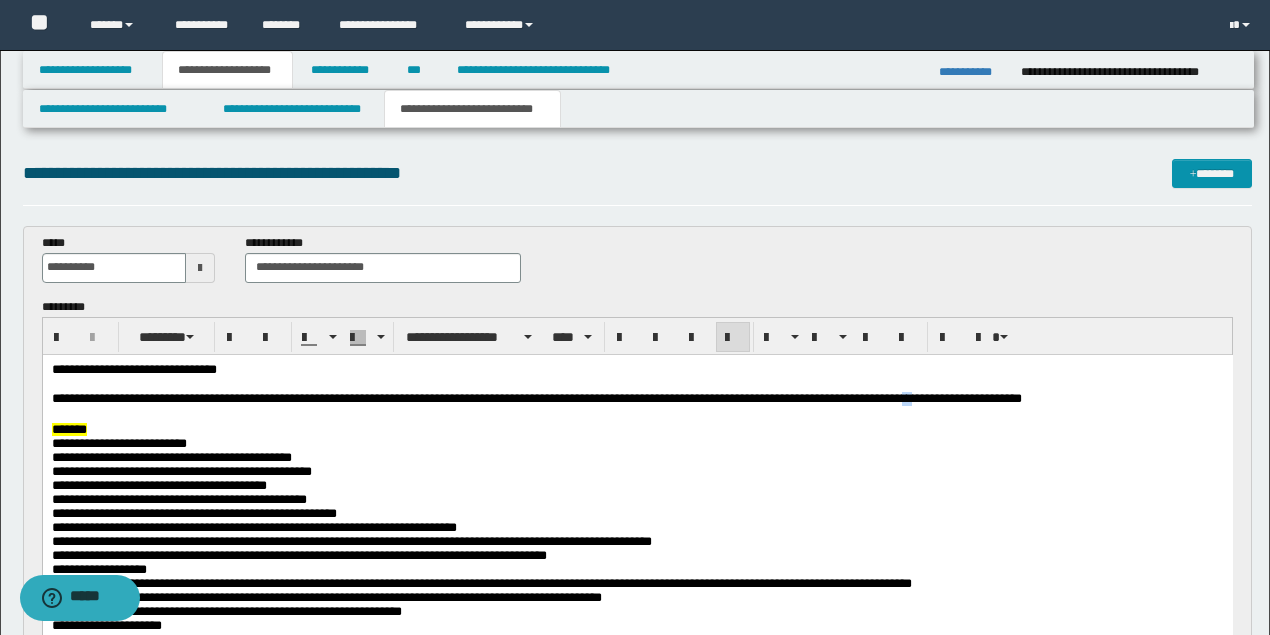 click on "**********" at bounding box center (536, 397) 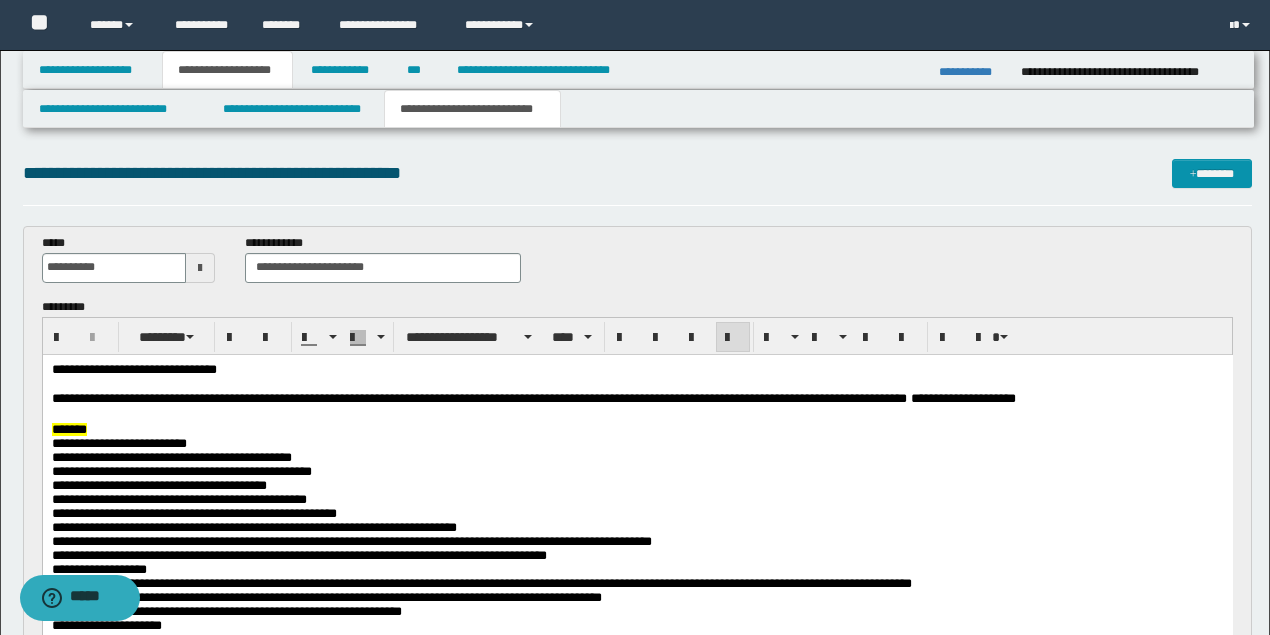 click on "**********" at bounding box center (635, 398) 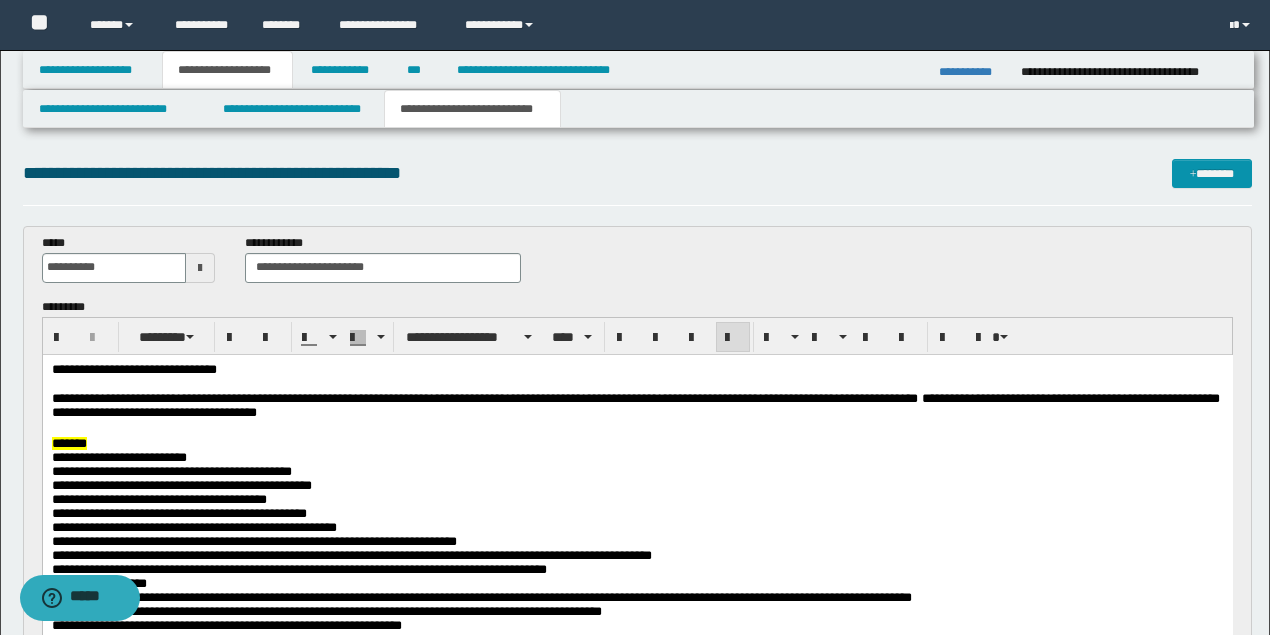 click on "**********" at bounding box center [635, 404] 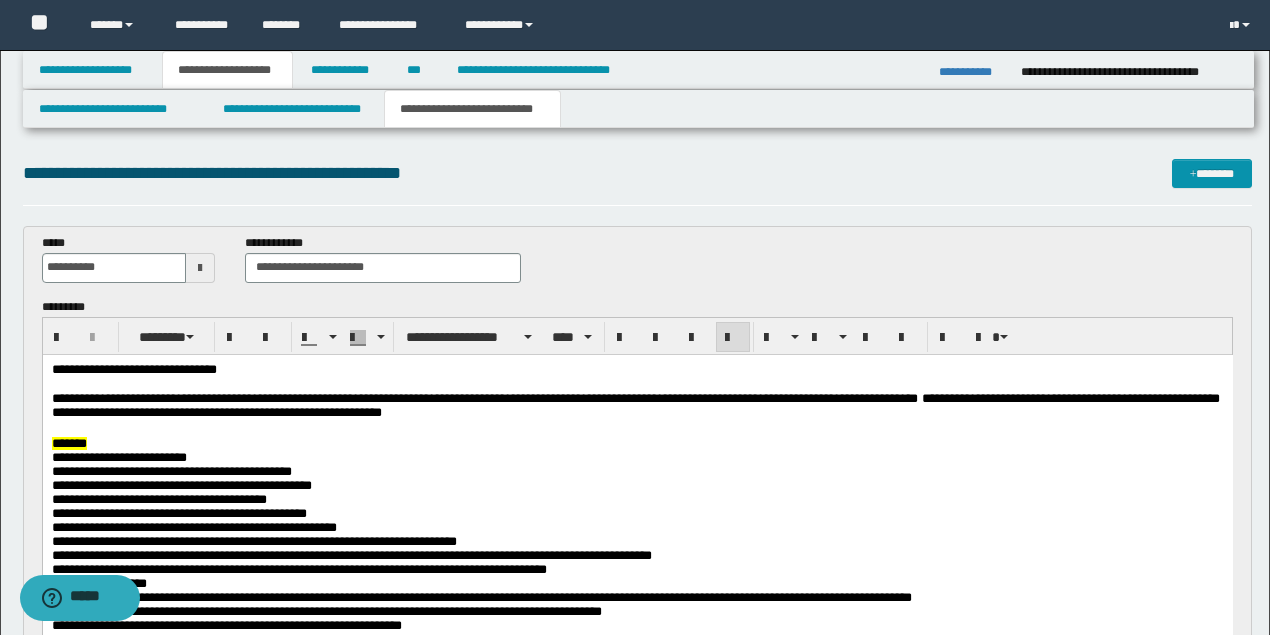click on "**********" at bounding box center [635, 404] 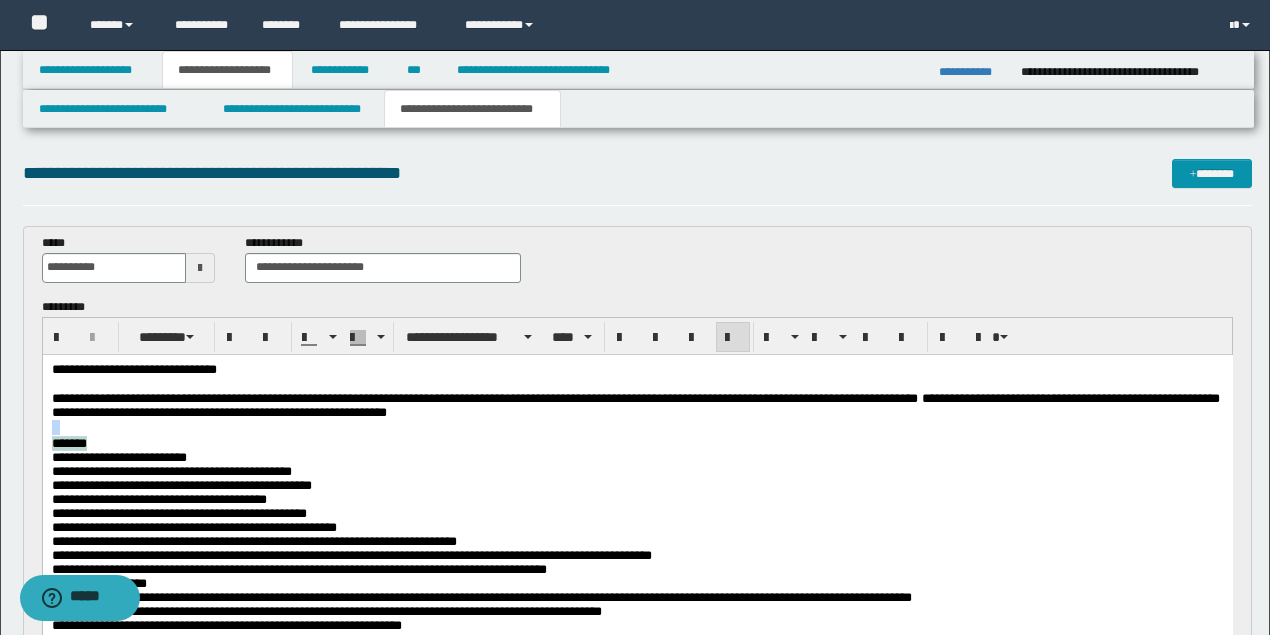 drag, startPoint x: 52, startPoint y: 427, endPoint x: 100, endPoint y: 442, distance: 50.289165 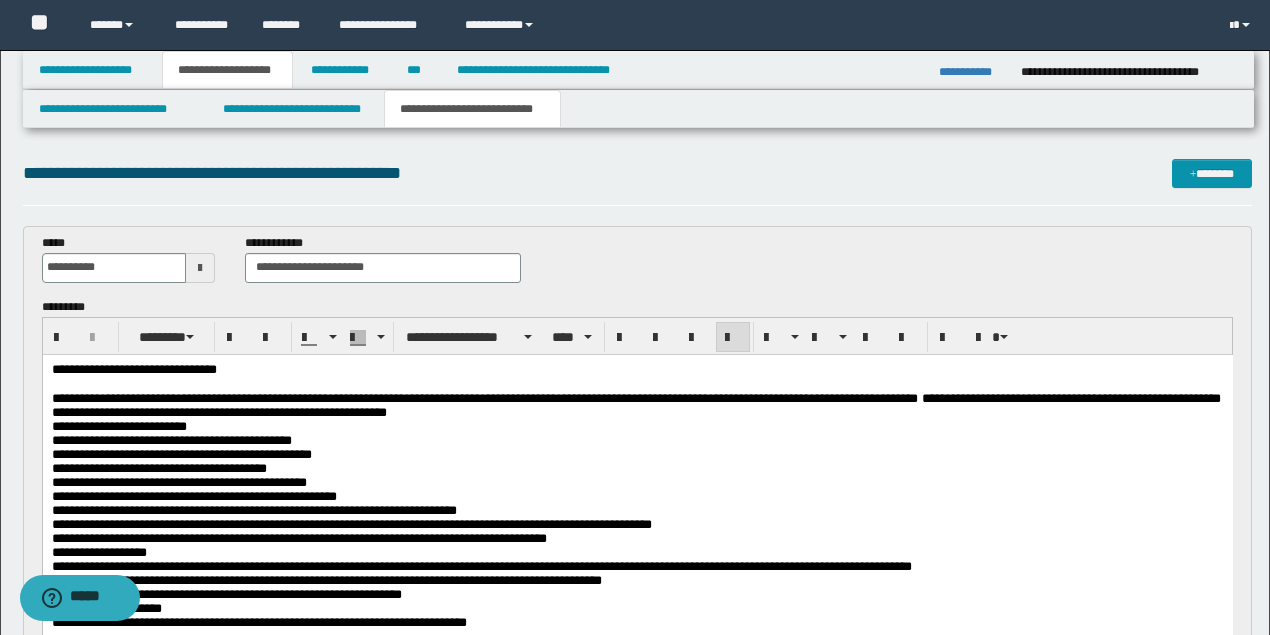 click on "**********" at bounding box center [118, 425] 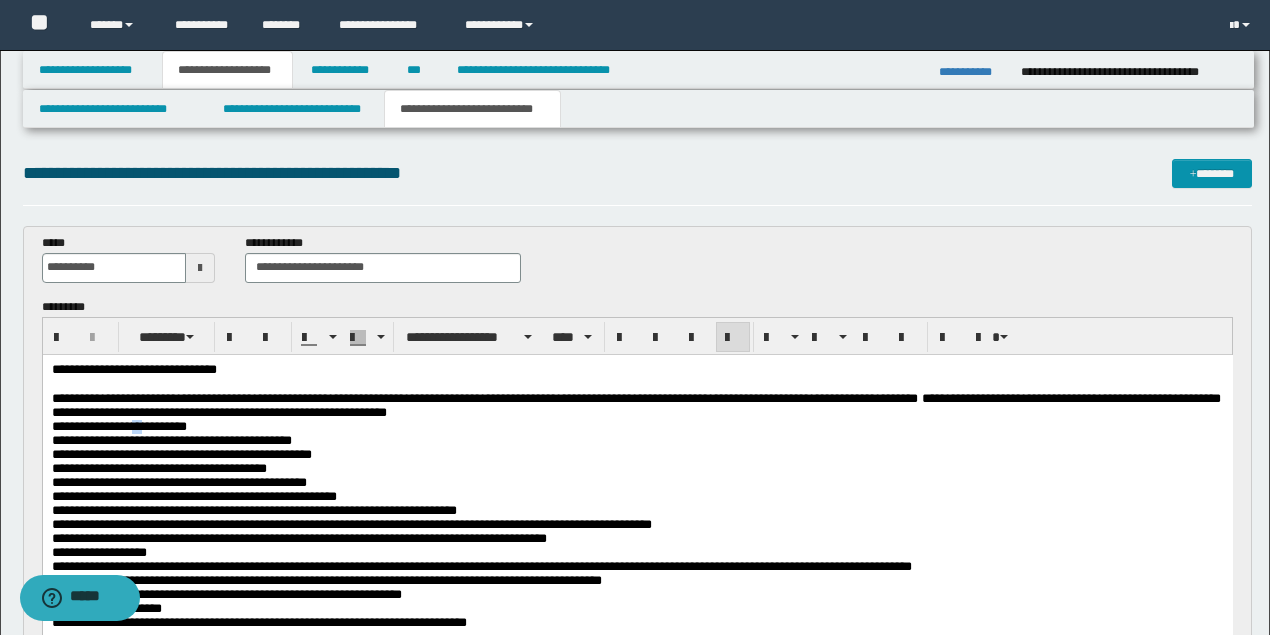 drag, startPoint x: 143, startPoint y: 429, endPoint x: 154, endPoint y: 430, distance: 11.045361 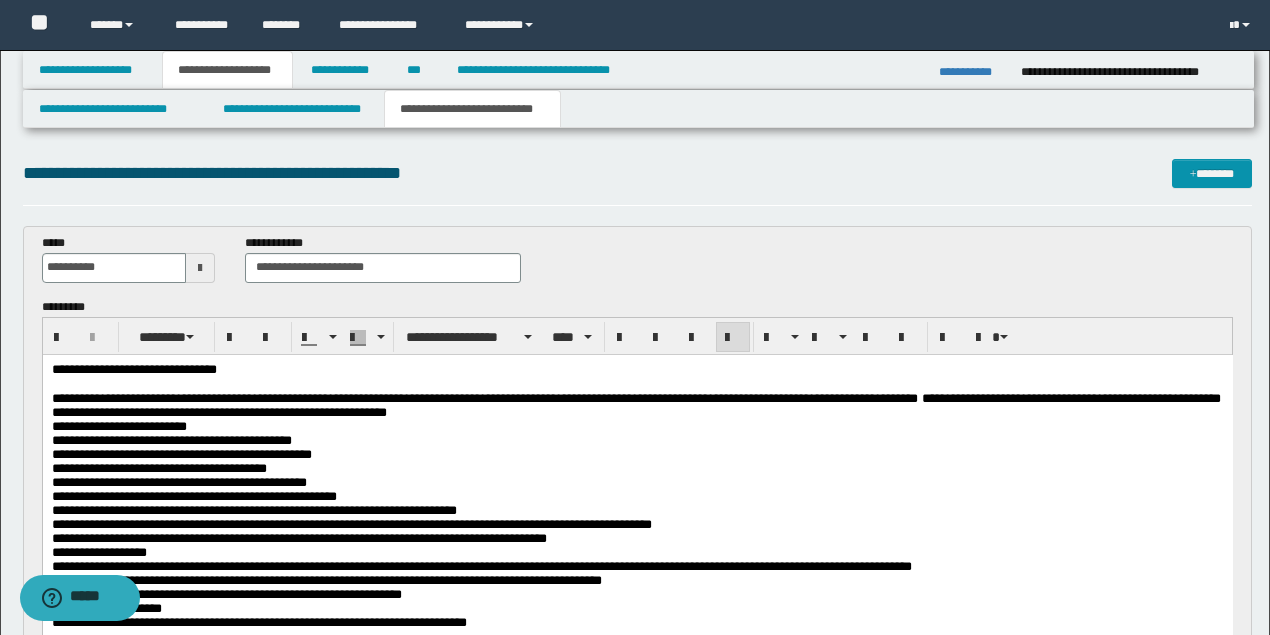 click on "**********" at bounding box center (118, 425) 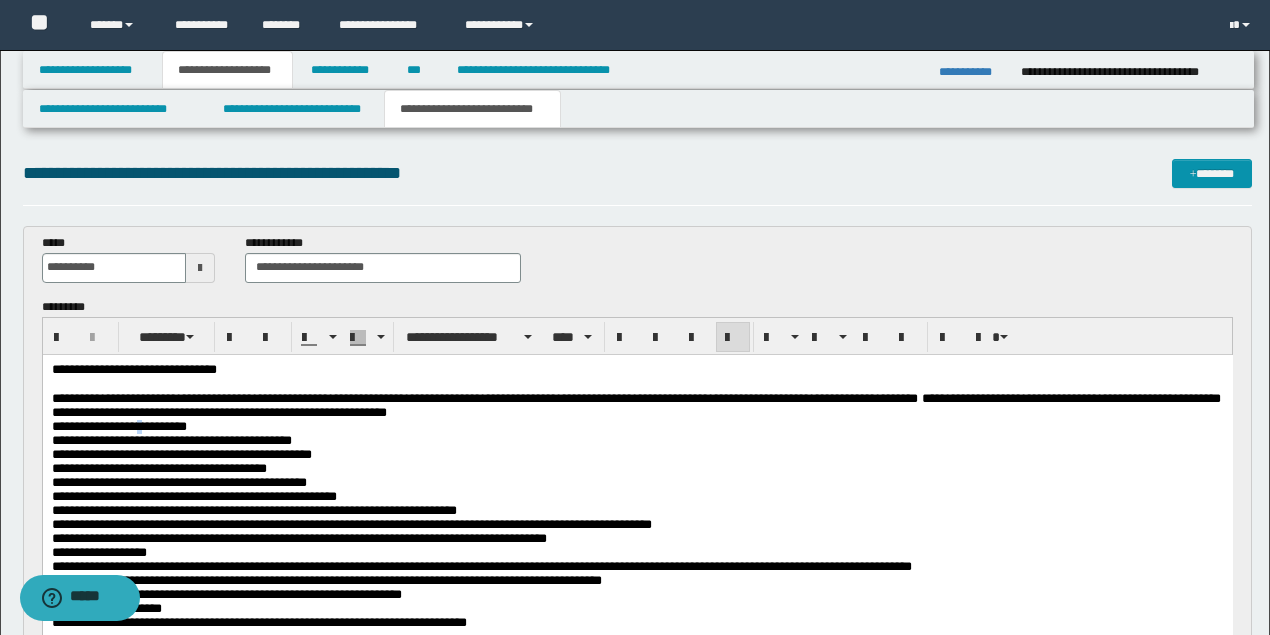 click on "**********" at bounding box center [118, 425] 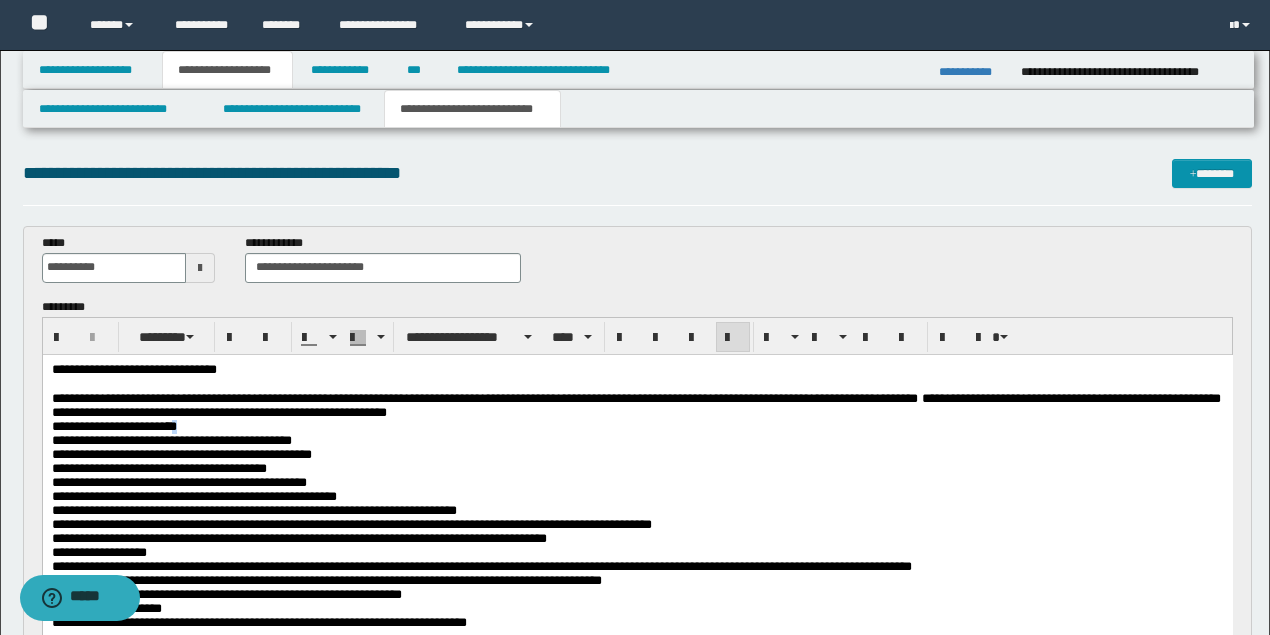 drag, startPoint x: 197, startPoint y: 427, endPoint x: 181, endPoint y: 428, distance: 16.03122 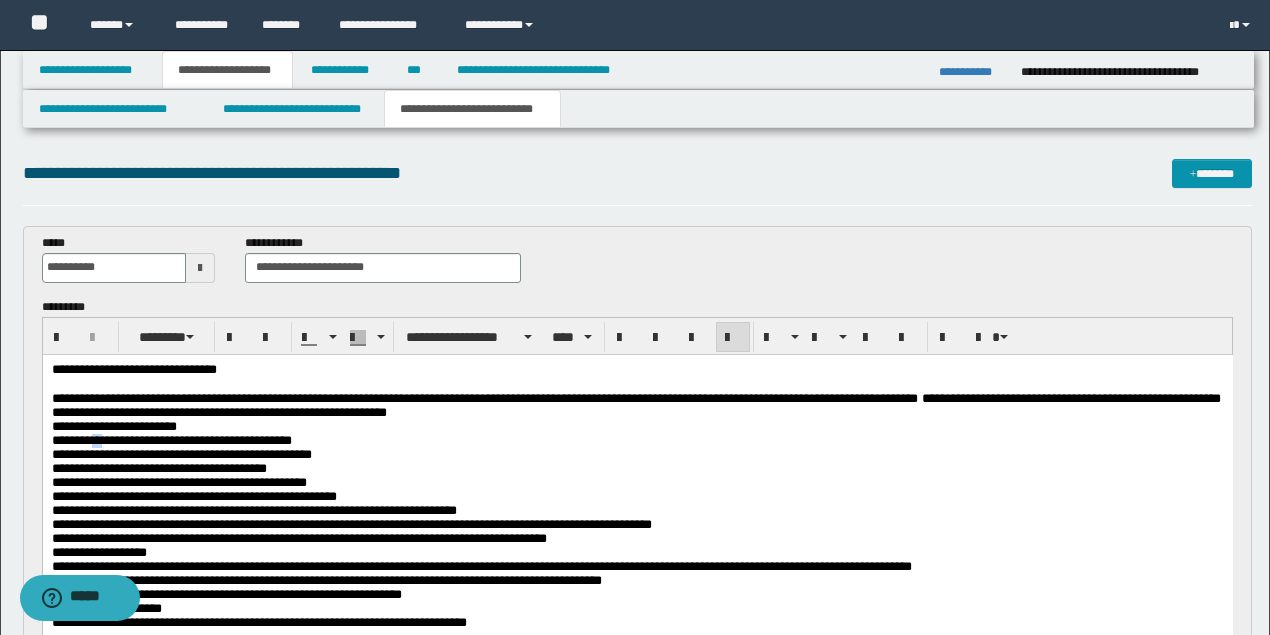 drag, startPoint x: 94, startPoint y: 445, endPoint x: 108, endPoint y: 445, distance: 14 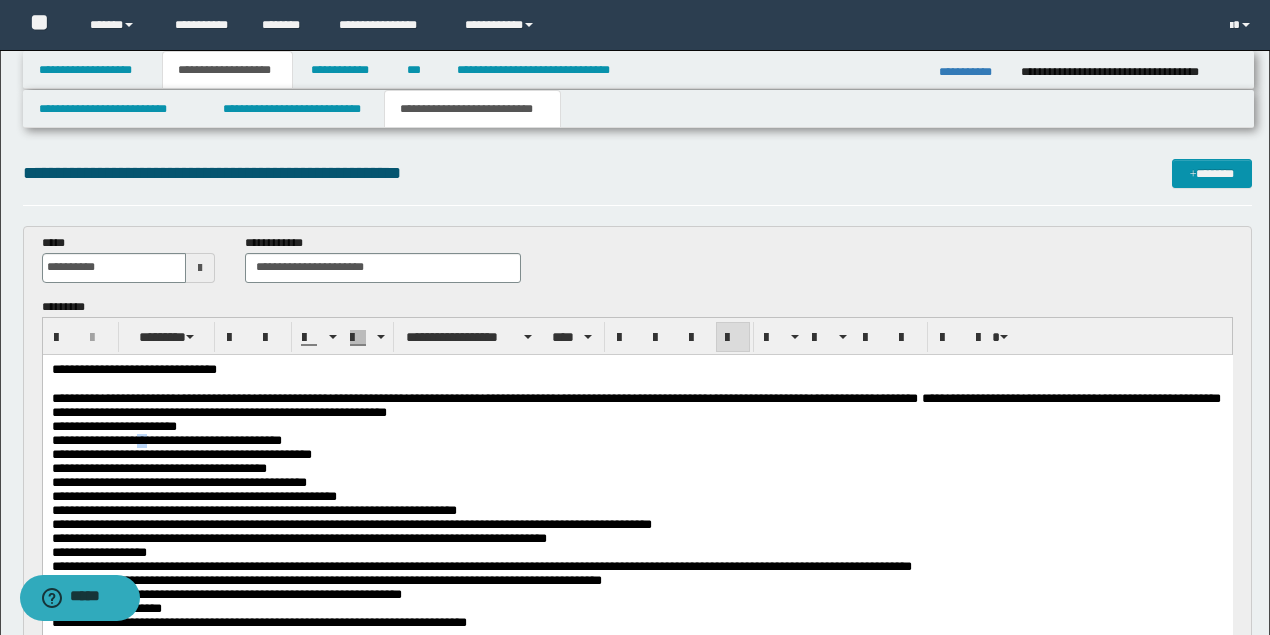 drag, startPoint x: 147, startPoint y: 445, endPoint x: 163, endPoint y: 443, distance: 16.124516 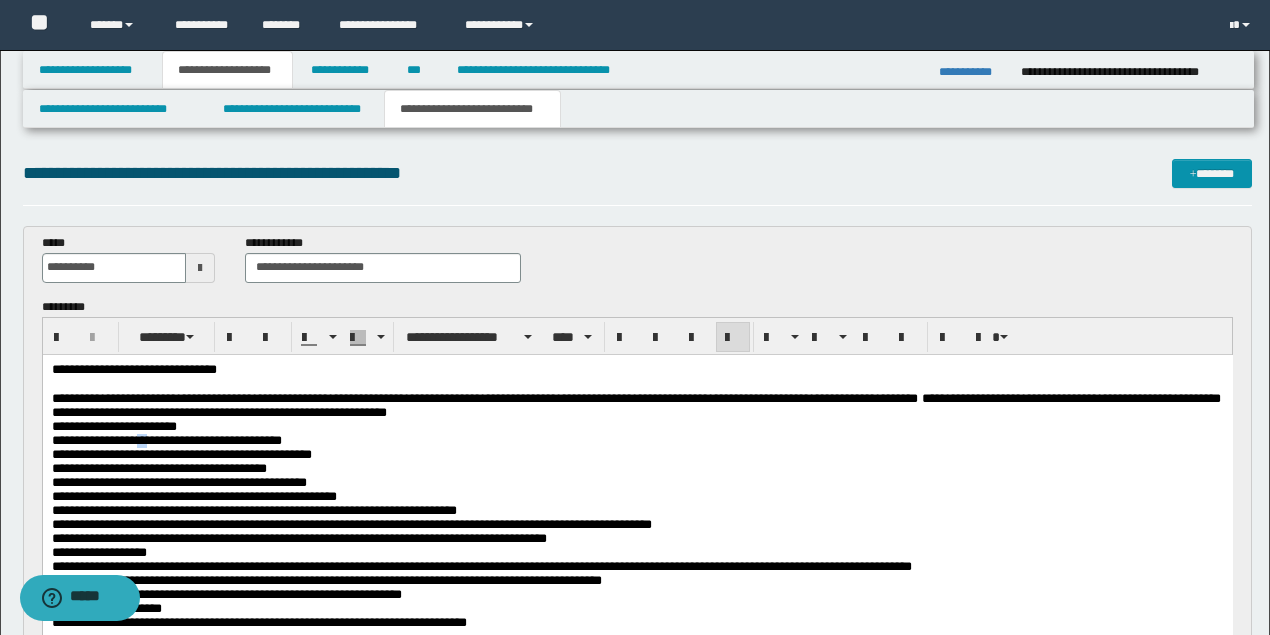 click on "**********" at bounding box center [166, 439] 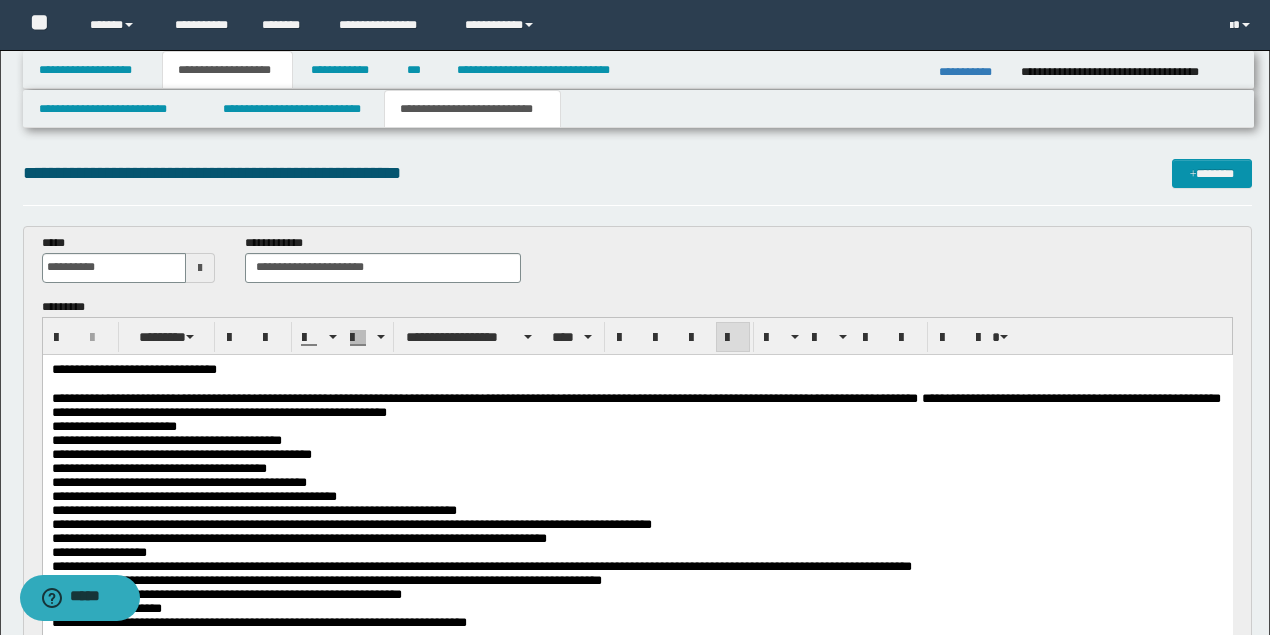click on "**********" at bounding box center (637, 440) 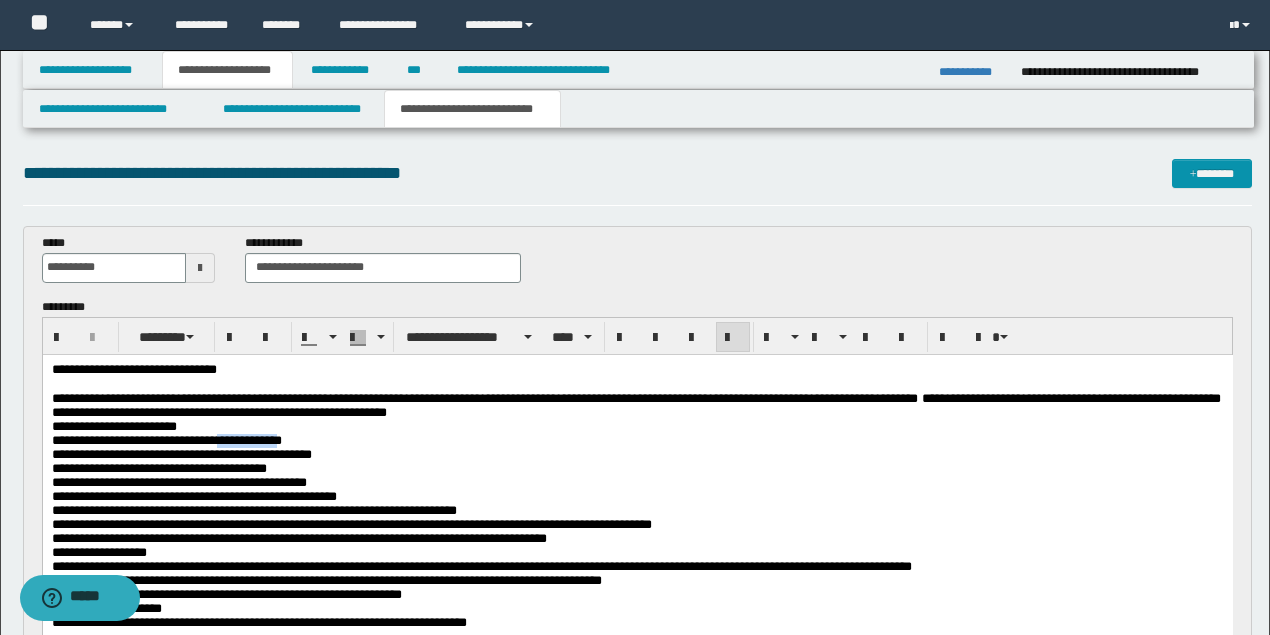 drag, startPoint x: 232, startPoint y: 445, endPoint x: 312, endPoint y: 444, distance: 80.00625 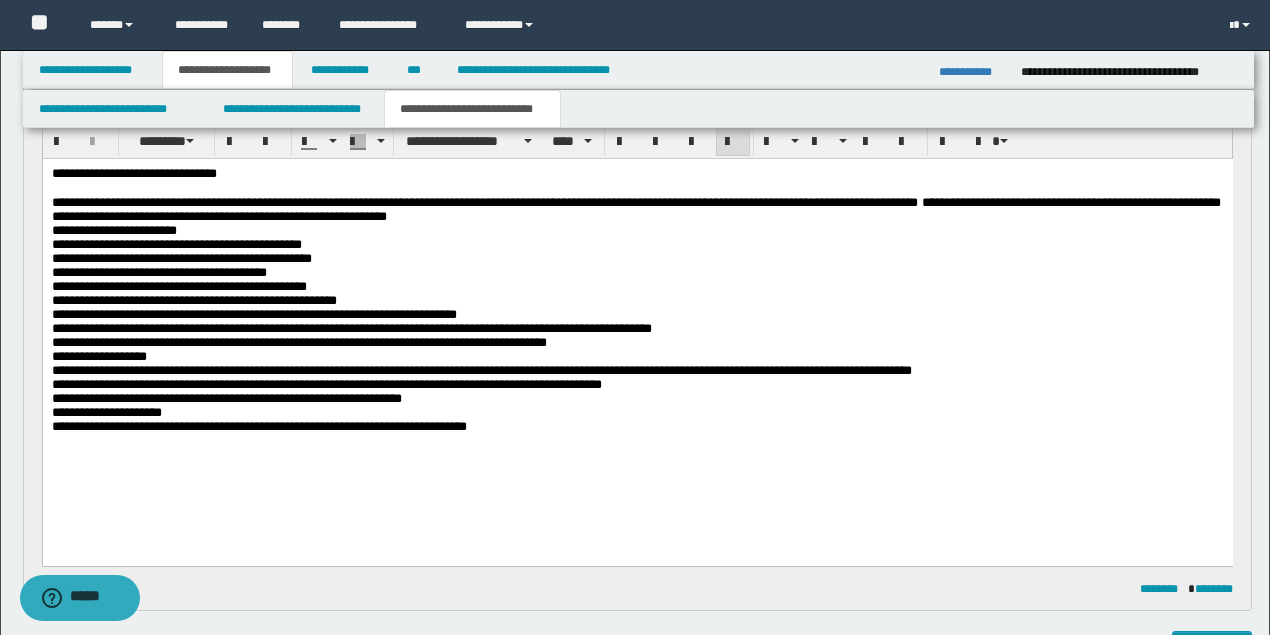 scroll, scrollTop: 200, scrollLeft: 0, axis: vertical 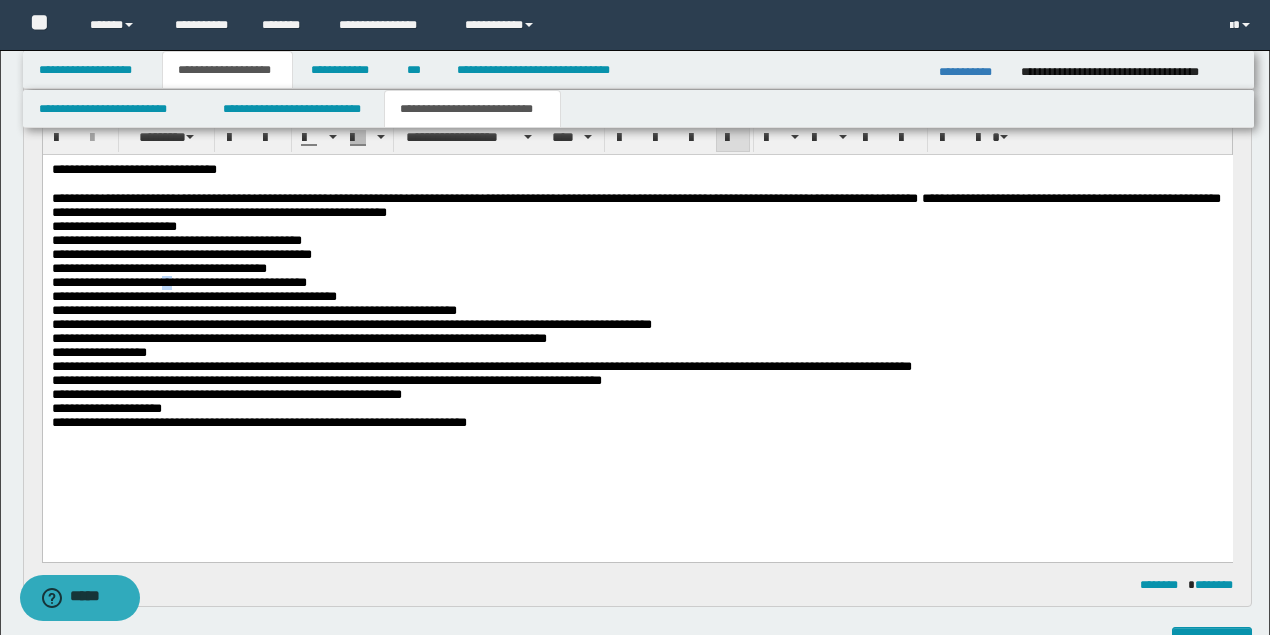 click on "**********" at bounding box center [178, 281] 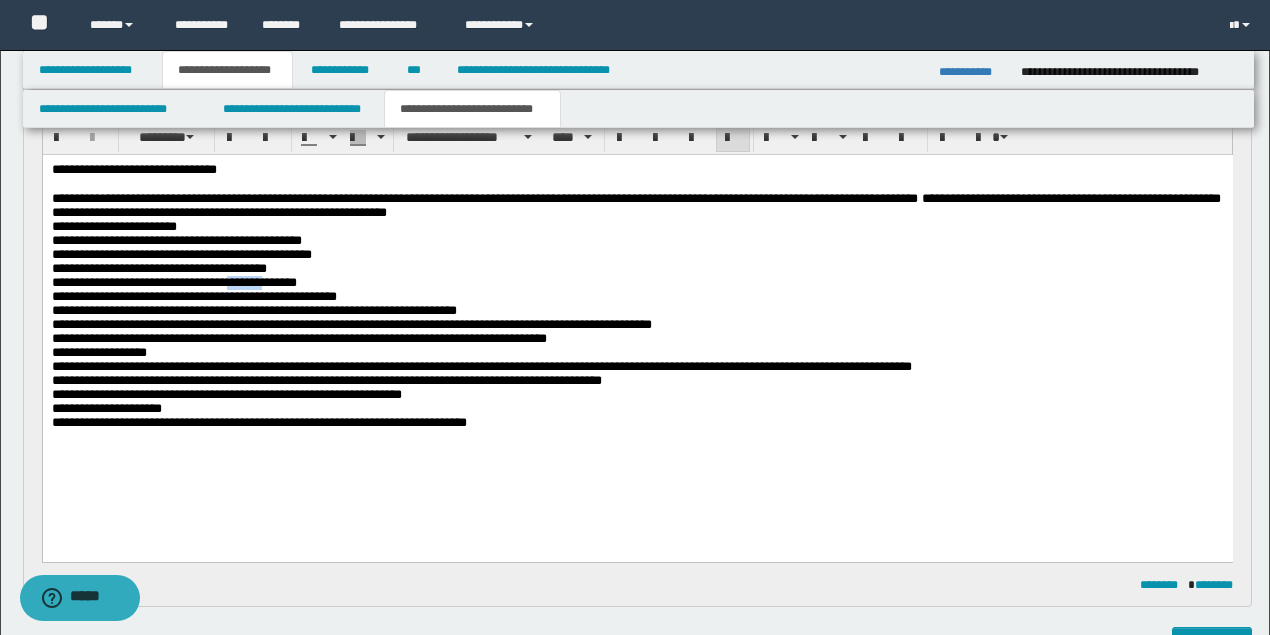drag, startPoint x: 243, startPoint y: 291, endPoint x: 278, endPoint y: 291, distance: 35 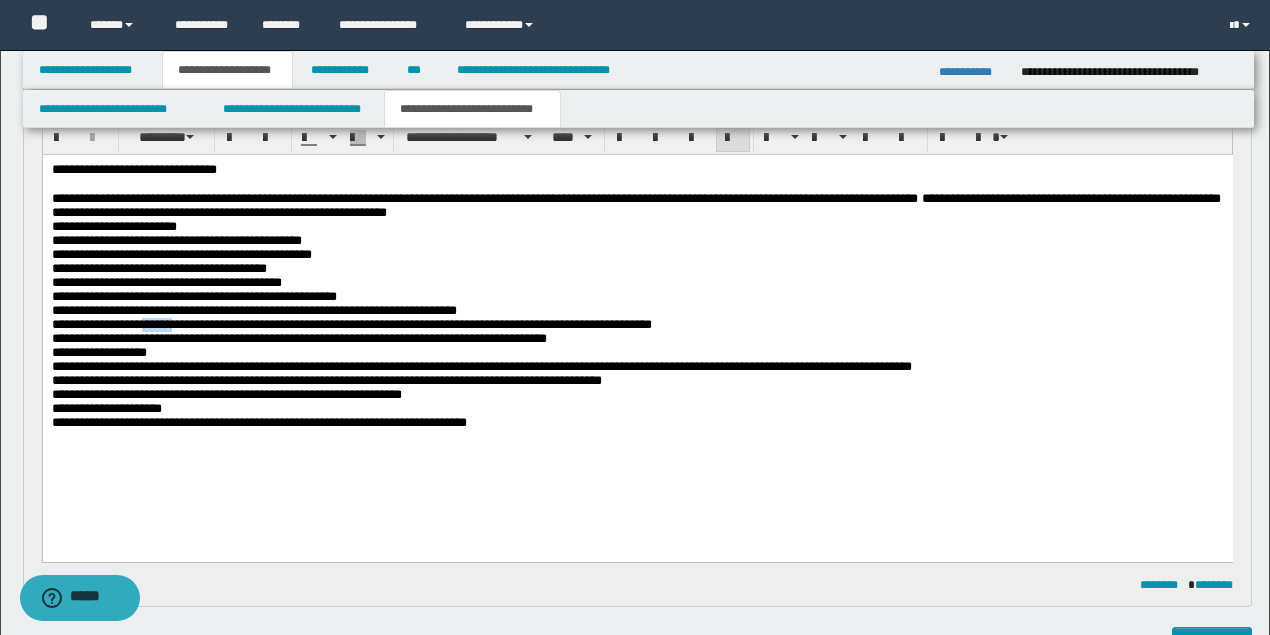 drag, startPoint x: 155, startPoint y: 337, endPoint x: 189, endPoint y: 331, distance: 34.525352 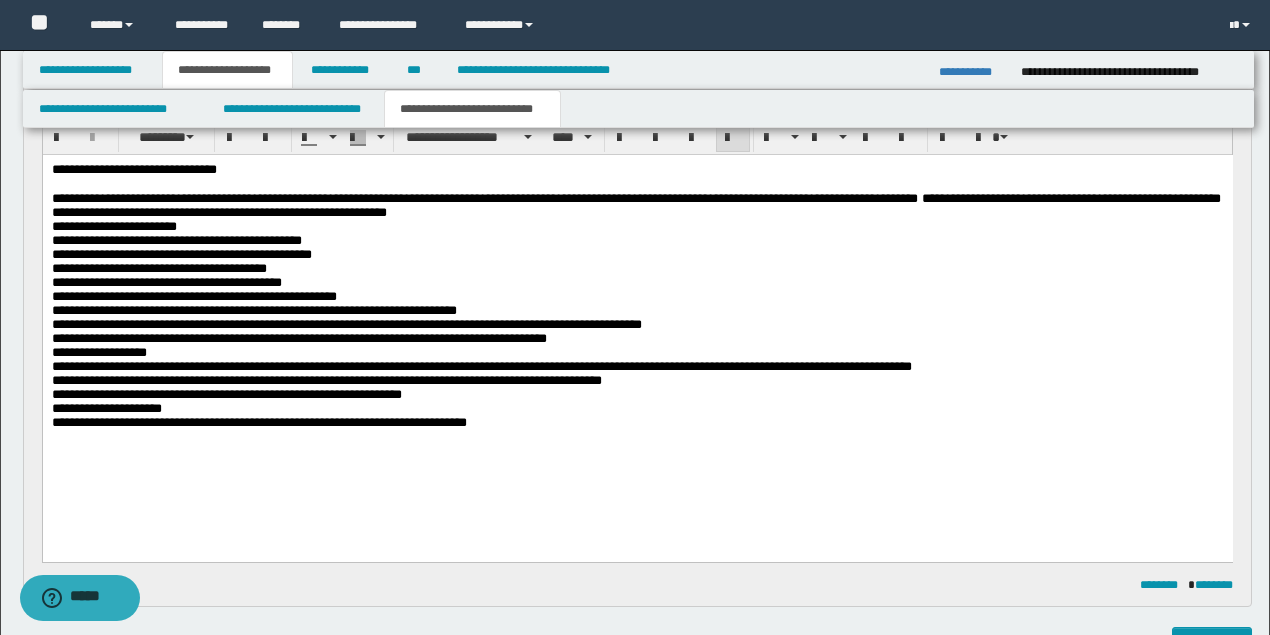 click on "**********" at bounding box center [298, 337] 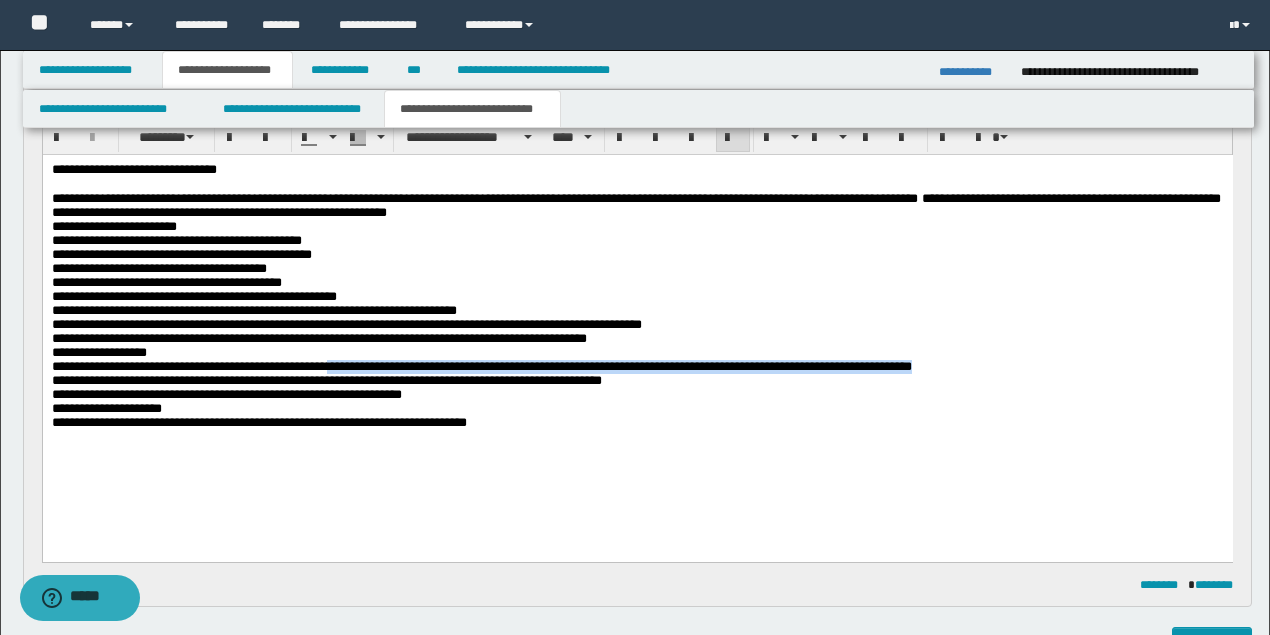drag, startPoint x: 346, startPoint y: 384, endPoint x: 997, endPoint y: 381, distance: 651.0069 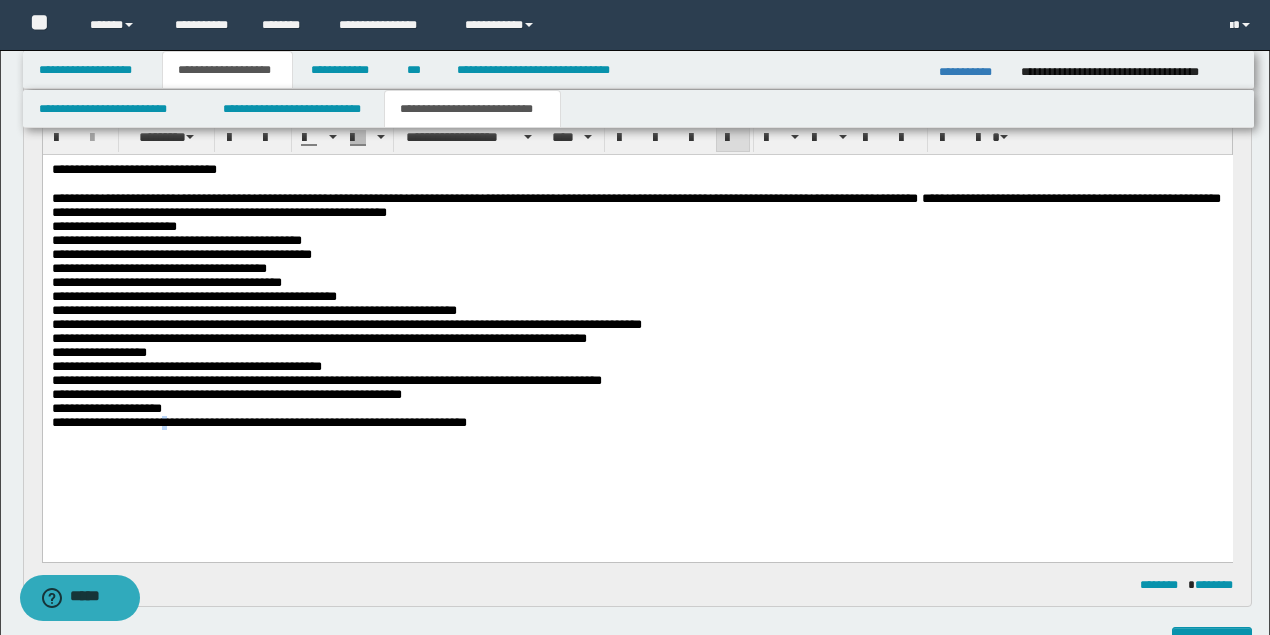 click on "**********" at bounding box center (258, 421) 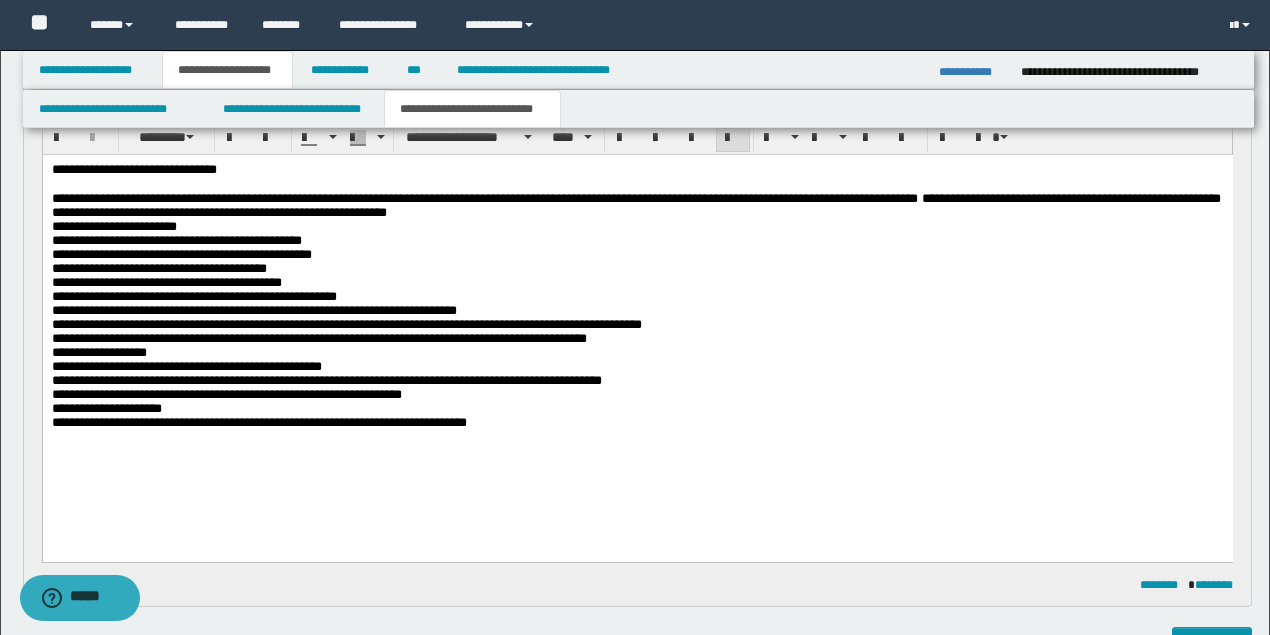 click on "**********" at bounding box center [637, 422] 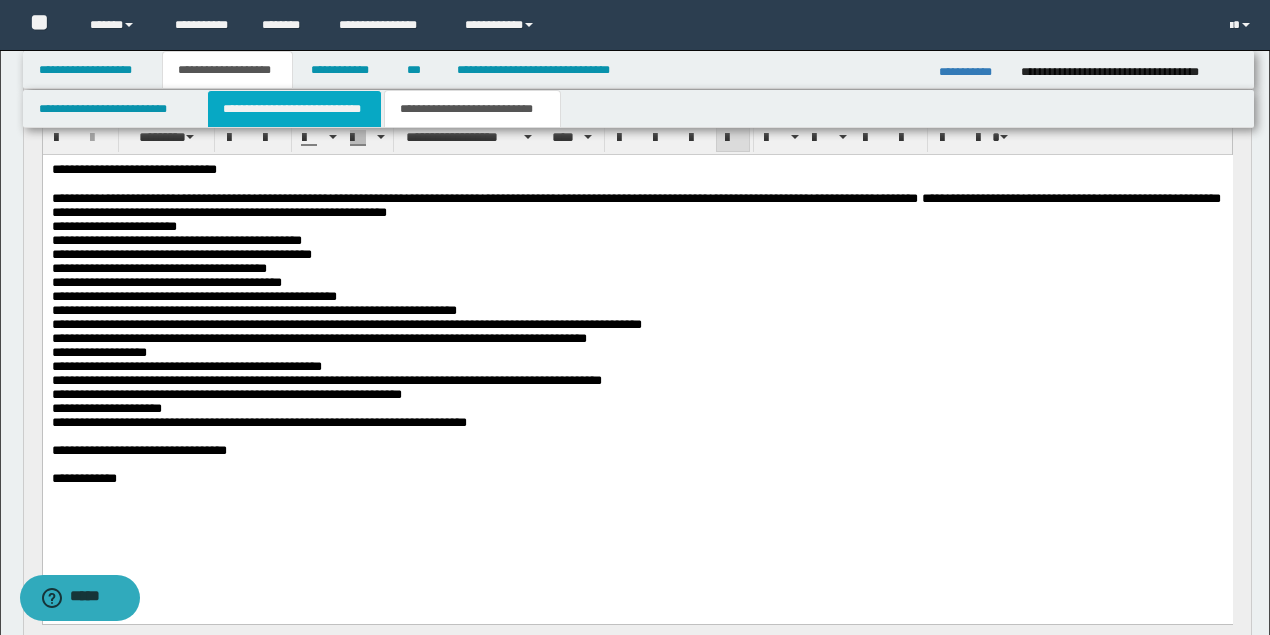 click on "**********" at bounding box center [294, 109] 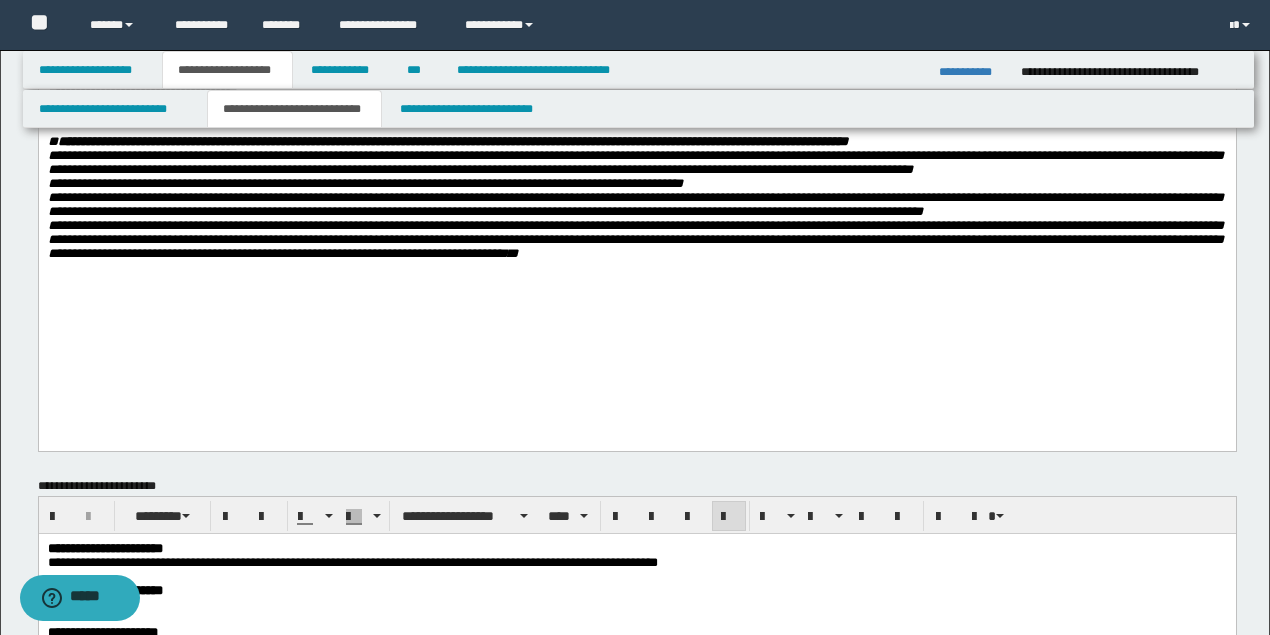 scroll, scrollTop: 866, scrollLeft: 0, axis: vertical 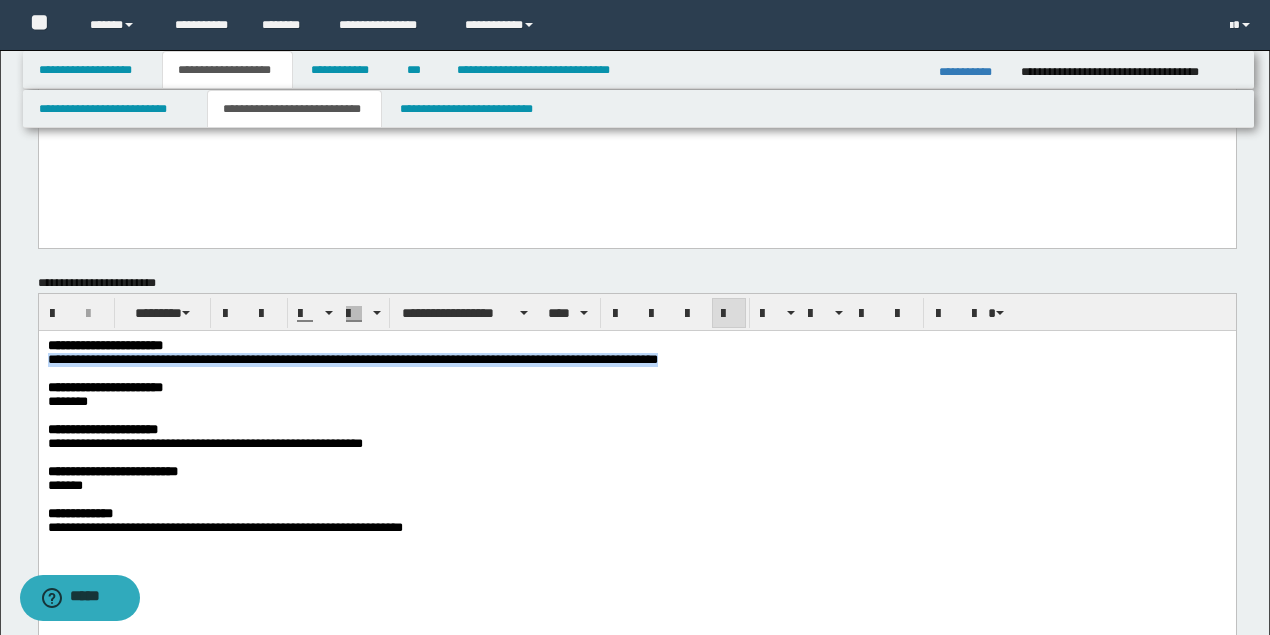 drag, startPoint x: 49, startPoint y: 363, endPoint x: 740, endPoint y: 362, distance: 691.00073 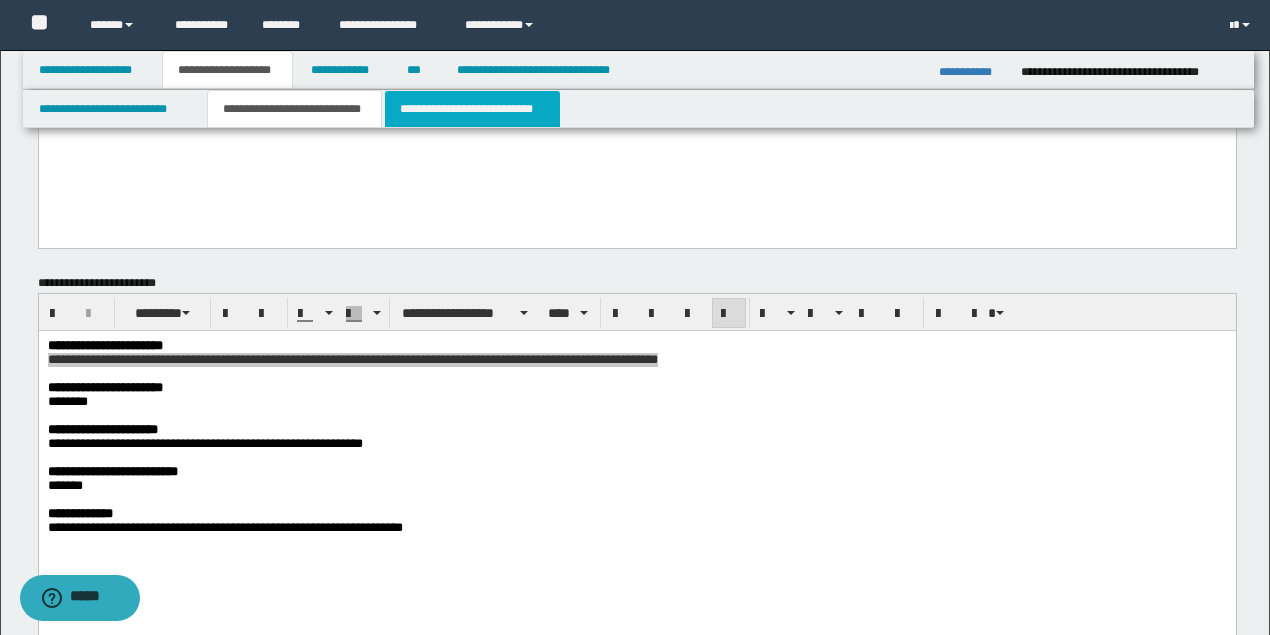 click on "**********" at bounding box center [472, 109] 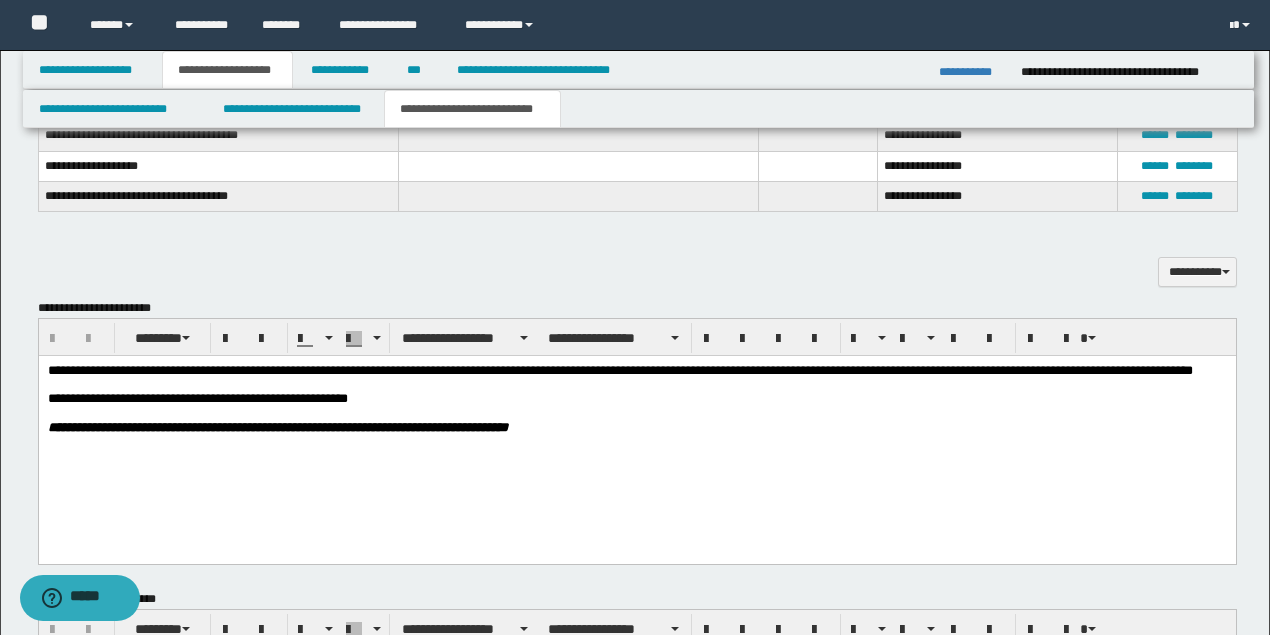 scroll, scrollTop: 333, scrollLeft: 0, axis: vertical 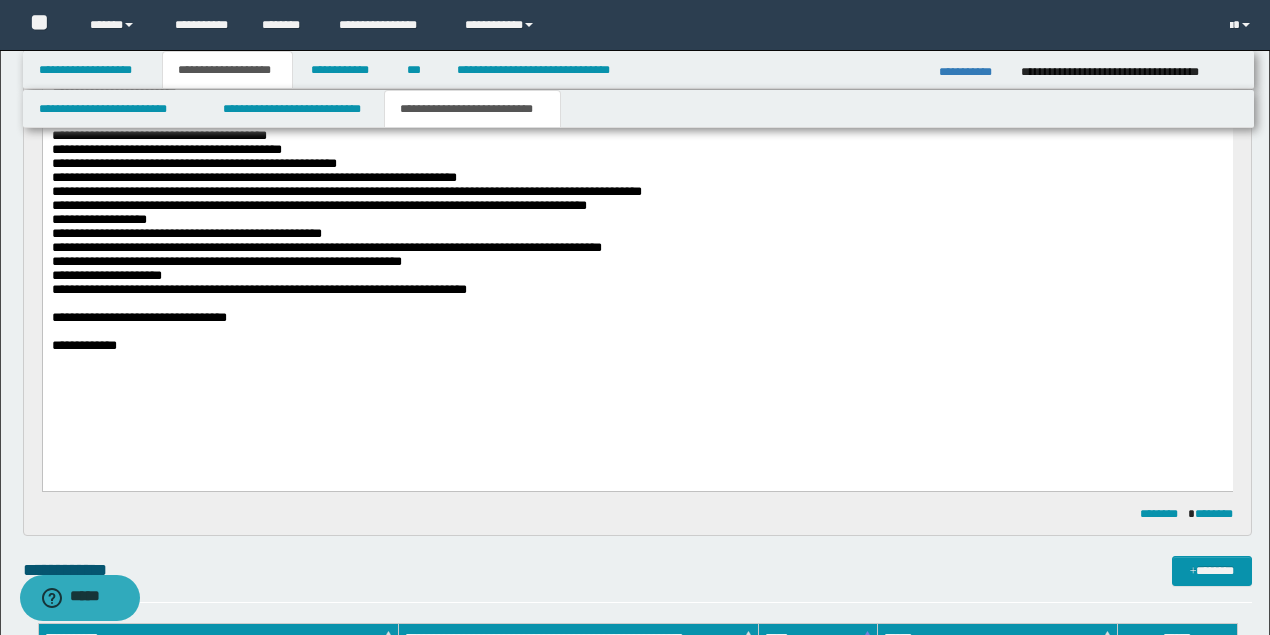 click on "**********" at bounding box center [637, 345] 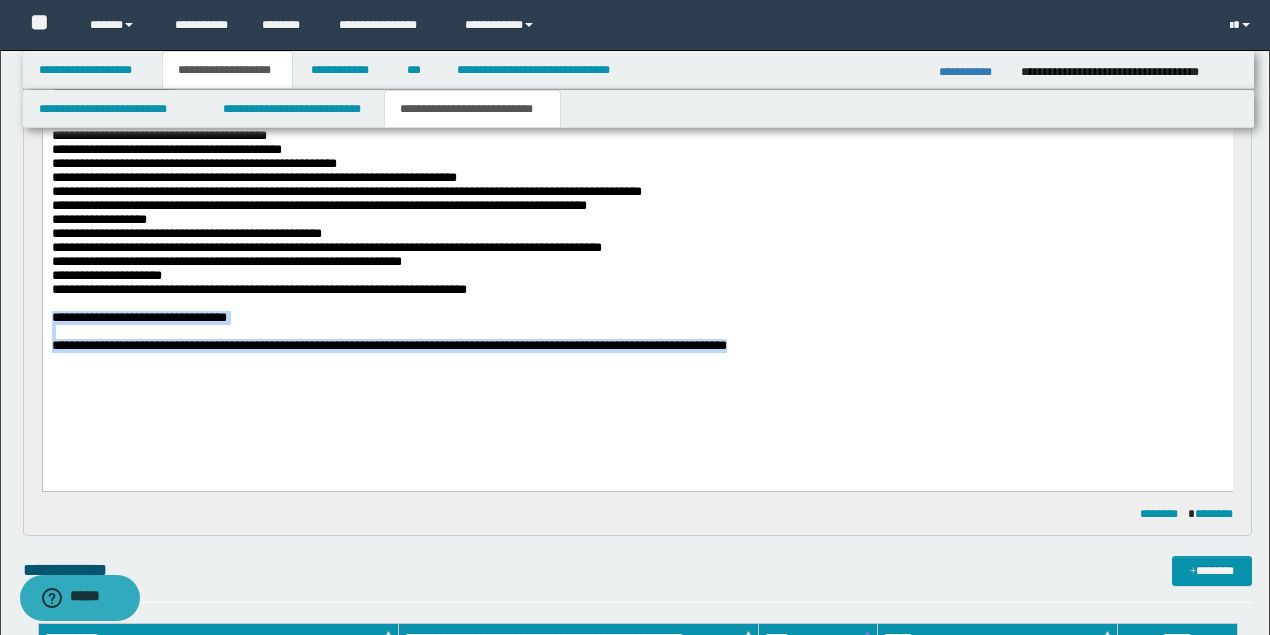 drag, startPoint x: 53, startPoint y: 340, endPoint x: 867, endPoint y: 378, distance: 814.8865 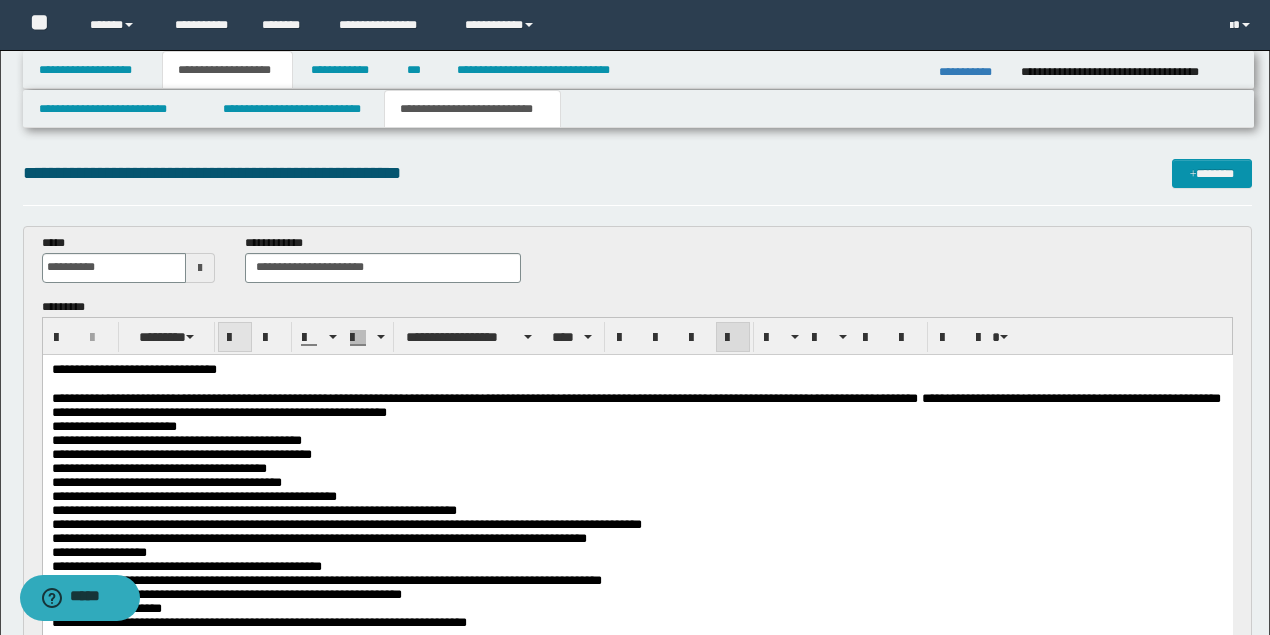 click at bounding box center (235, 338) 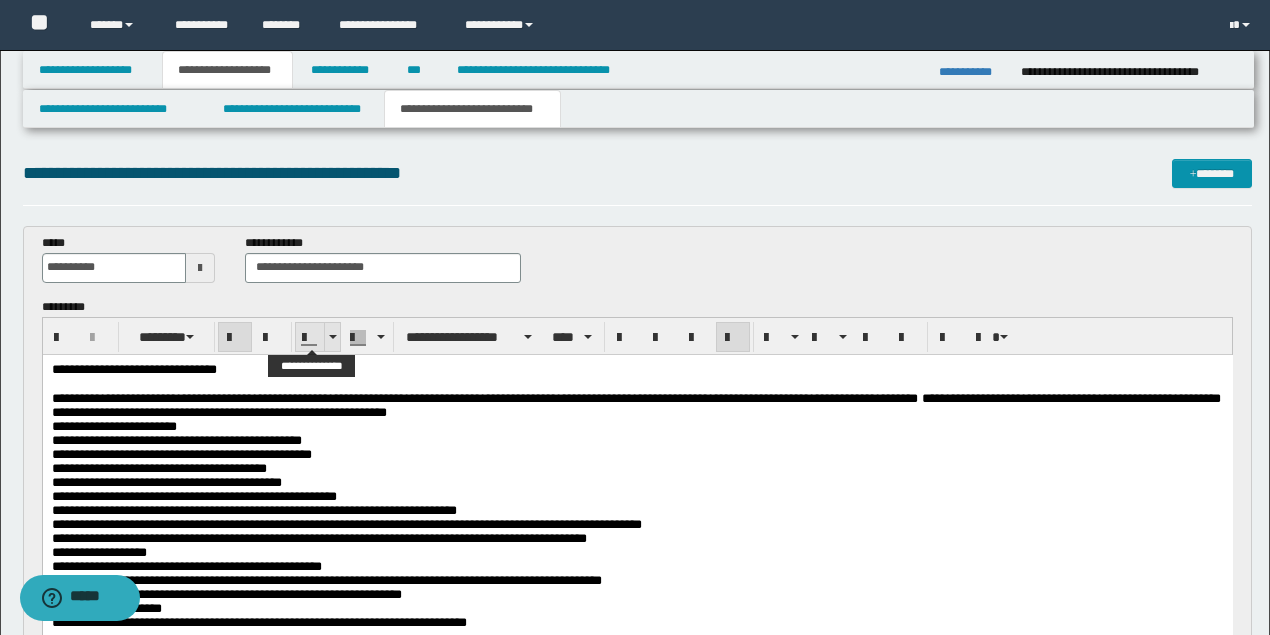 click at bounding box center [333, 337] 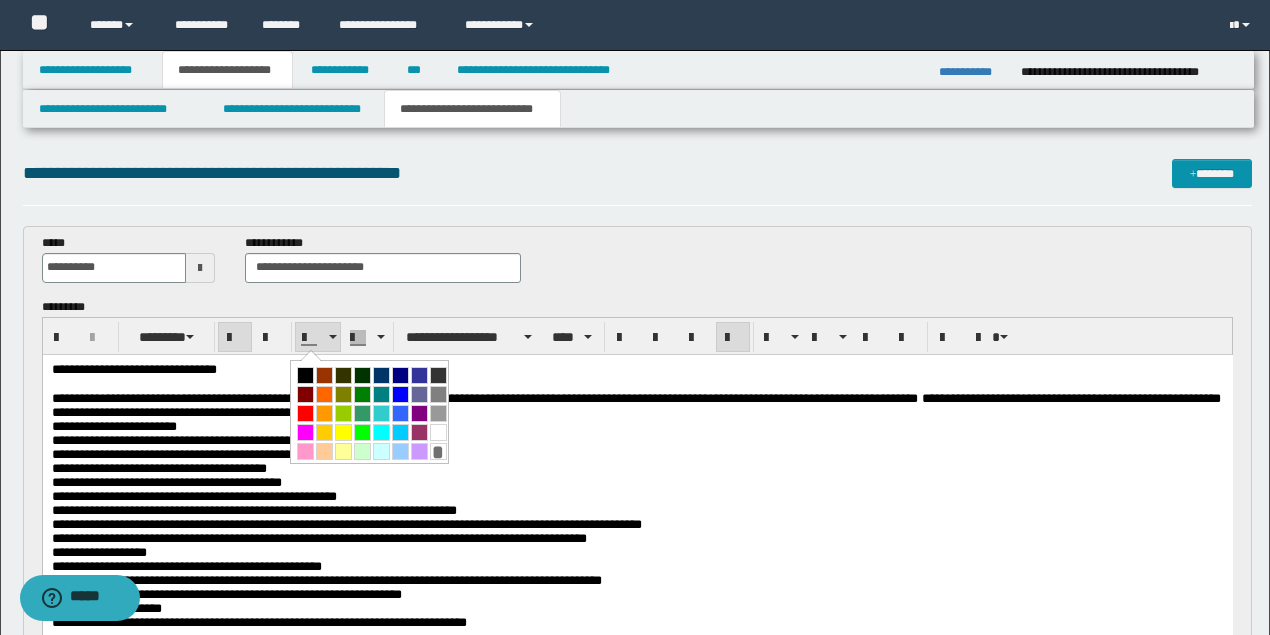 click at bounding box center (305, 413) 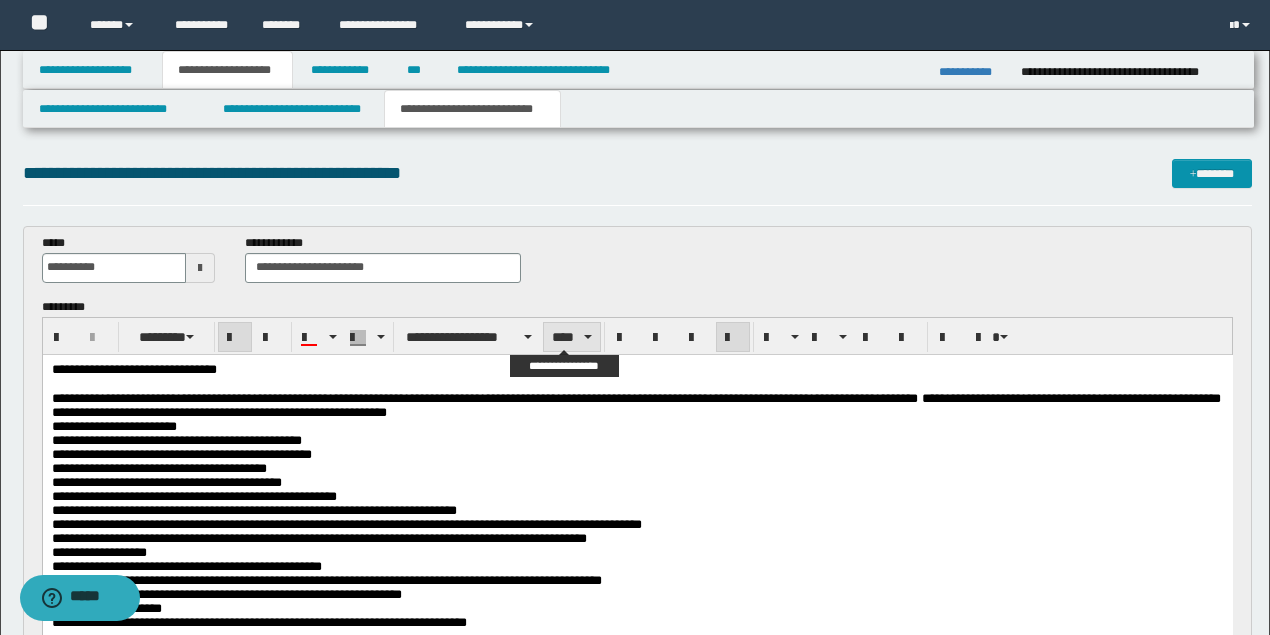 click on "****" at bounding box center [571, 337] 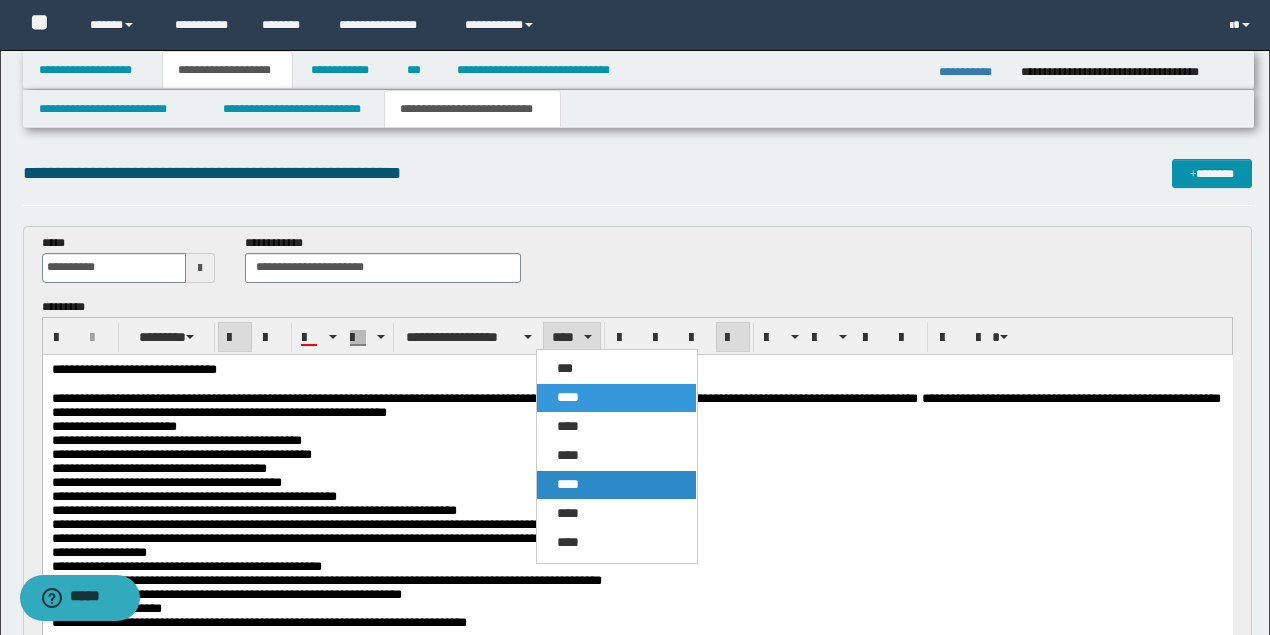 click on "****" at bounding box center (568, 484) 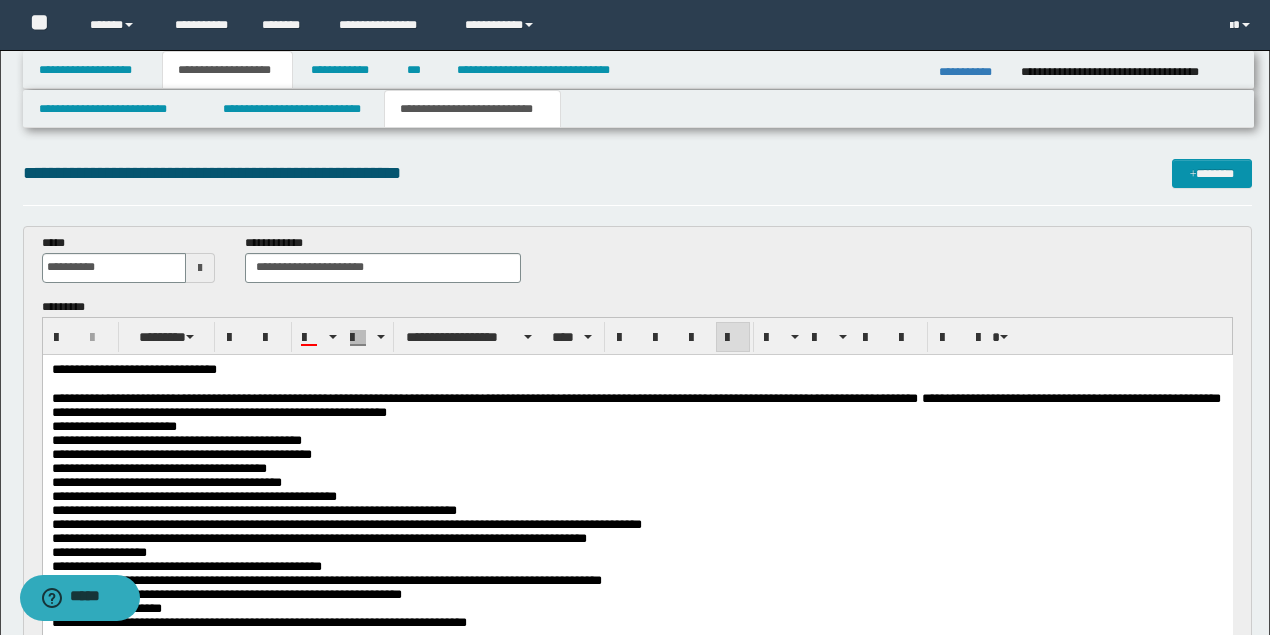 click on "**********" at bounding box center (637, 468) 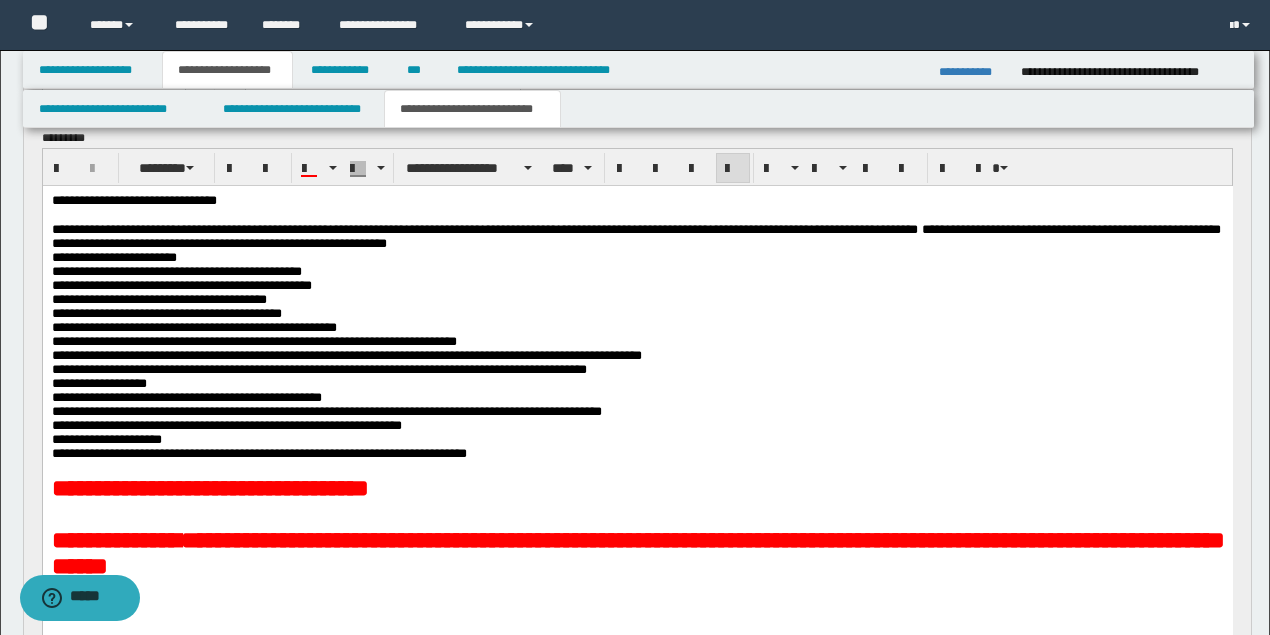 scroll, scrollTop: 400, scrollLeft: 0, axis: vertical 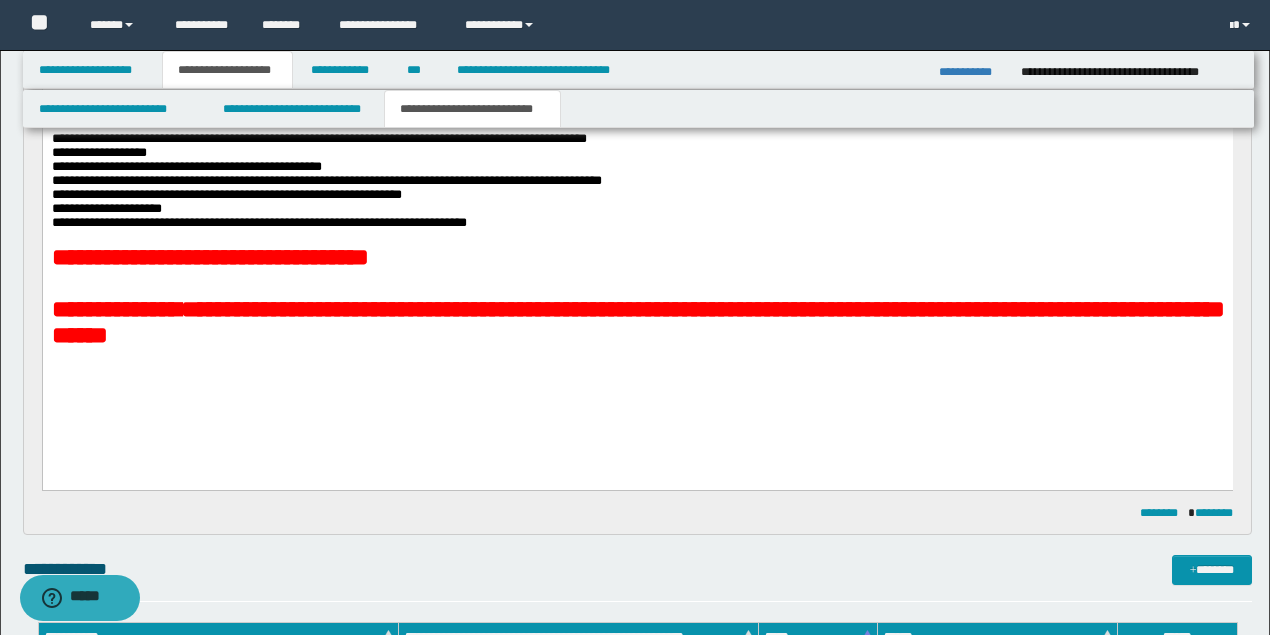 click on "**********" at bounding box center [637, 197] 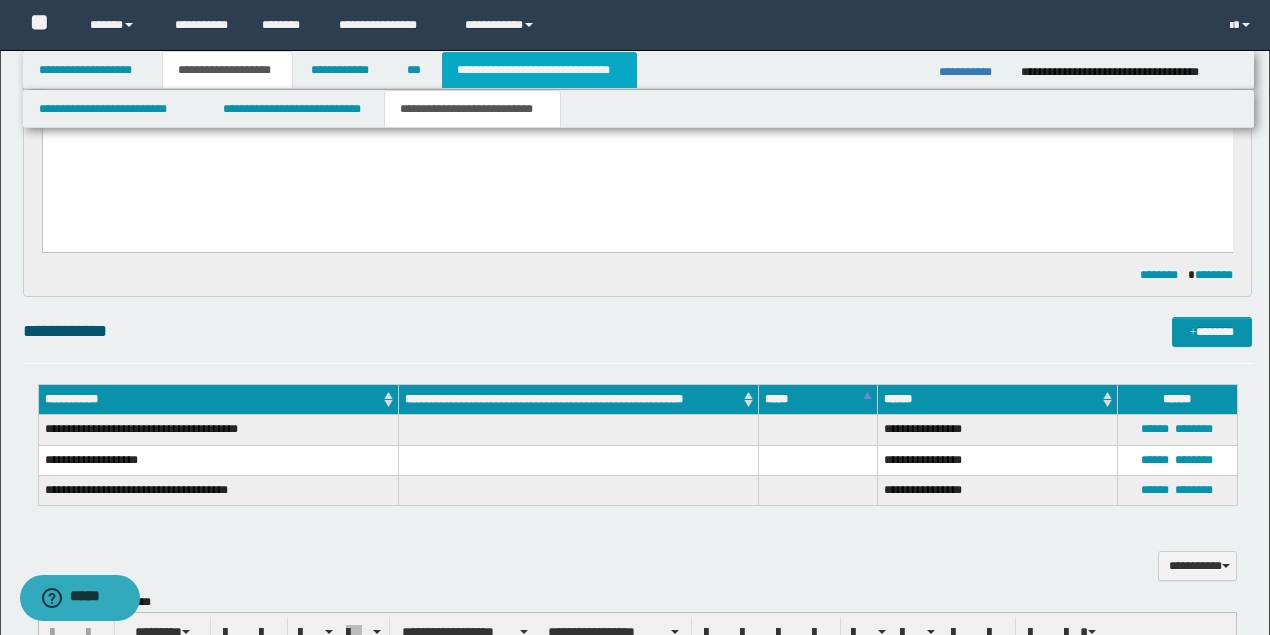 scroll, scrollTop: 533, scrollLeft: 0, axis: vertical 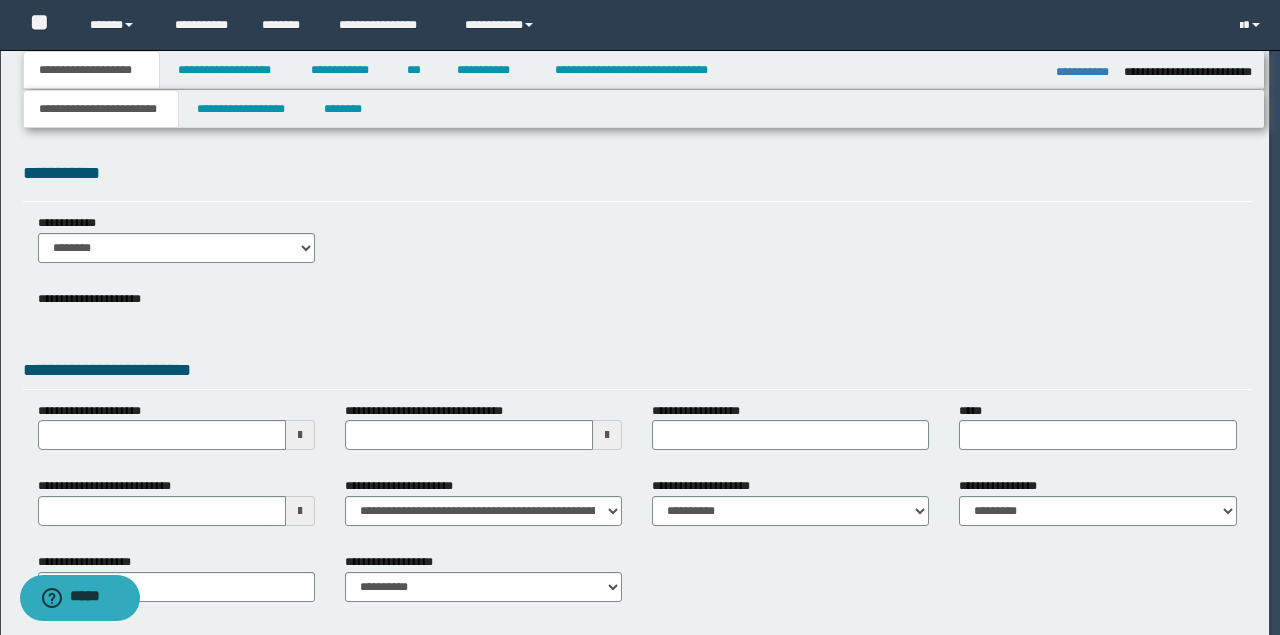 type on "**********" 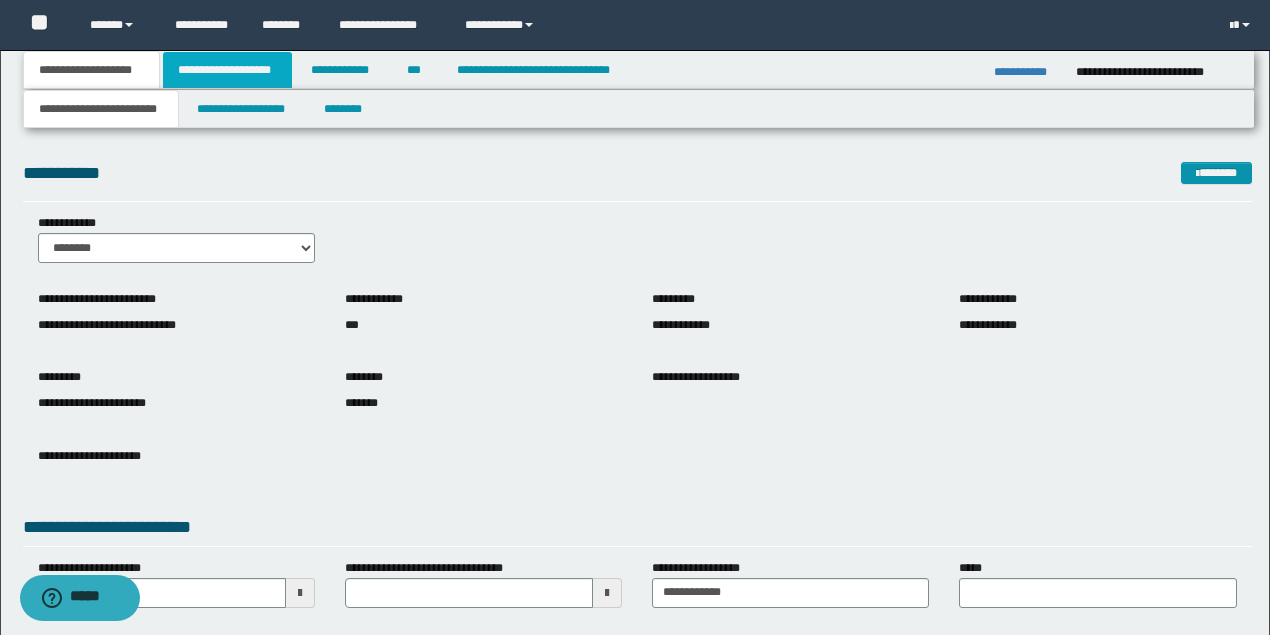 click on "**********" at bounding box center [227, 70] 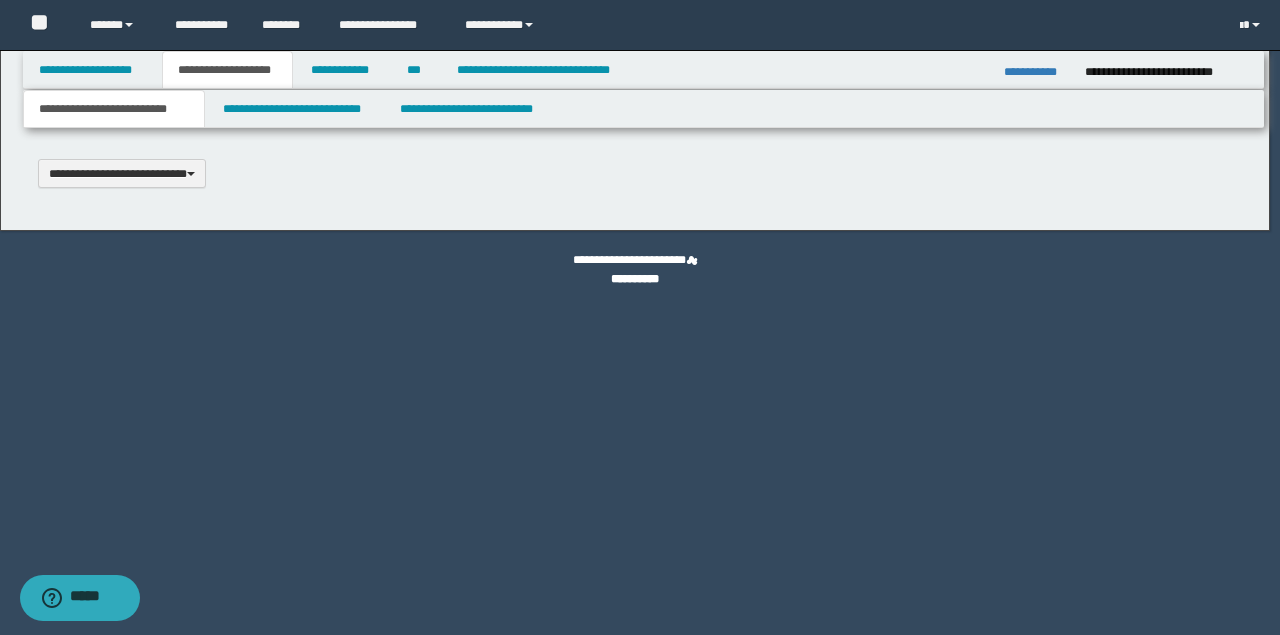 type 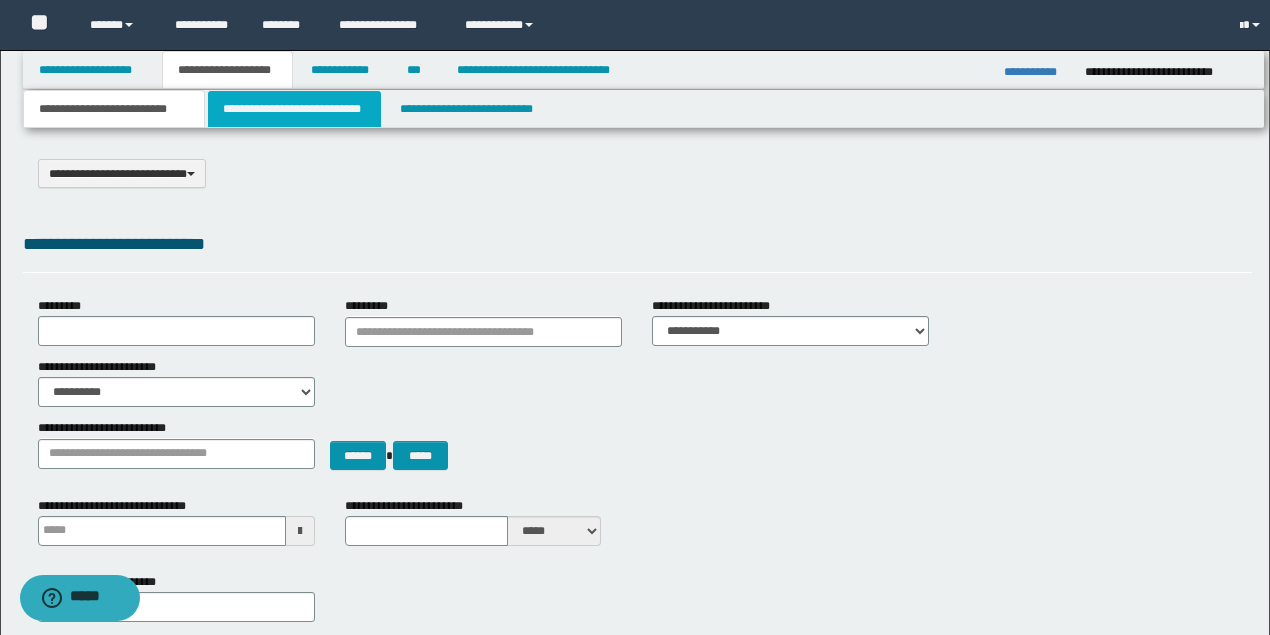 click on "**********" at bounding box center (294, 109) 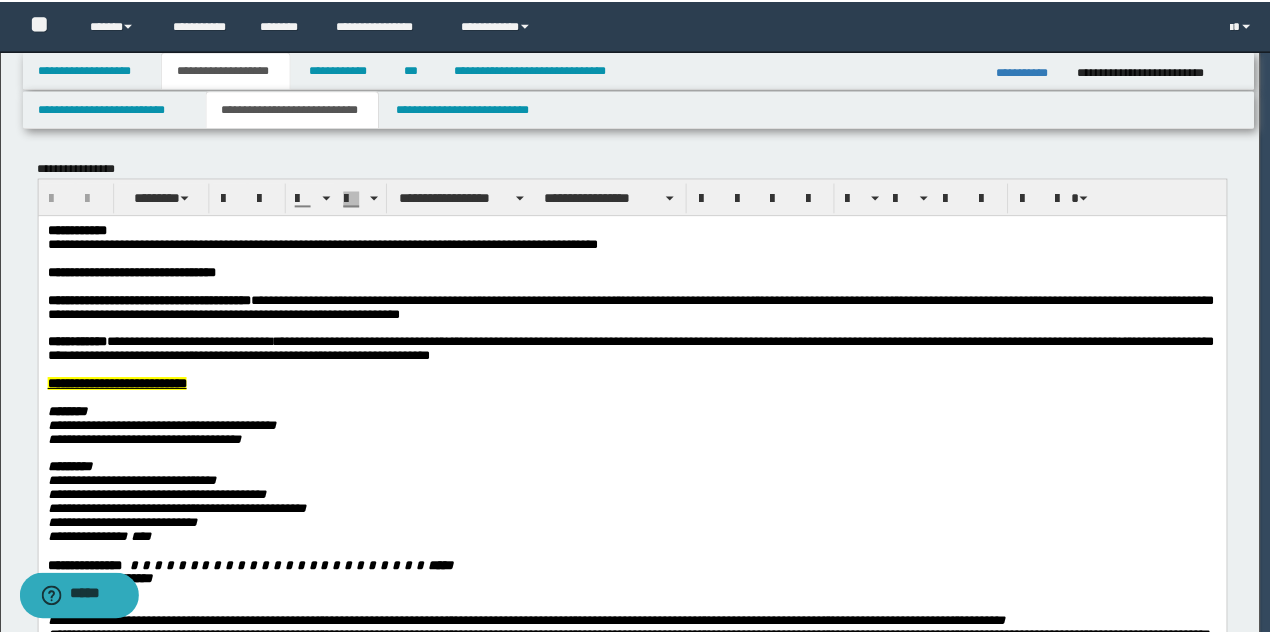 scroll, scrollTop: 0, scrollLeft: 0, axis: both 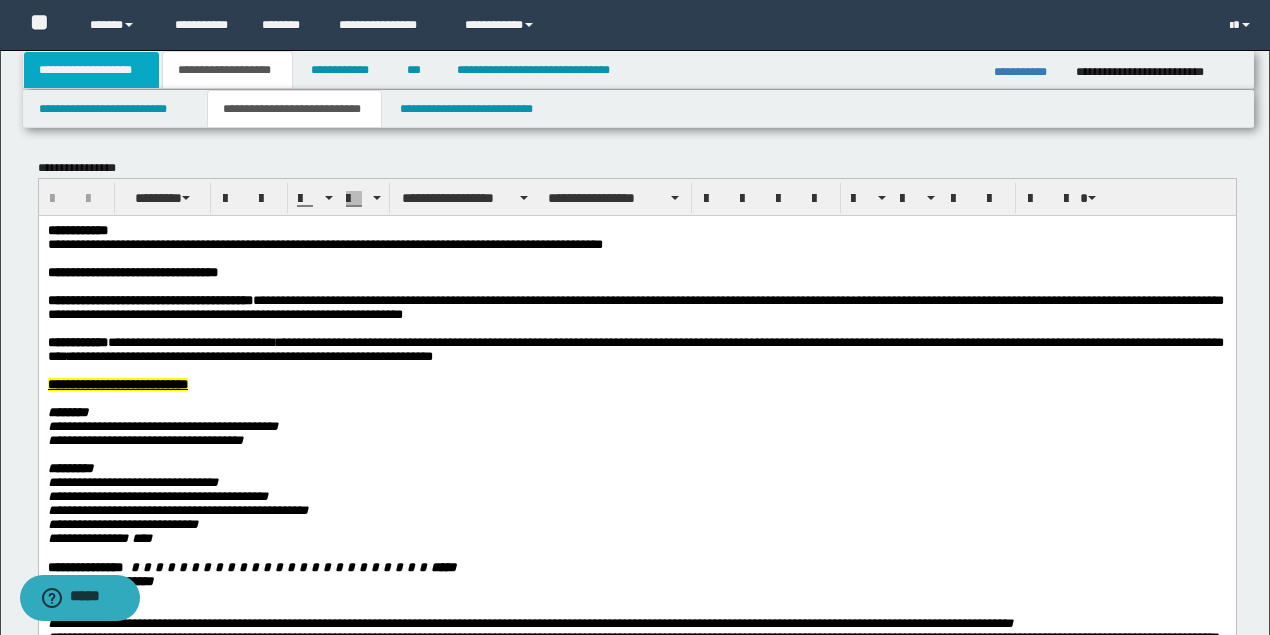 drag, startPoint x: 111, startPoint y: 68, endPoint x: 138, endPoint y: 68, distance: 27 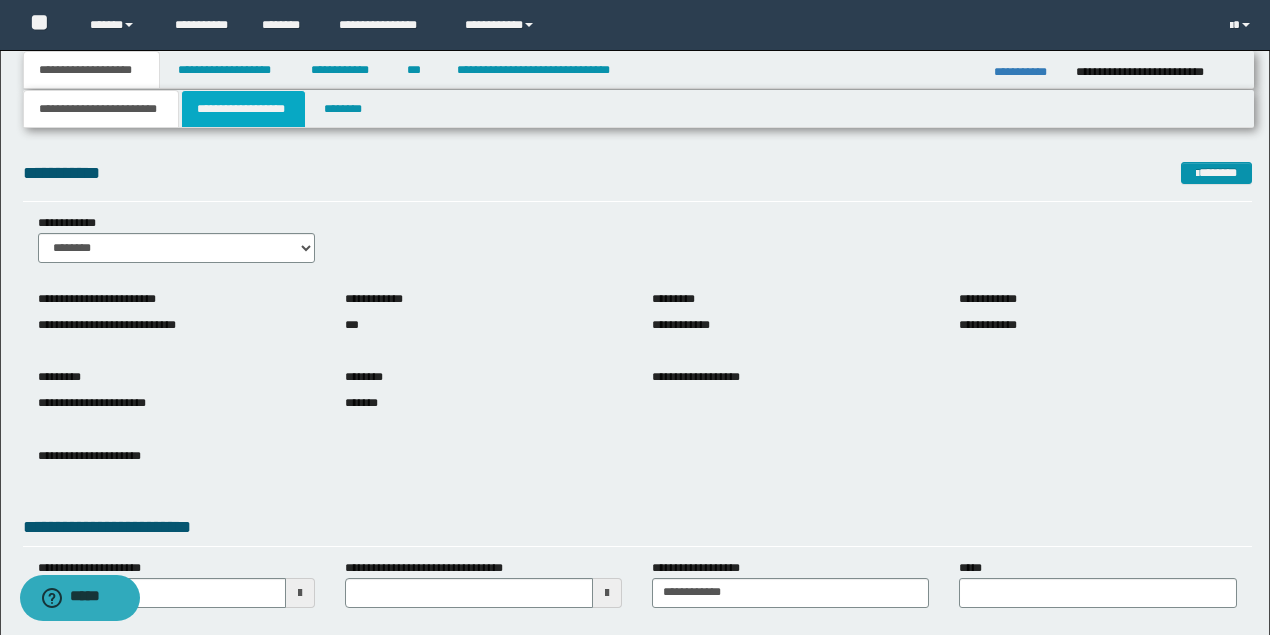 click on "**********" at bounding box center [243, 109] 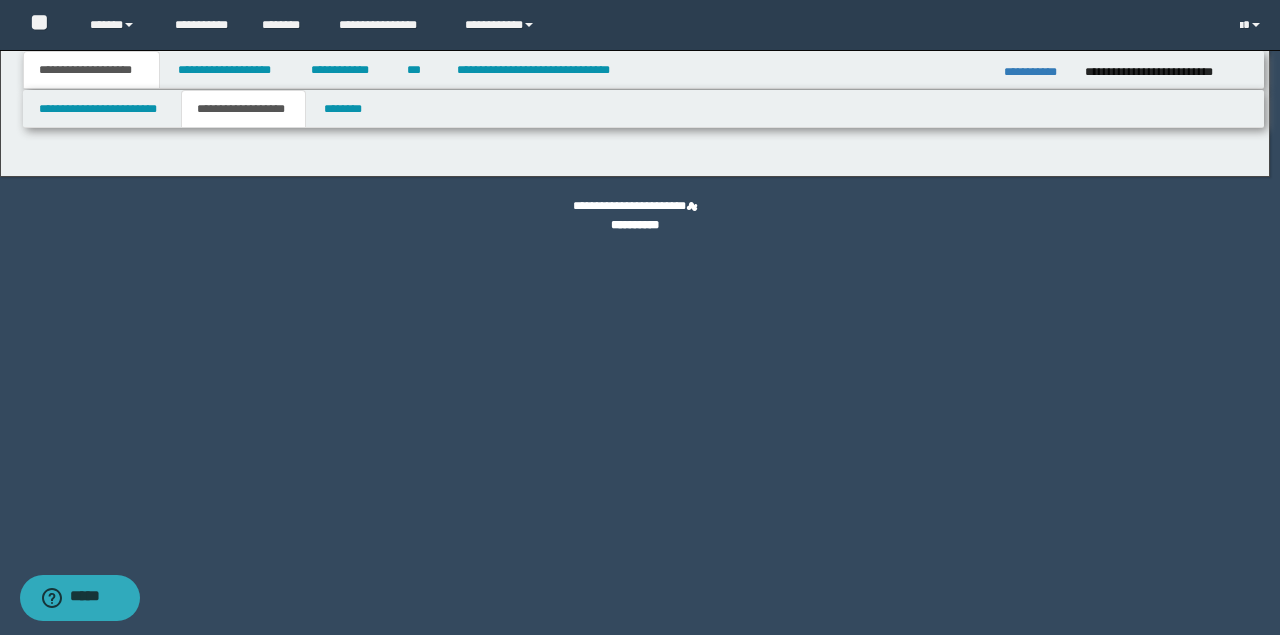 type on "*******" 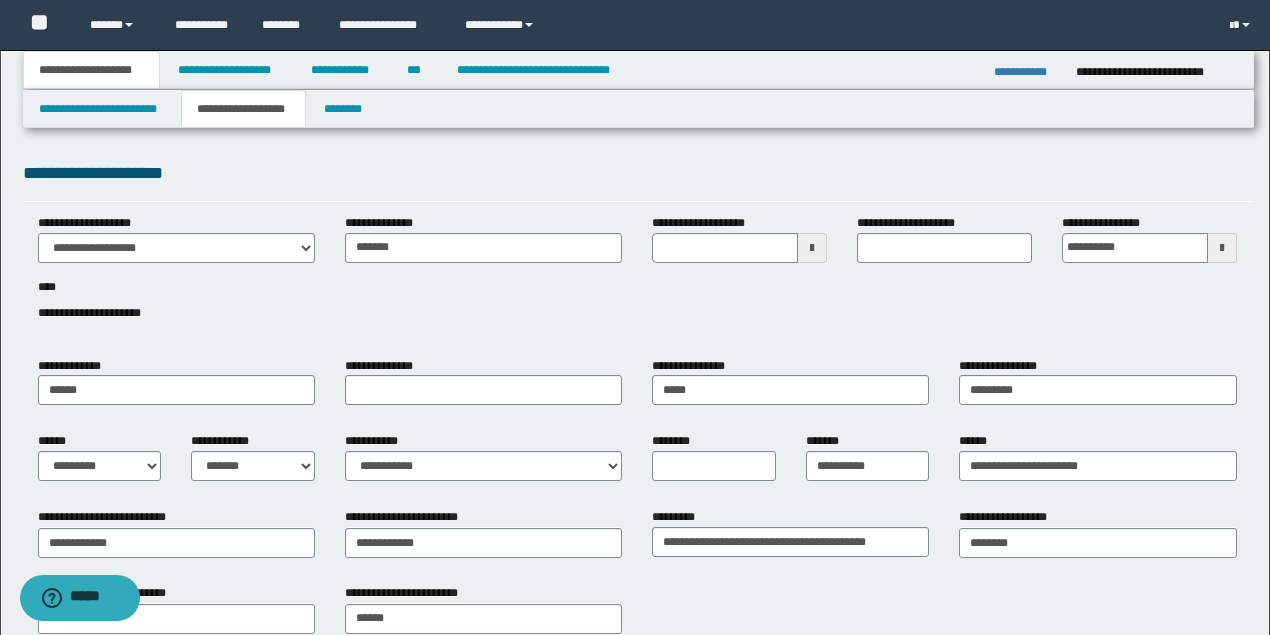 type 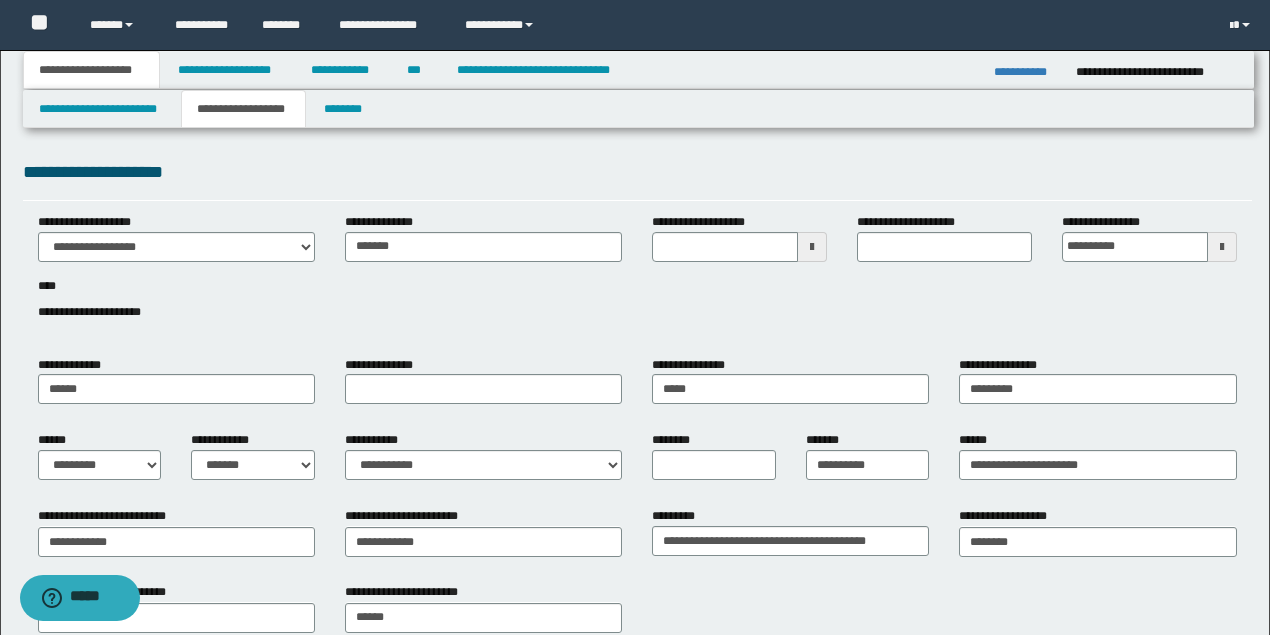 scroll, scrollTop: 0, scrollLeft: 0, axis: both 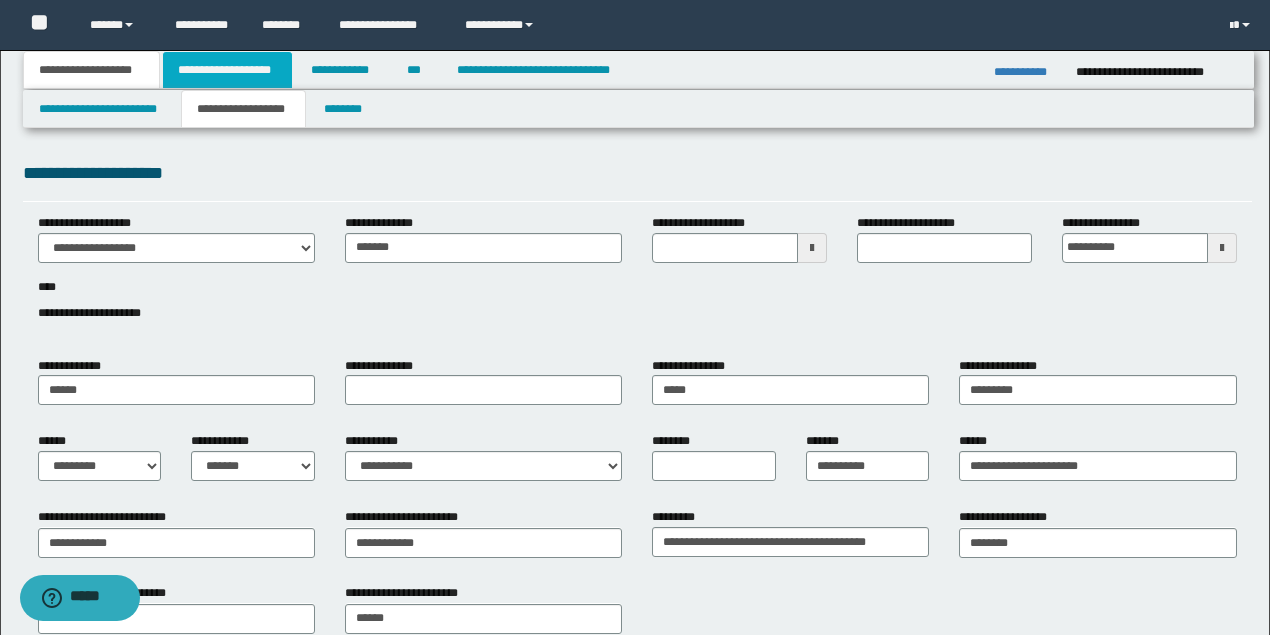 click on "**********" at bounding box center [227, 70] 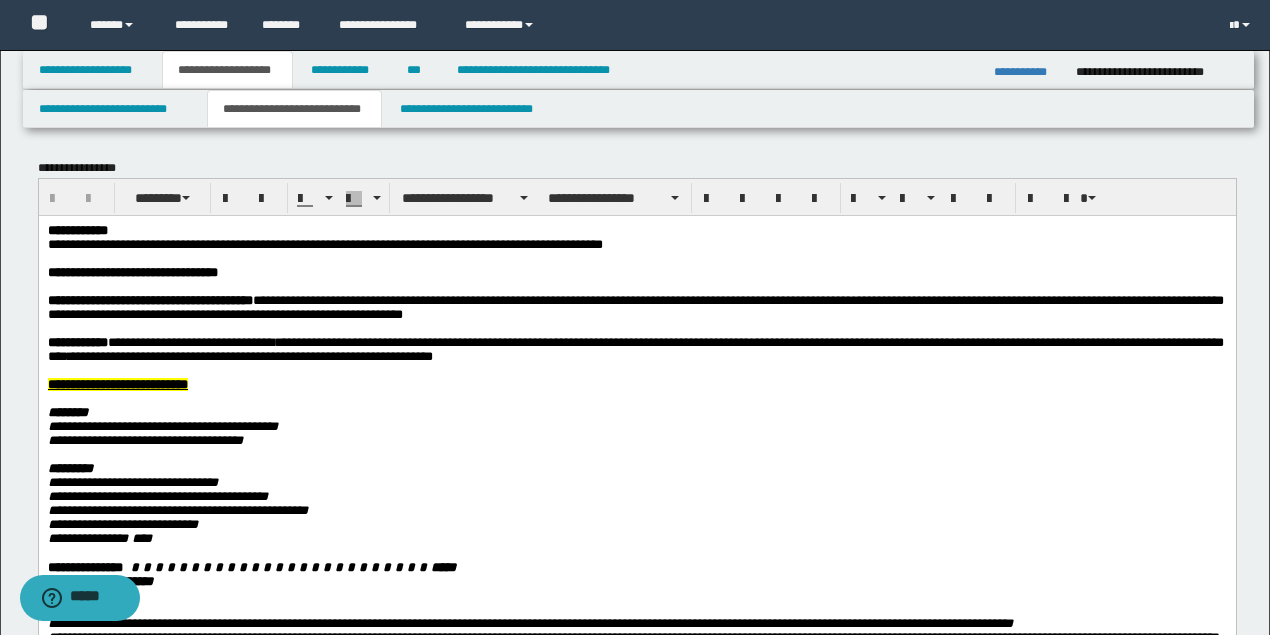 click on "**********" at bounding box center (159, 243) 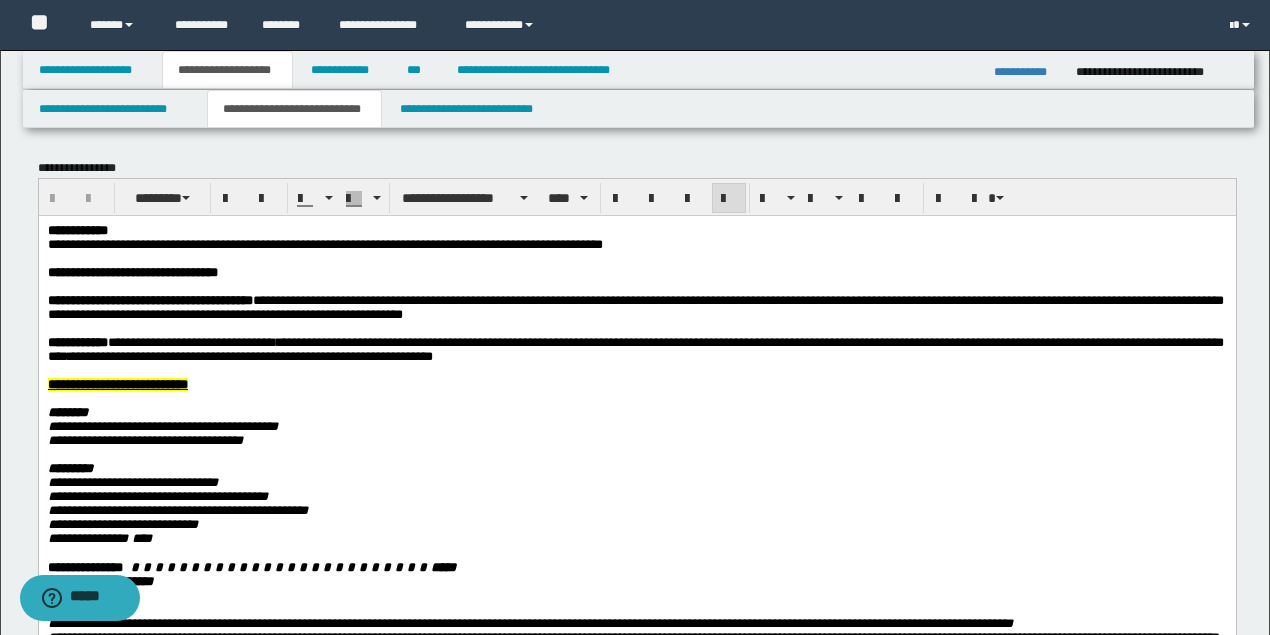 type 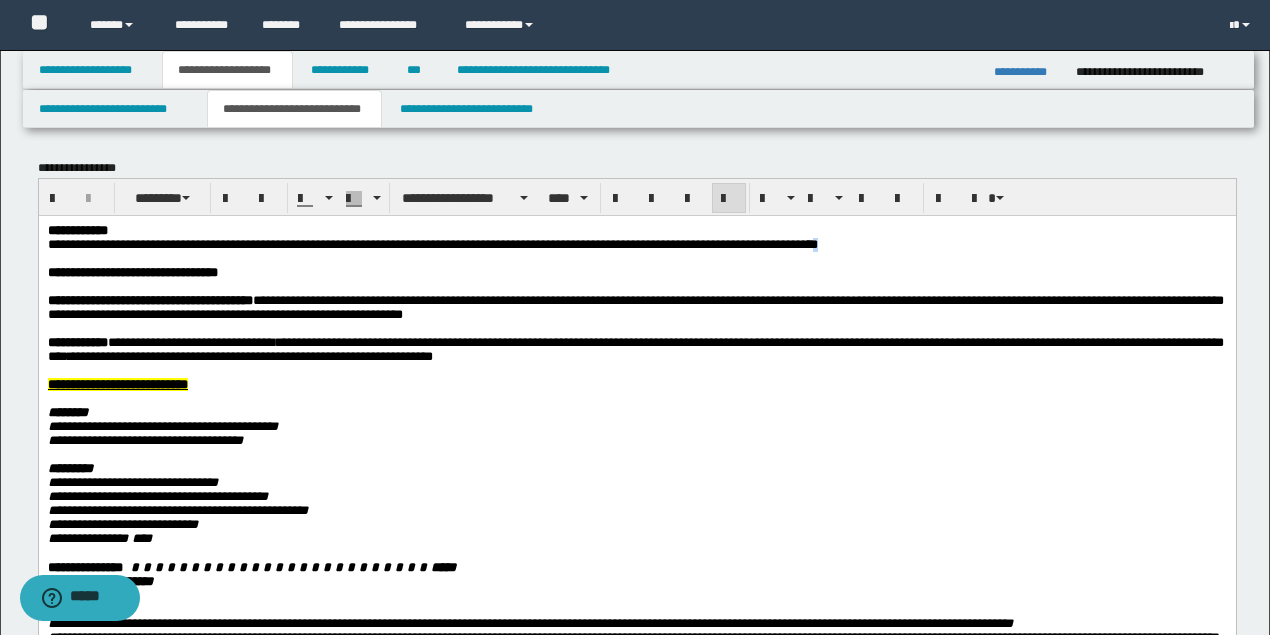 drag, startPoint x: 968, startPoint y: 248, endPoint x: 1006, endPoint y: 248, distance: 38 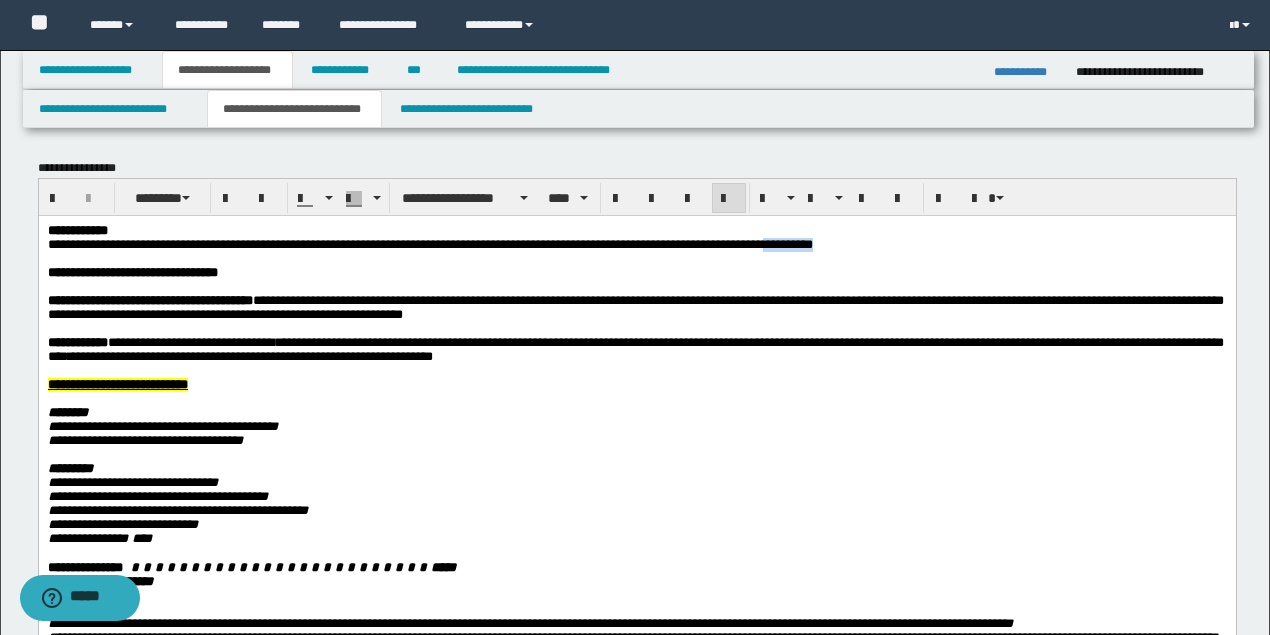 drag, startPoint x: 910, startPoint y: 246, endPoint x: 986, endPoint y: 246, distance: 76 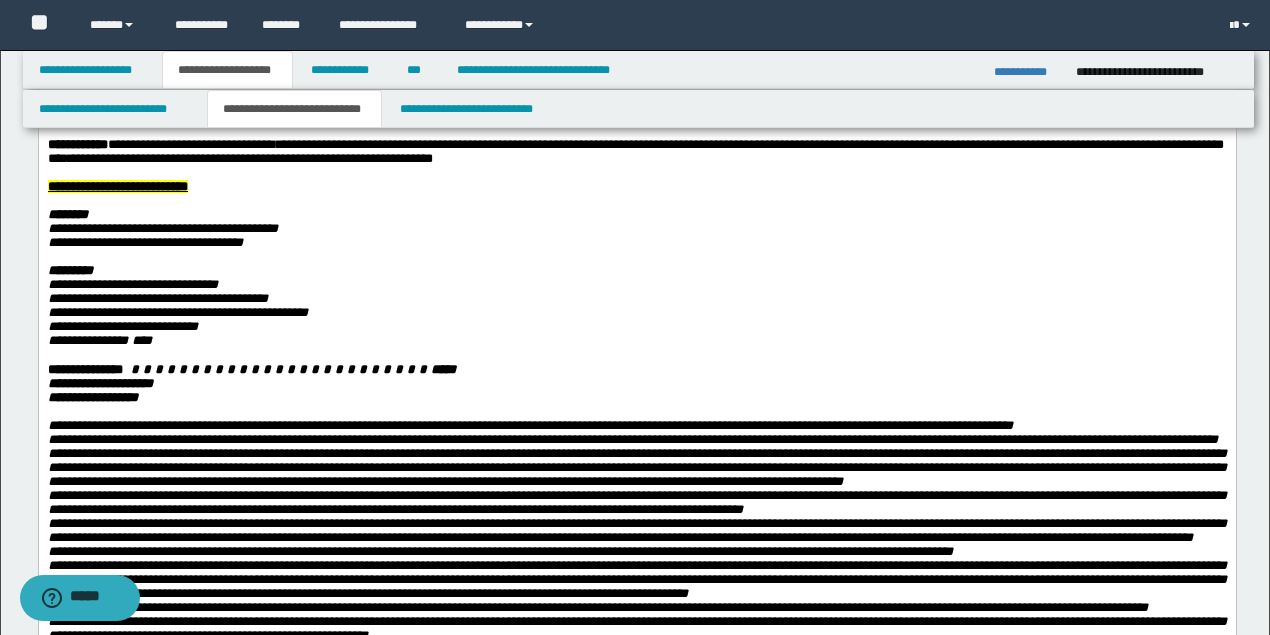 scroll, scrollTop: 200, scrollLeft: 0, axis: vertical 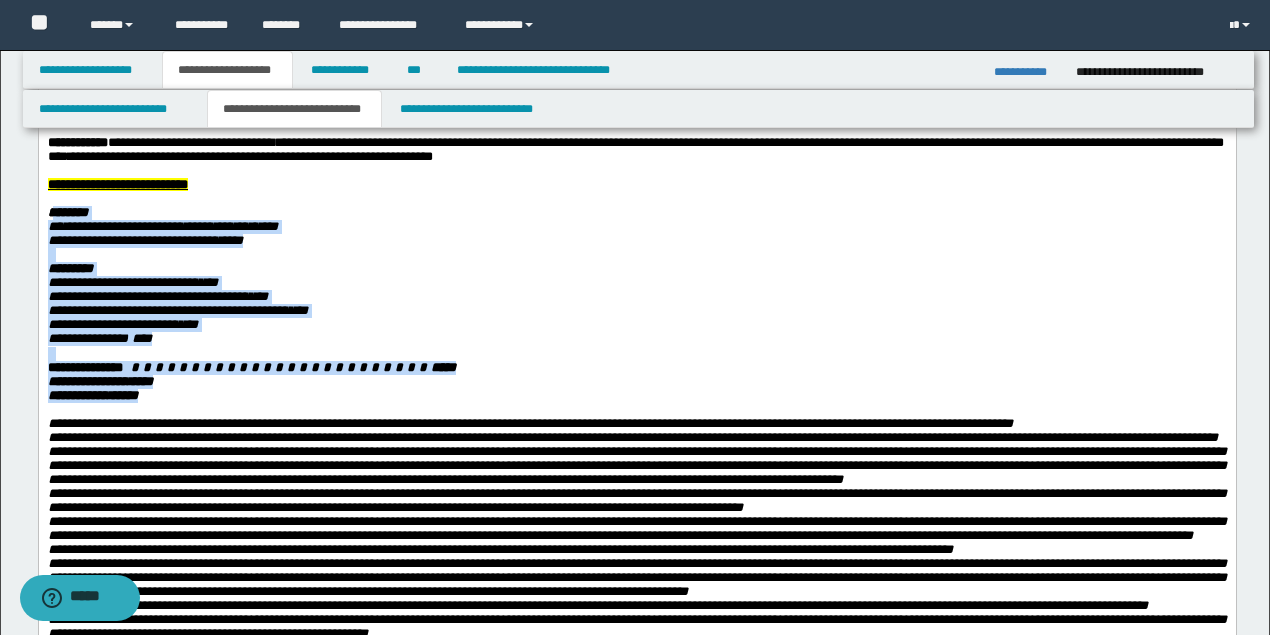 drag, startPoint x: 51, startPoint y: 232, endPoint x: 479, endPoint y: 433, distance: 472.84775 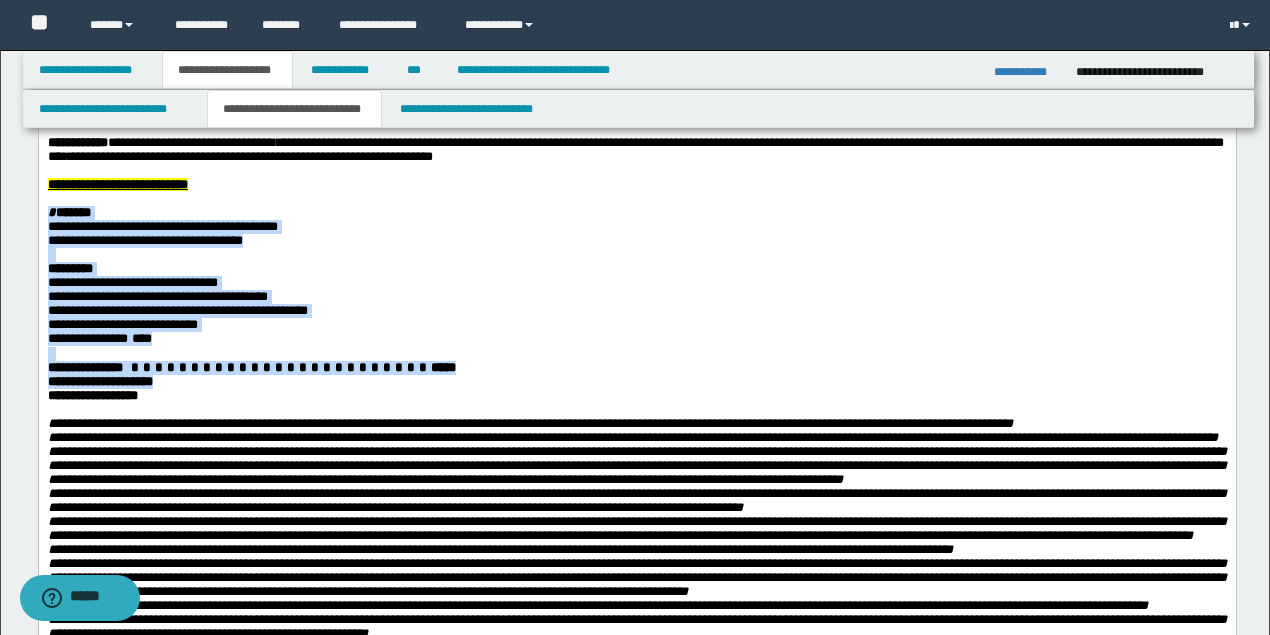 click at bounding box center [636, 254] 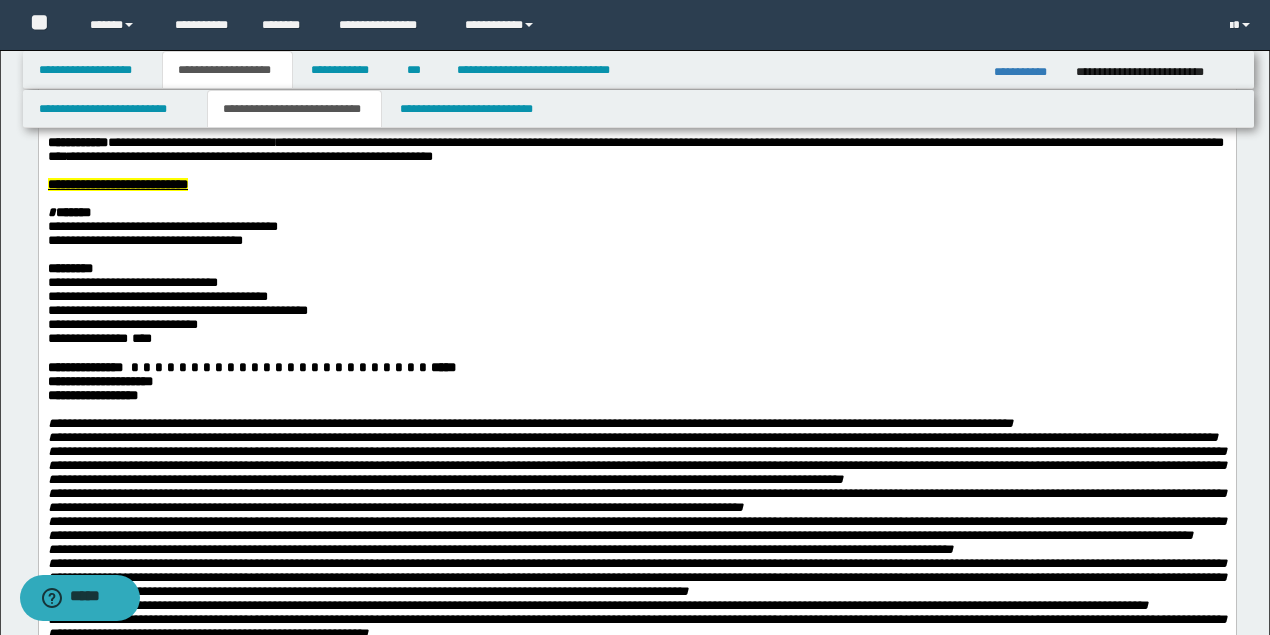 click on "*" at bounding box center [249, 295] 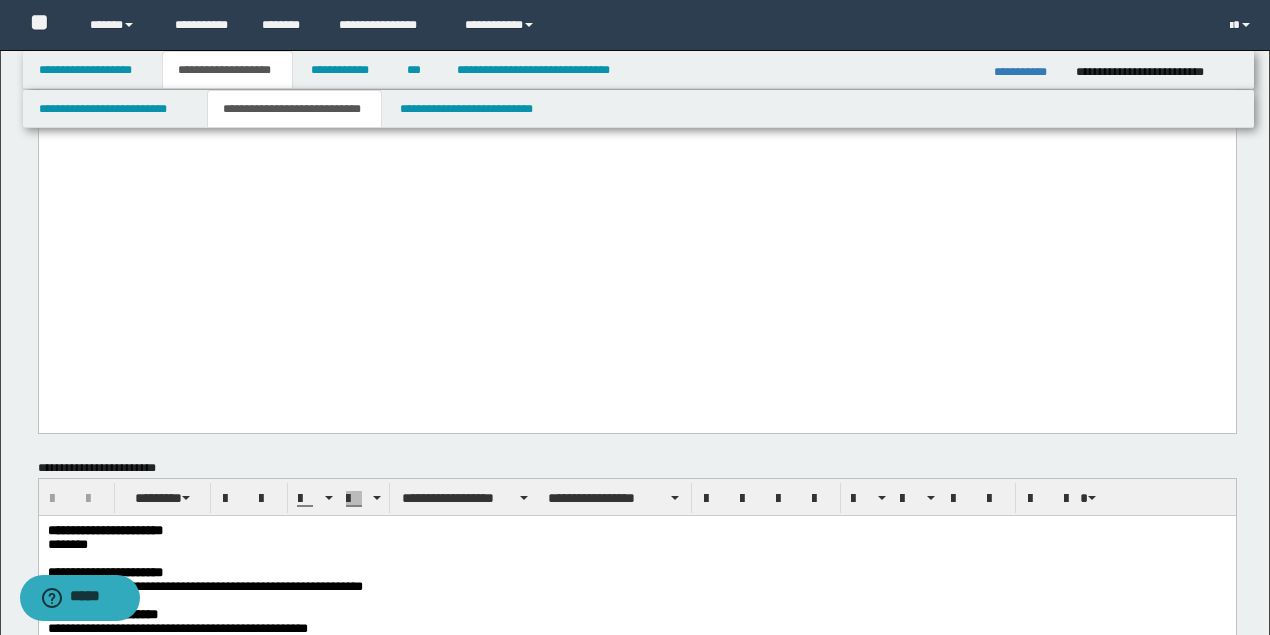 scroll, scrollTop: 2266, scrollLeft: 0, axis: vertical 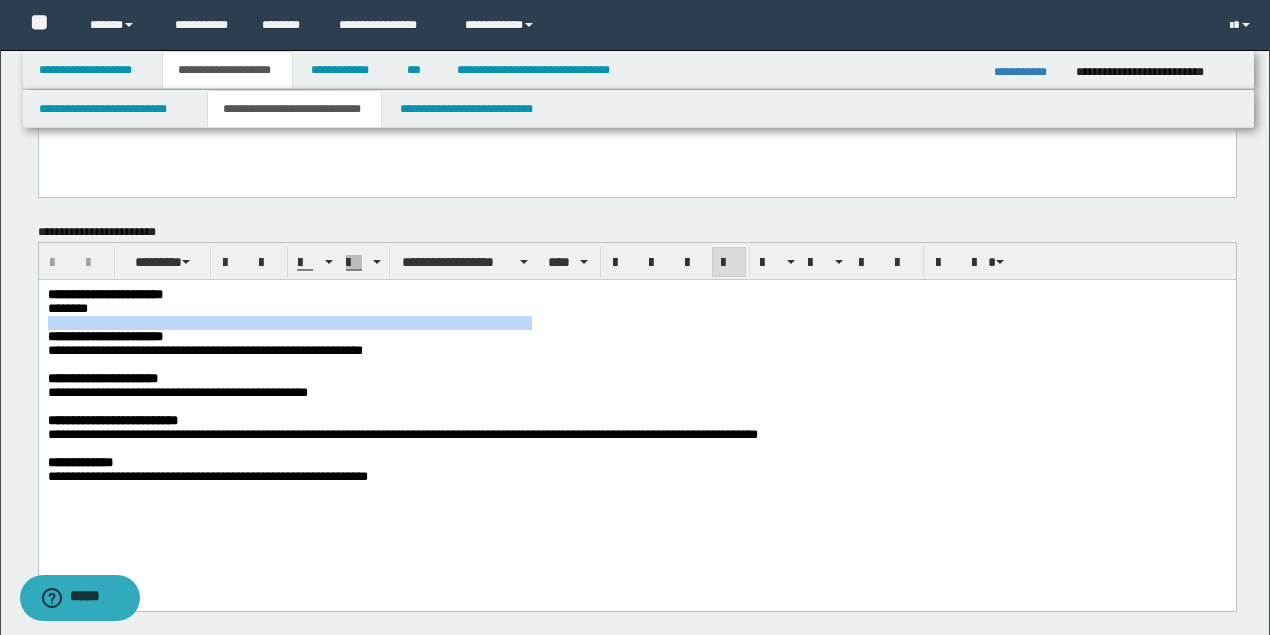 drag, startPoint x: 99, startPoint y: 311, endPoint x: 628, endPoint y: 320, distance: 529.07654 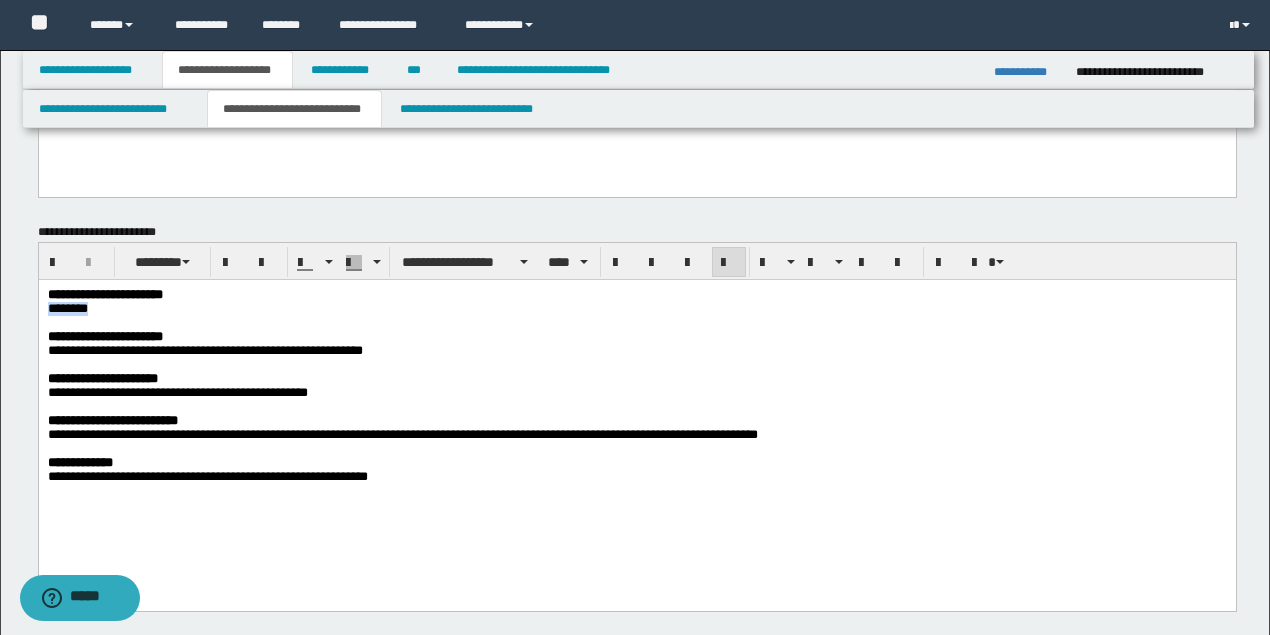 drag, startPoint x: 49, startPoint y: 311, endPoint x: 107, endPoint y: 304, distance: 58.420887 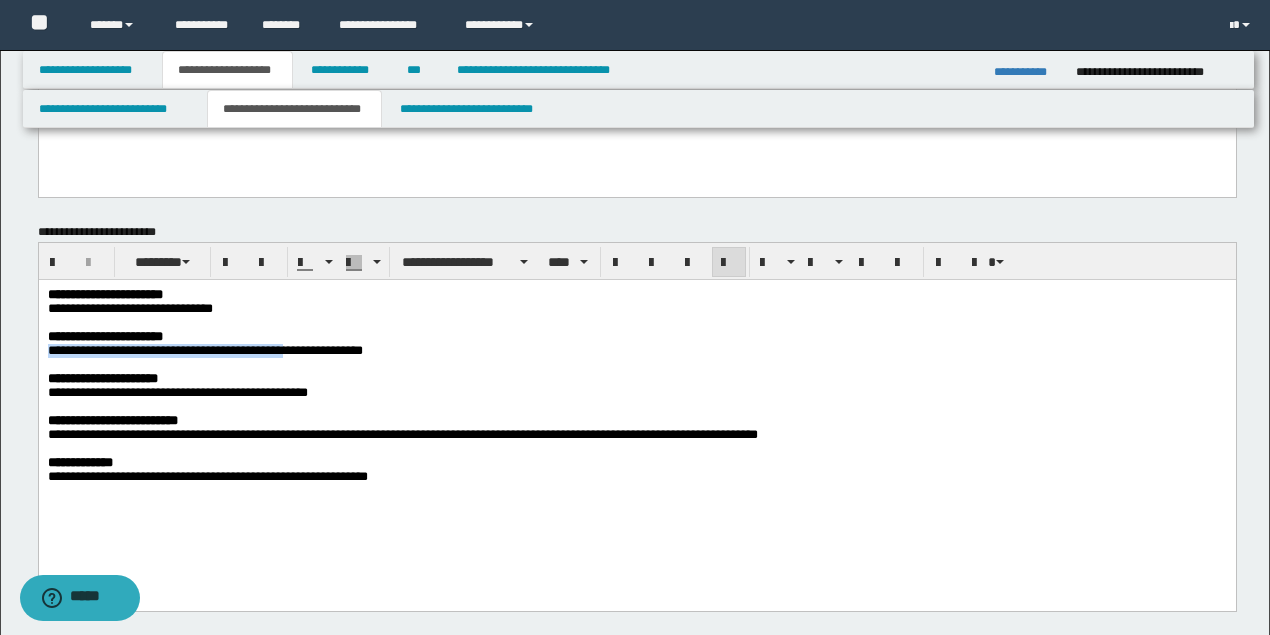drag, startPoint x: 50, startPoint y: 356, endPoint x: 311, endPoint y: 354, distance: 261.00766 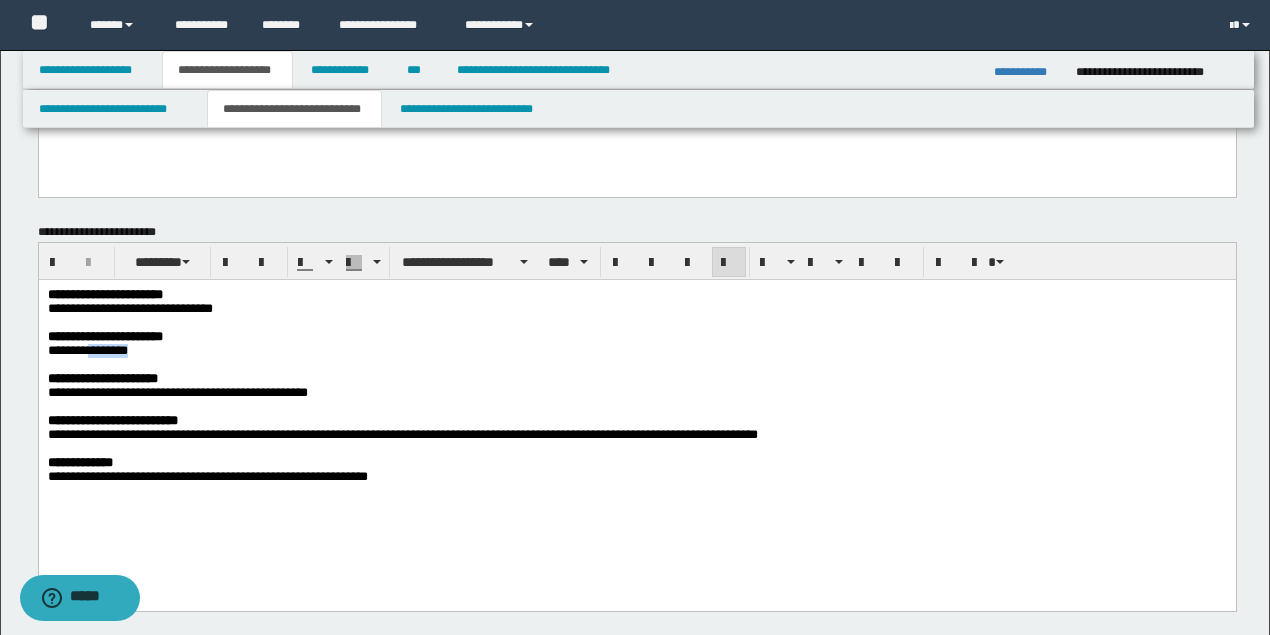 drag, startPoint x: 94, startPoint y: 356, endPoint x: 174, endPoint y: 352, distance: 80.09994 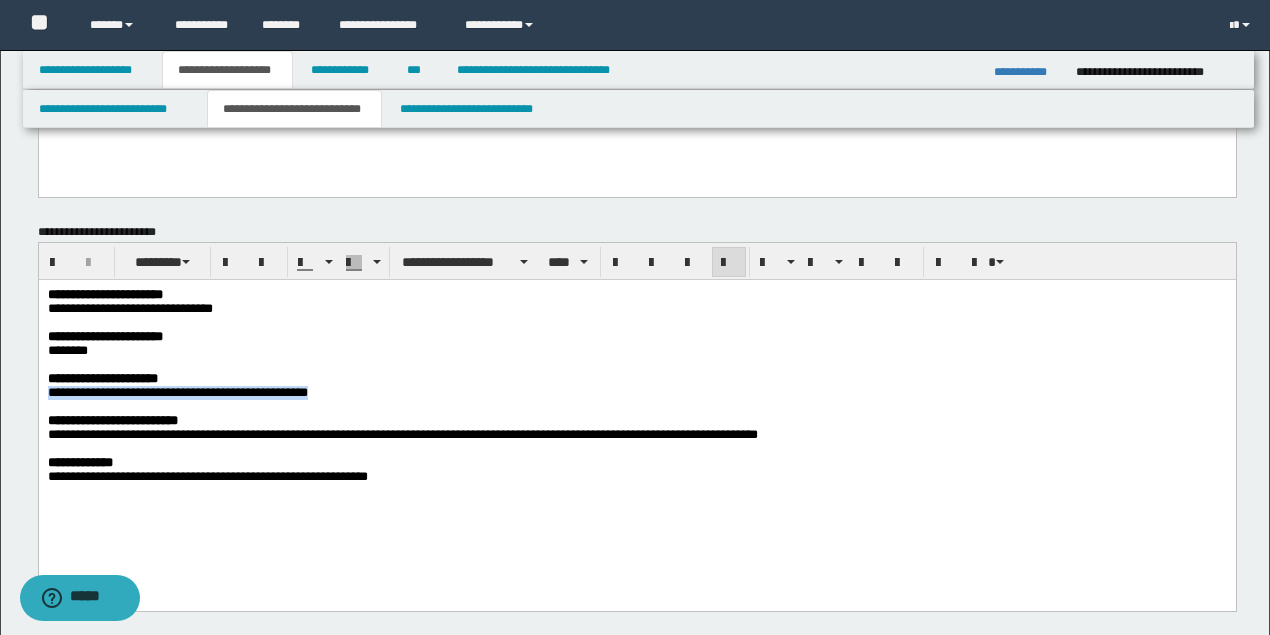 drag, startPoint x: 47, startPoint y: 404, endPoint x: 347, endPoint y: 399, distance: 300.04166 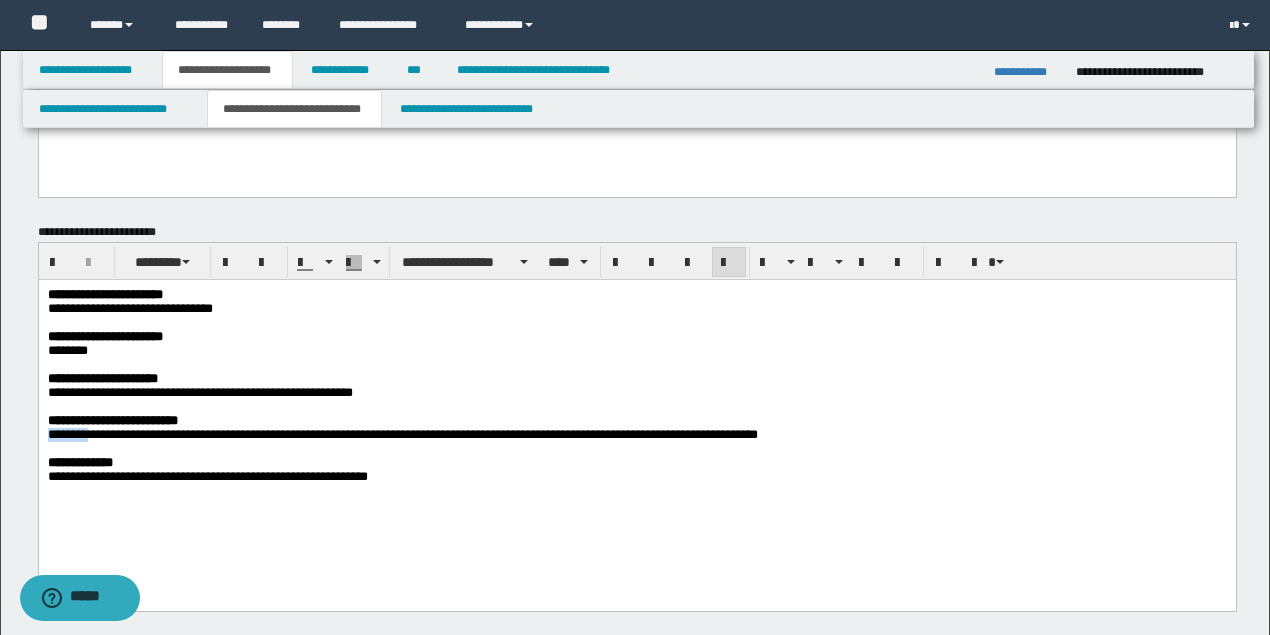 drag, startPoint x: 48, startPoint y: 448, endPoint x: 96, endPoint y: 448, distance: 48 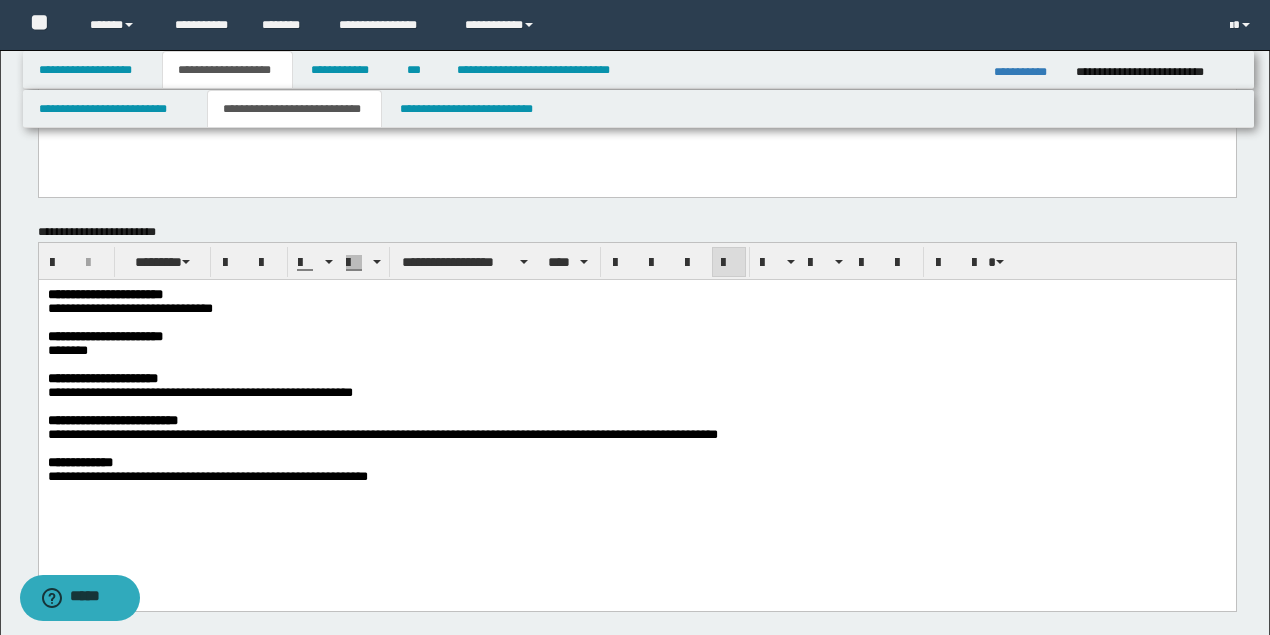 drag, startPoint x: 102, startPoint y: 450, endPoint x: 266, endPoint y: 448, distance: 164.01219 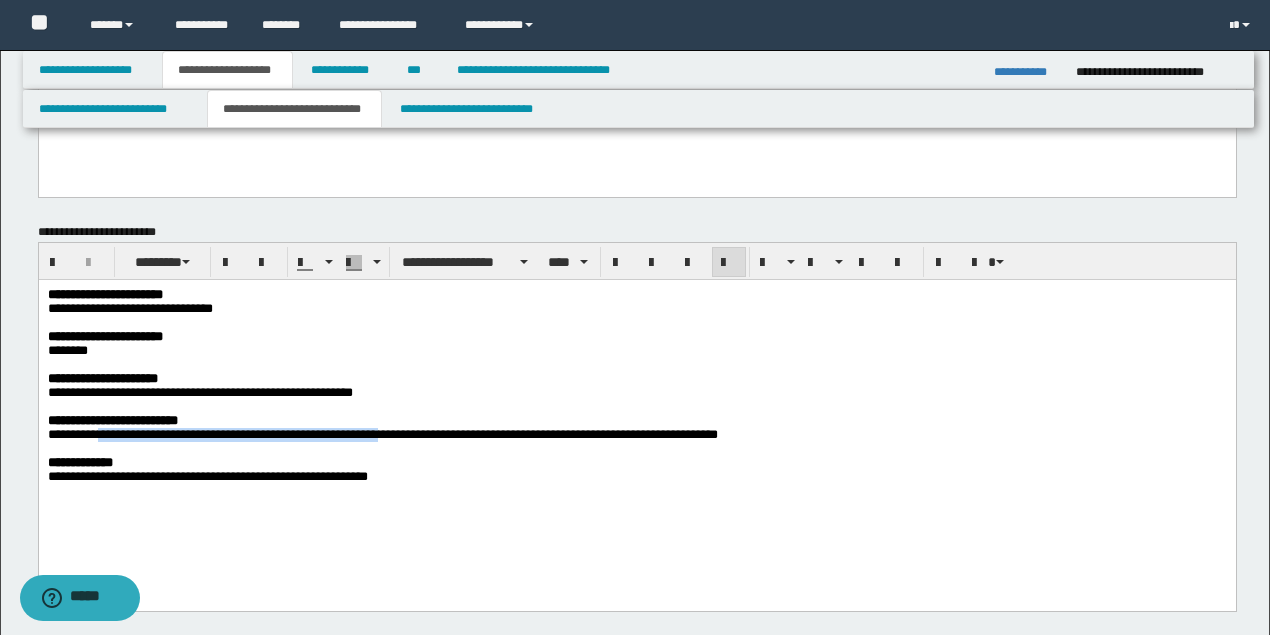 drag, startPoint x: 105, startPoint y: 448, endPoint x: 426, endPoint y: 446, distance: 321.00623 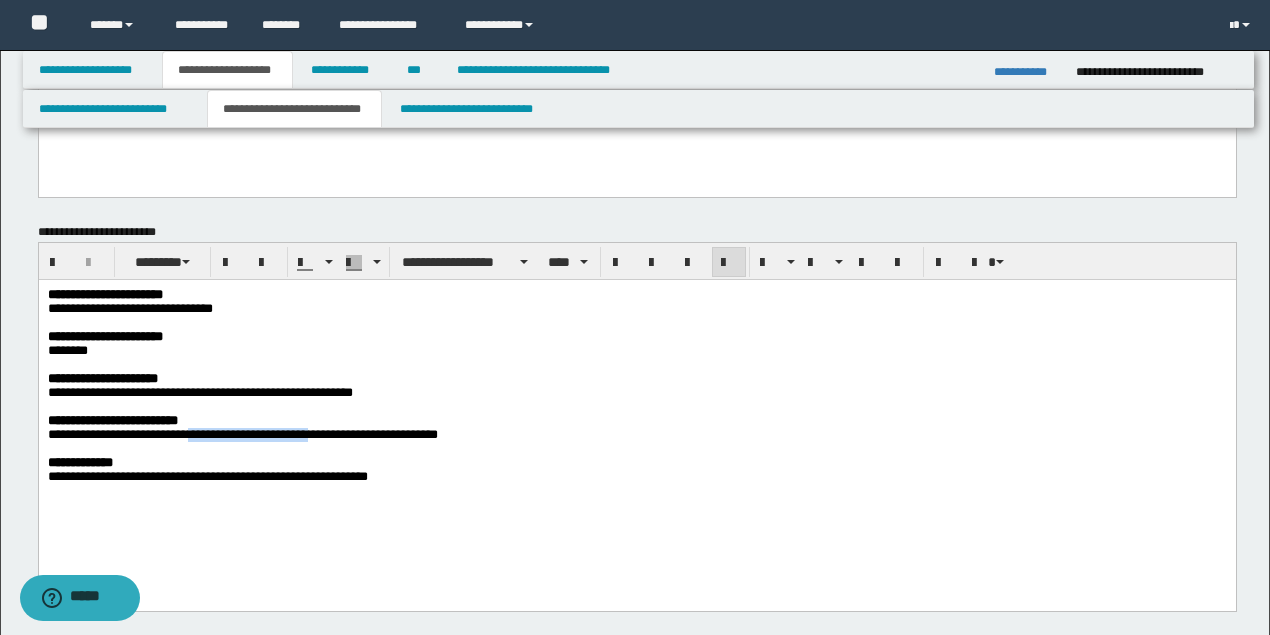drag, startPoint x: 211, startPoint y: 450, endPoint x: 334, endPoint y: 448, distance: 123.01626 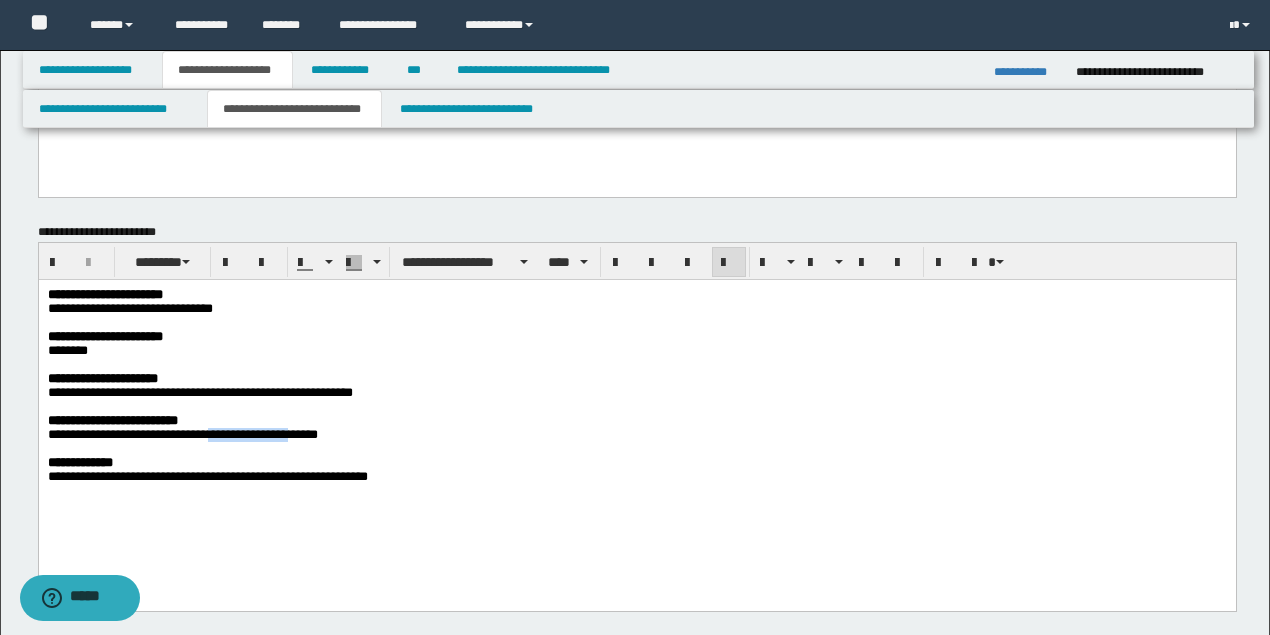 drag, startPoint x: 233, startPoint y: 446, endPoint x: 330, endPoint y: 445, distance: 97.00516 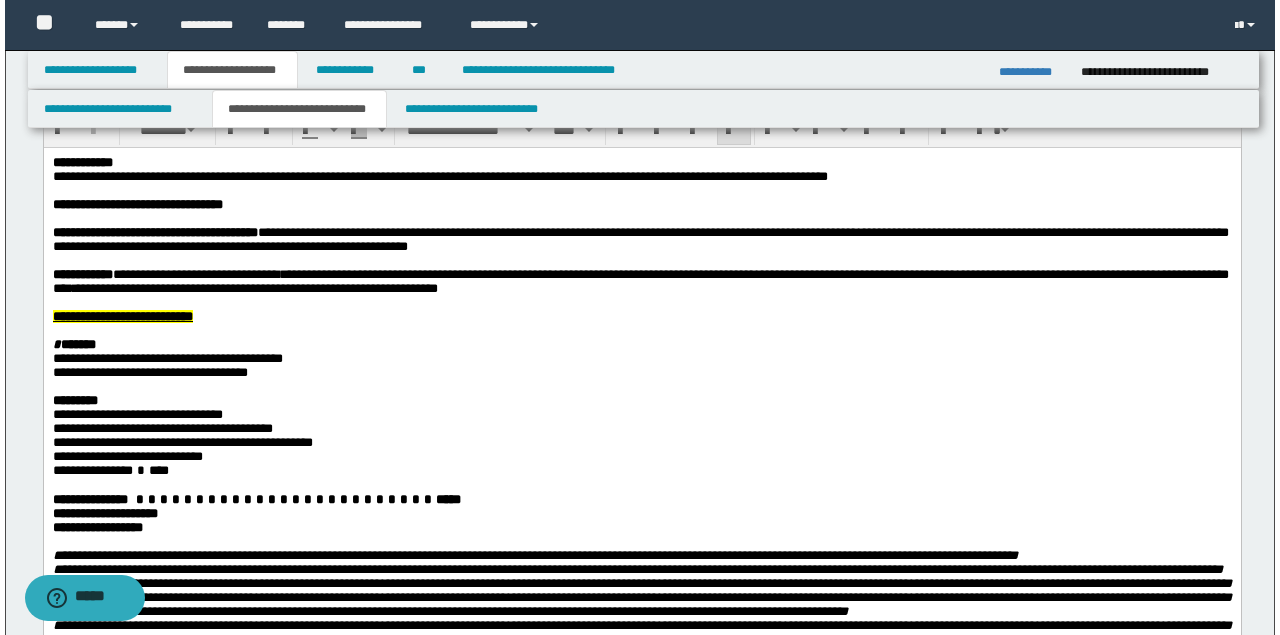 scroll, scrollTop: 0, scrollLeft: 0, axis: both 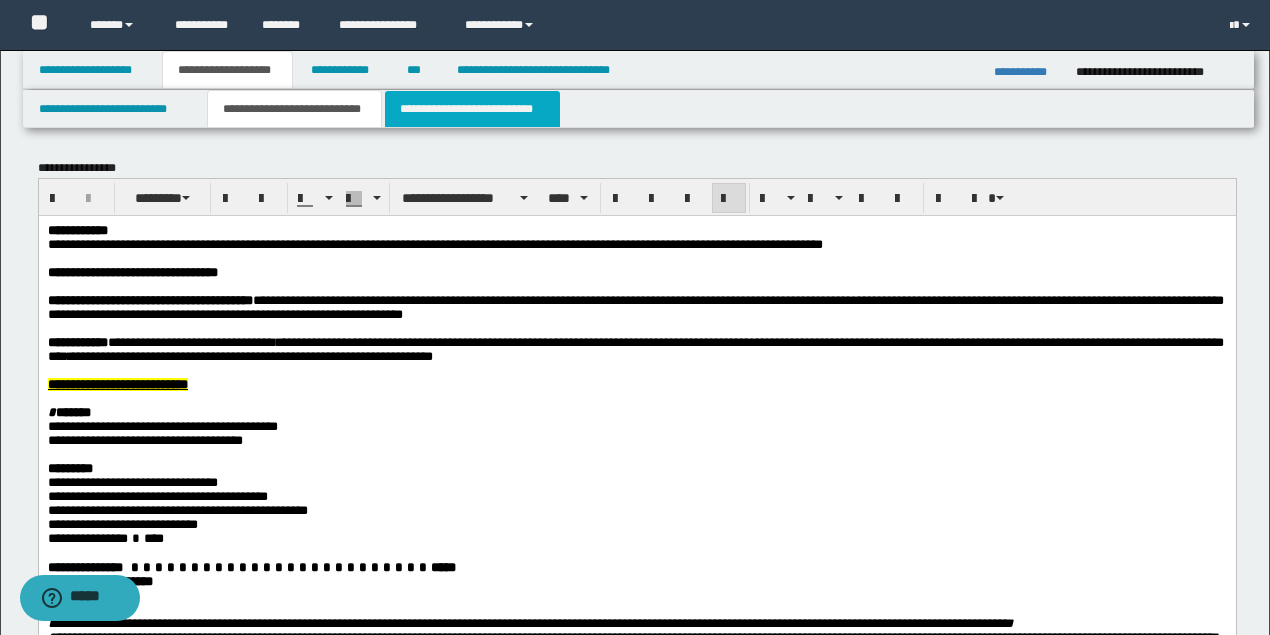 click on "**********" at bounding box center (472, 109) 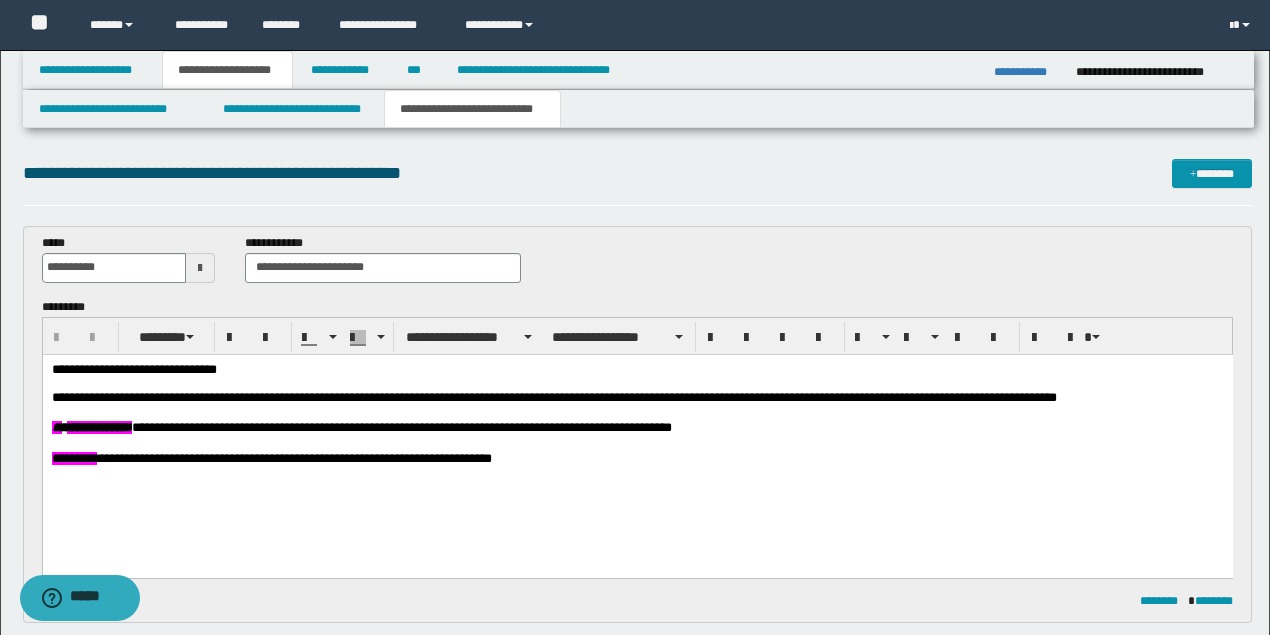 scroll, scrollTop: 0, scrollLeft: 0, axis: both 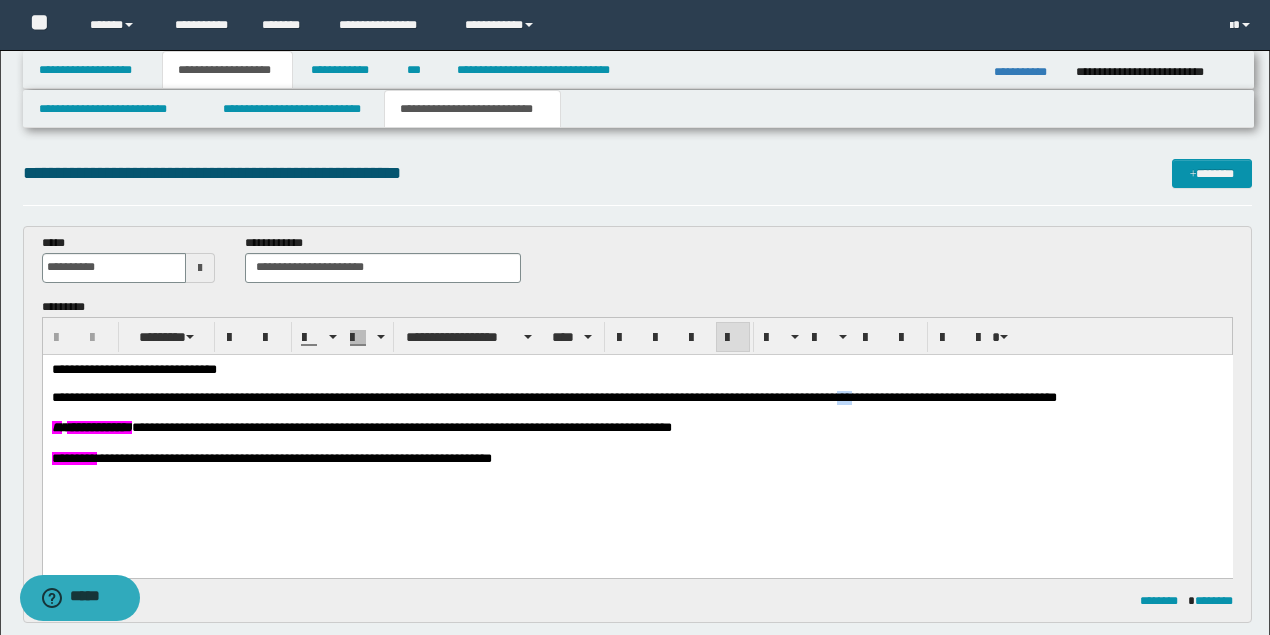 type 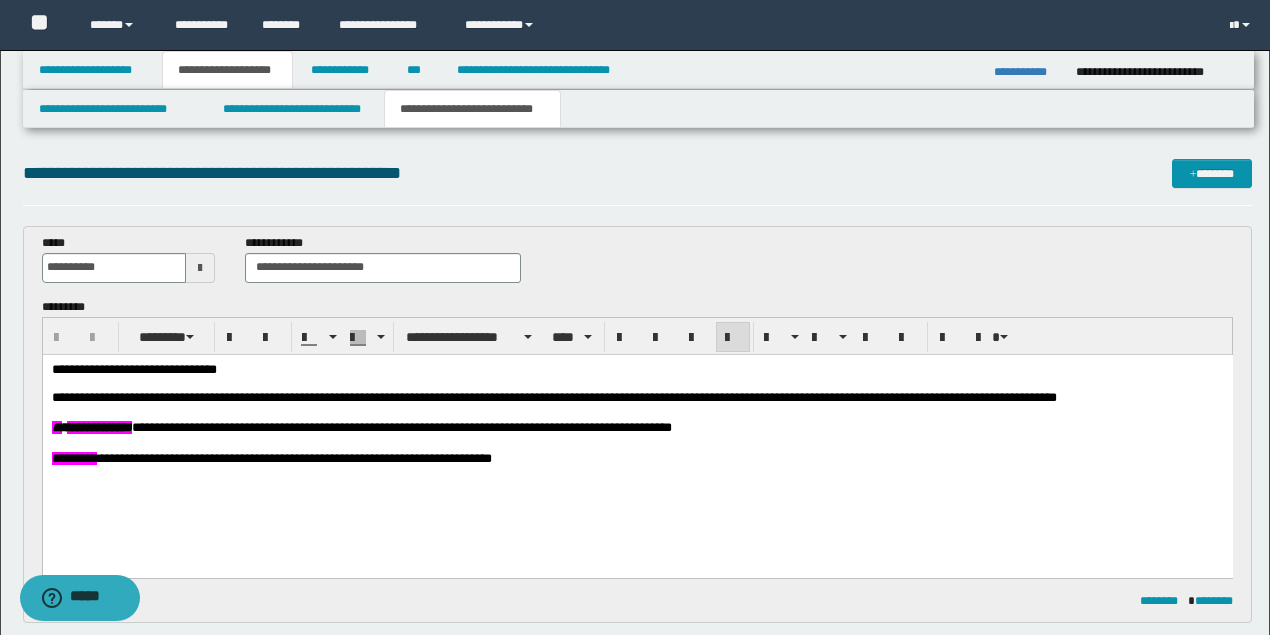 drag, startPoint x: 900, startPoint y: 399, endPoint x: 914, endPoint y: 400, distance: 14.035668 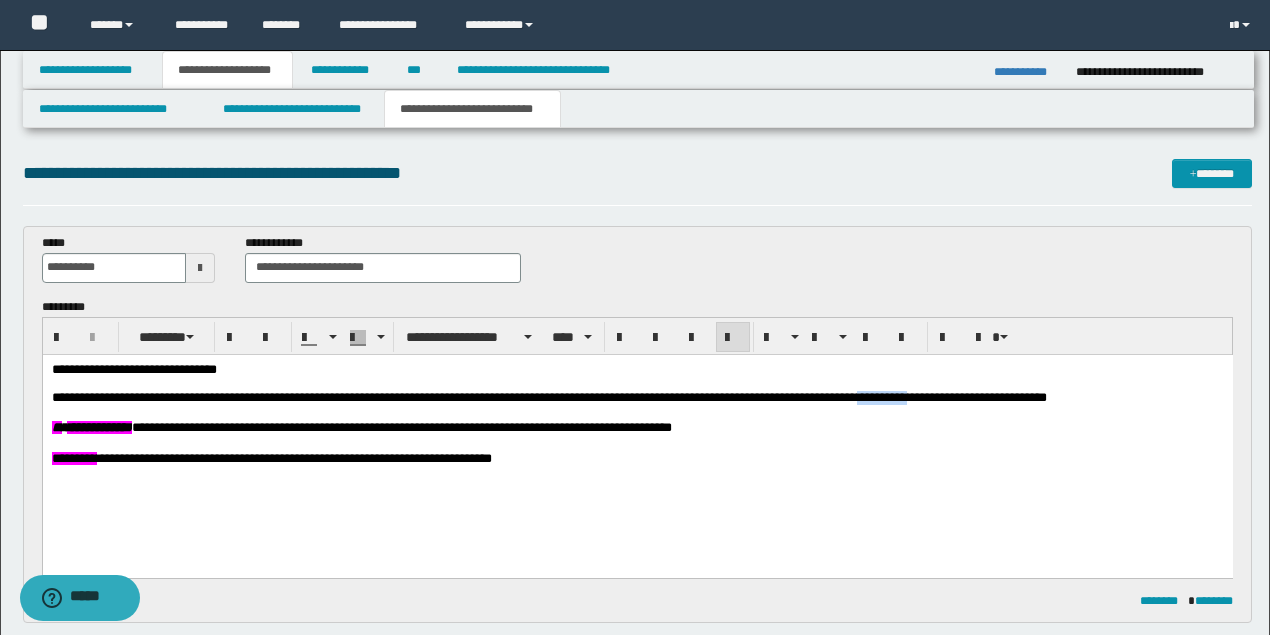 drag, startPoint x: 920, startPoint y: 399, endPoint x: 971, endPoint y: 397, distance: 51.0392 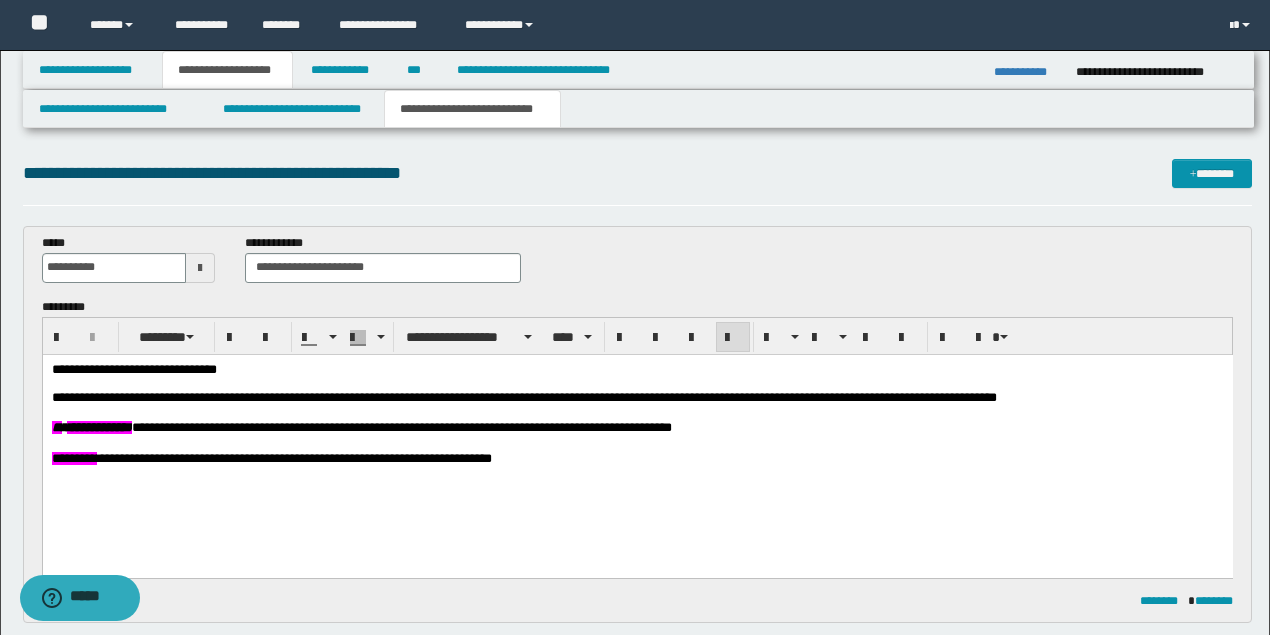drag, startPoint x: 1085, startPoint y: 397, endPoint x: 145, endPoint y: 430, distance: 940.5791 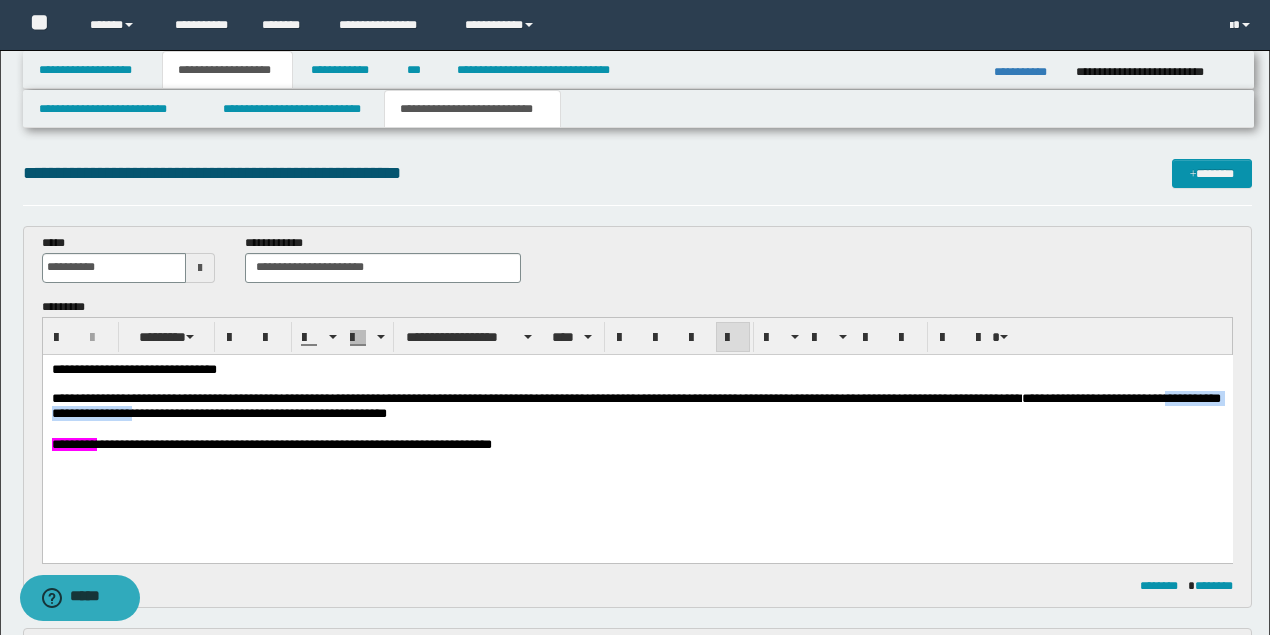 drag, startPoint x: 85, startPoint y: 417, endPoint x: 227, endPoint y: 414, distance: 142.0317 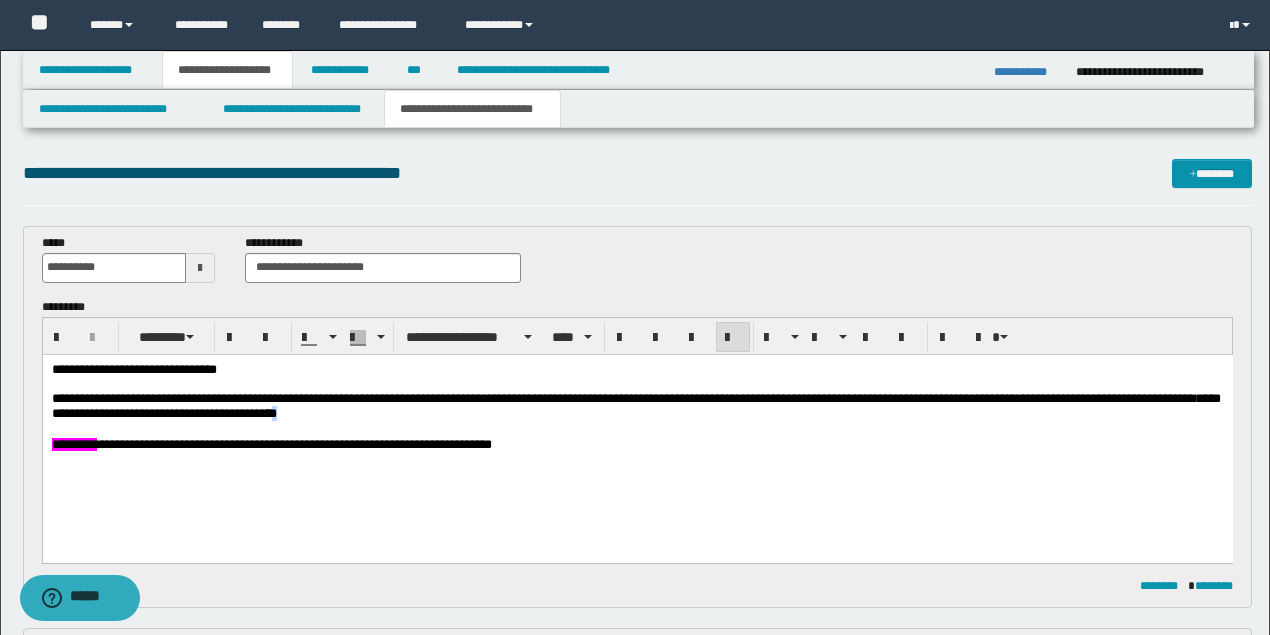 click on "**********" at bounding box center (635, 405) 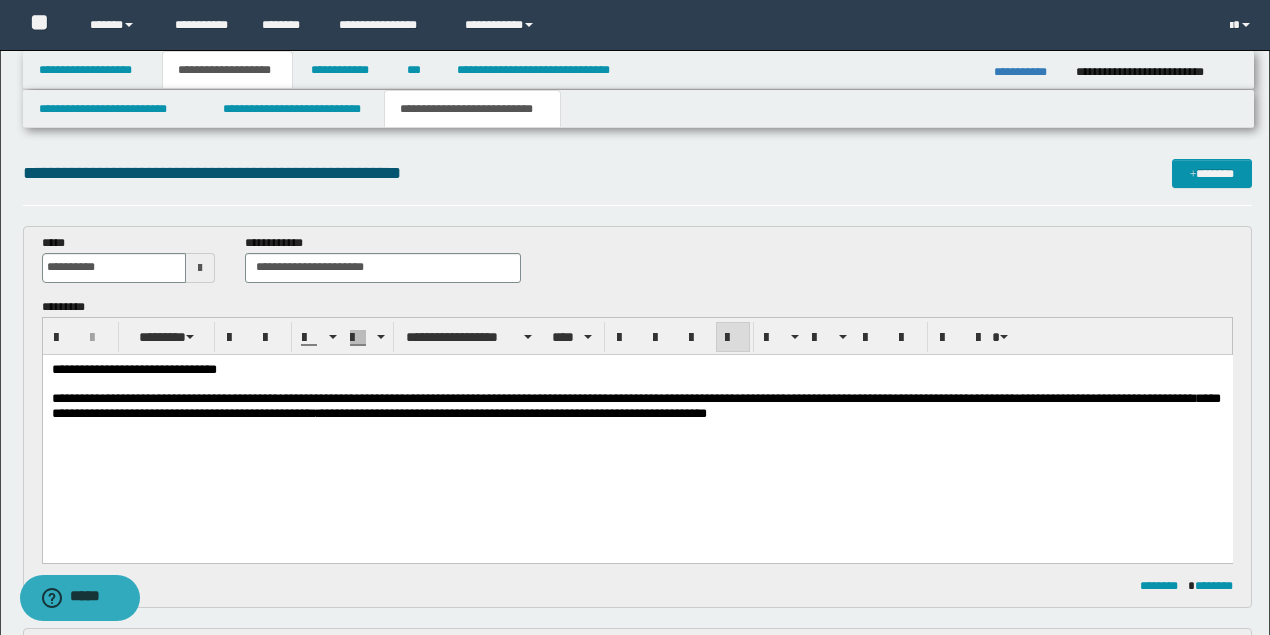 drag, startPoint x: 449, startPoint y: 415, endPoint x: 117, endPoint y: 449, distance: 333.73642 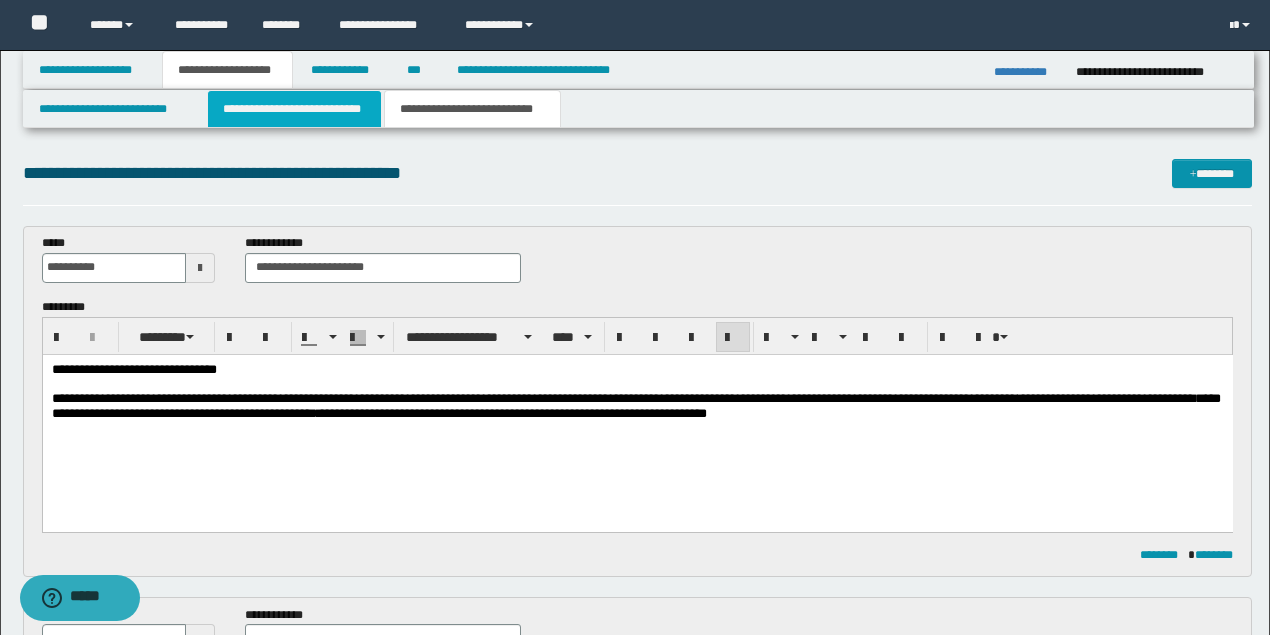 click on "**********" at bounding box center [294, 109] 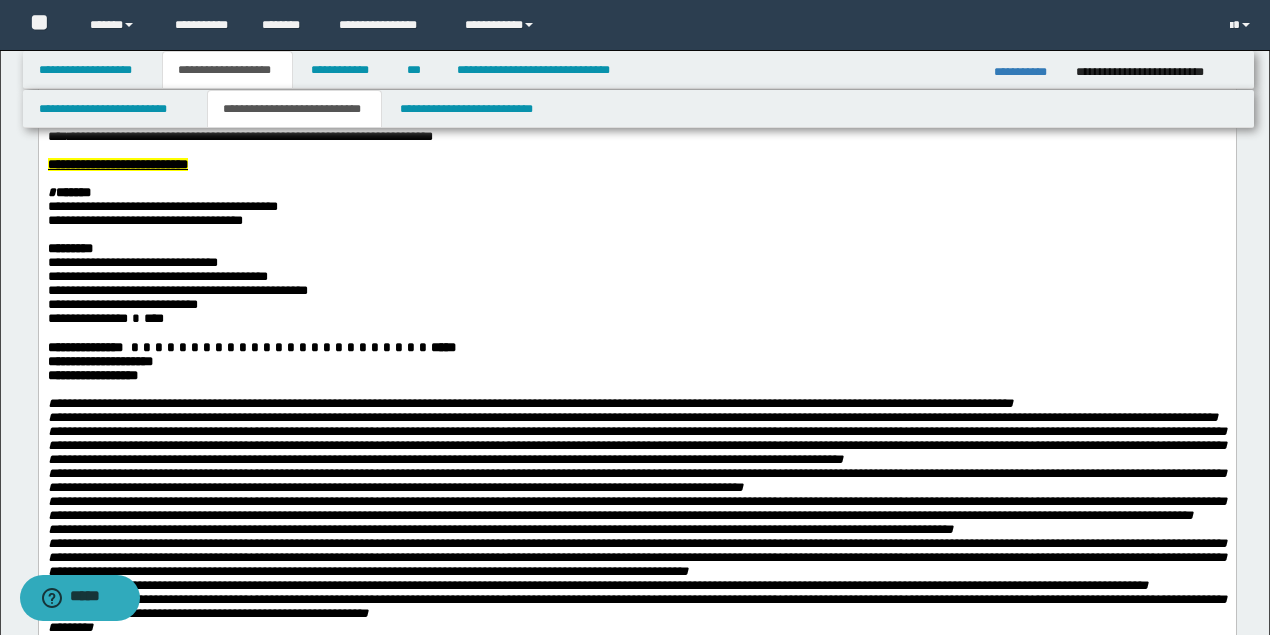 scroll, scrollTop: 266, scrollLeft: 0, axis: vertical 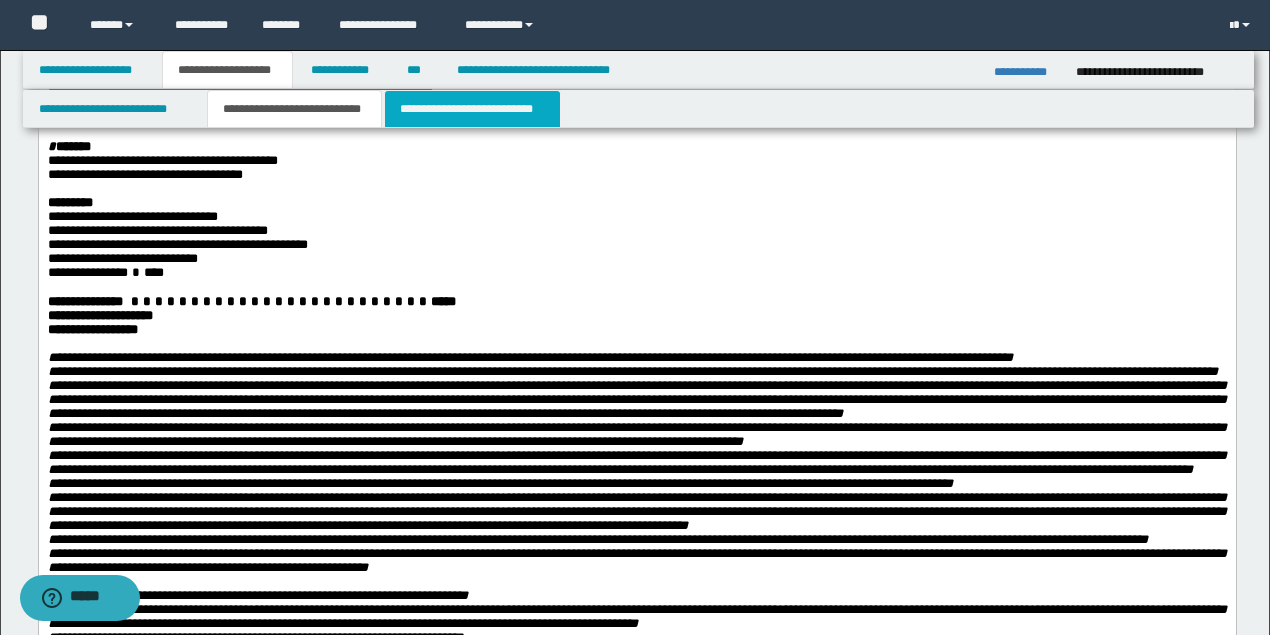 click on "**********" at bounding box center [472, 109] 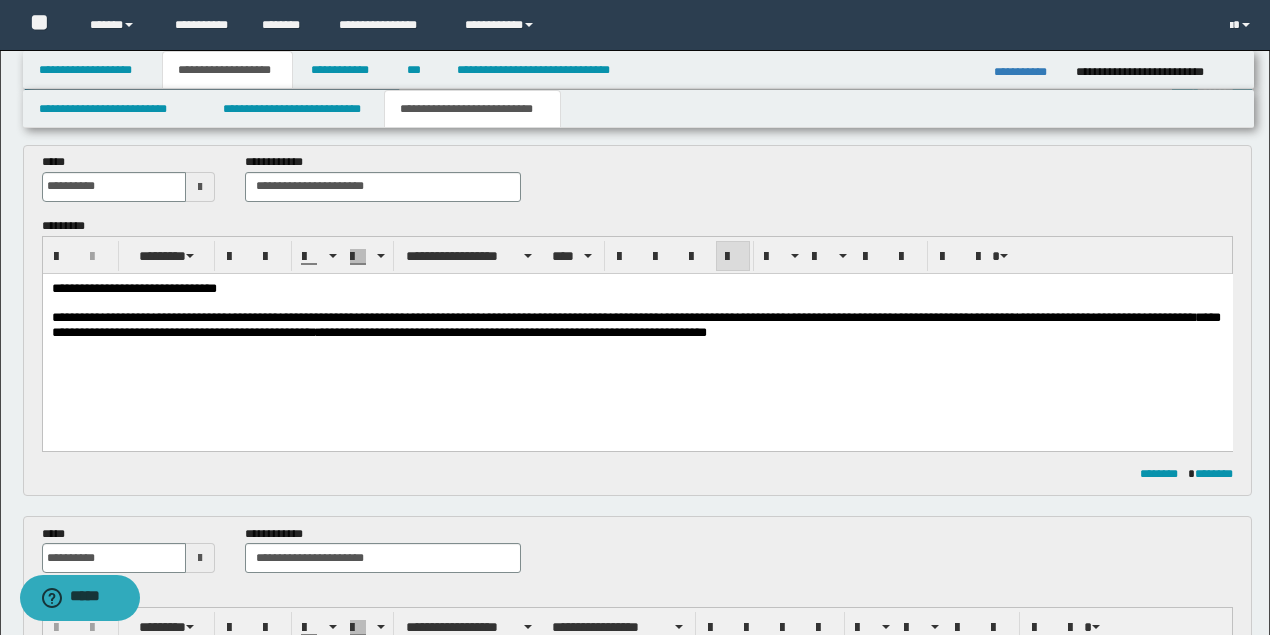 scroll, scrollTop: 0, scrollLeft: 0, axis: both 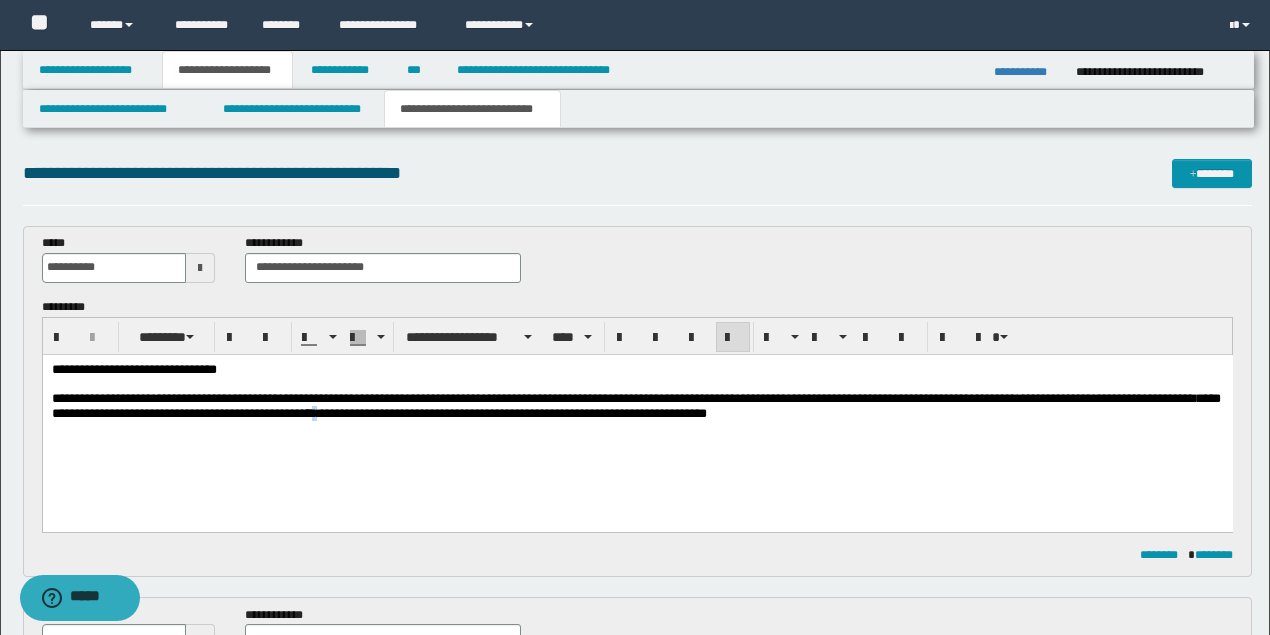 click on "**********" at bounding box center (635, 405) 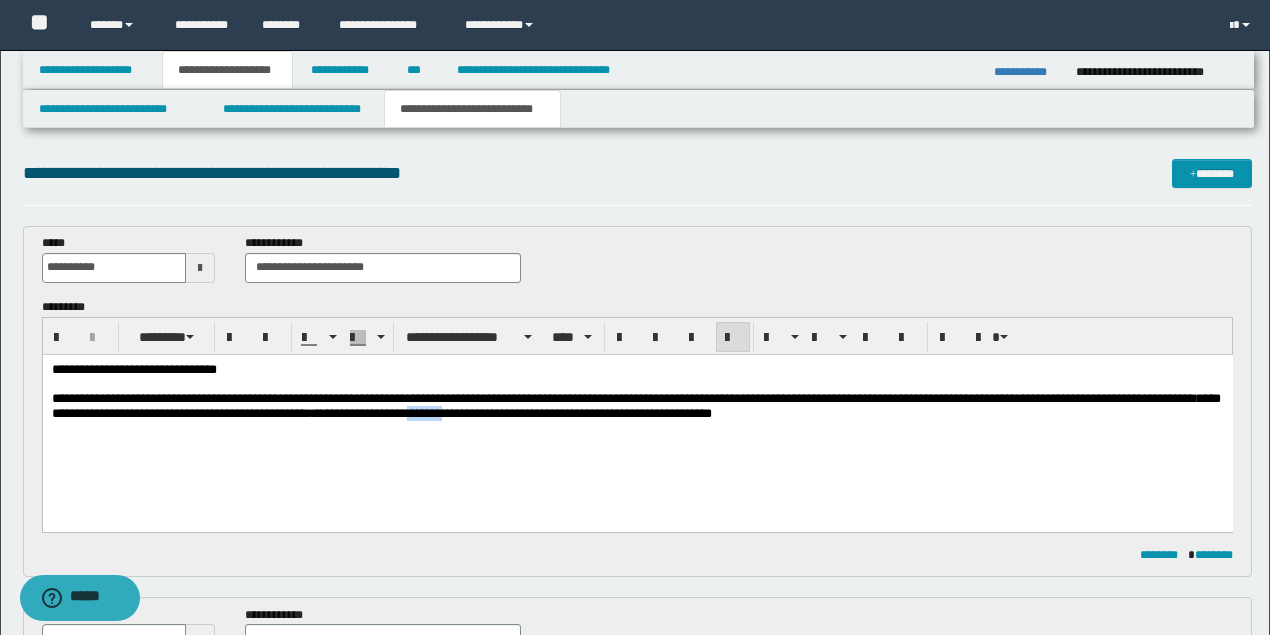 drag, startPoint x: 541, startPoint y: 415, endPoint x: 583, endPoint y: 415, distance: 42 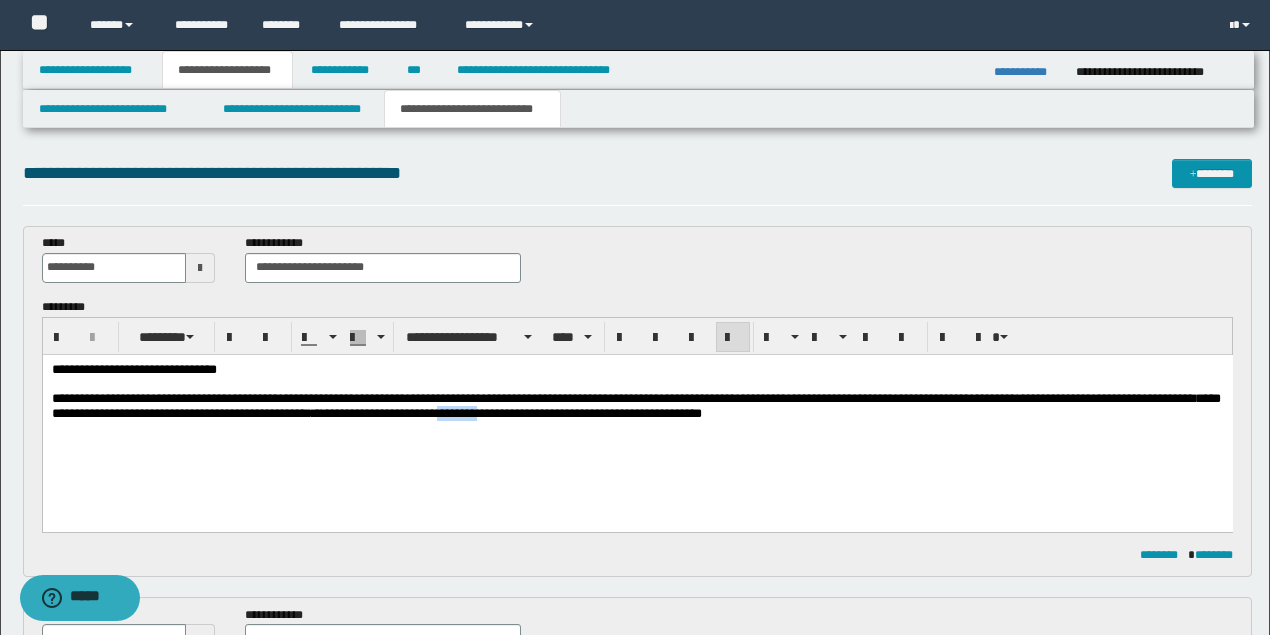drag, startPoint x: 570, startPoint y: 416, endPoint x: 615, endPoint y: 414, distance: 45.044422 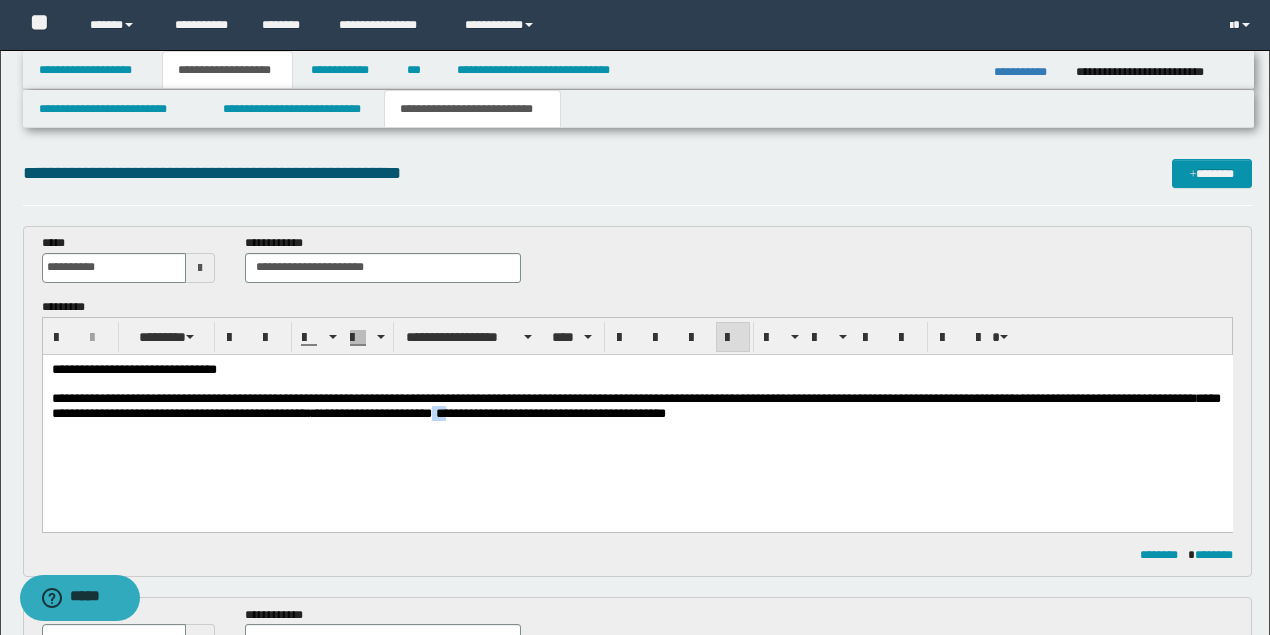click on "**********" at bounding box center (493, 412) 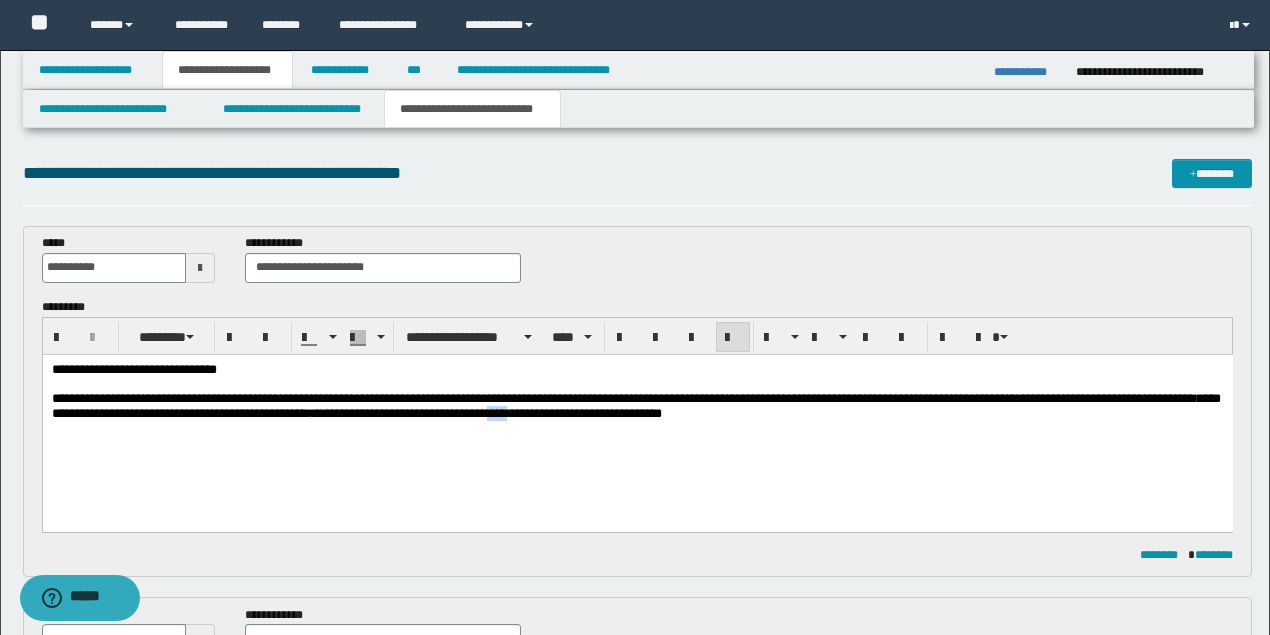 drag, startPoint x: 626, startPoint y: 417, endPoint x: 647, endPoint y: 416, distance: 21.023796 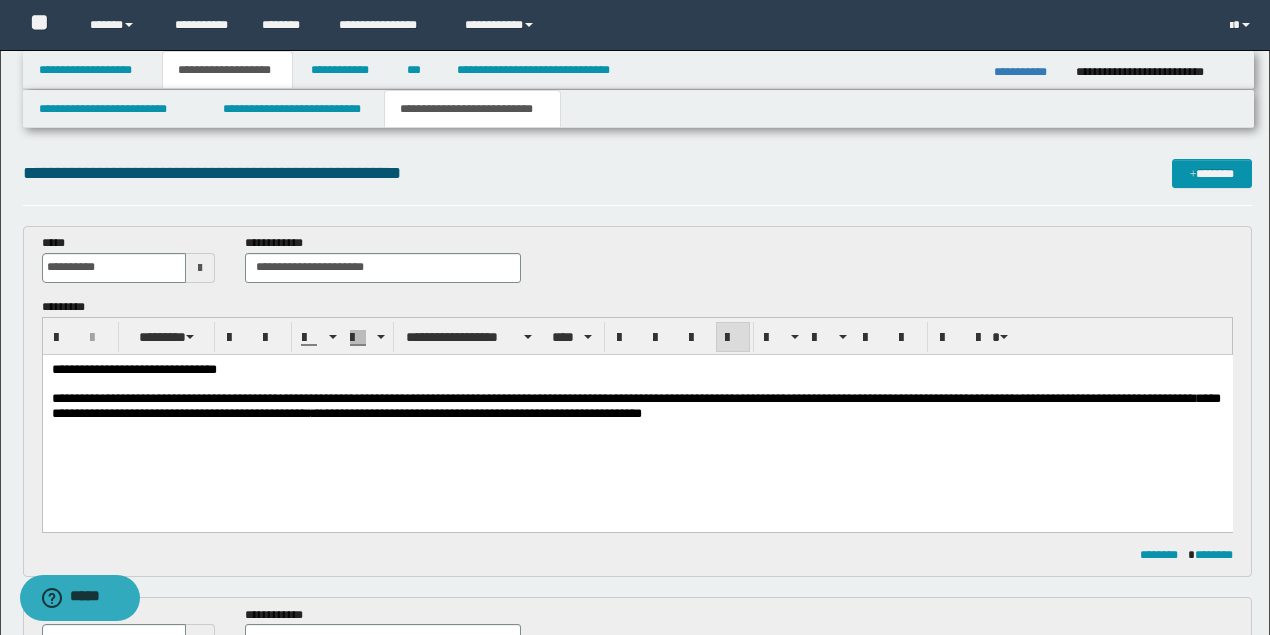 click on "**********" at bounding box center [635, 405] 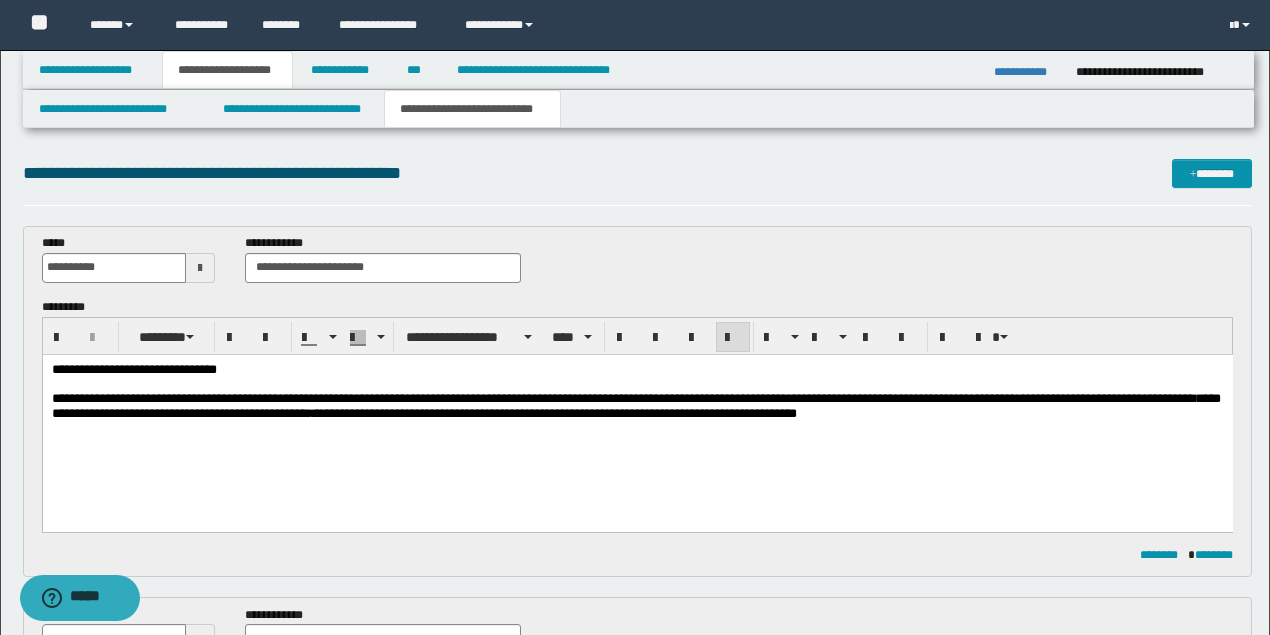 click on "**********" at bounding box center [558, 412] 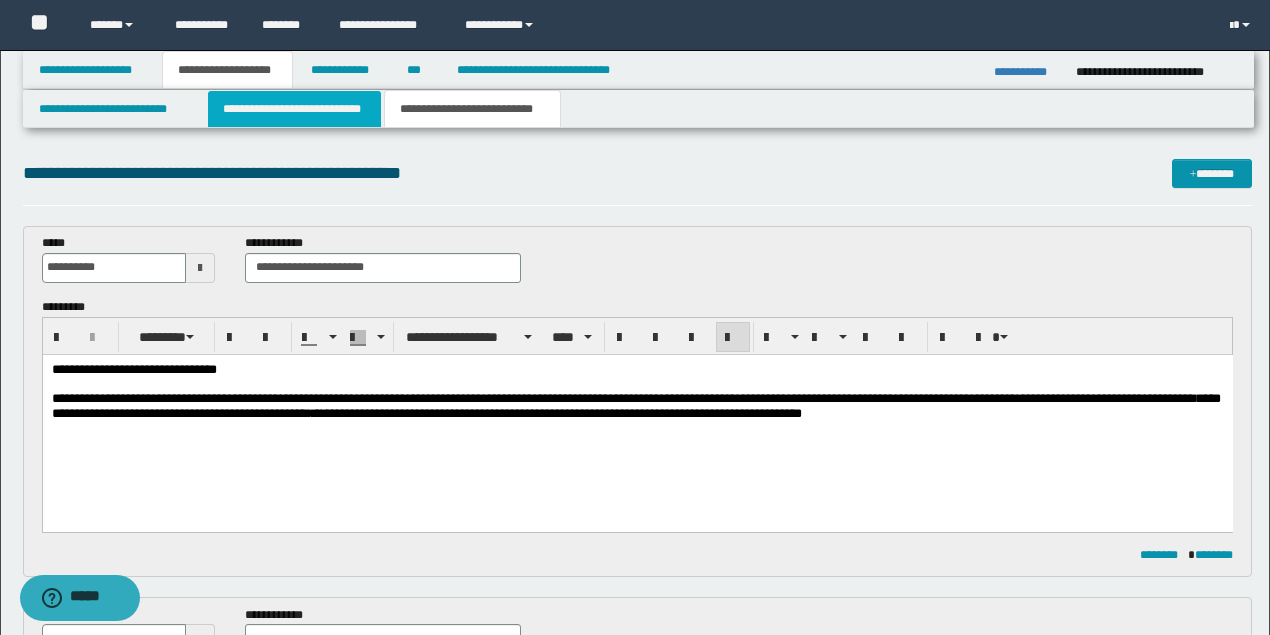 click on "**********" at bounding box center [294, 109] 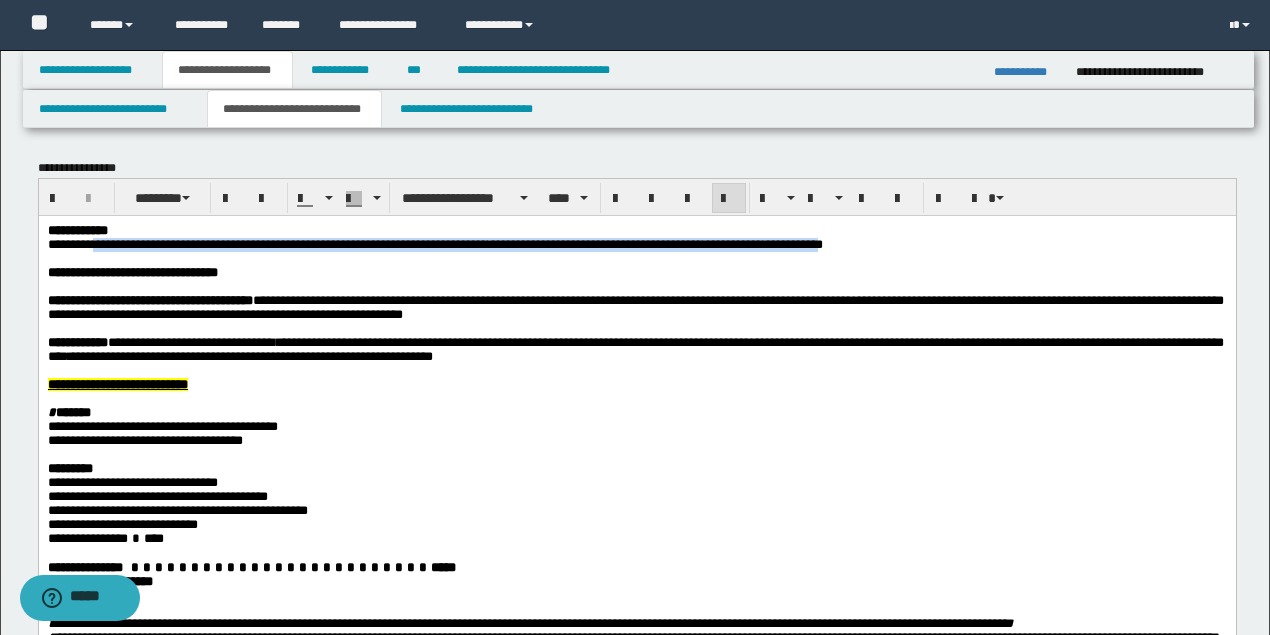 drag, startPoint x: 98, startPoint y: 244, endPoint x: 969, endPoint y: 242, distance: 871.0023 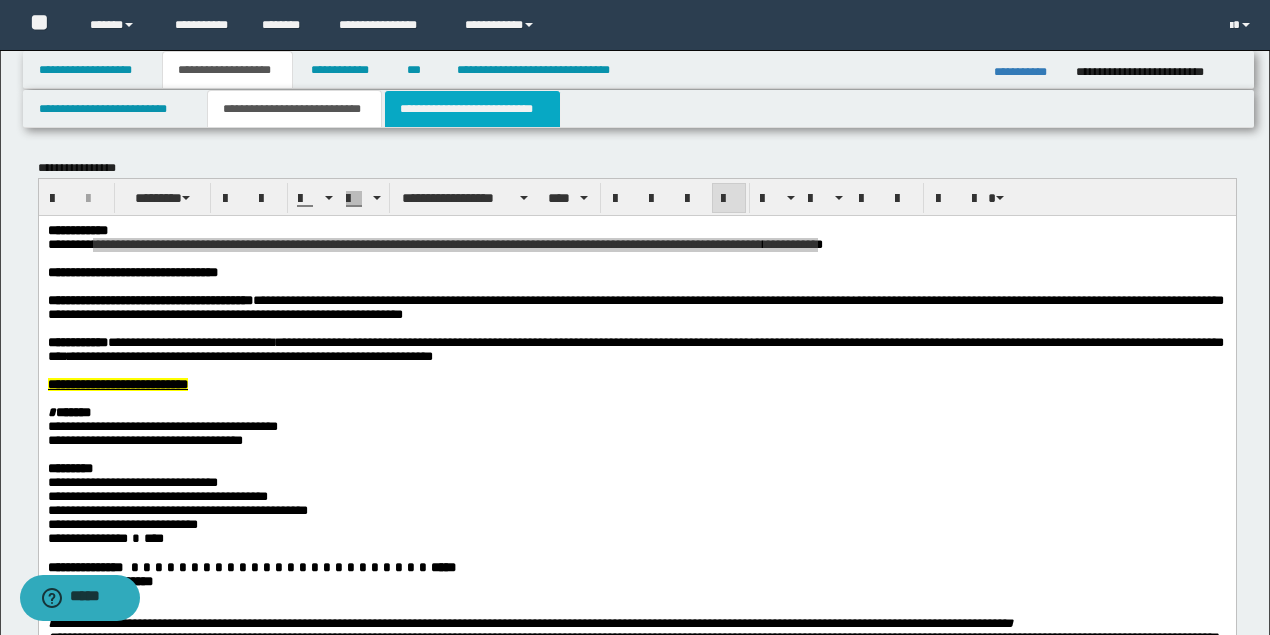 click on "**********" at bounding box center [472, 109] 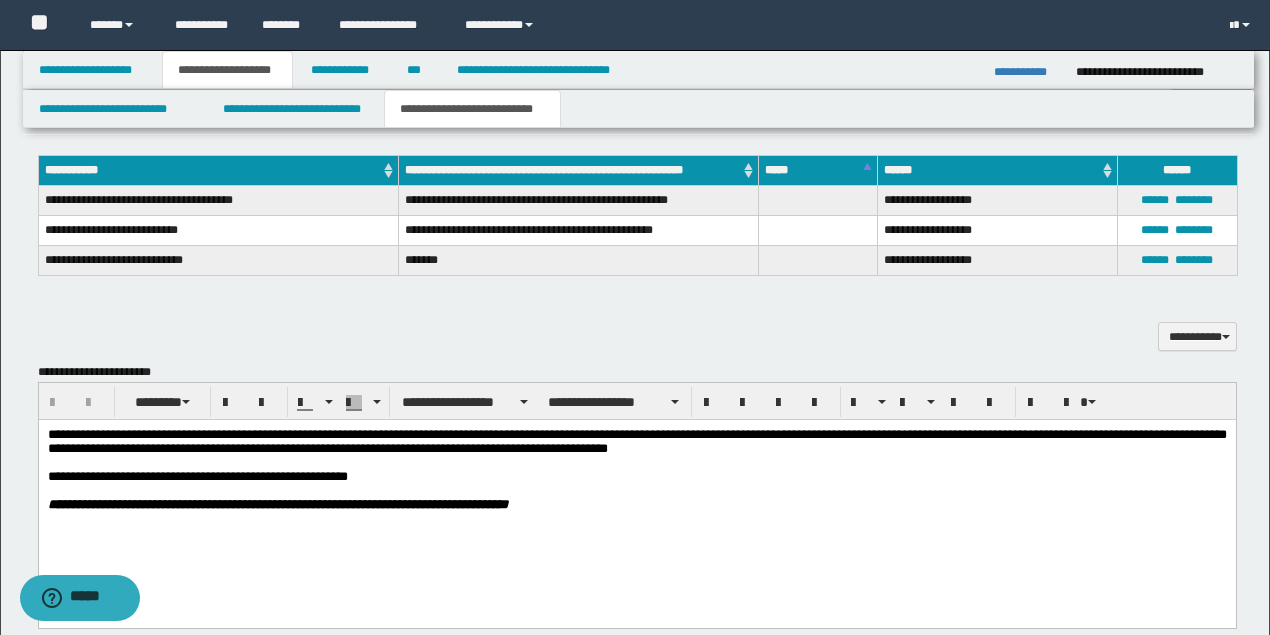 scroll, scrollTop: 1133, scrollLeft: 0, axis: vertical 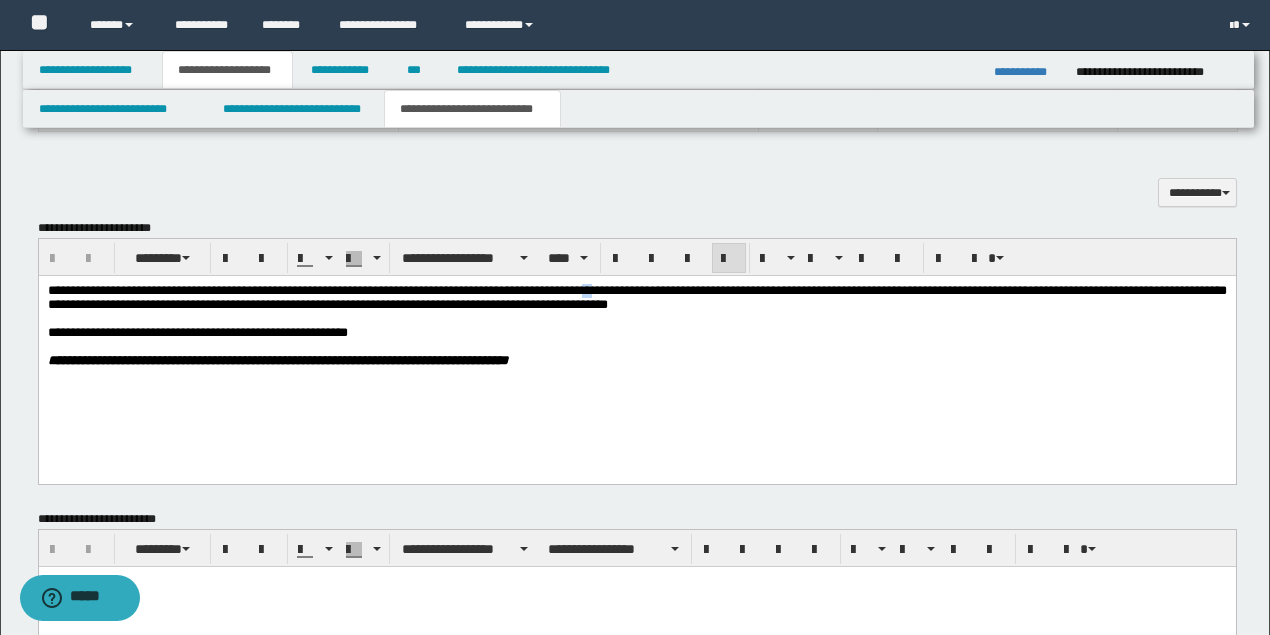 drag, startPoint x: 618, startPoint y: 290, endPoint x: 634, endPoint y: 289, distance: 16.03122 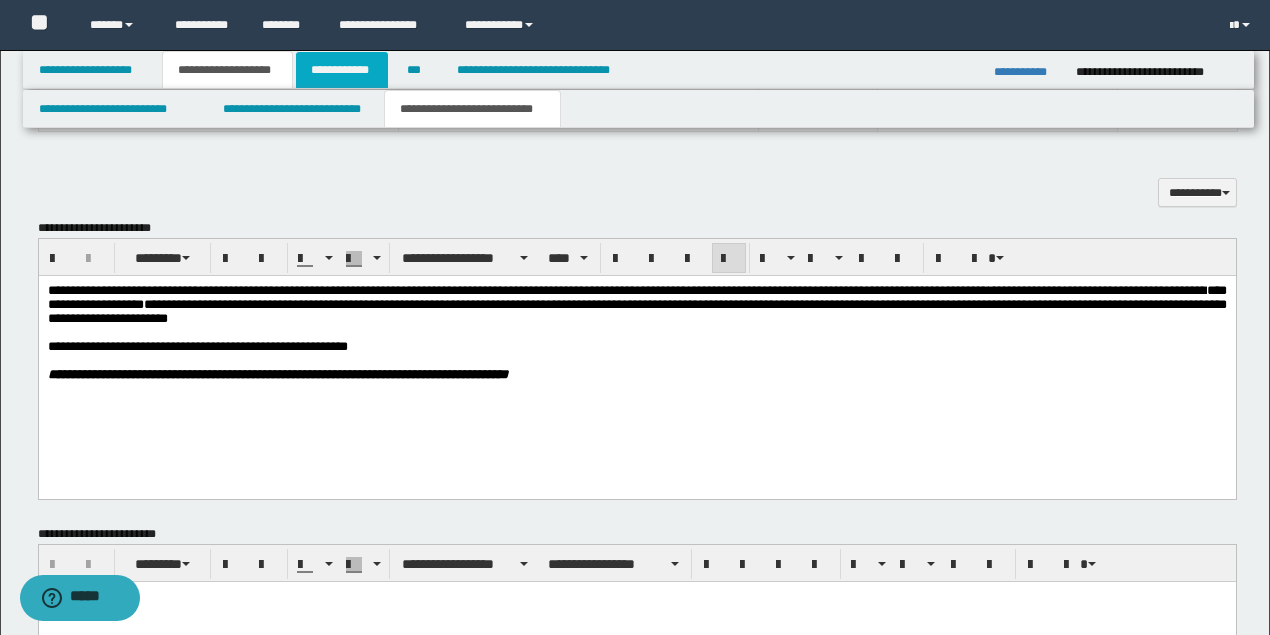 click on "**********" at bounding box center (342, 70) 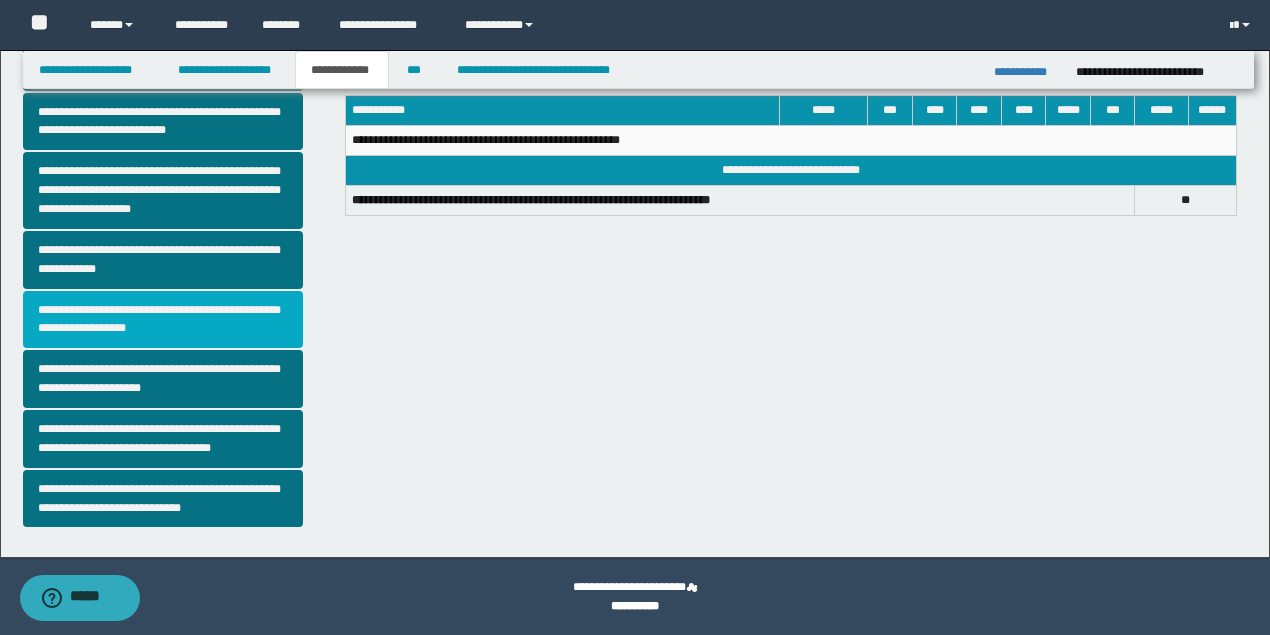 click on "**********" at bounding box center [163, 320] 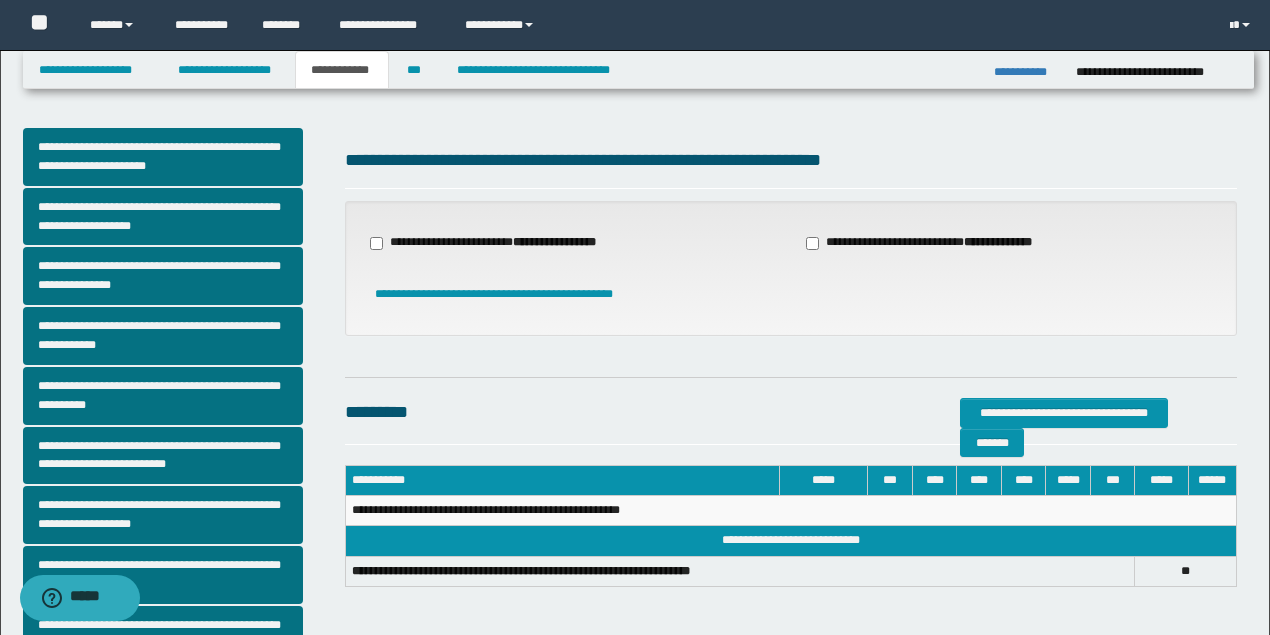 click on "**********" at bounding box center [495, 243] 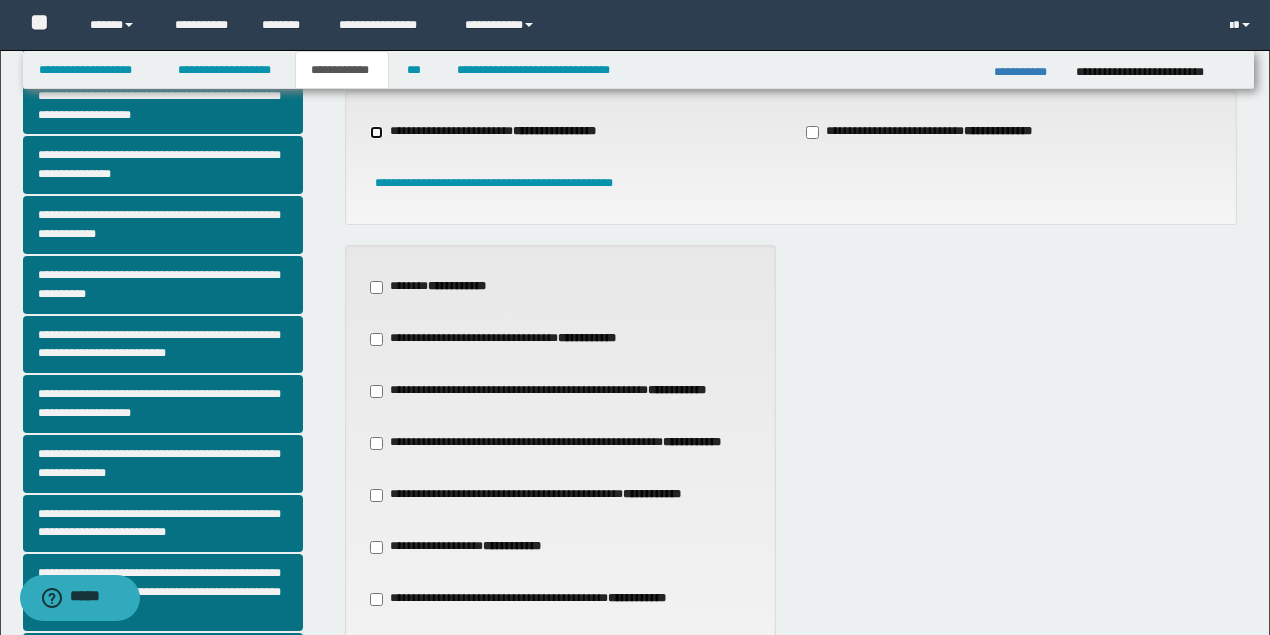 scroll, scrollTop: 333, scrollLeft: 0, axis: vertical 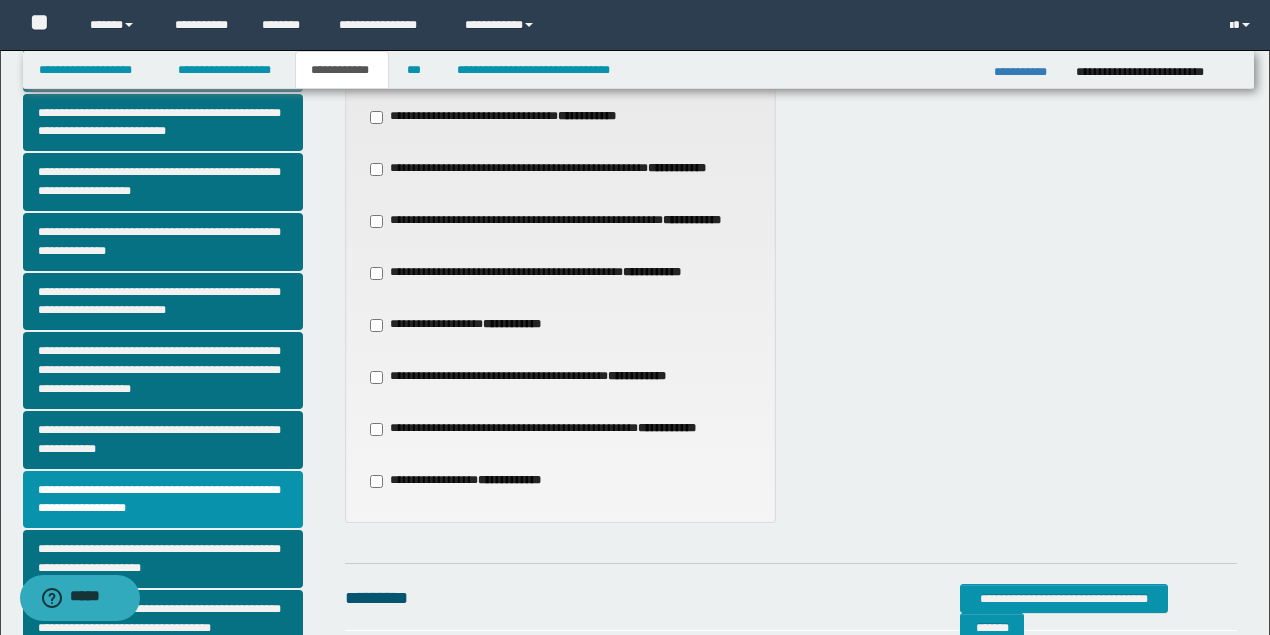 click on "**********" at bounding box center [538, 273] 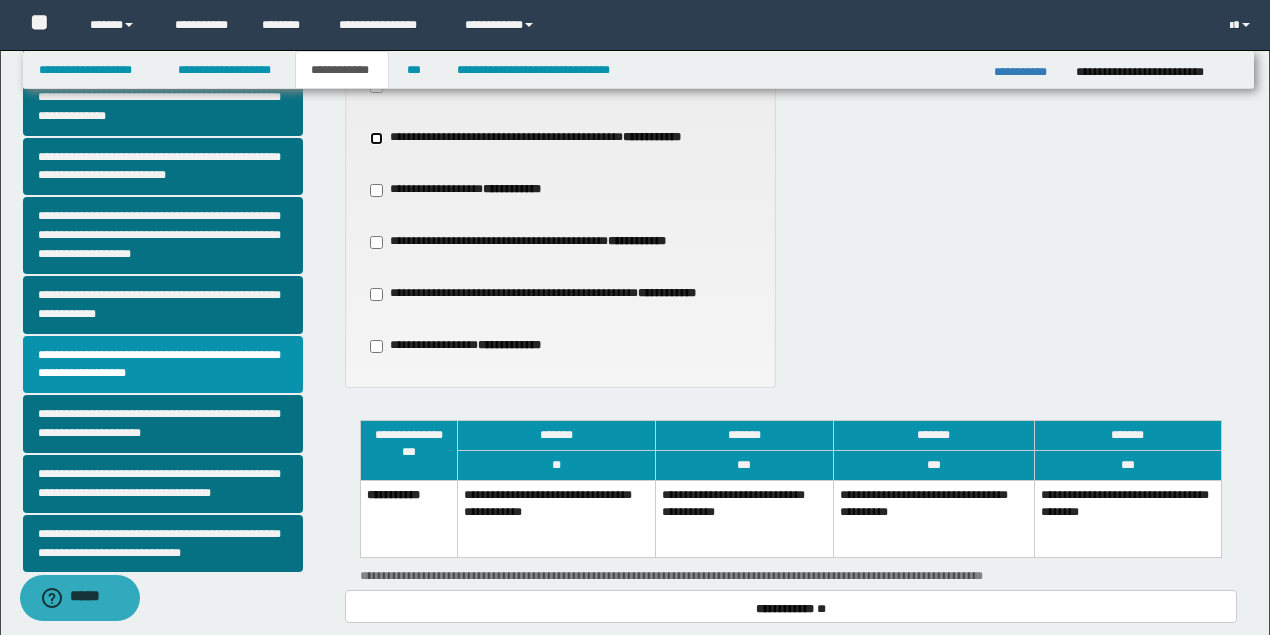 scroll, scrollTop: 666, scrollLeft: 0, axis: vertical 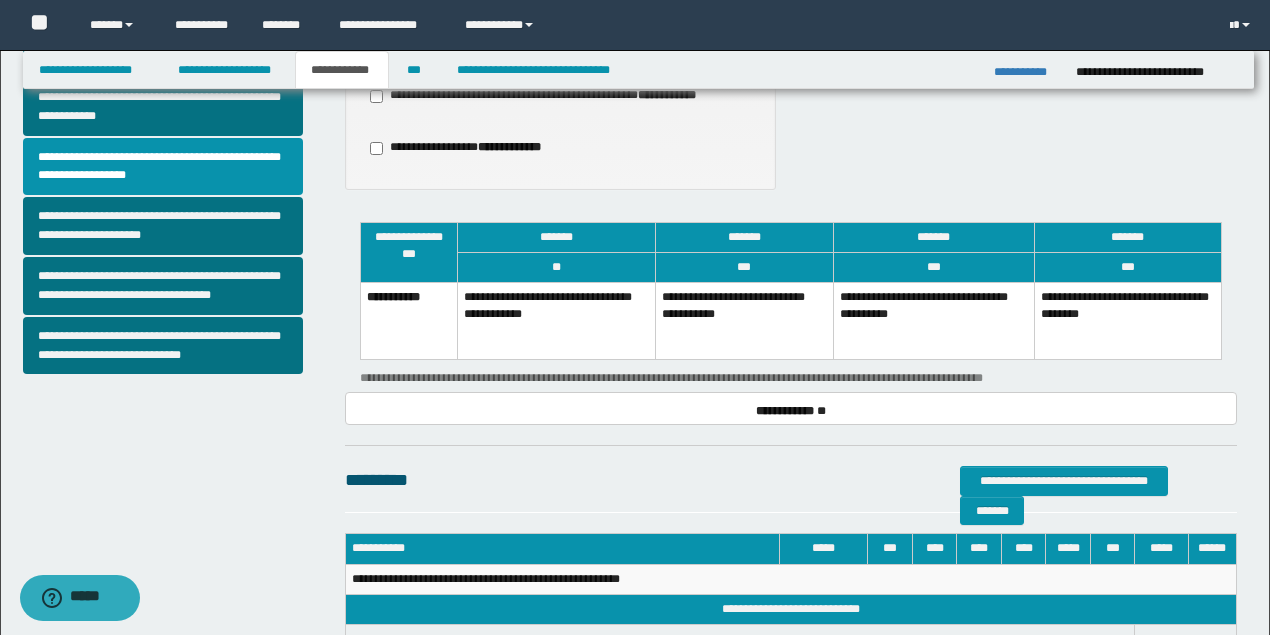 click on "**********" at bounding box center (744, 320) 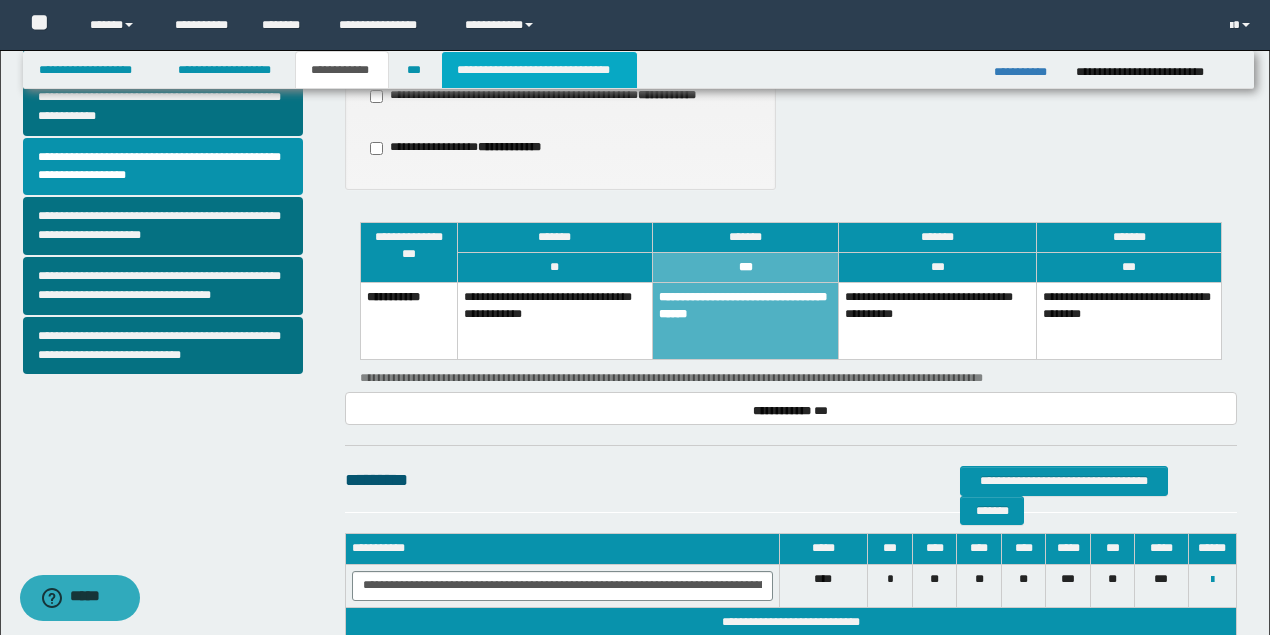 click on "**********" at bounding box center (539, 70) 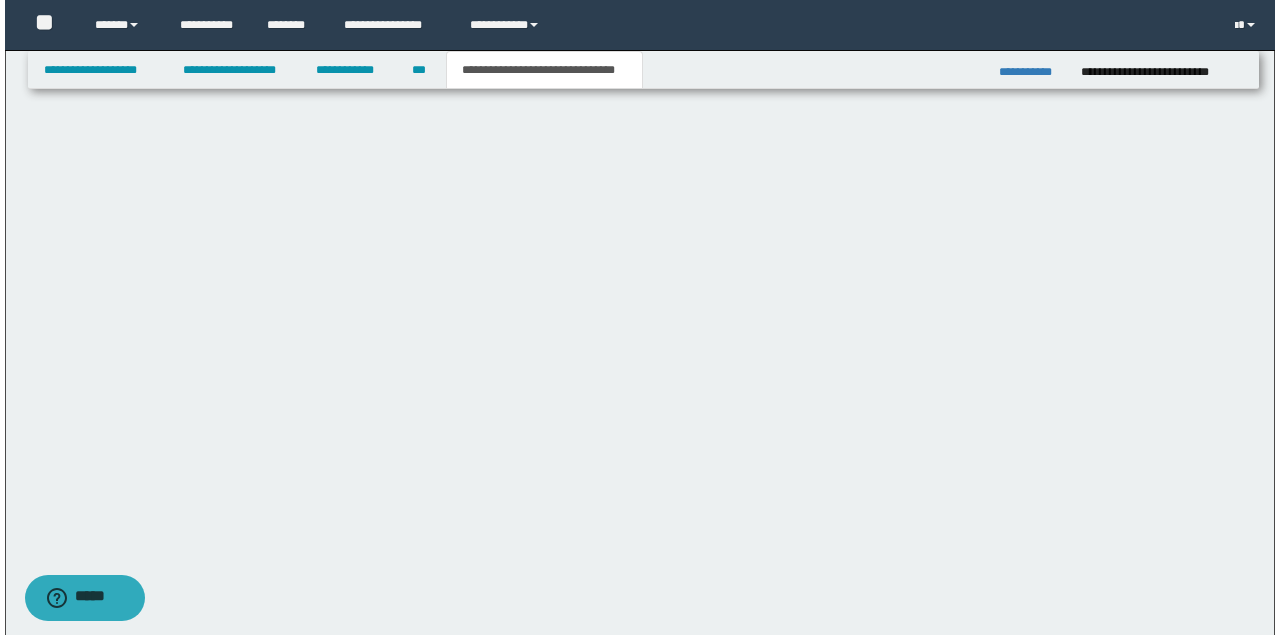 scroll, scrollTop: 0, scrollLeft: 0, axis: both 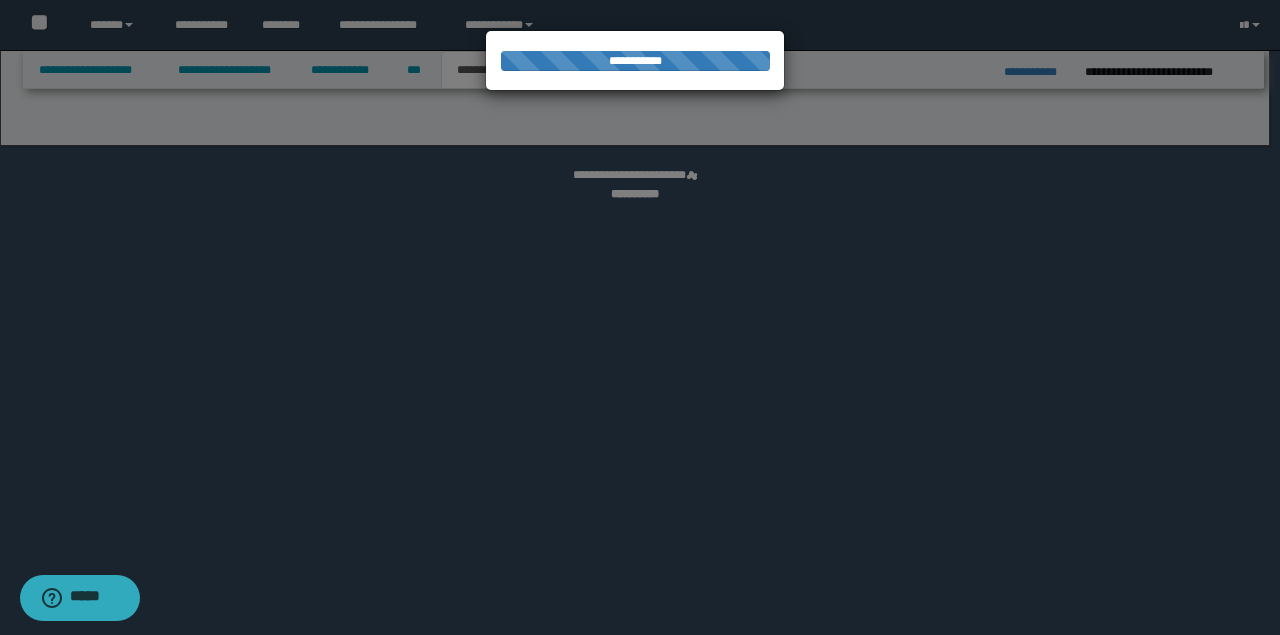 select on "*" 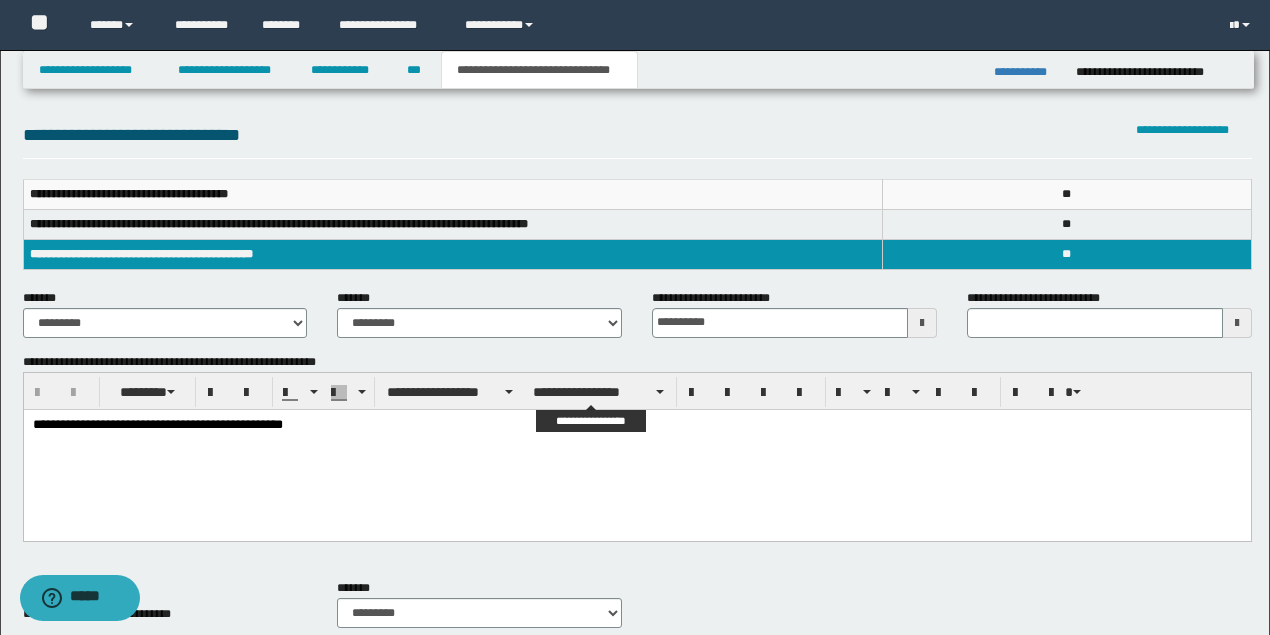 scroll, scrollTop: 200, scrollLeft: 0, axis: vertical 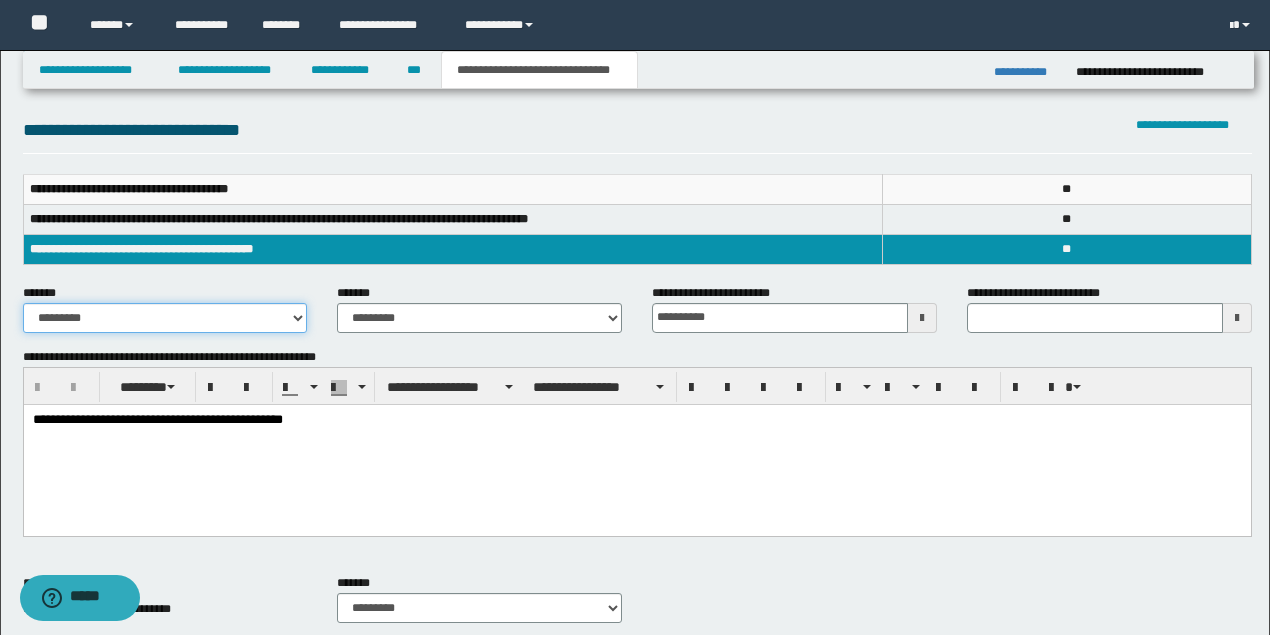 click on "**********" at bounding box center (165, 318) 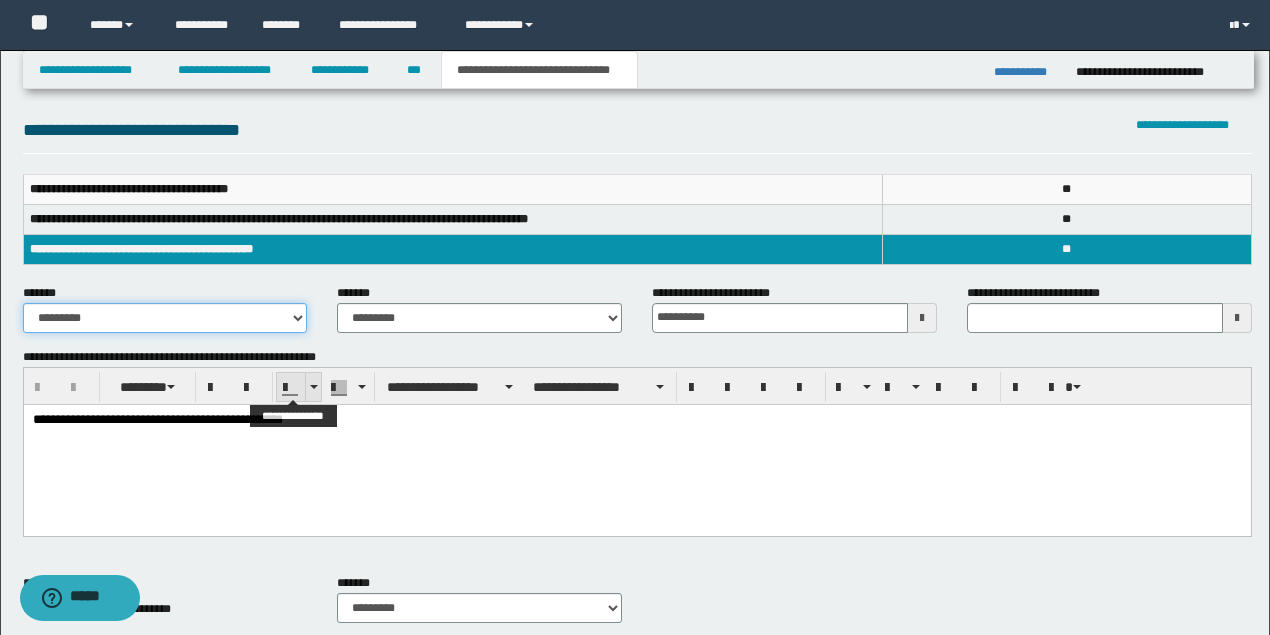 click on "**********" at bounding box center (165, 318) 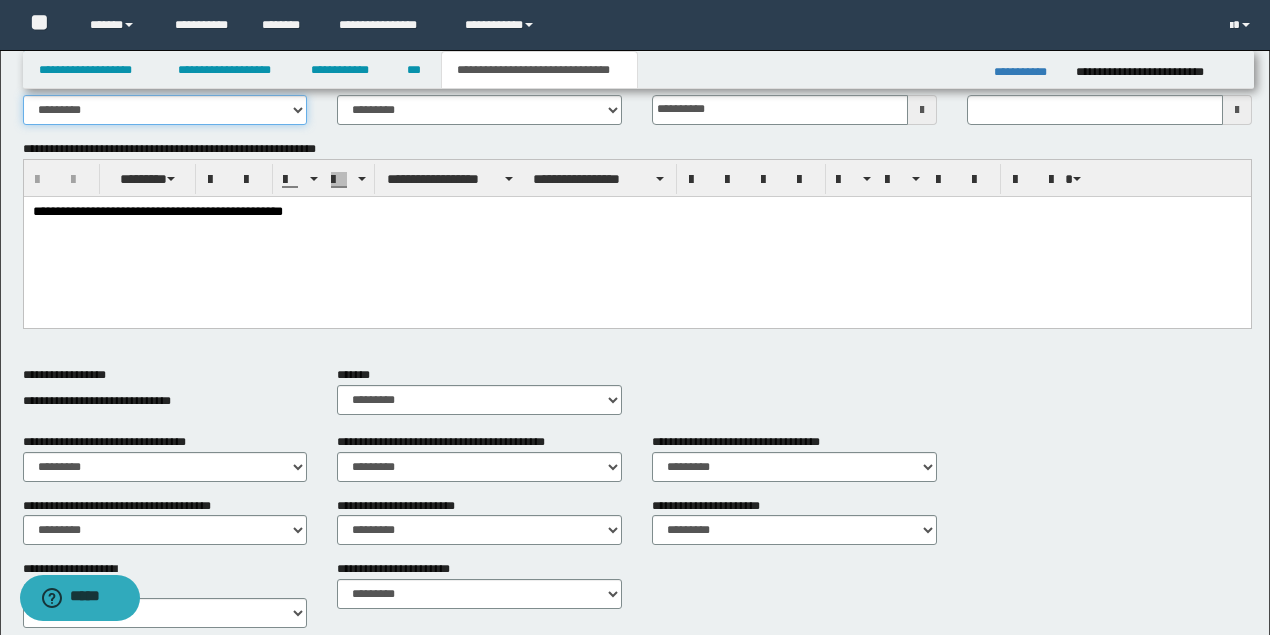 scroll, scrollTop: 600, scrollLeft: 0, axis: vertical 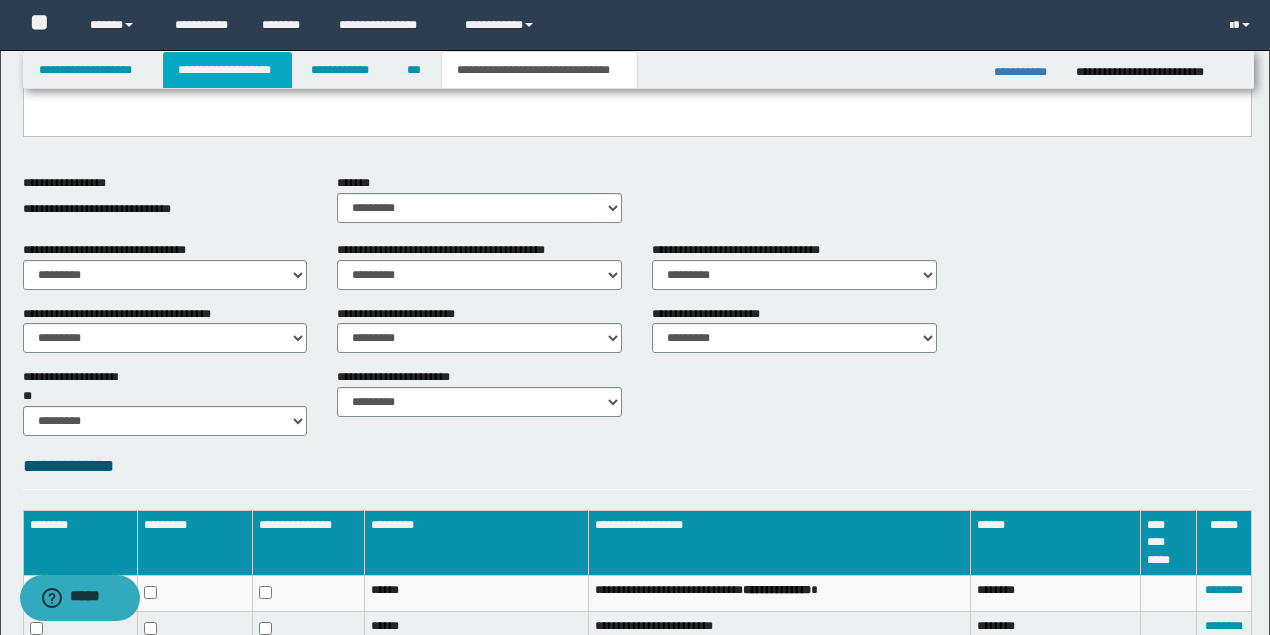 click on "**********" at bounding box center [227, 70] 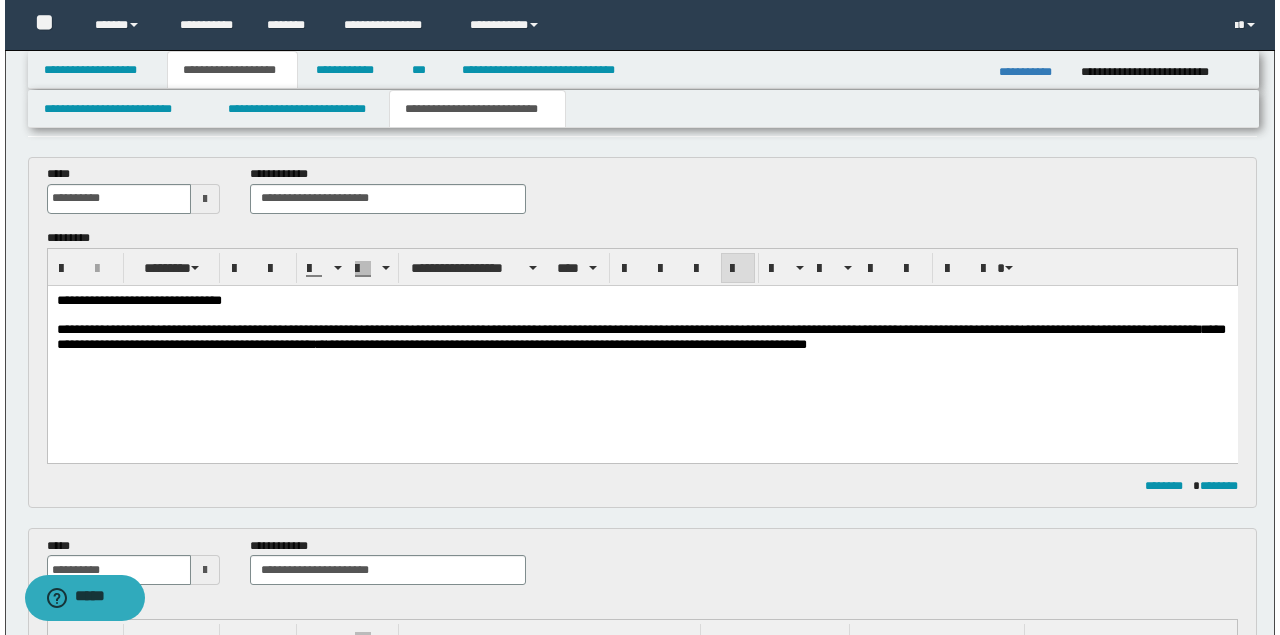 scroll, scrollTop: 0, scrollLeft: 0, axis: both 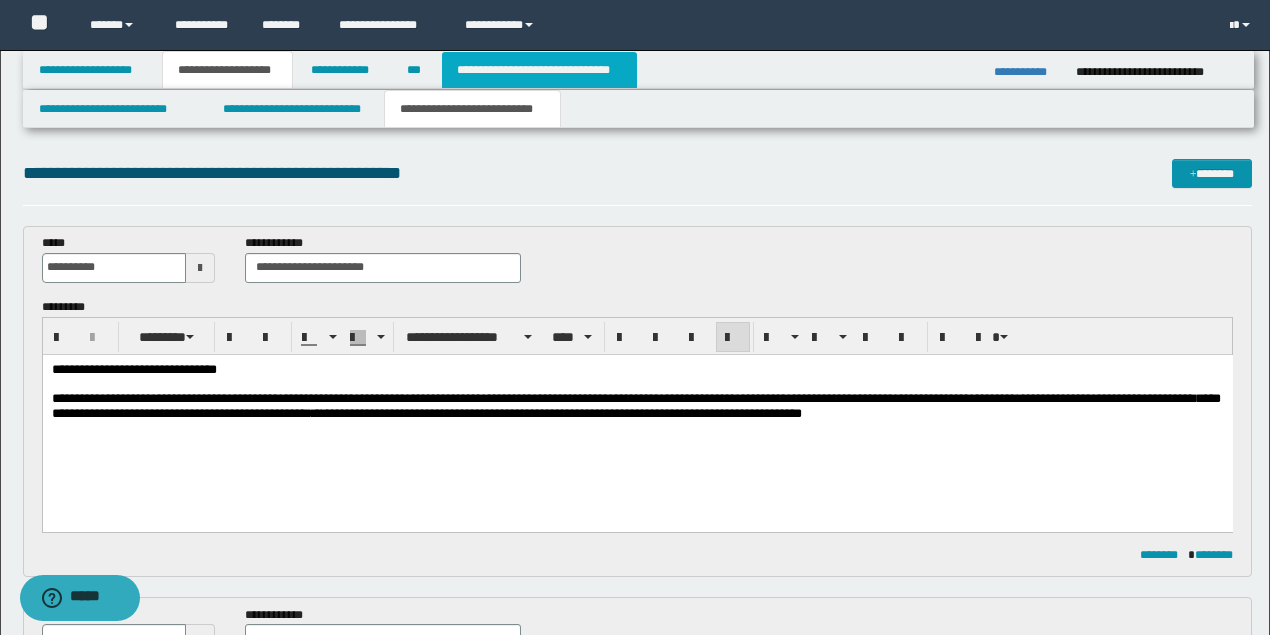 click on "**********" at bounding box center (539, 70) 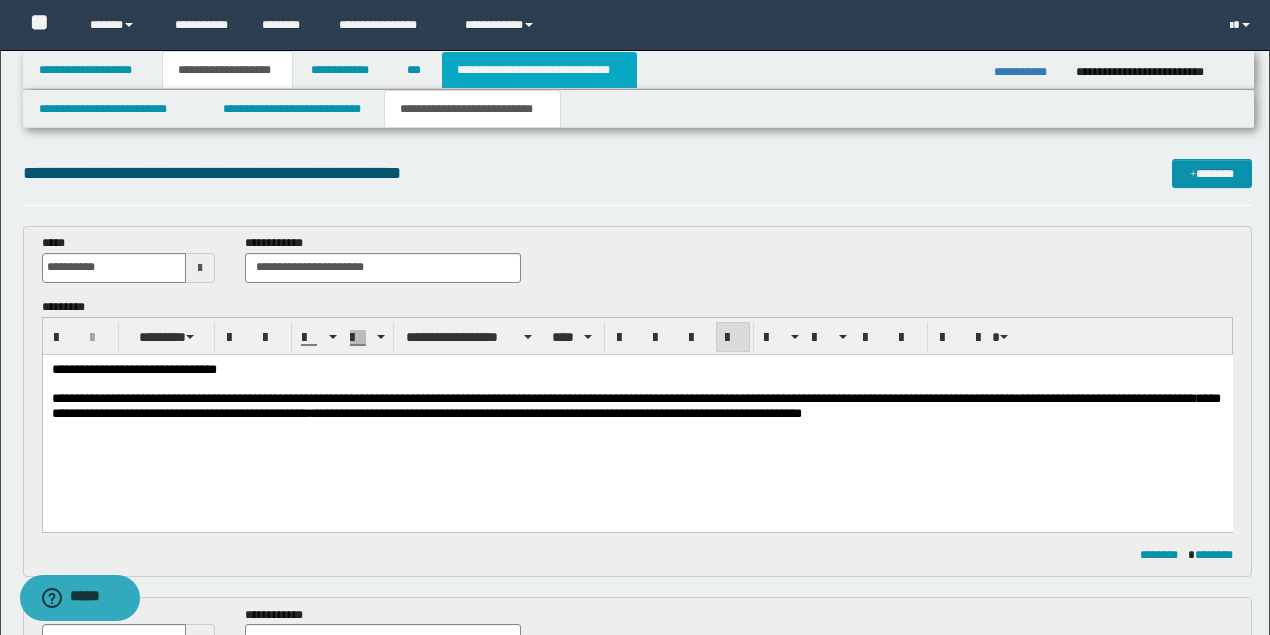 type 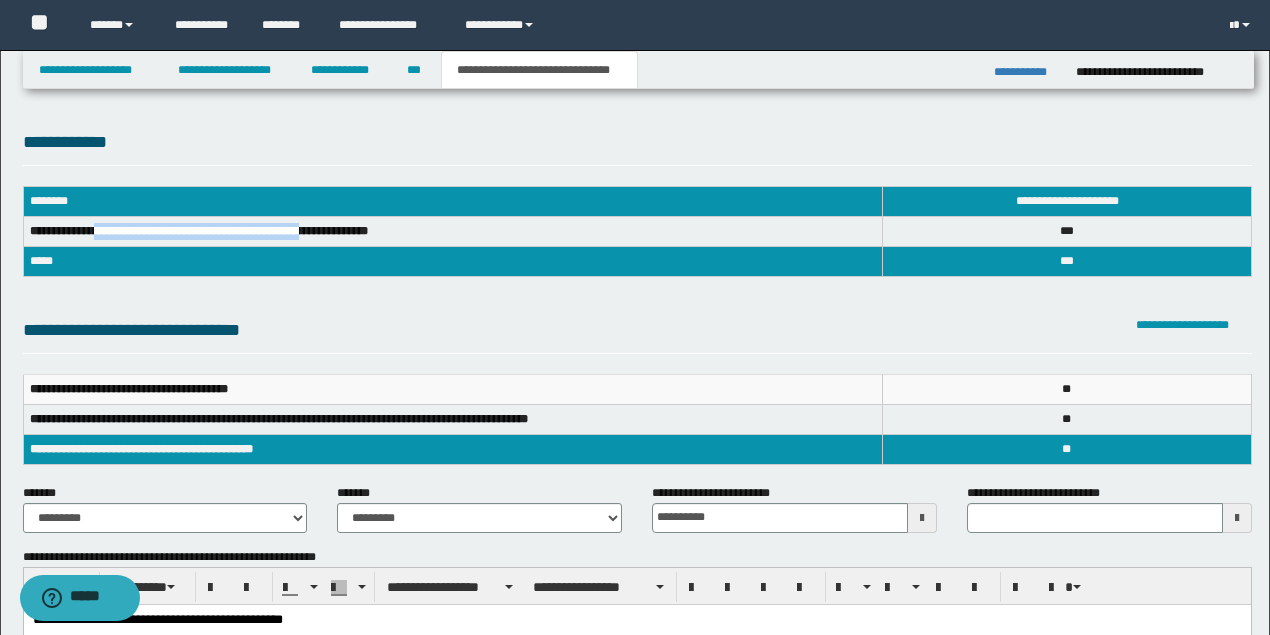 drag, startPoint x: 102, startPoint y: 230, endPoint x: 328, endPoint y: 226, distance: 226.0354 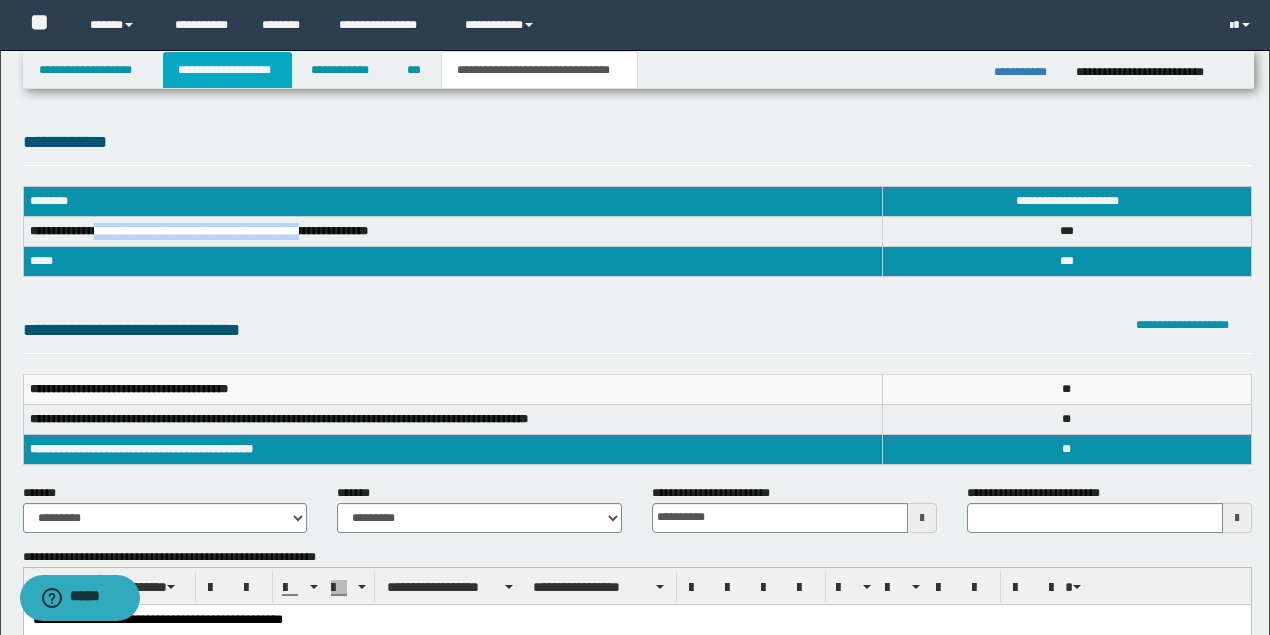 click on "**********" at bounding box center (227, 70) 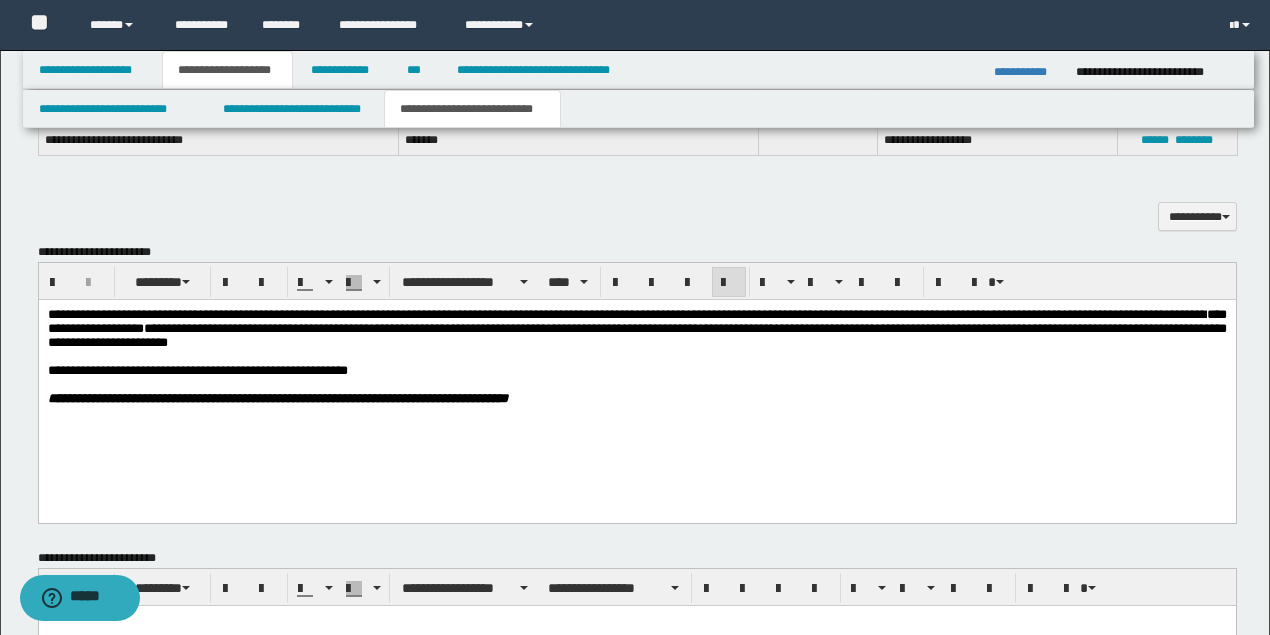 scroll, scrollTop: 1133, scrollLeft: 0, axis: vertical 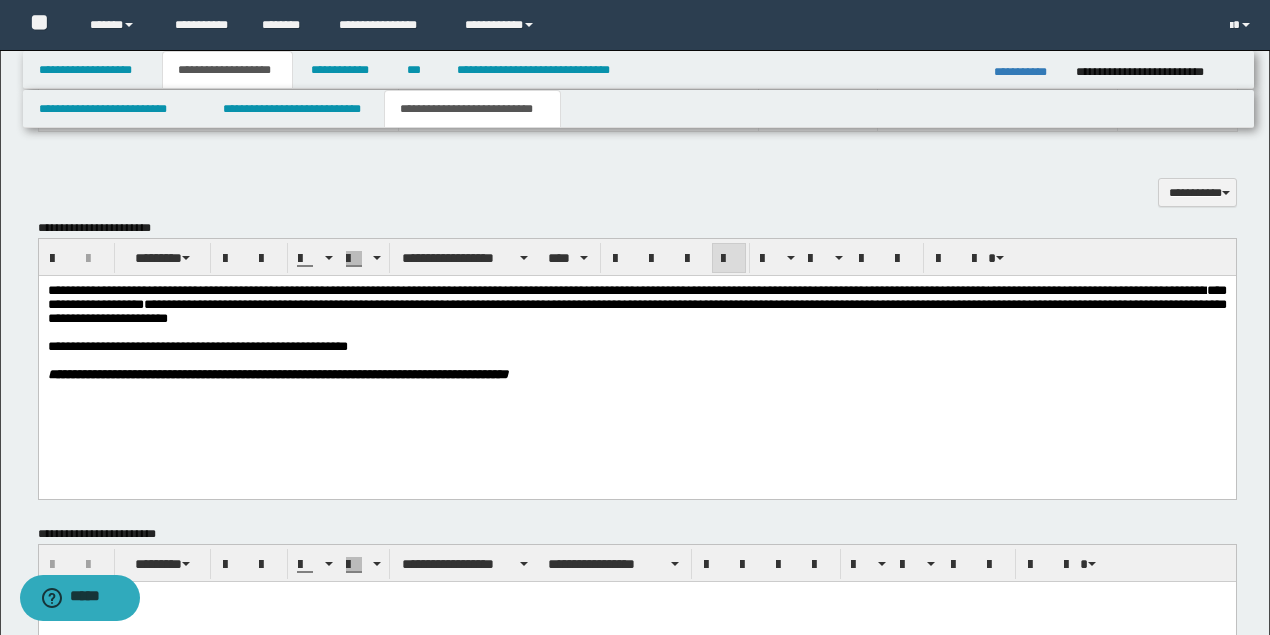 click on "**********" at bounding box center (660, 347) 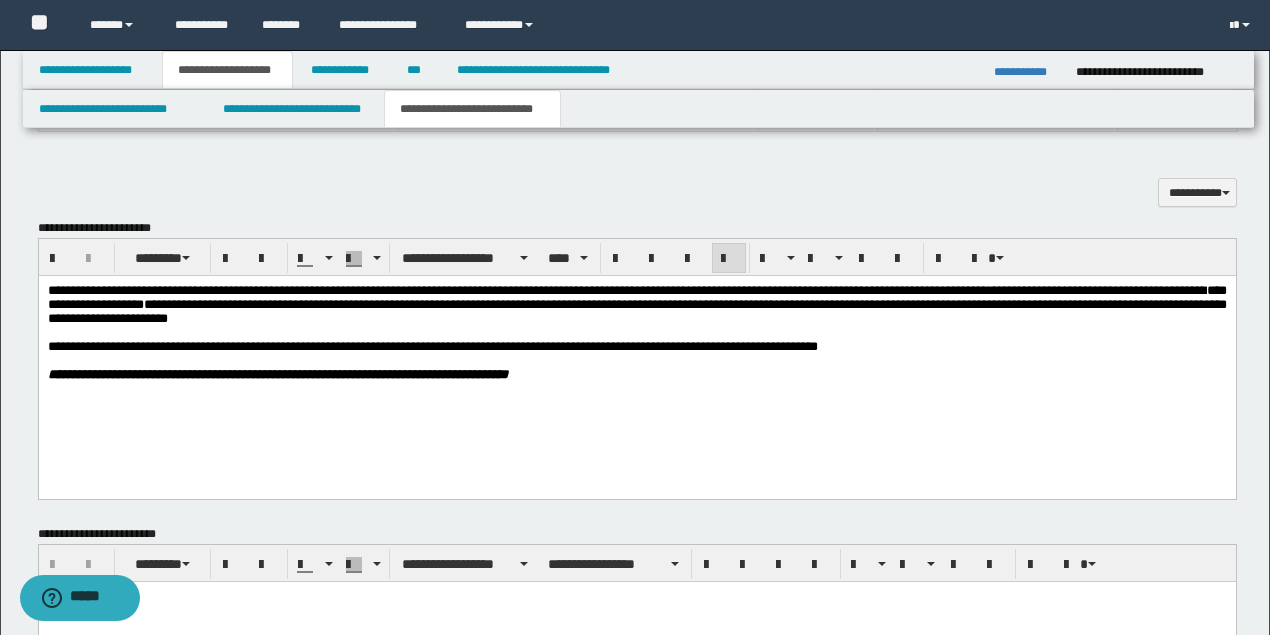 click on "**********" at bounding box center [432, 346] 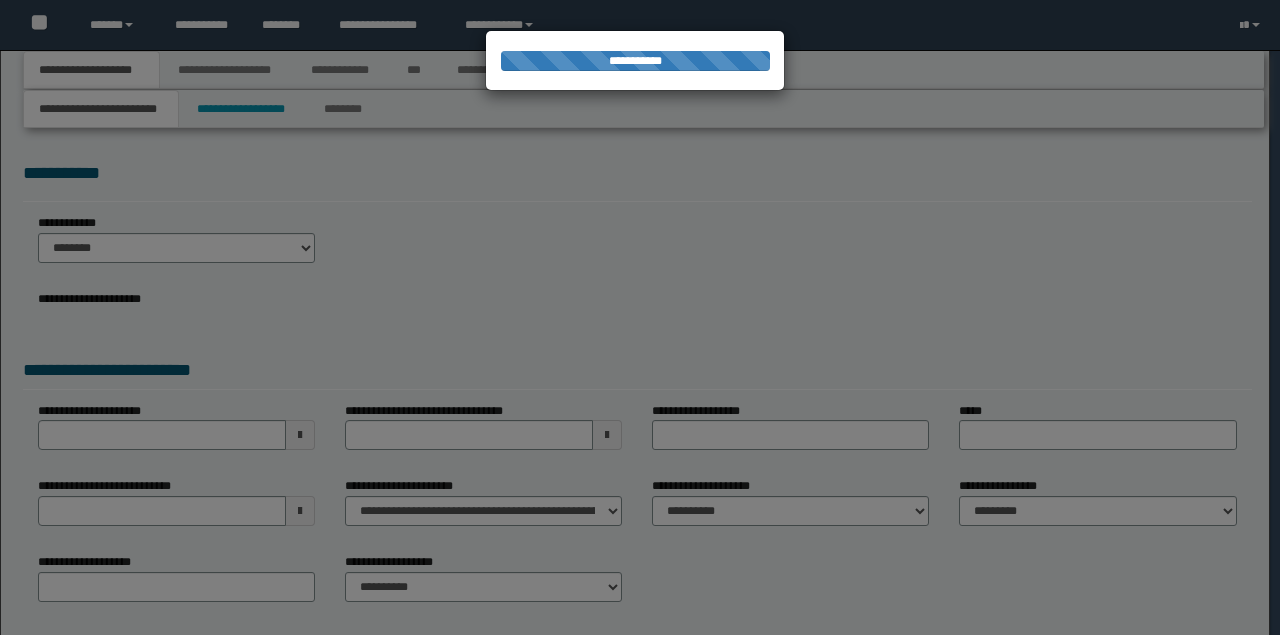scroll, scrollTop: 0, scrollLeft: 0, axis: both 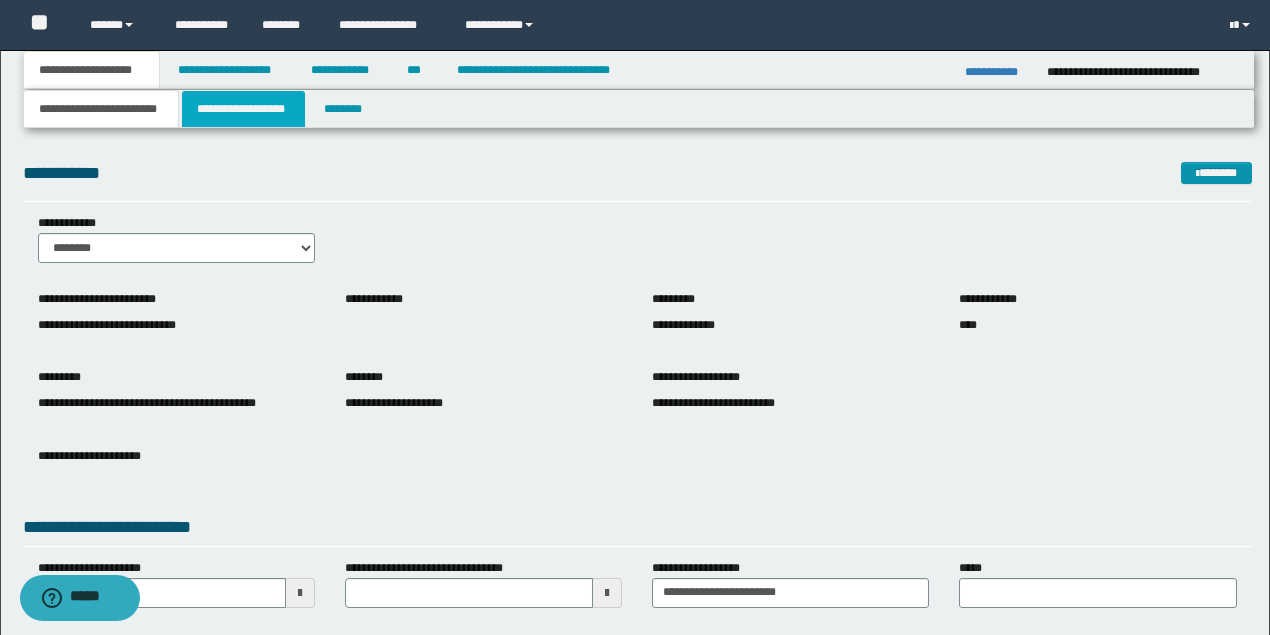 click on "**********" at bounding box center [243, 109] 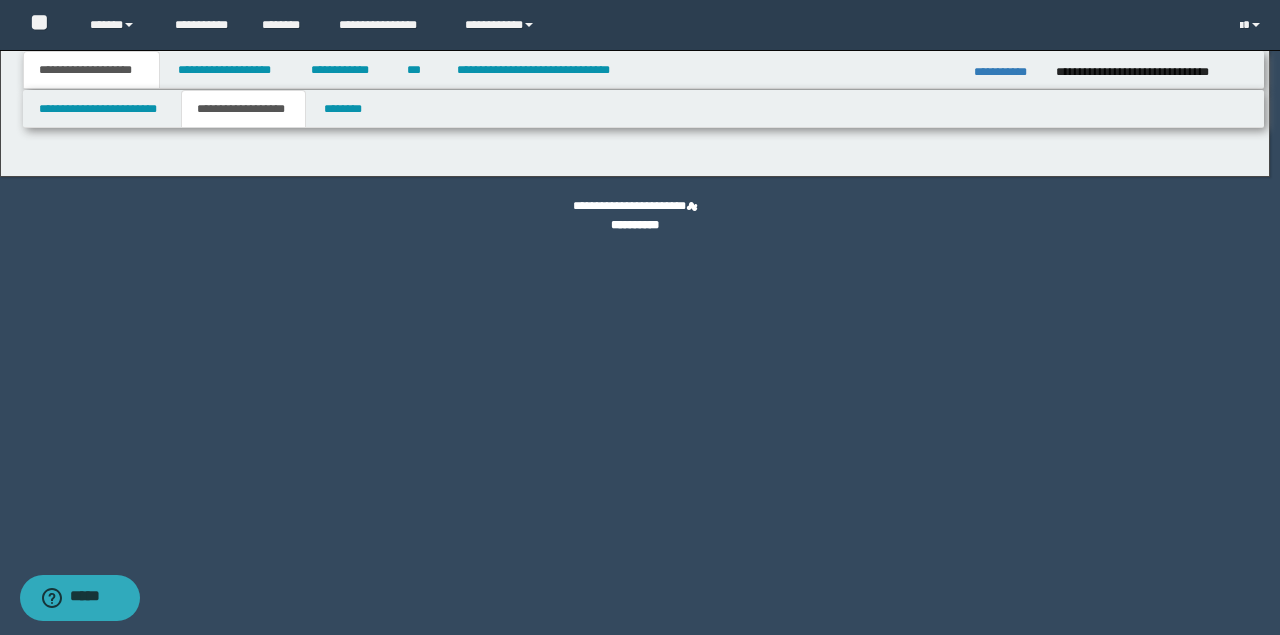 type on "********" 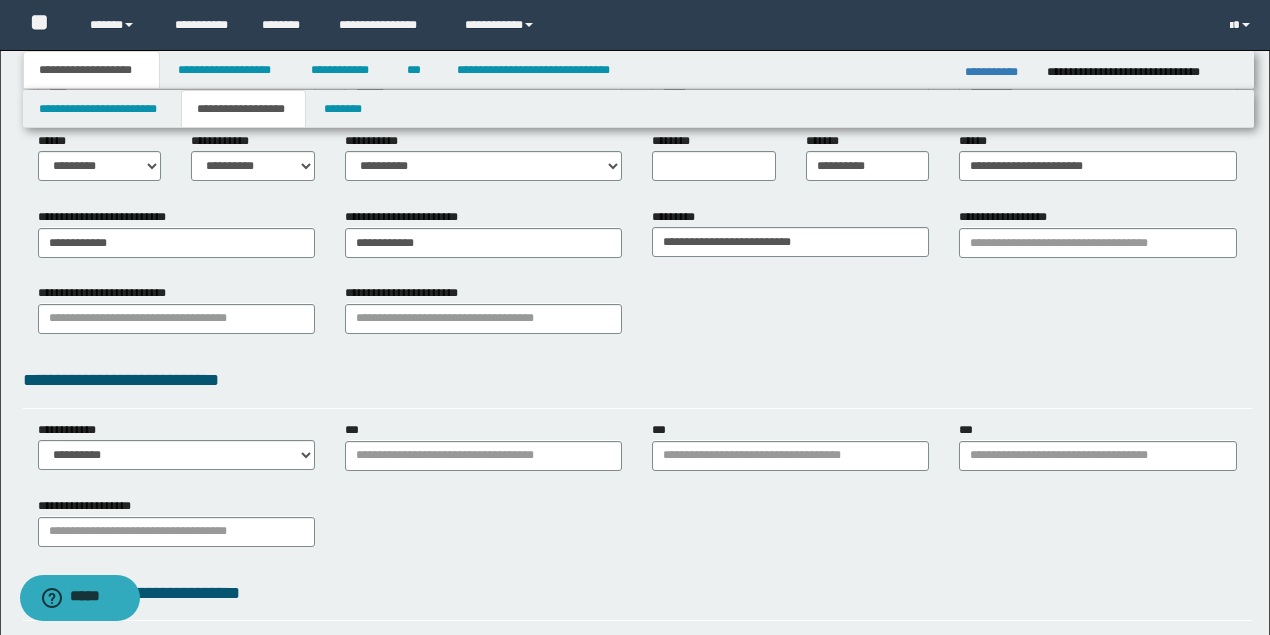 scroll, scrollTop: 333, scrollLeft: 0, axis: vertical 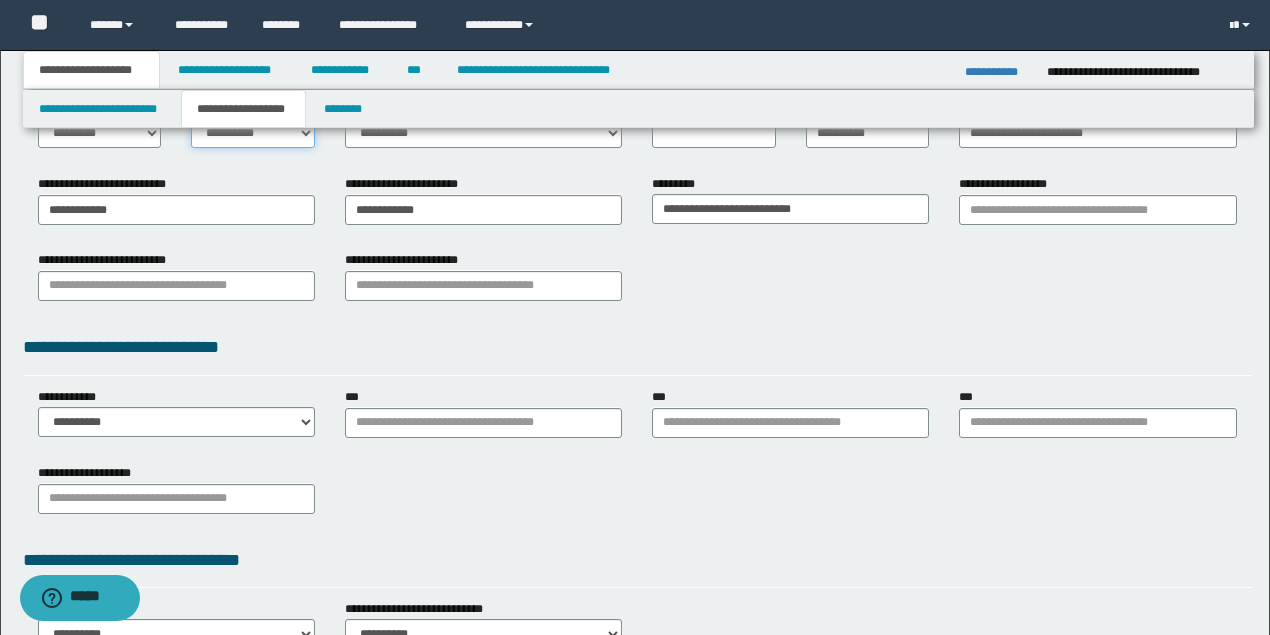 click on "**********" at bounding box center [253, 133] 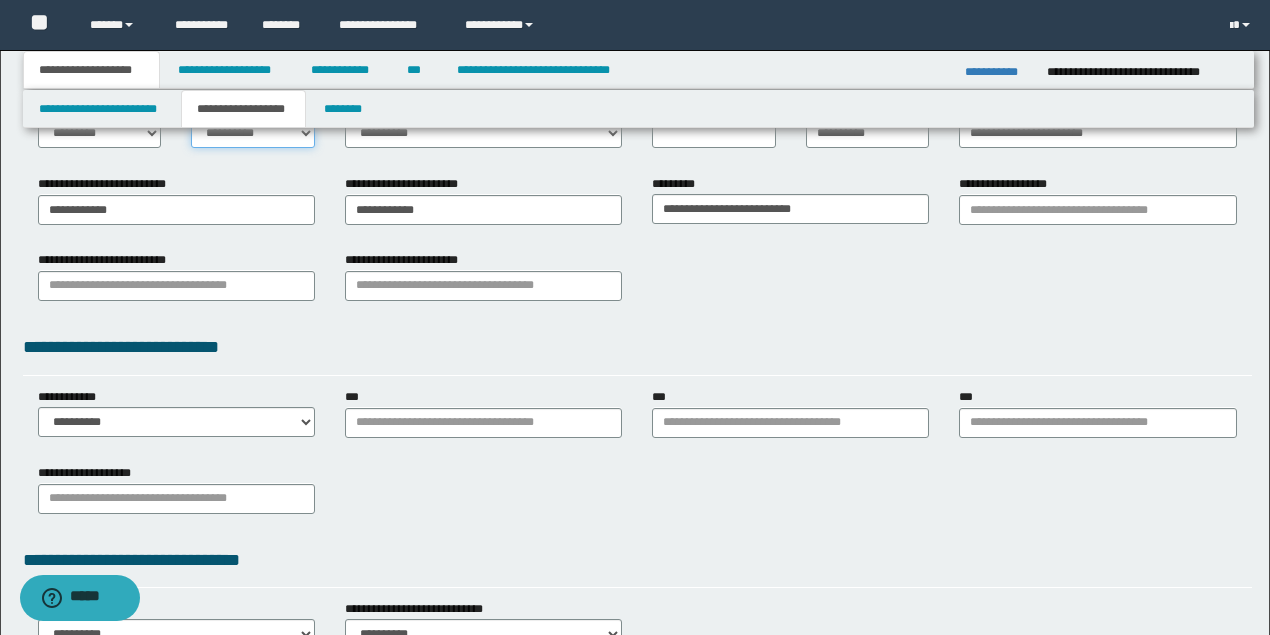 select on "*" 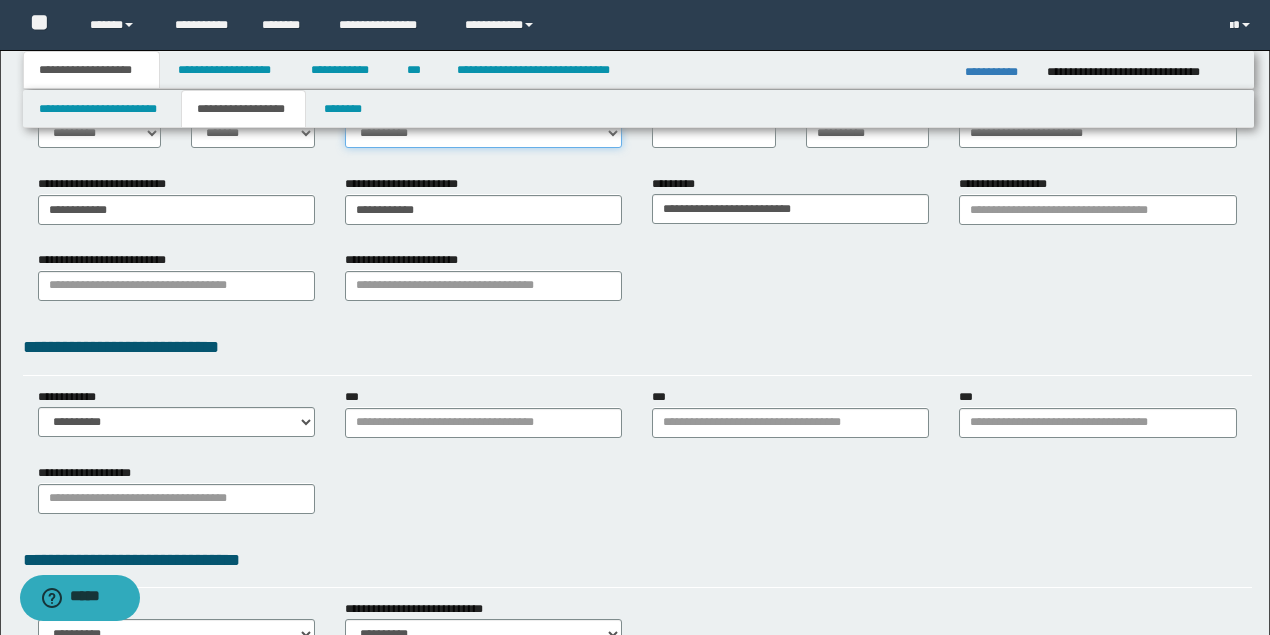 click on "**********" at bounding box center (483, 133) 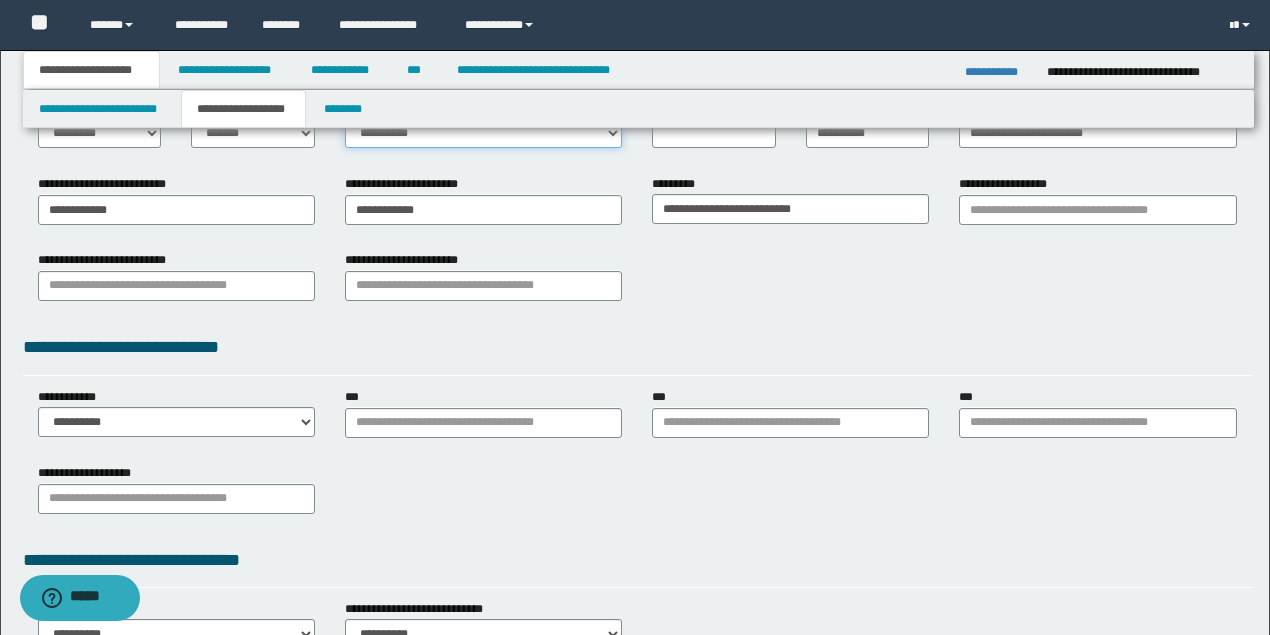 select on "*" 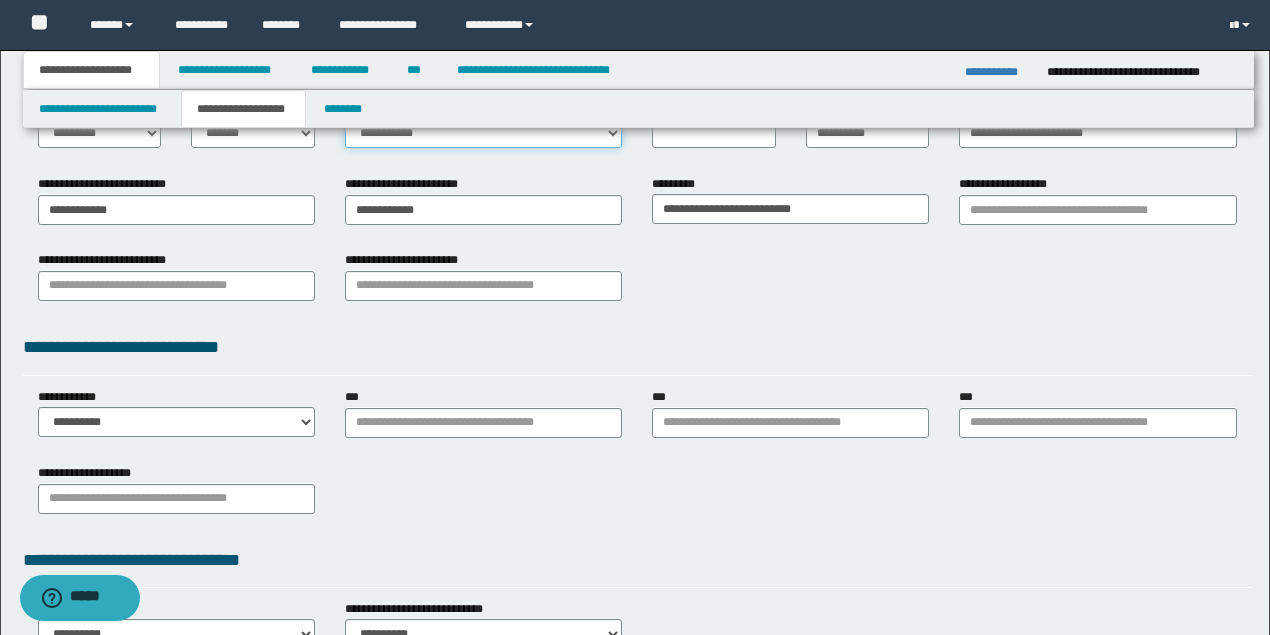 click on "**********" at bounding box center [483, 133] 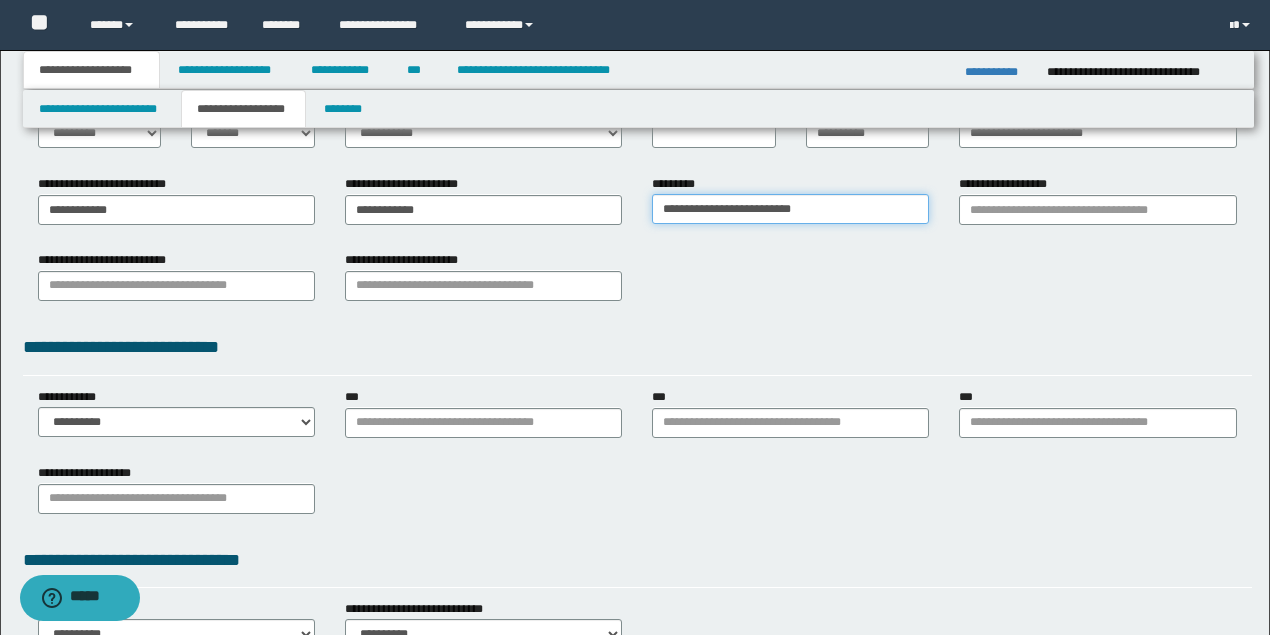 click on "**********" at bounding box center (790, 209) 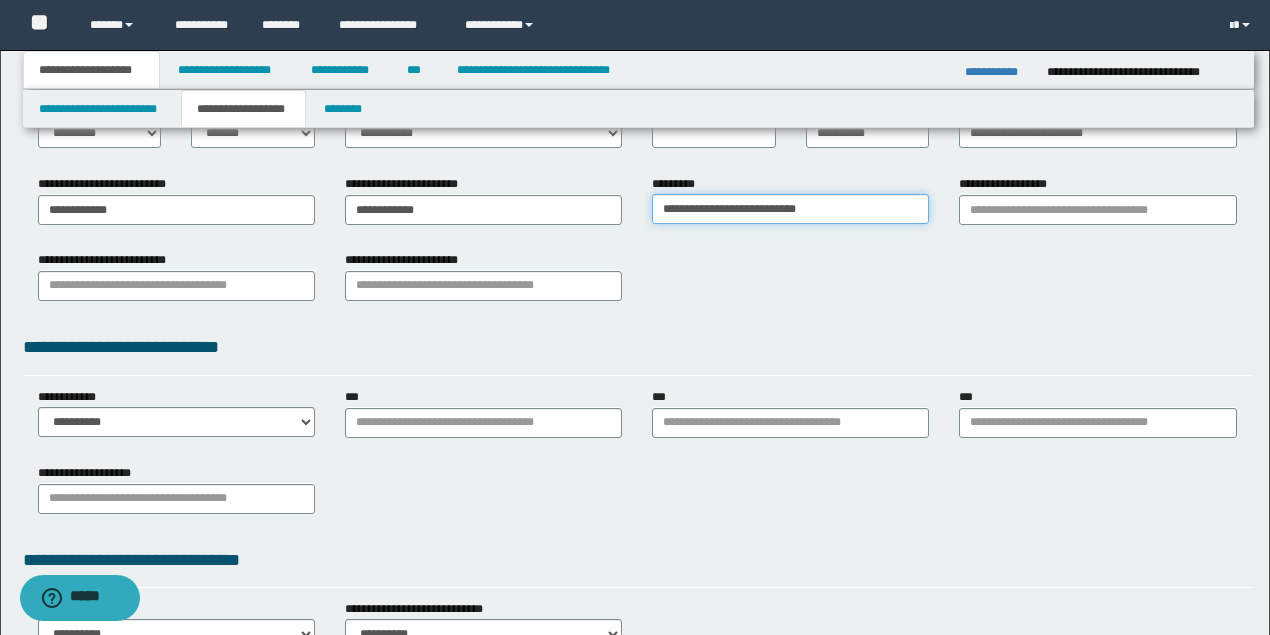 click on "**********" at bounding box center [790, 209] 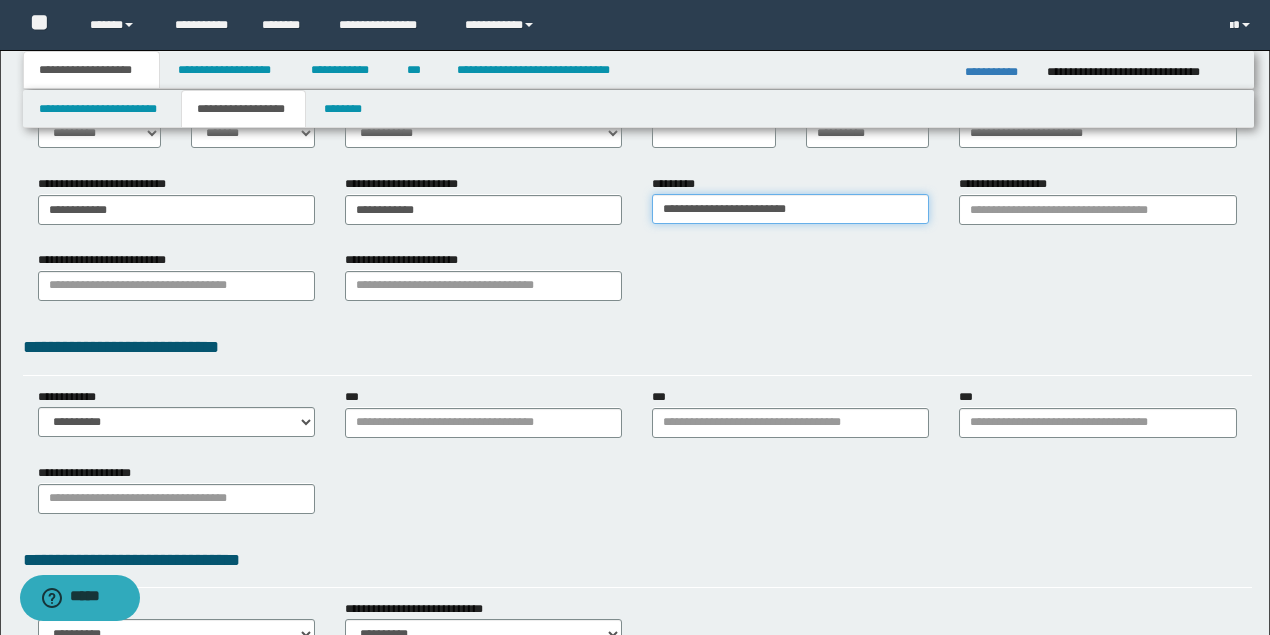 drag, startPoint x: 787, startPoint y: 209, endPoint x: 880, endPoint y: 209, distance: 93 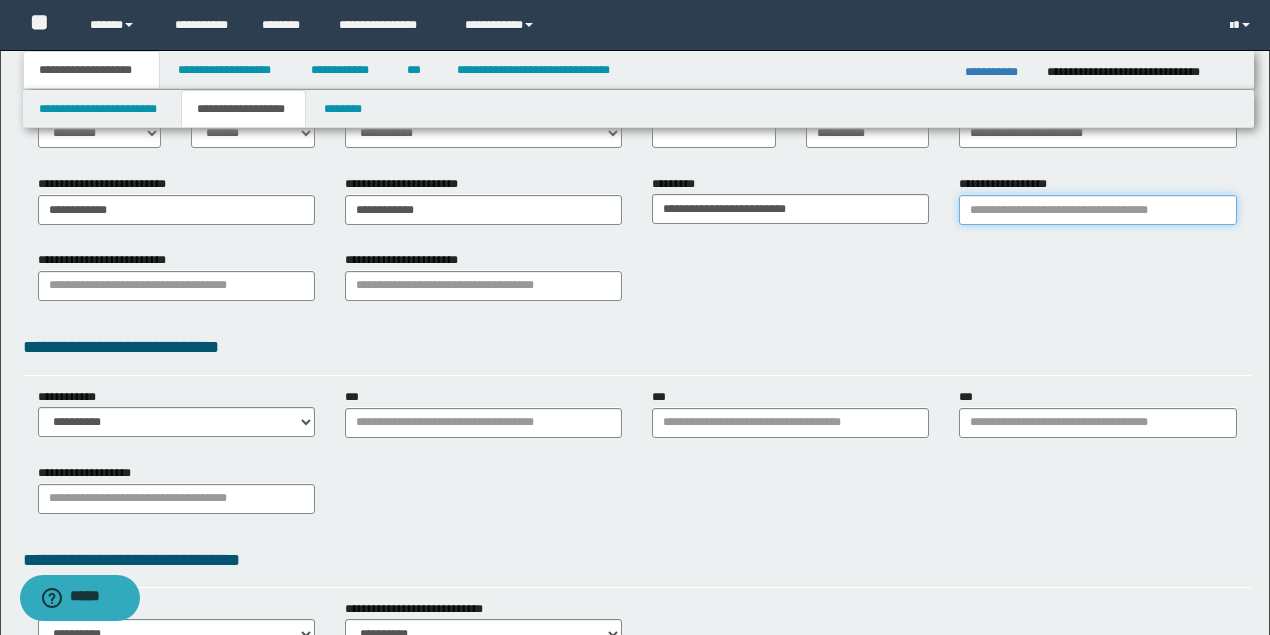 click on "**********" at bounding box center [1097, 210] 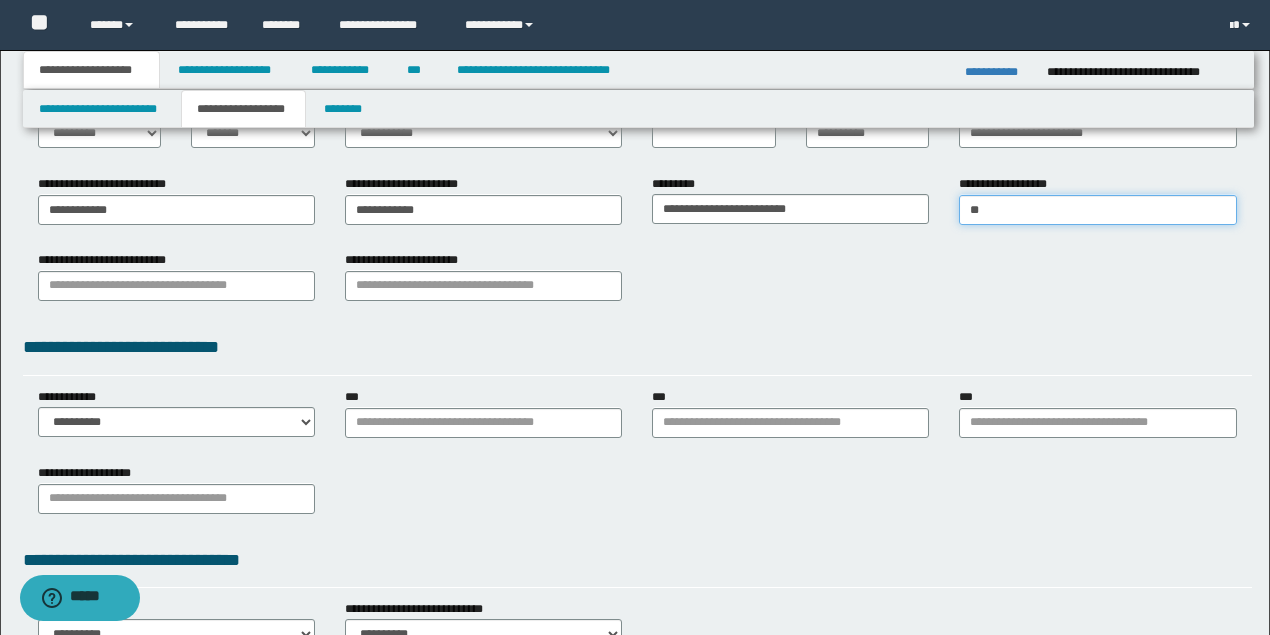 type on "***" 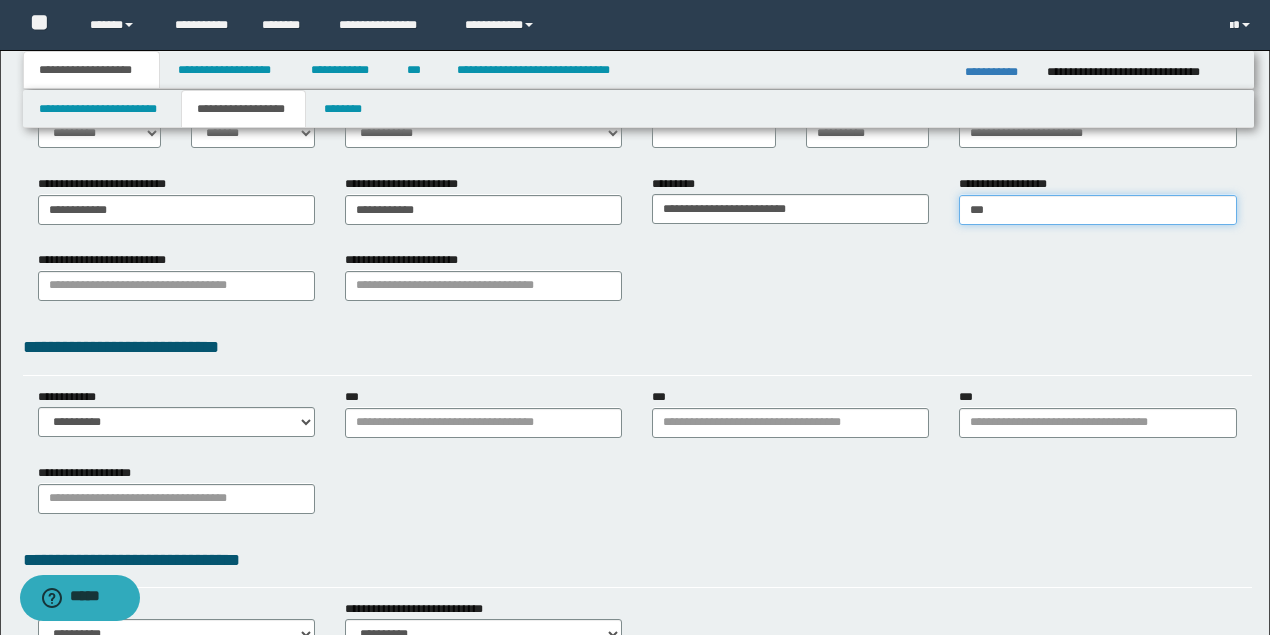 type on "********" 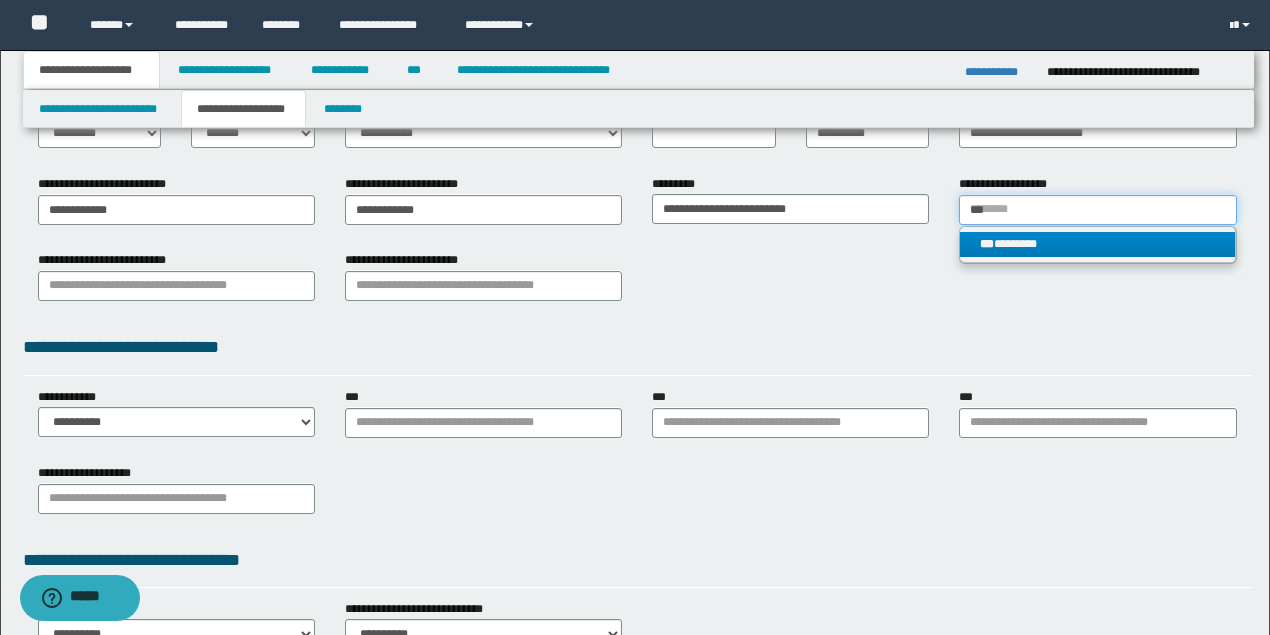 type on "***" 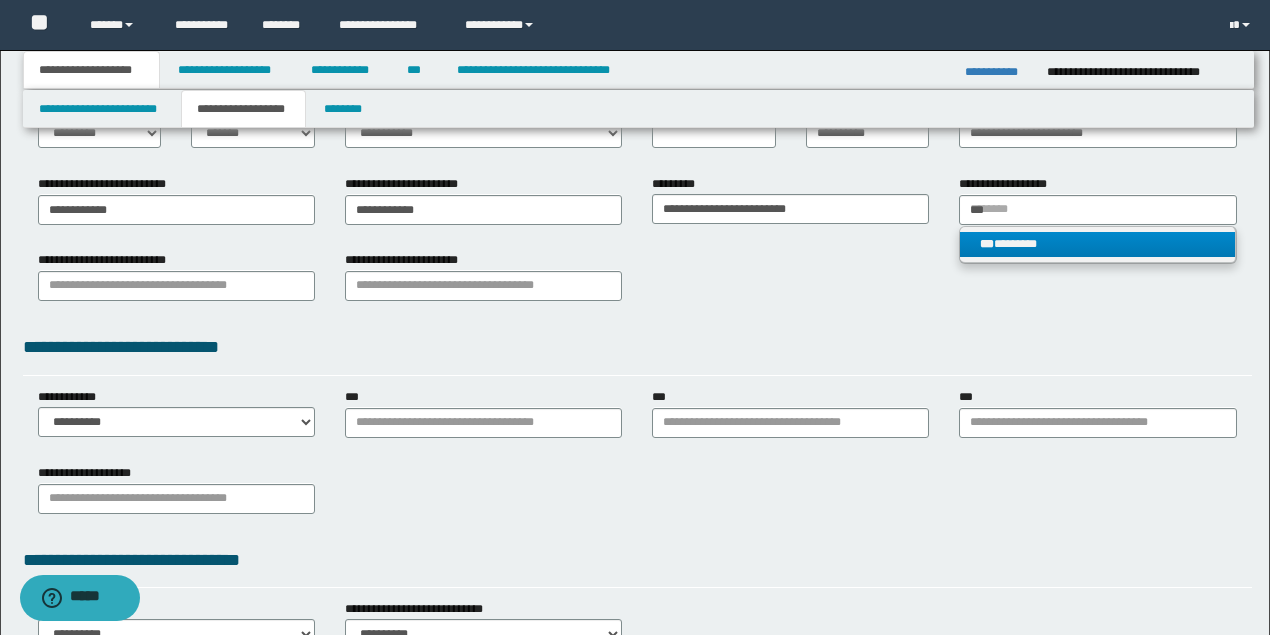 type 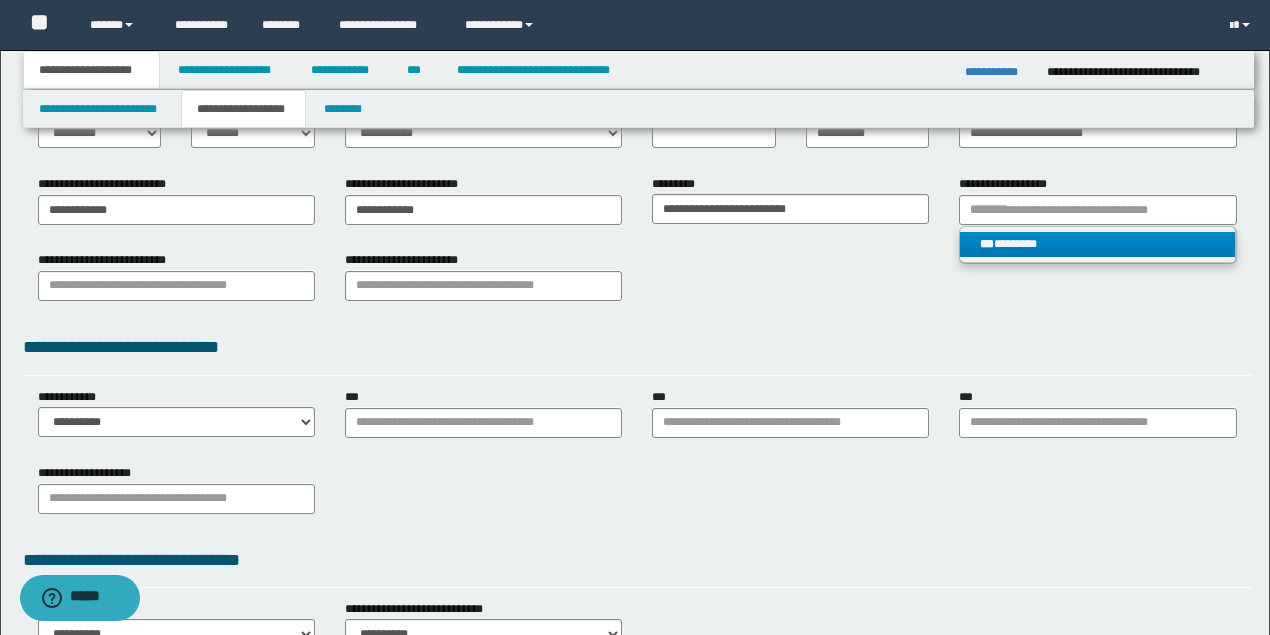click on "*** ********" at bounding box center (1097, 244) 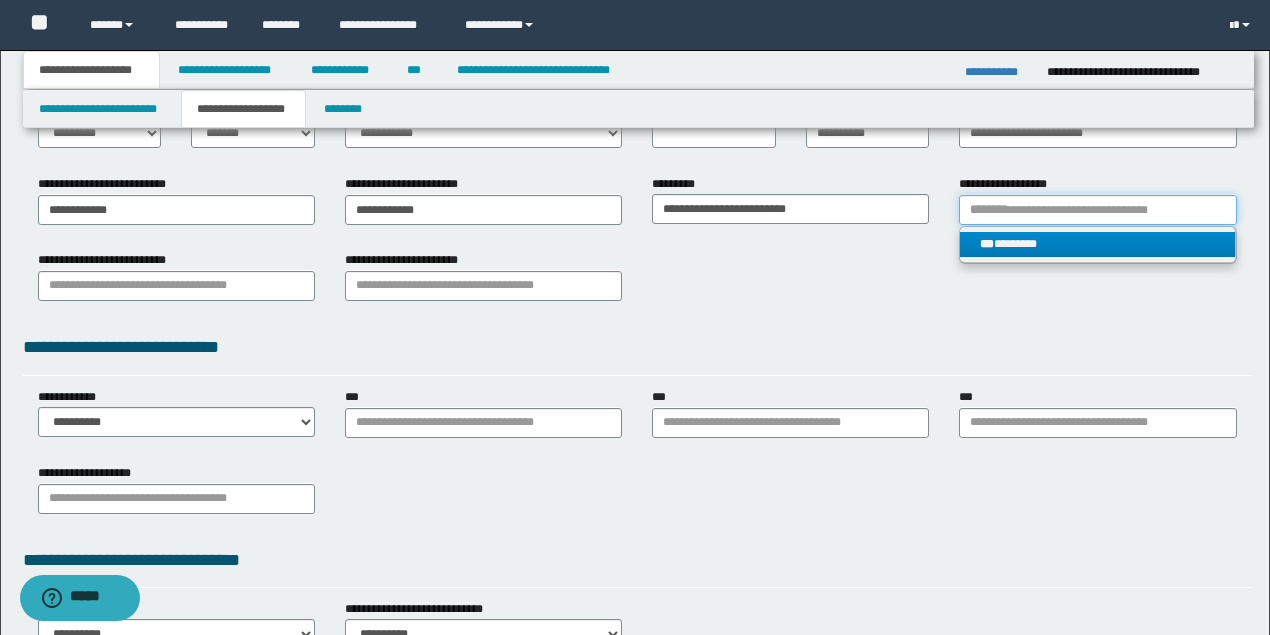 type 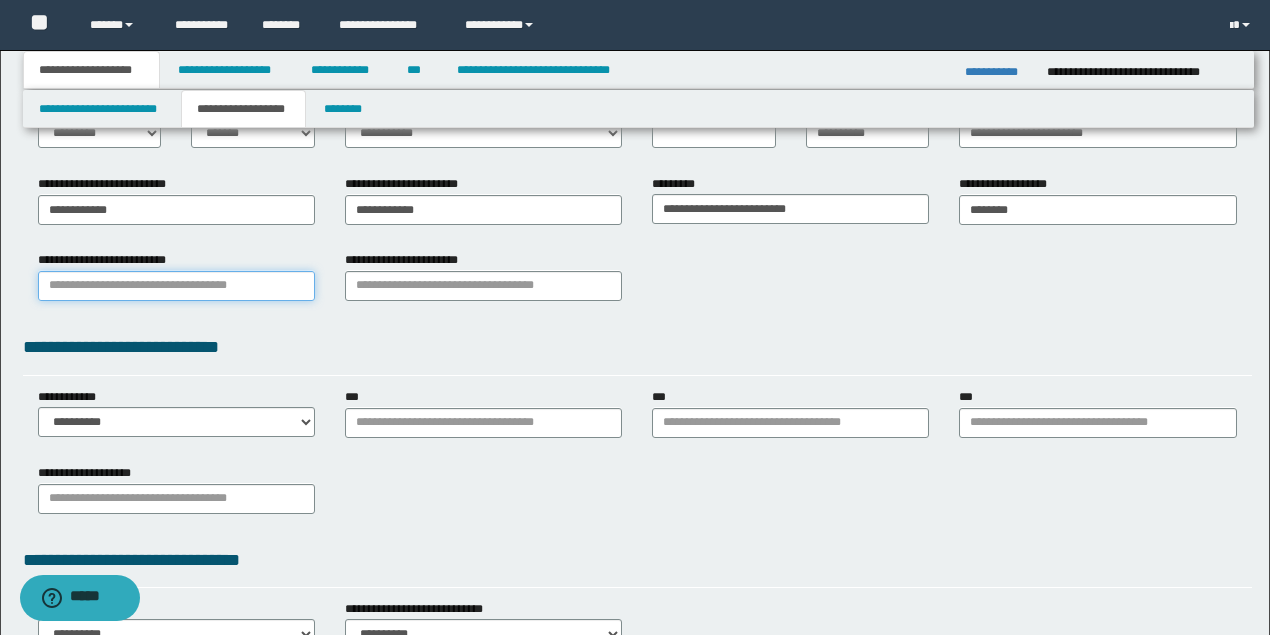 click on "**********" at bounding box center (176, 286) 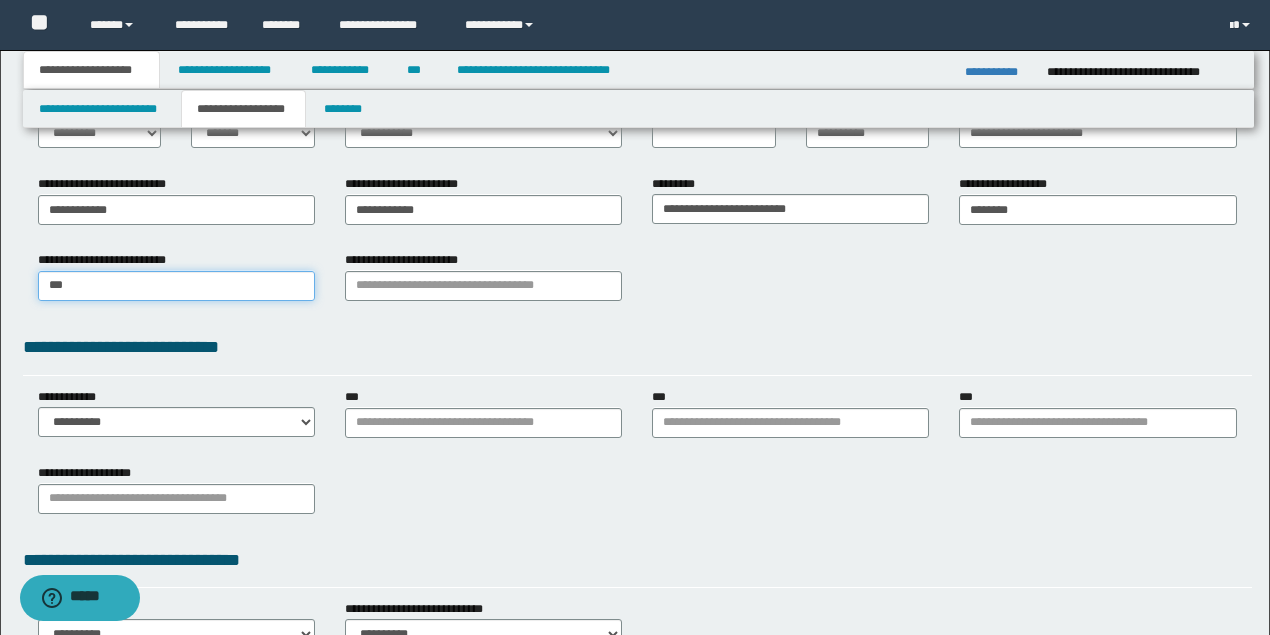 type on "****" 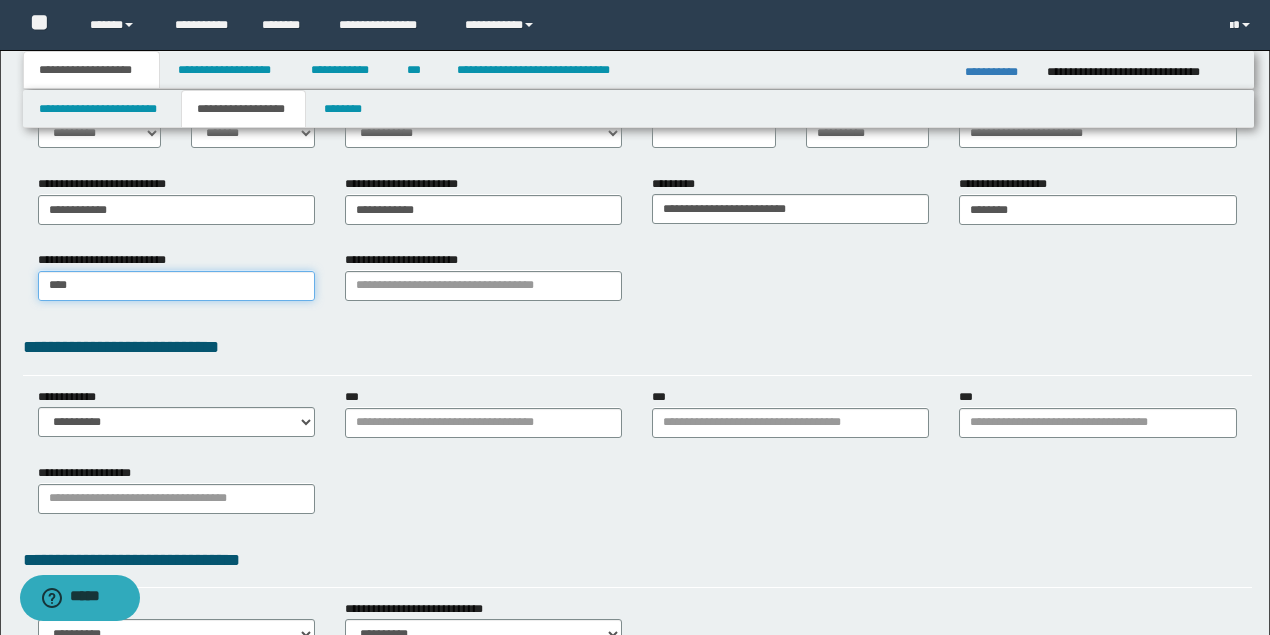 type on "******" 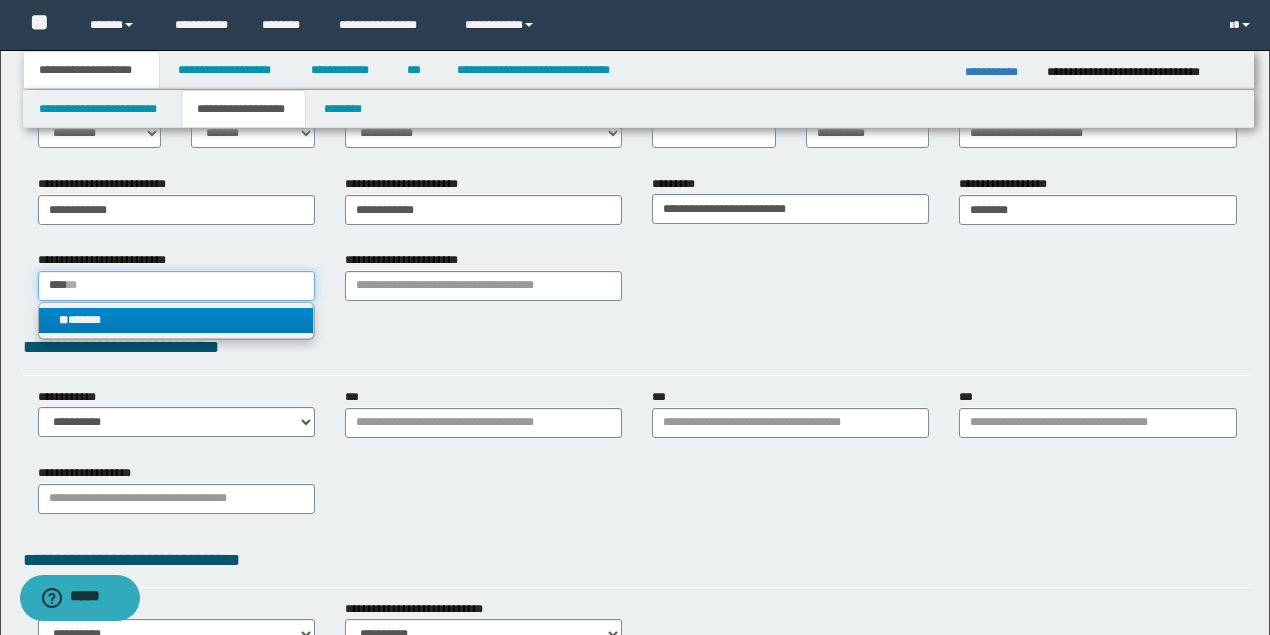 type on "****" 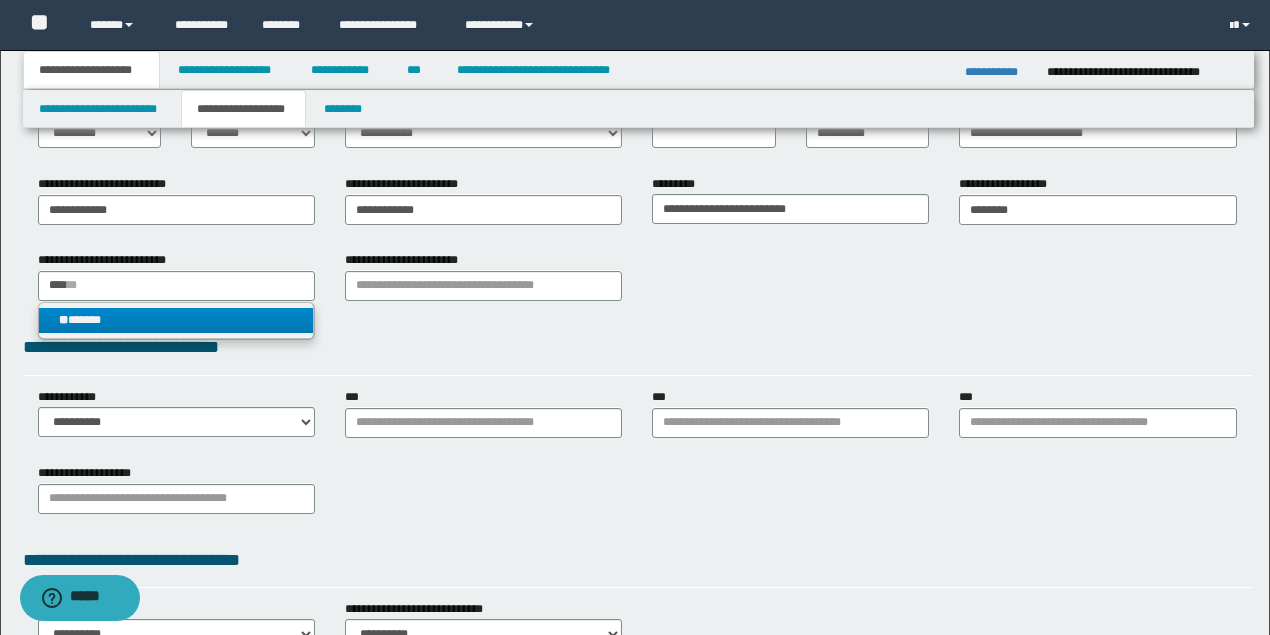 type 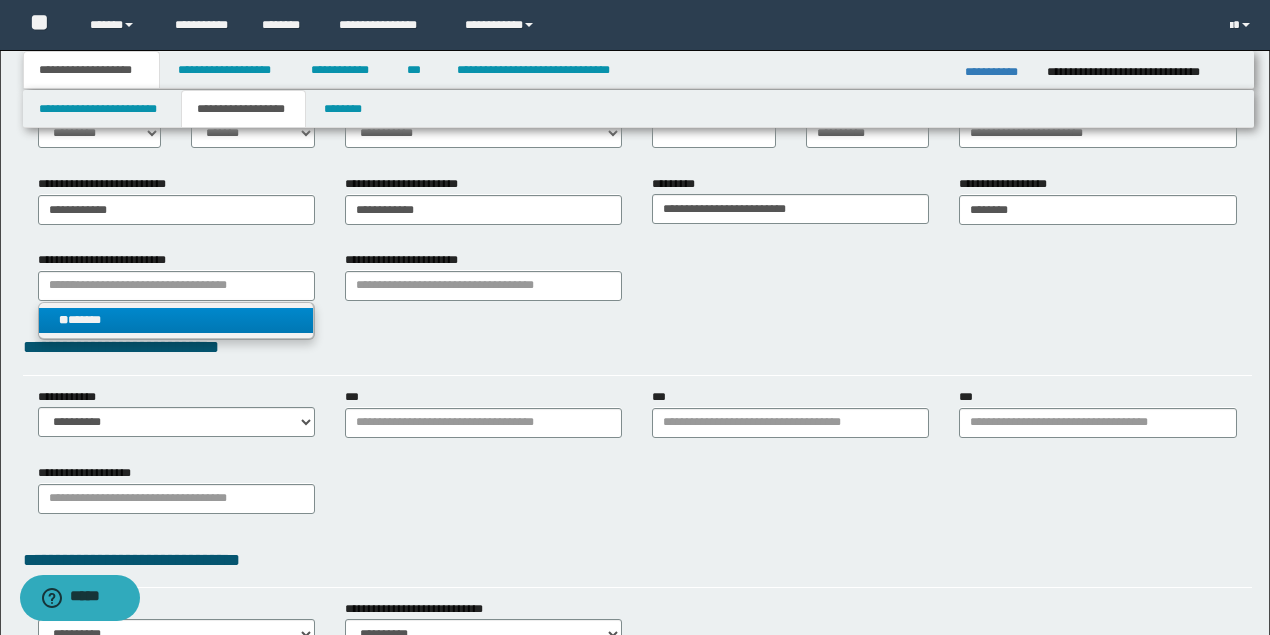 click on "** ******" at bounding box center [176, 320] 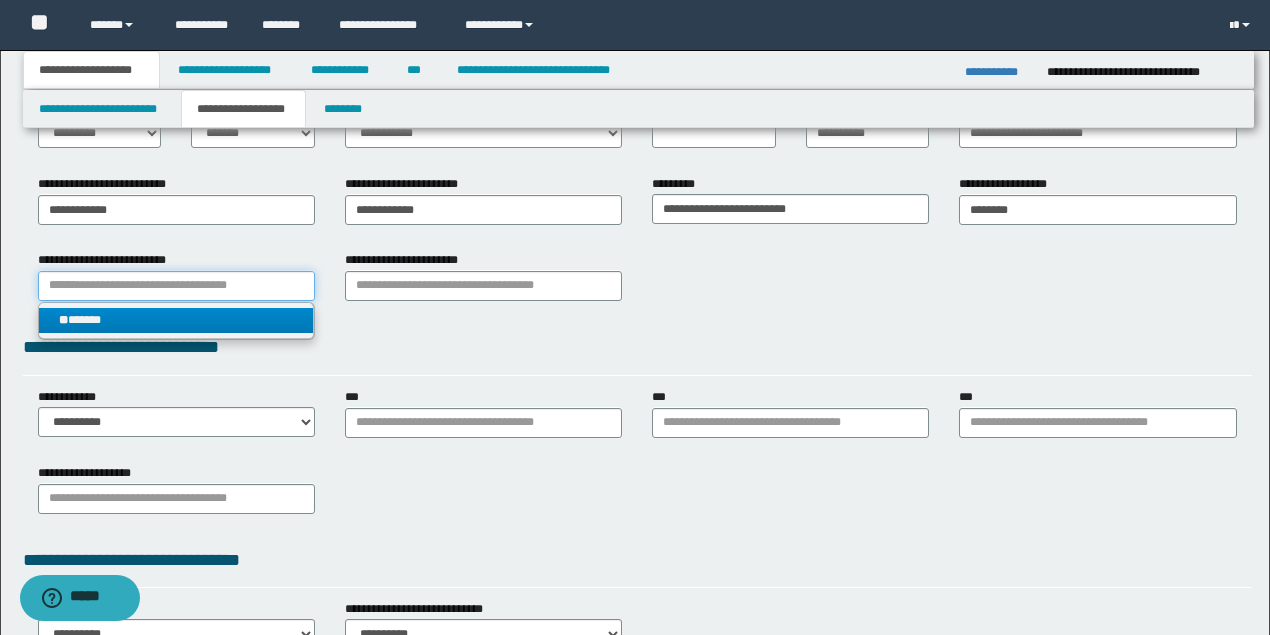 type 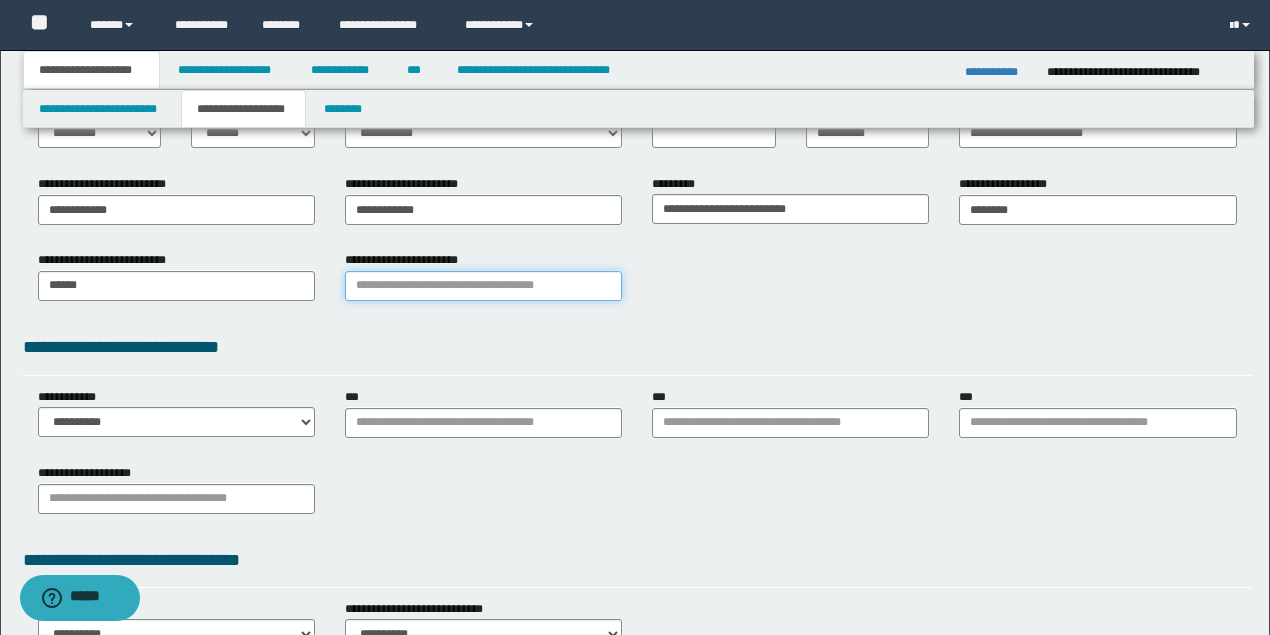 click on "**********" at bounding box center (483, 286) 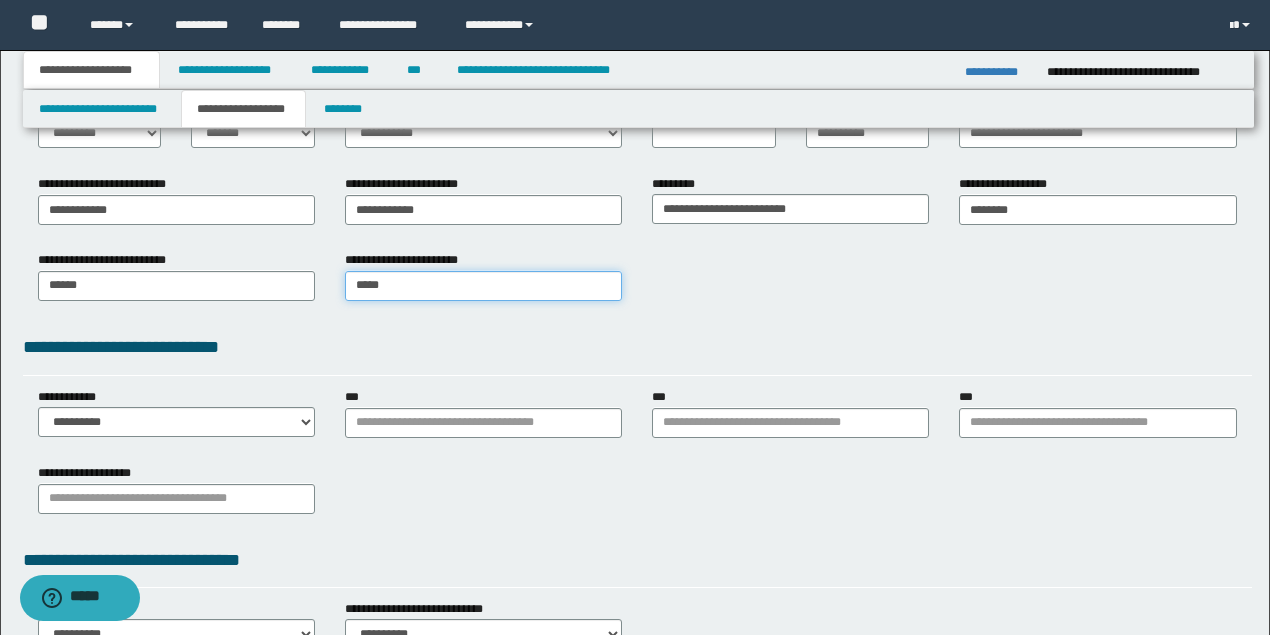 type on "******" 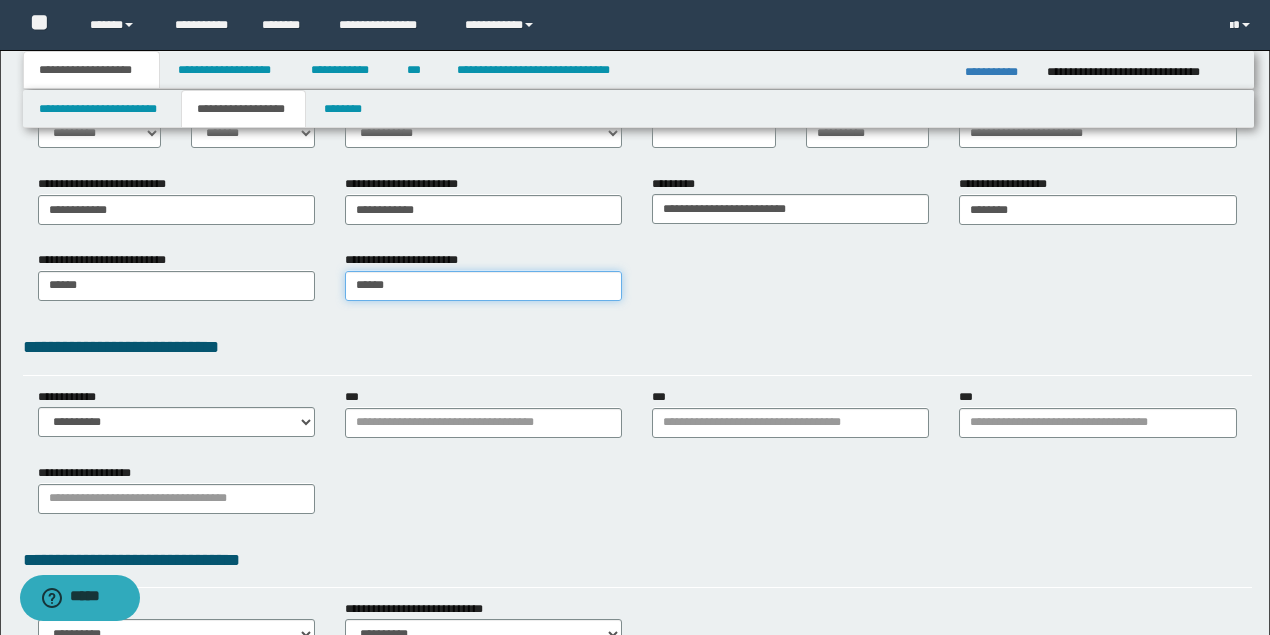 type on "******" 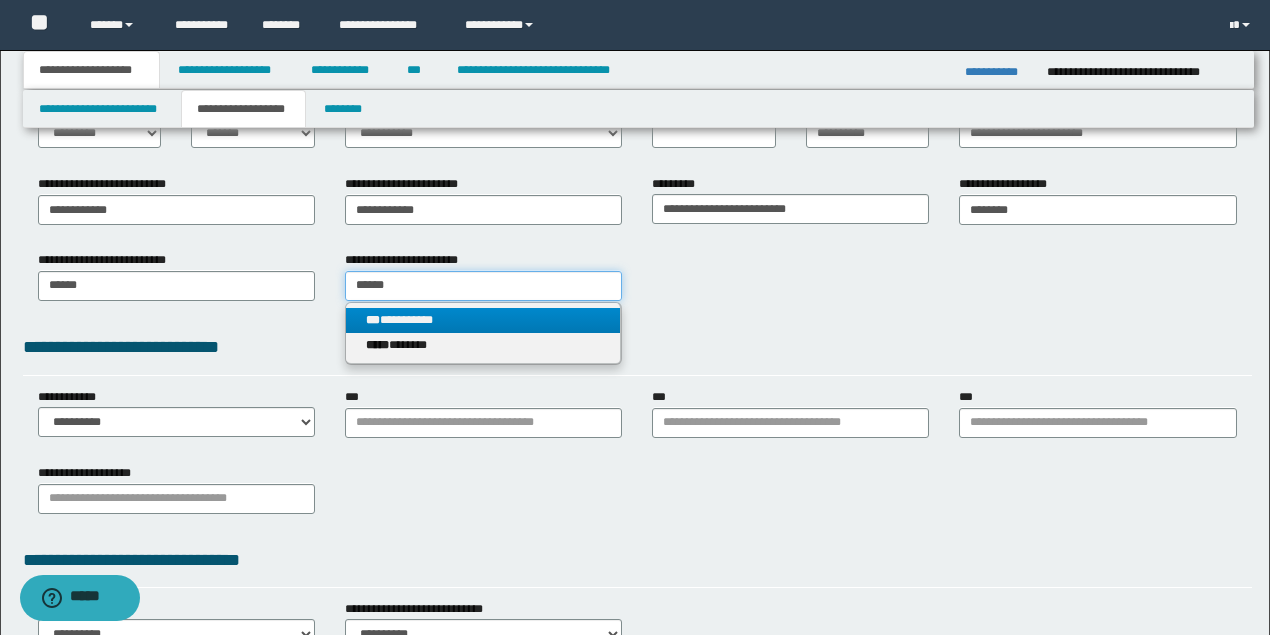type on "******" 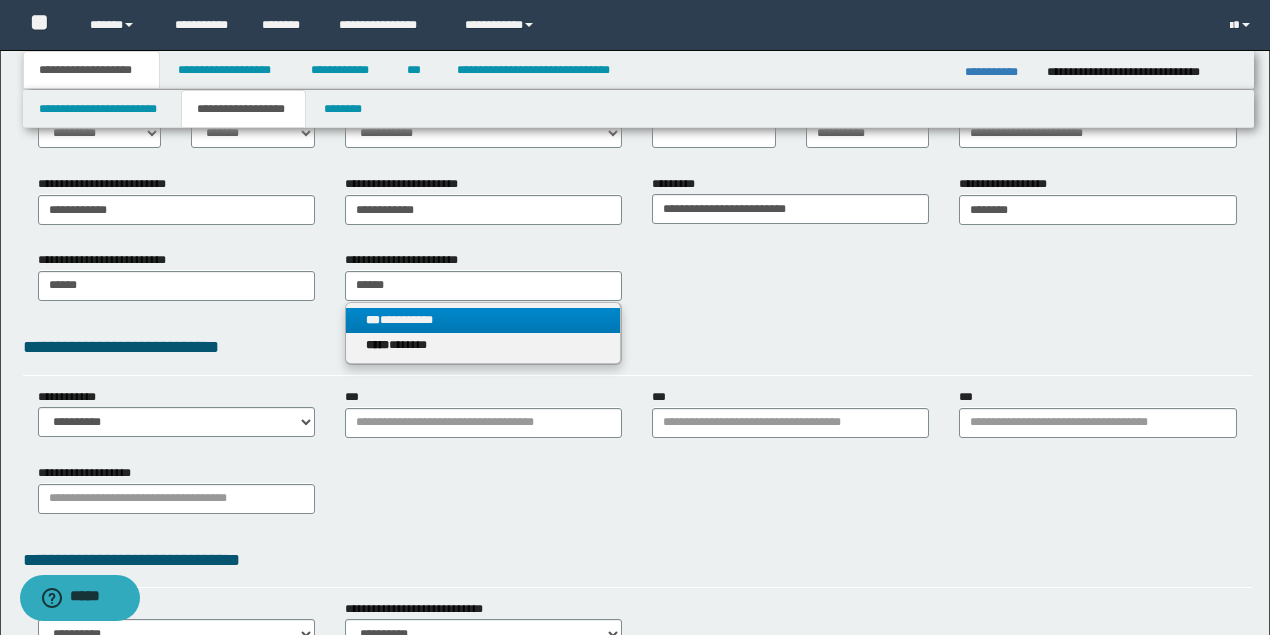 type 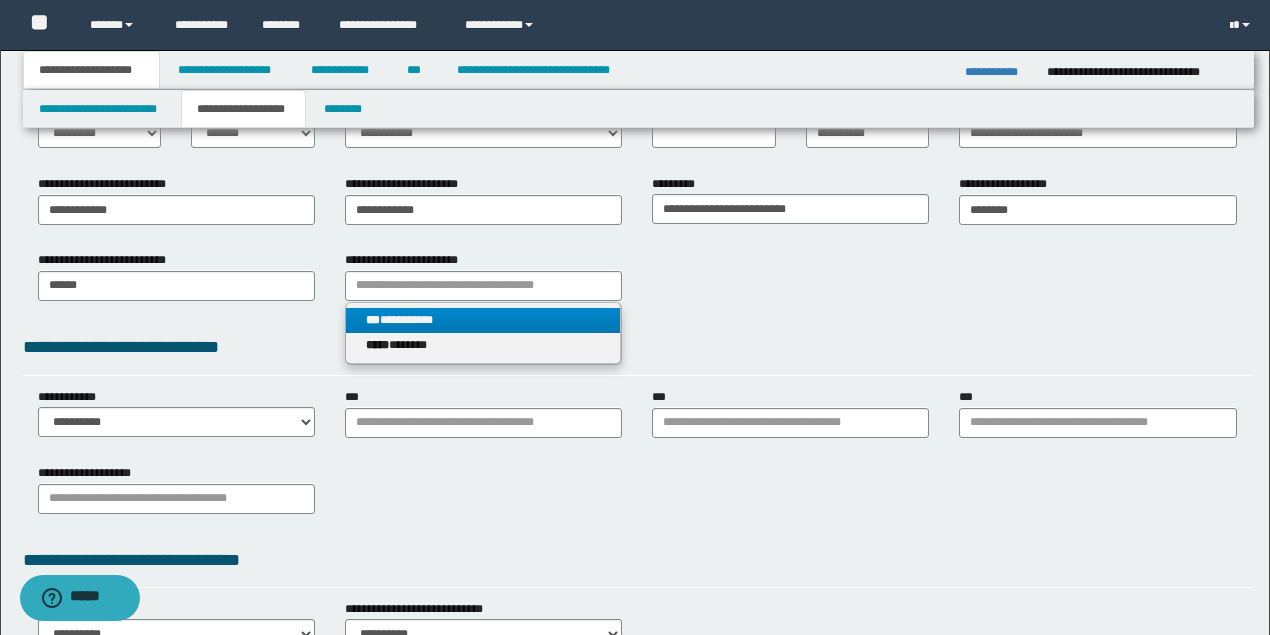 click on "**********" at bounding box center (483, 320) 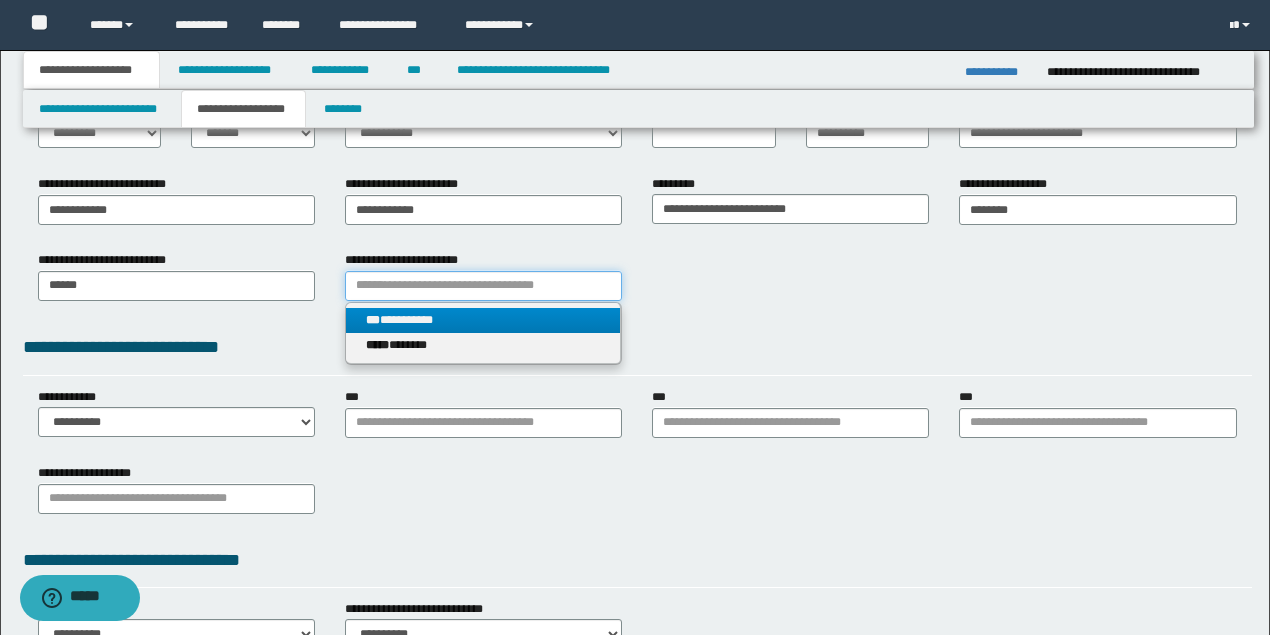 type 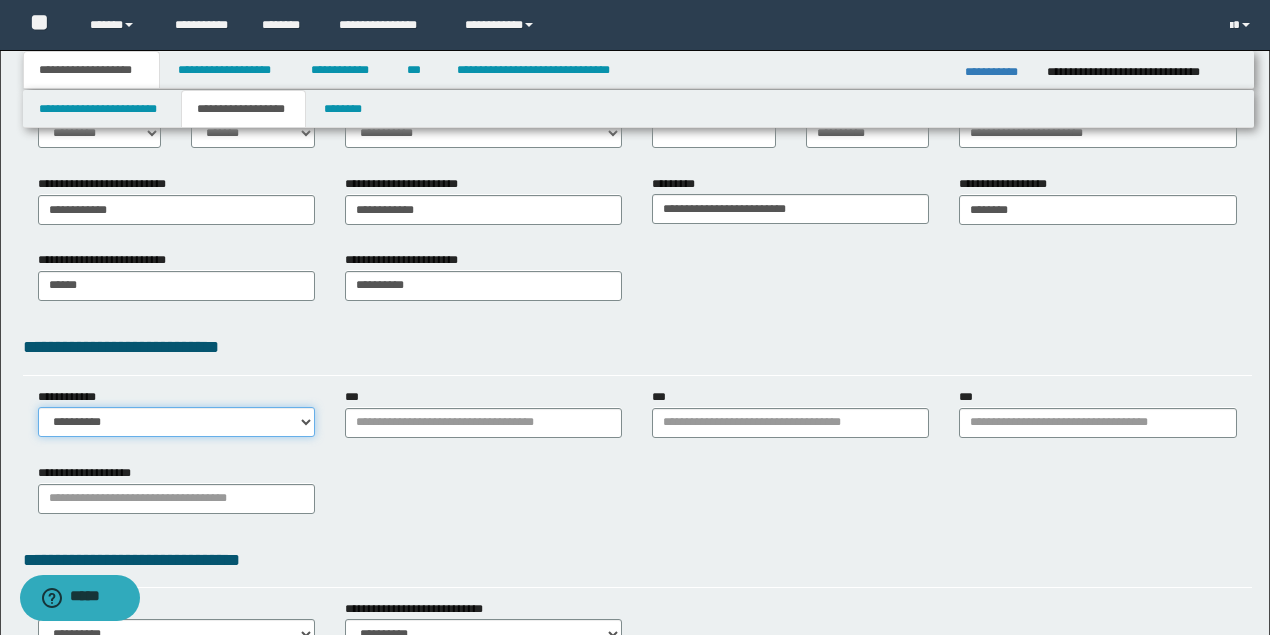 click on "**********" at bounding box center (176, 422) 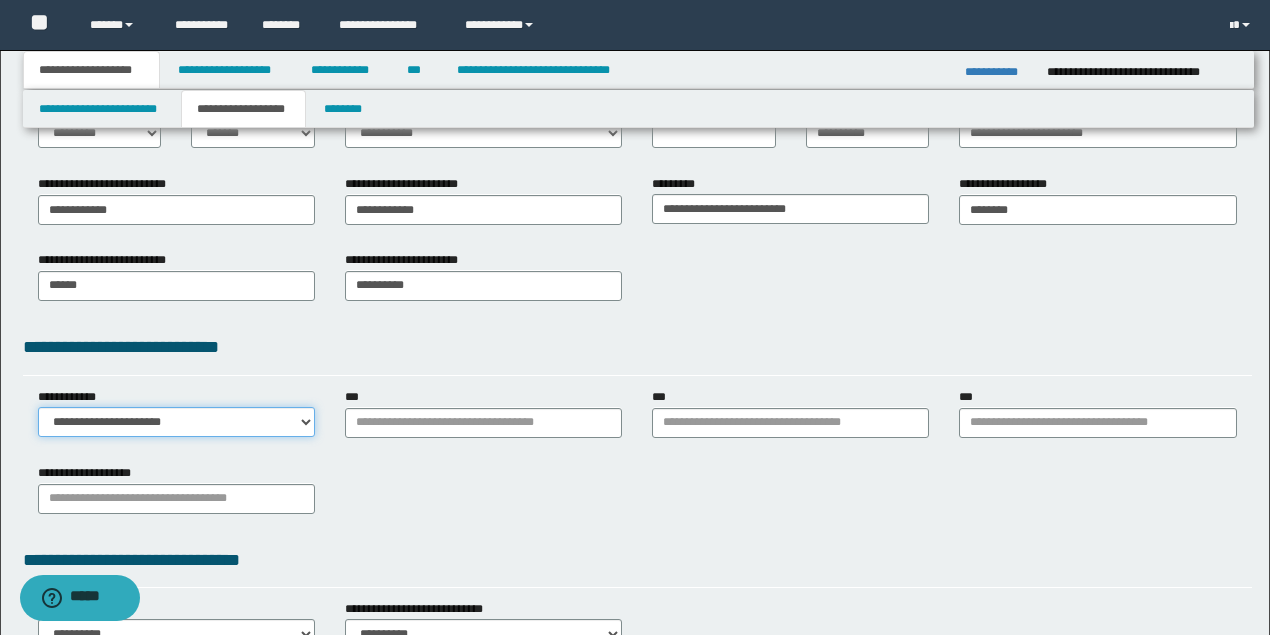 click on "**********" at bounding box center (176, 422) 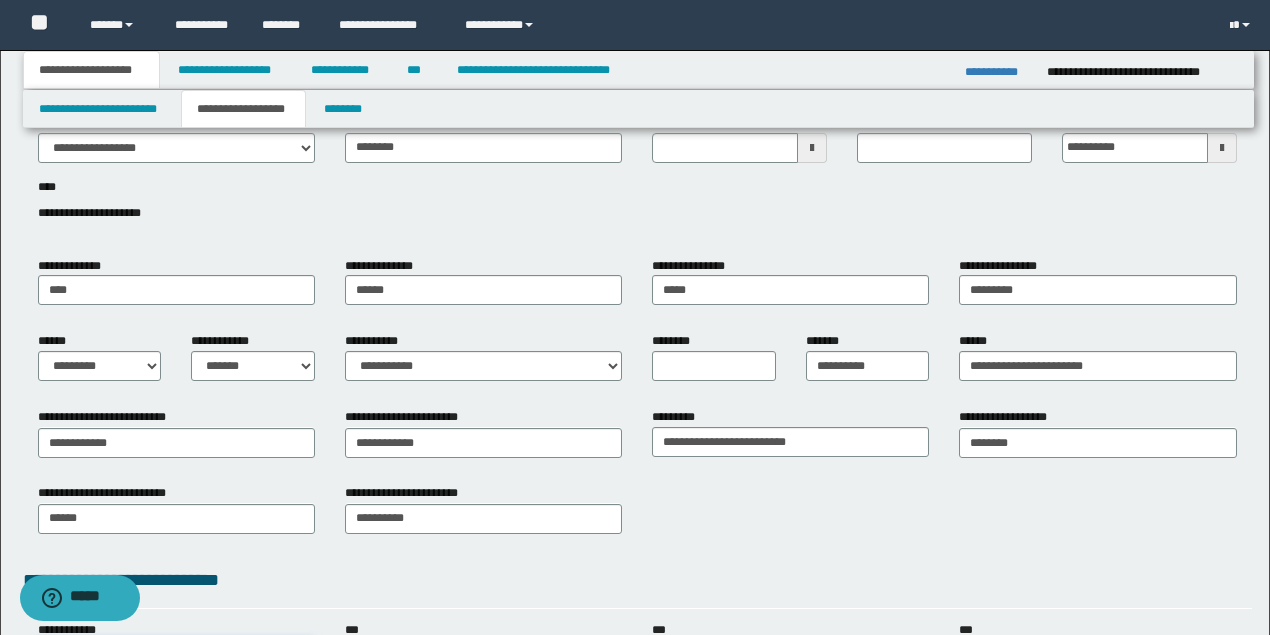 scroll, scrollTop: 0, scrollLeft: 0, axis: both 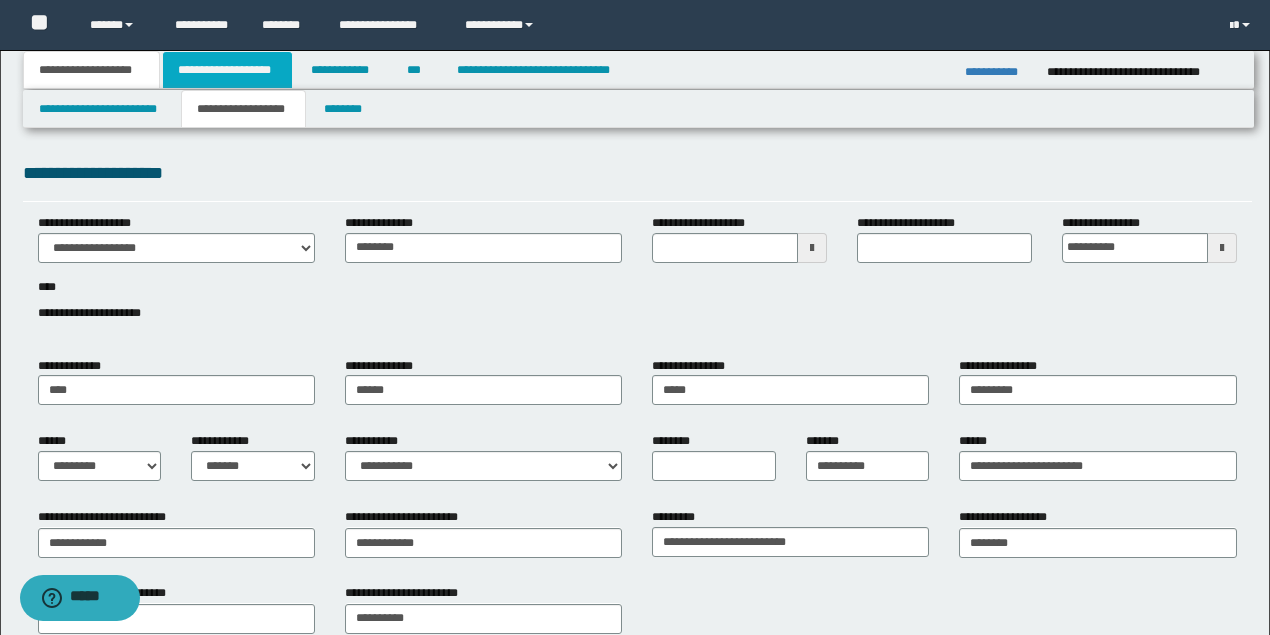 click on "**********" at bounding box center (227, 70) 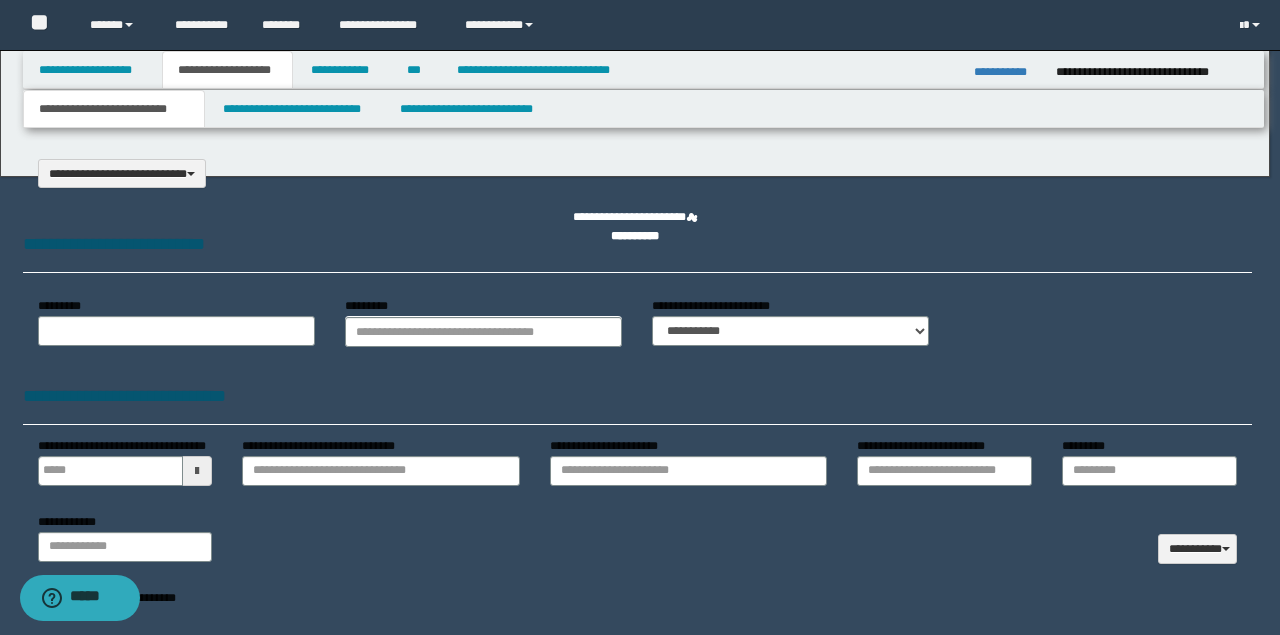select on "*" 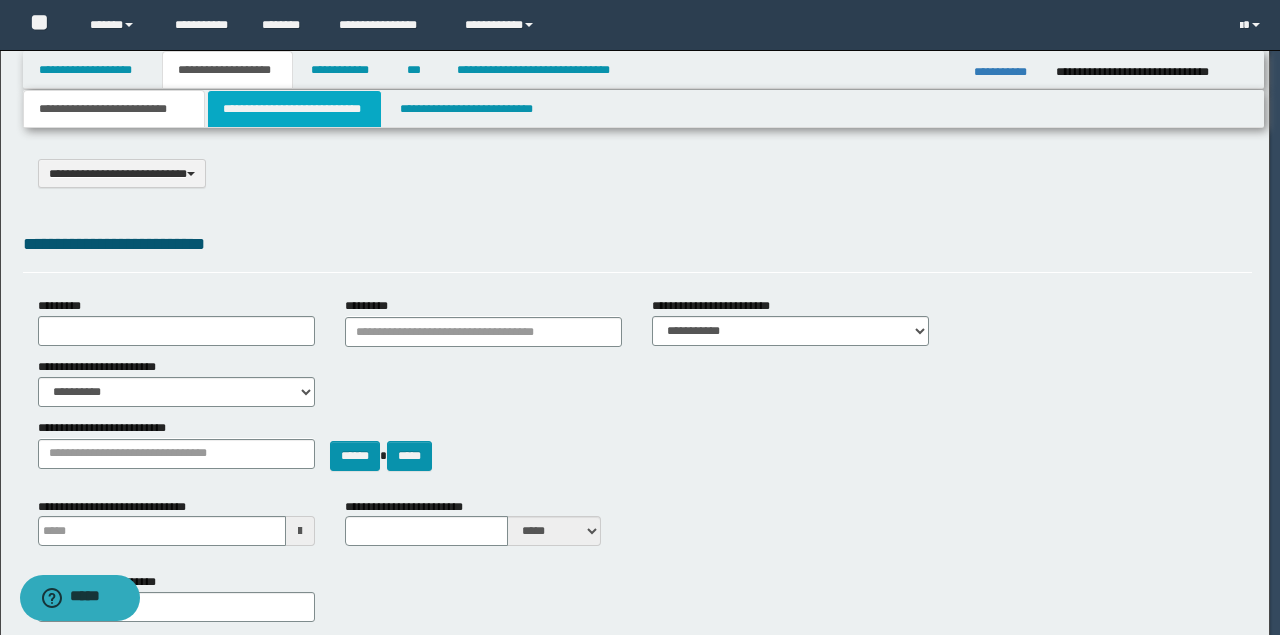 scroll, scrollTop: 0, scrollLeft: 0, axis: both 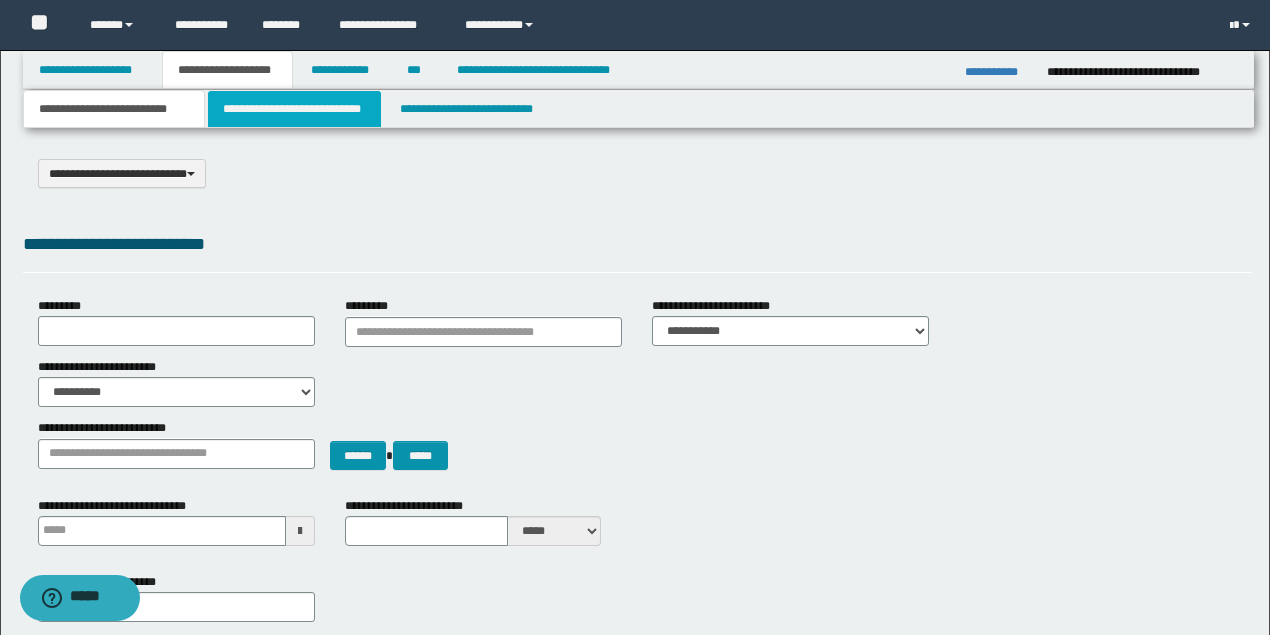 click on "**********" at bounding box center [294, 109] 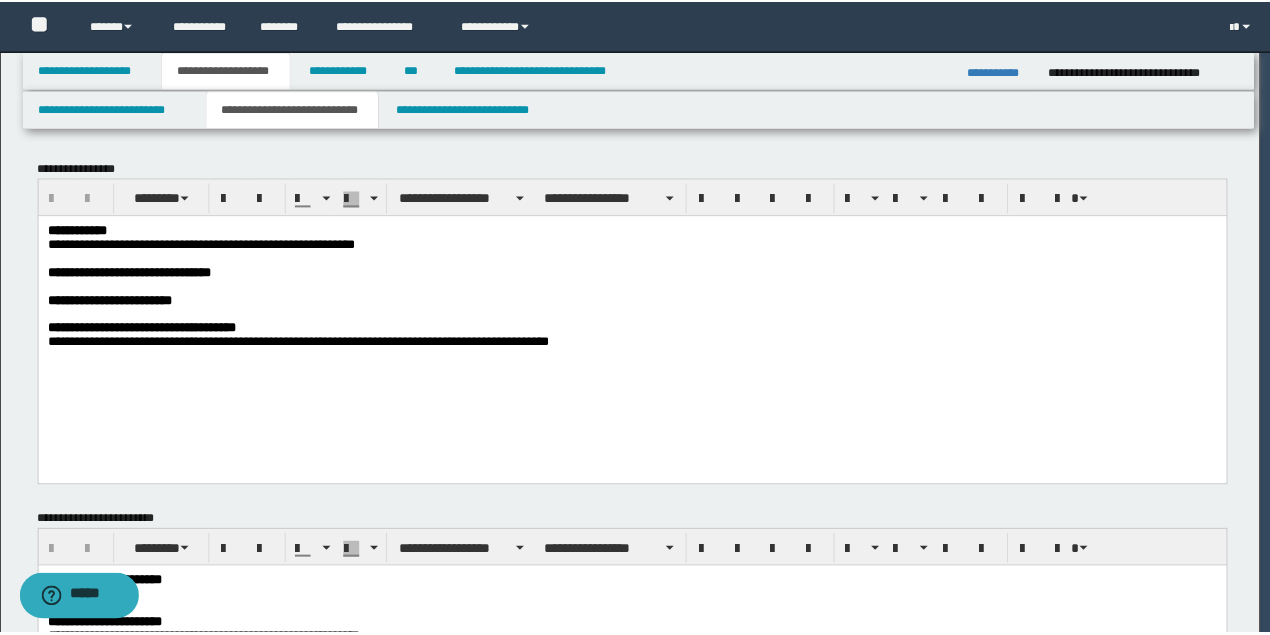 scroll, scrollTop: 0, scrollLeft: 0, axis: both 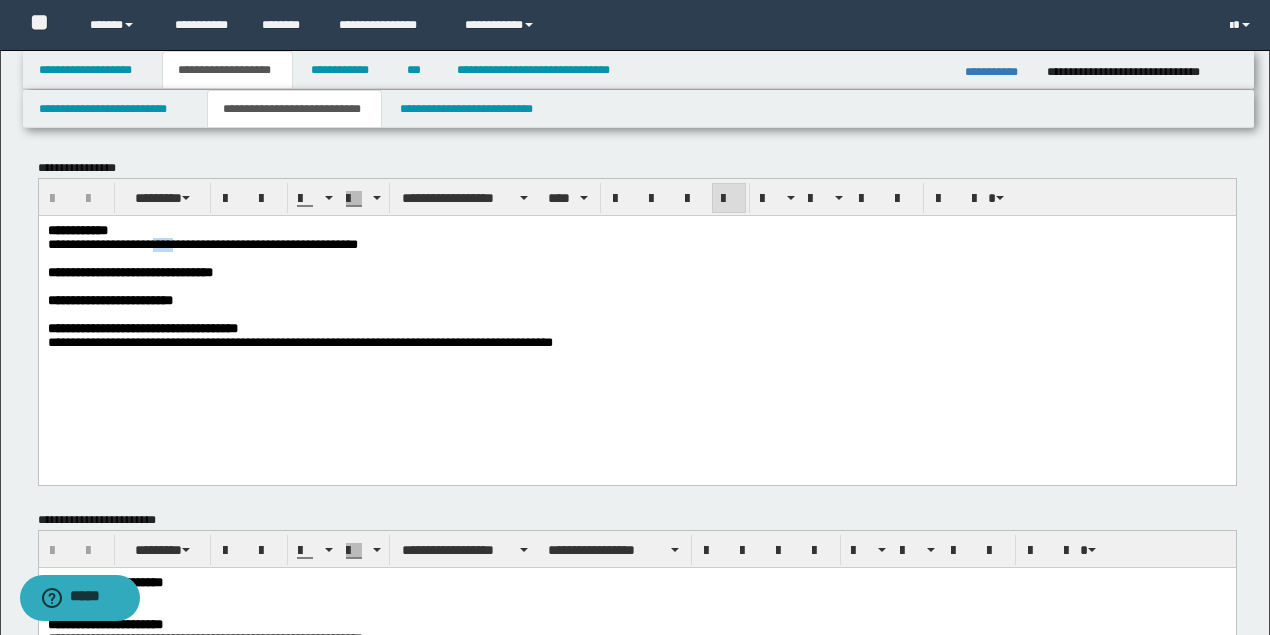 drag, startPoint x: 158, startPoint y: 246, endPoint x: 186, endPoint y: 244, distance: 28.071337 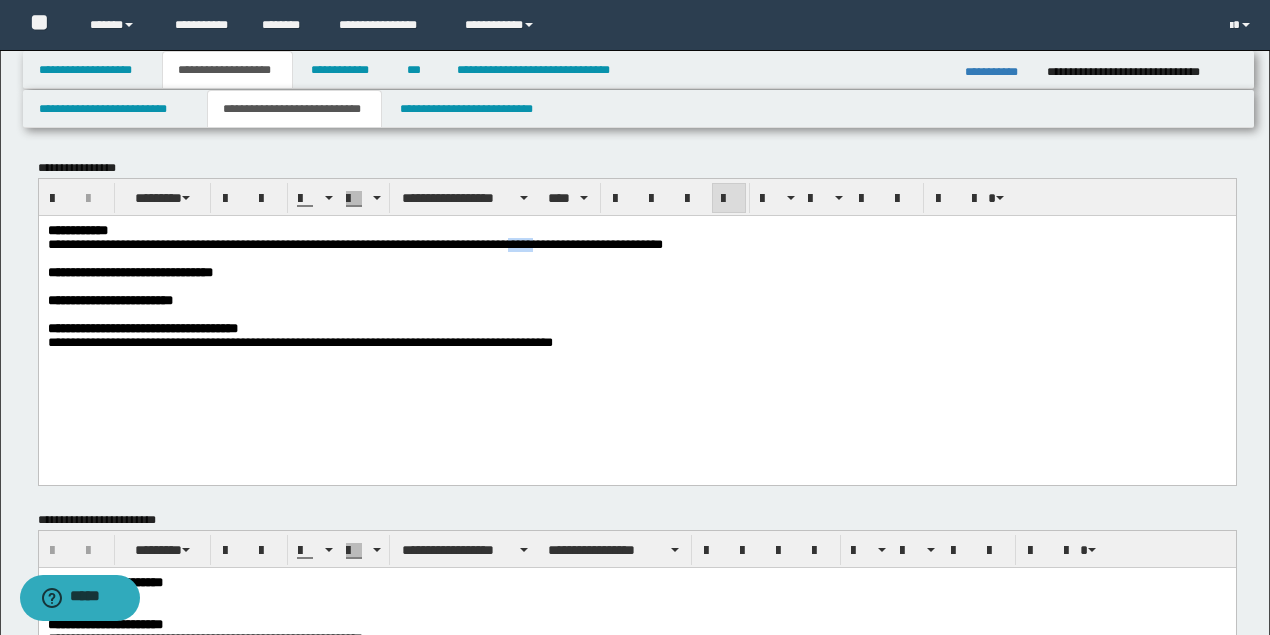 drag, startPoint x: 560, startPoint y: 244, endPoint x: 584, endPoint y: 240, distance: 24.33105 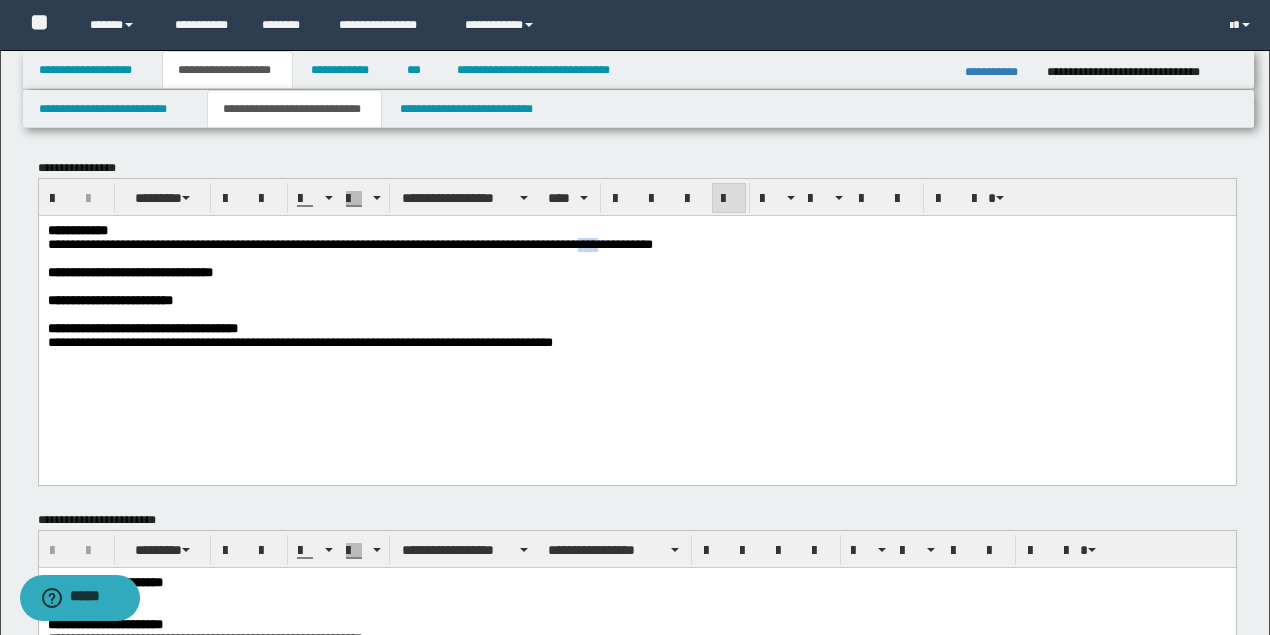 drag, startPoint x: 654, startPoint y: 246, endPoint x: 670, endPoint y: 246, distance: 16 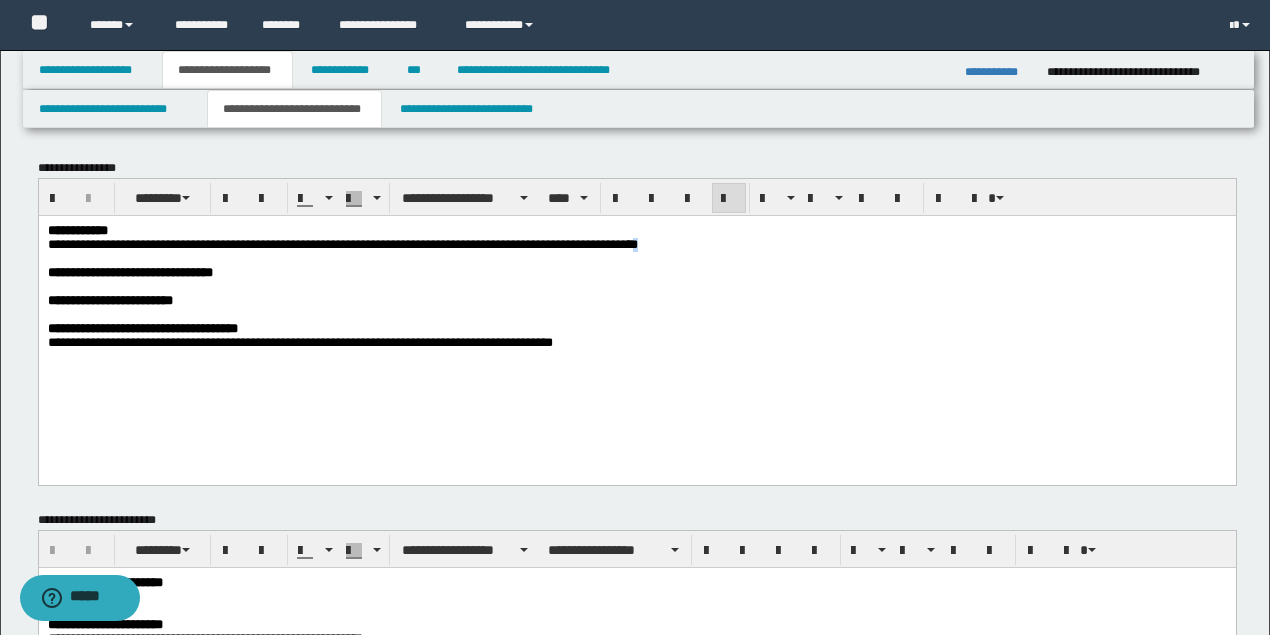 drag, startPoint x: 713, startPoint y: 246, endPoint x: 808, endPoint y: 250, distance: 95.084175 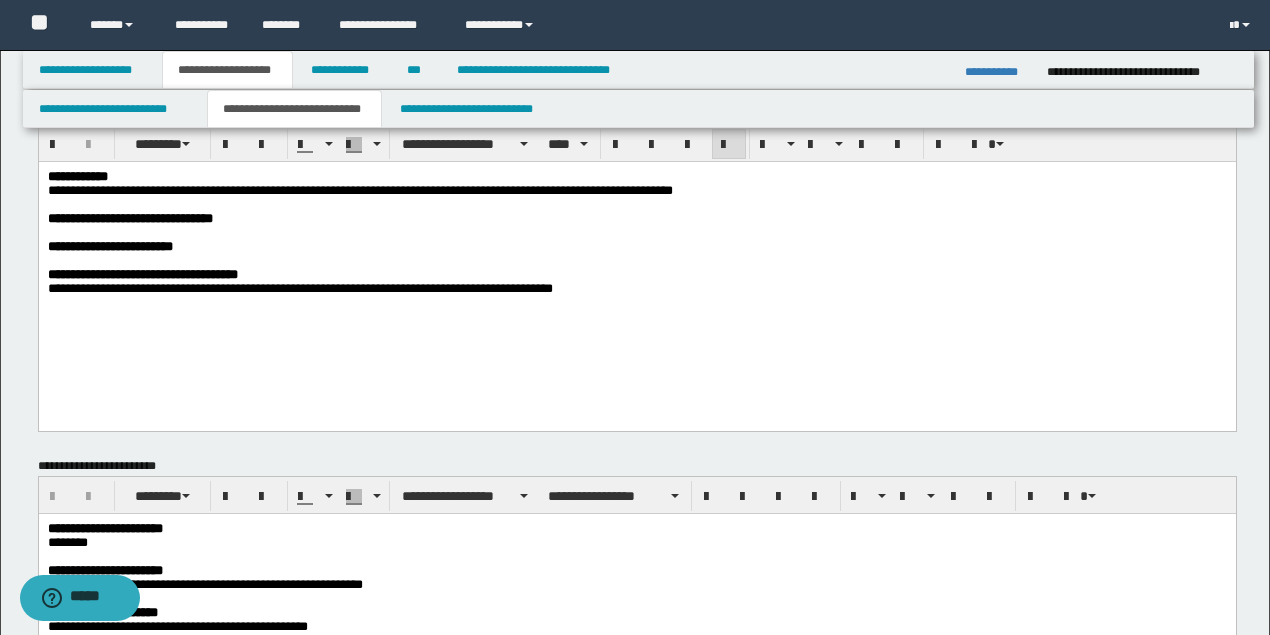 scroll, scrollTop: 133, scrollLeft: 0, axis: vertical 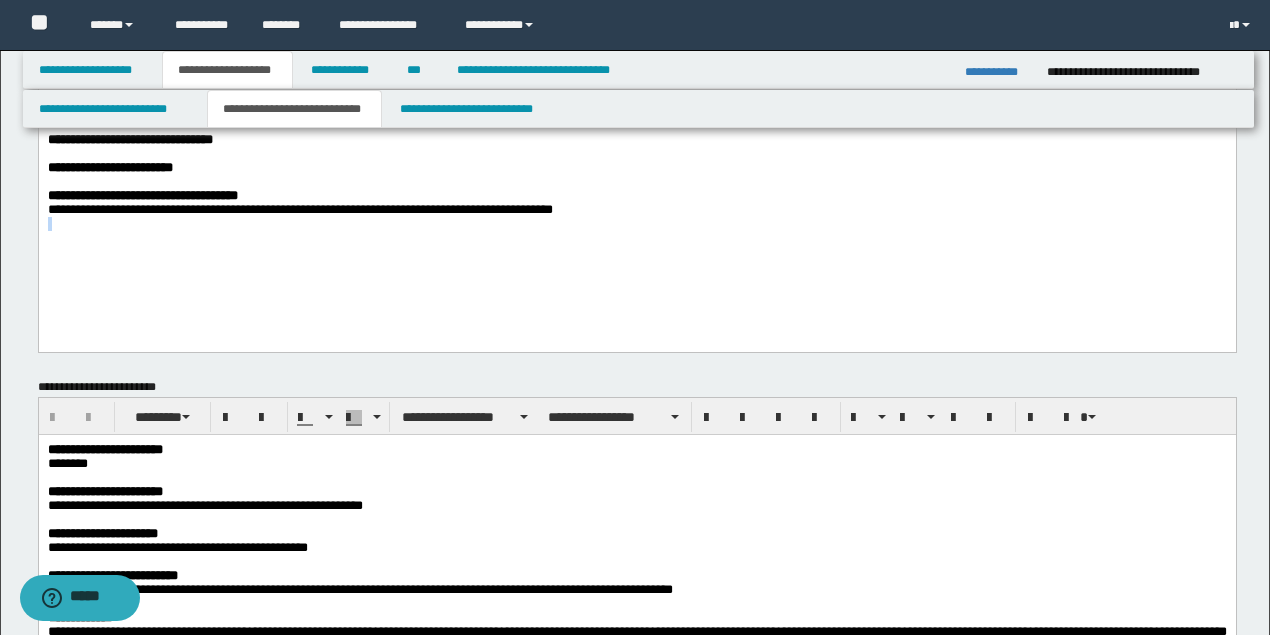 drag, startPoint x: 622, startPoint y: 221, endPoint x: 634, endPoint y: 323, distance: 102.70345 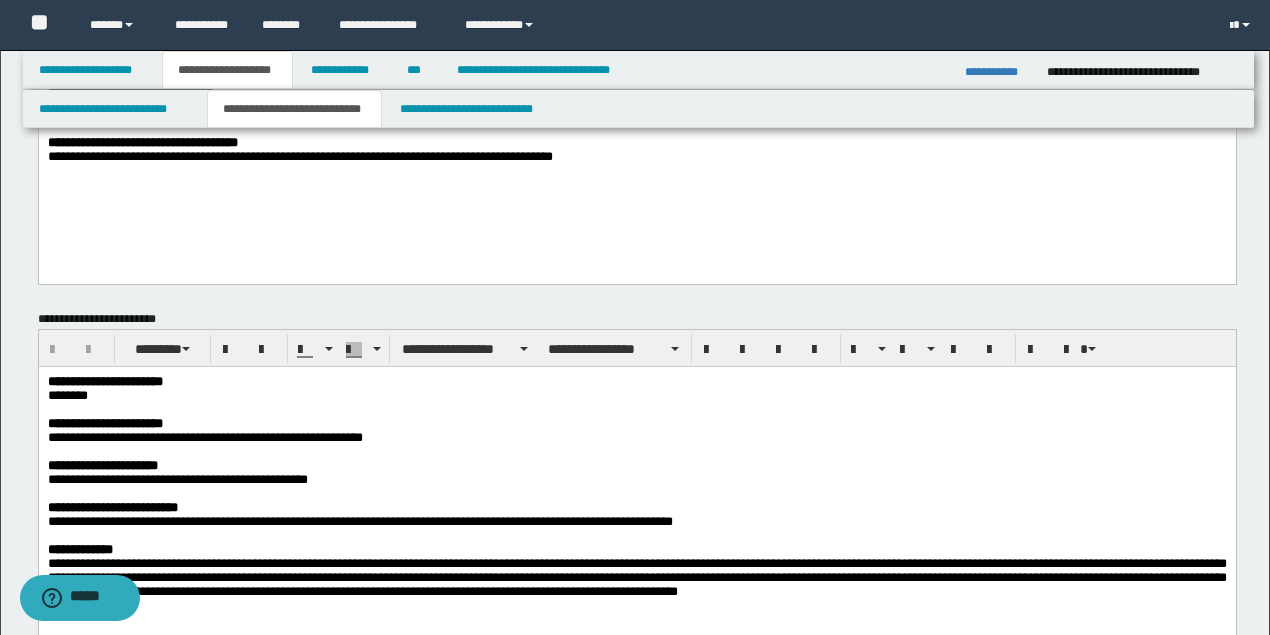 scroll, scrollTop: 266, scrollLeft: 0, axis: vertical 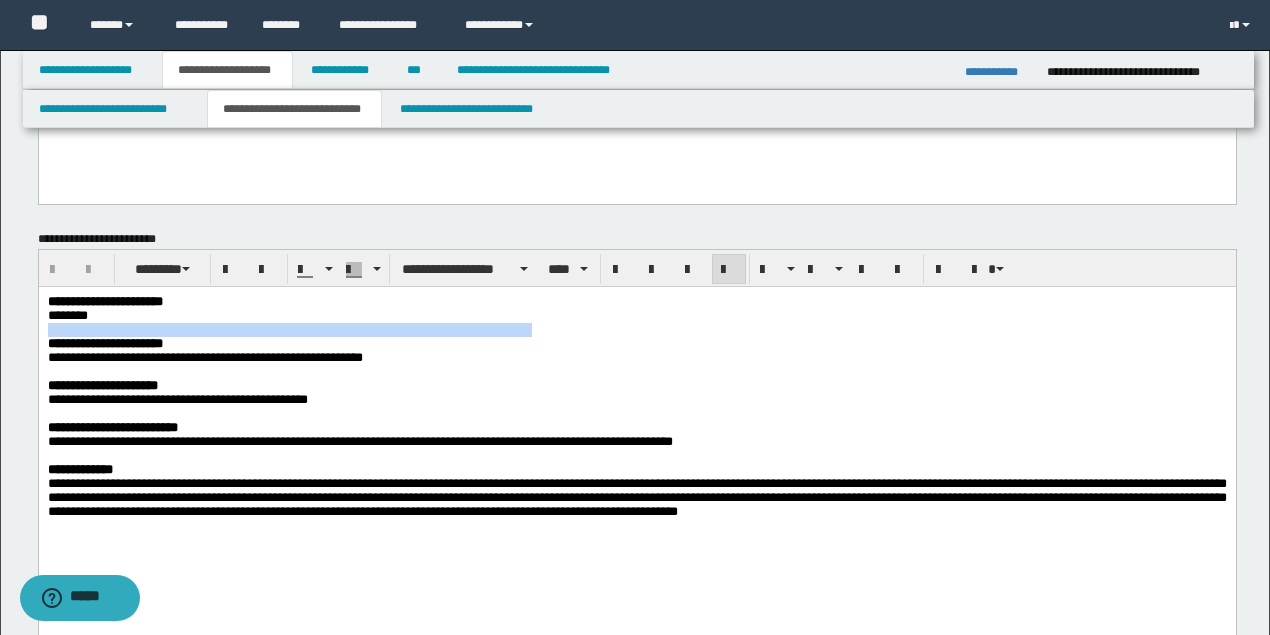 drag, startPoint x: 98, startPoint y: 314, endPoint x: 495, endPoint y: 363, distance: 400.0125 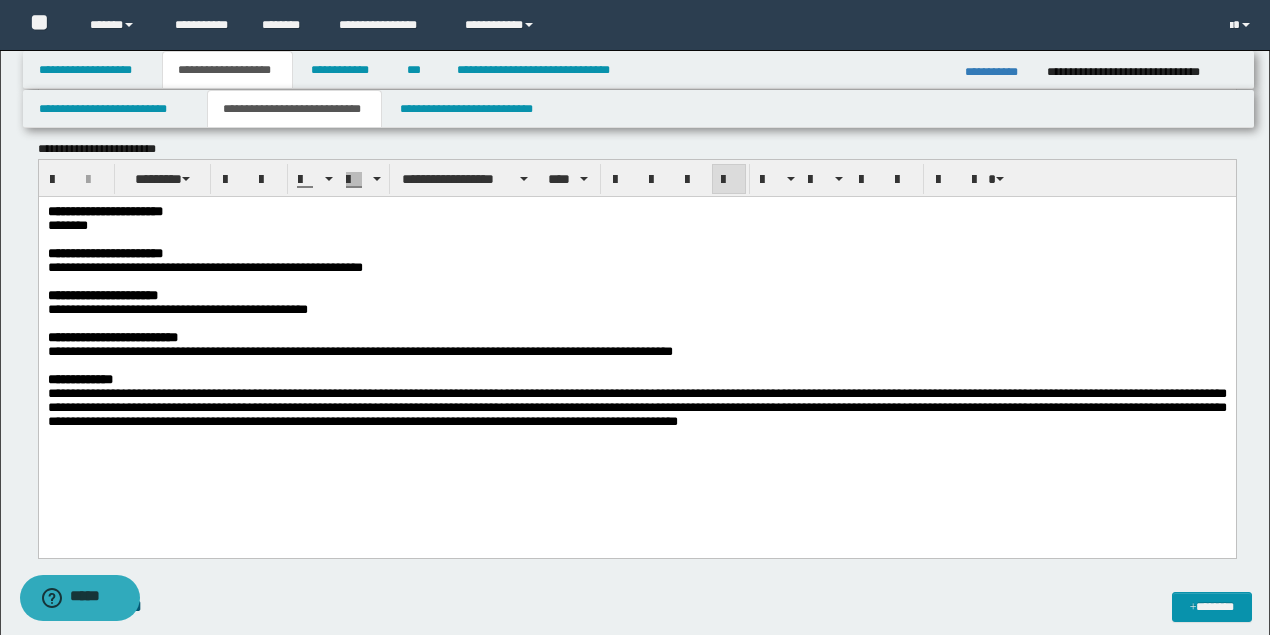 scroll, scrollTop: 333, scrollLeft: 0, axis: vertical 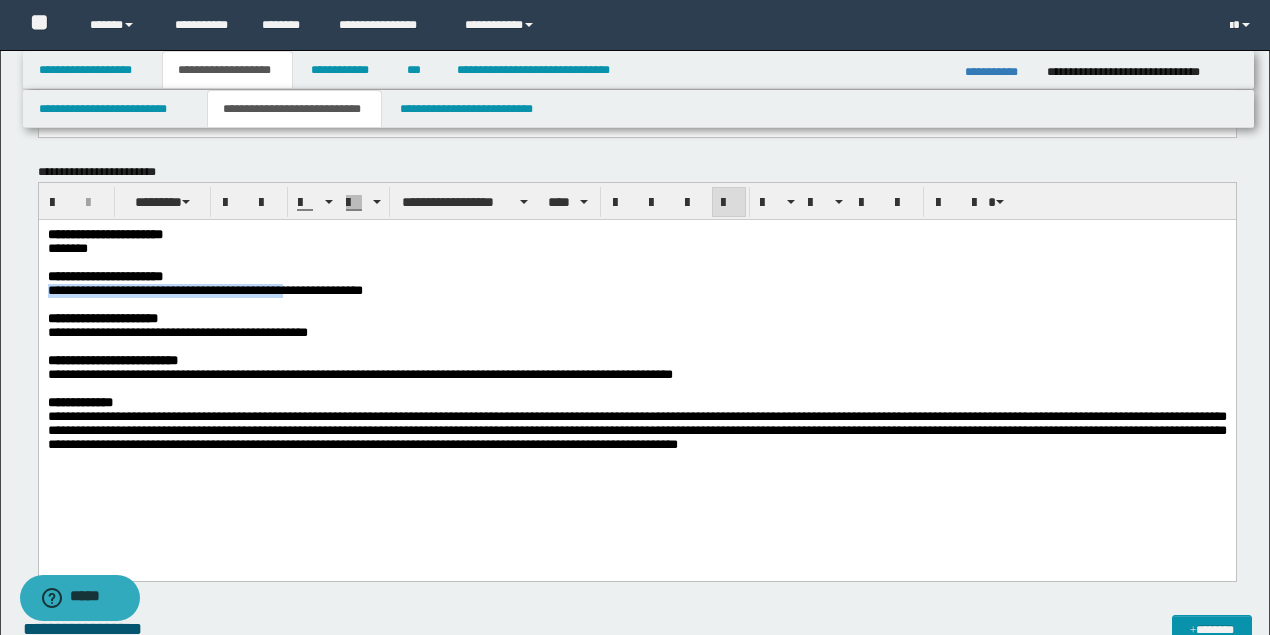 drag, startPoint x: 49, startPoint y: 293, endPoint x: 310, endPoint y: 296, distance: 261.01724 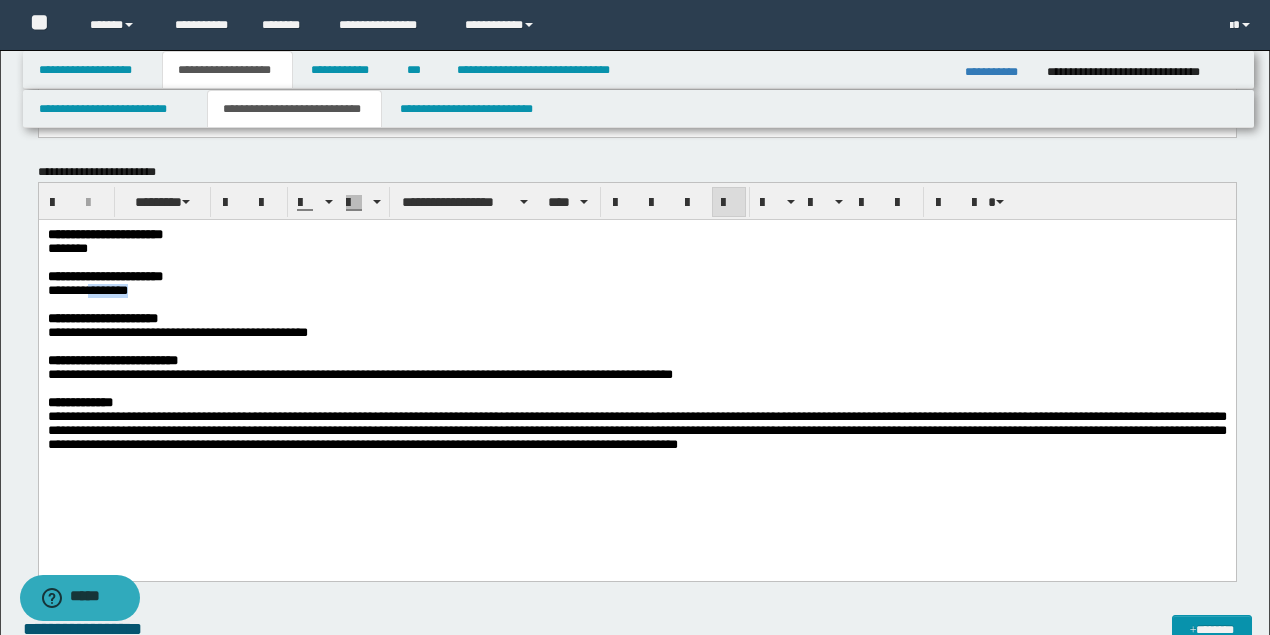 drag, startPoint x: 94, startPoint y: 296, endPoint x: 193, endPoint y: 302, distance: 99.18165 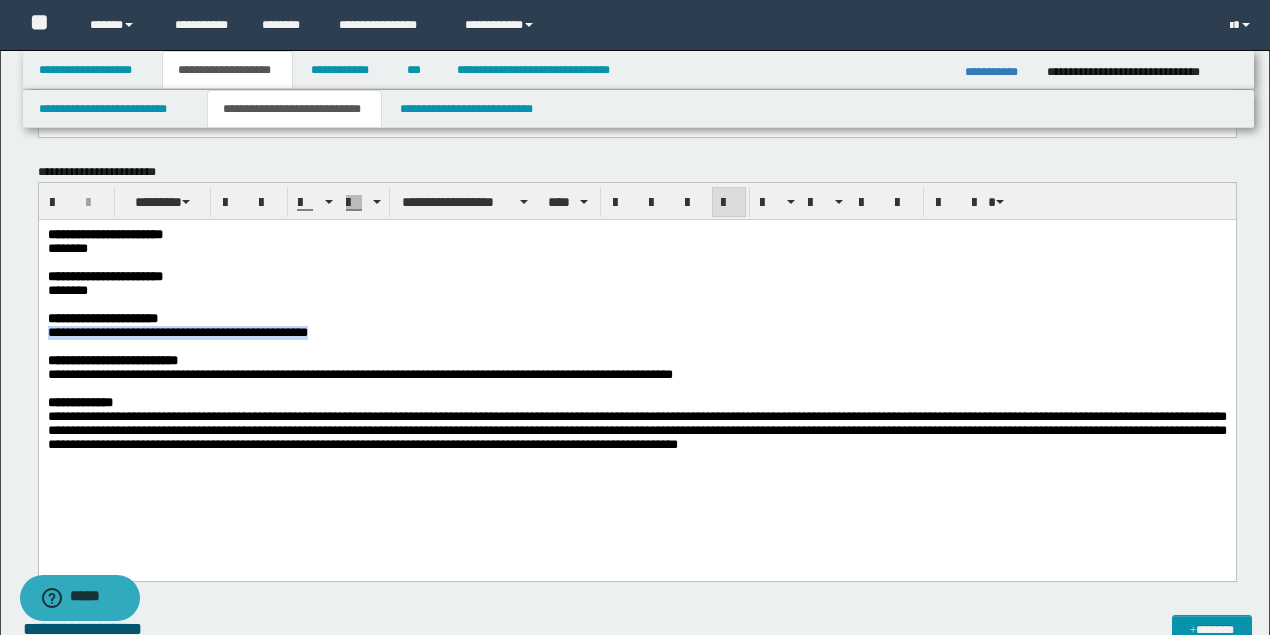 drag, startPoint x: 48, startPoint y: 346, endPoint x: 311, endPoint y: 339, distance: 263.09314 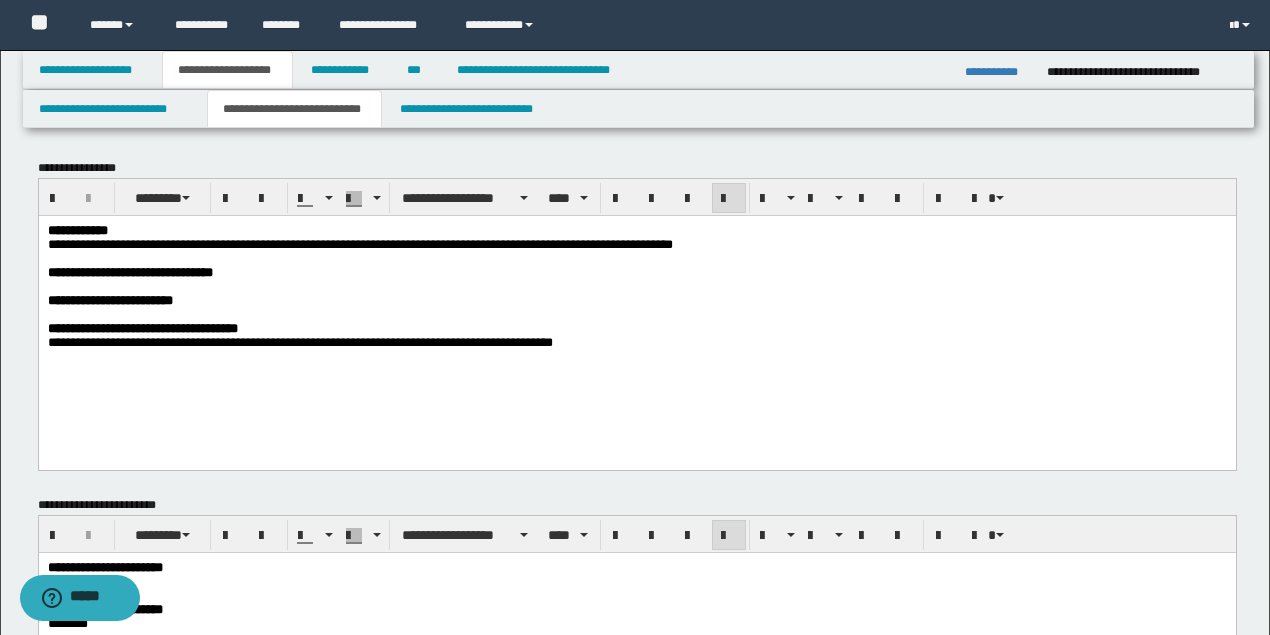 scroll, scrollTop: 0, scrollLeft: 0, axis: both 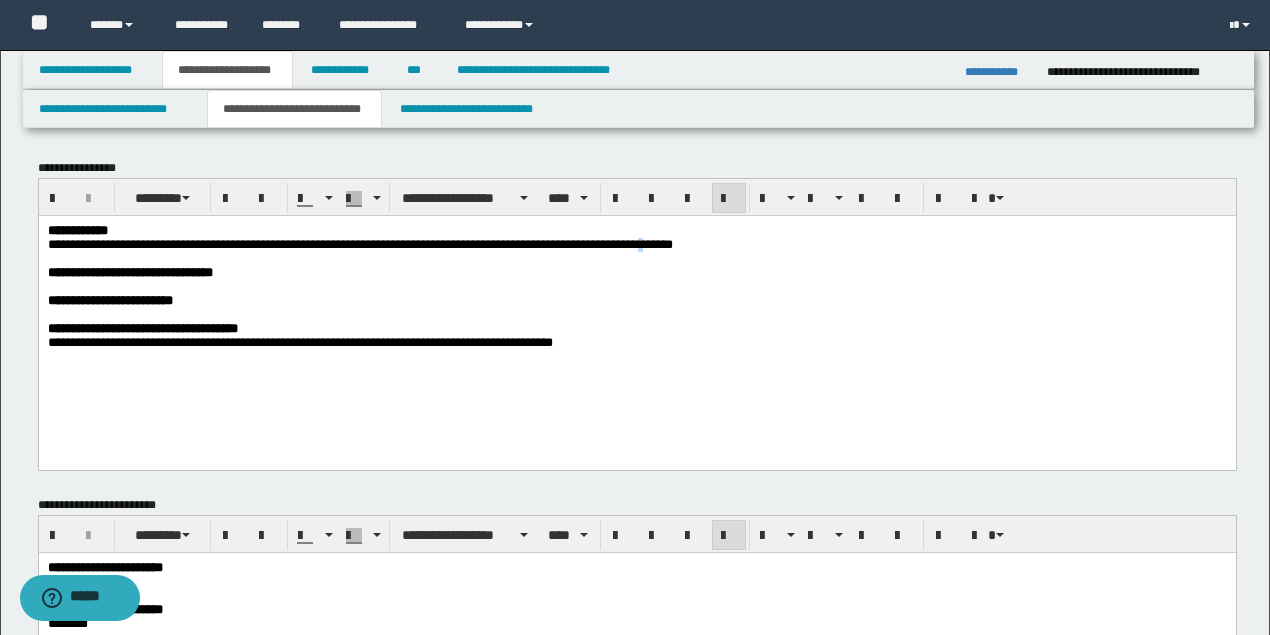 drag, startPoint x: 716, startPoint y: 248, endPoint x: 730, endPoint y: 258, distance: 17.20465 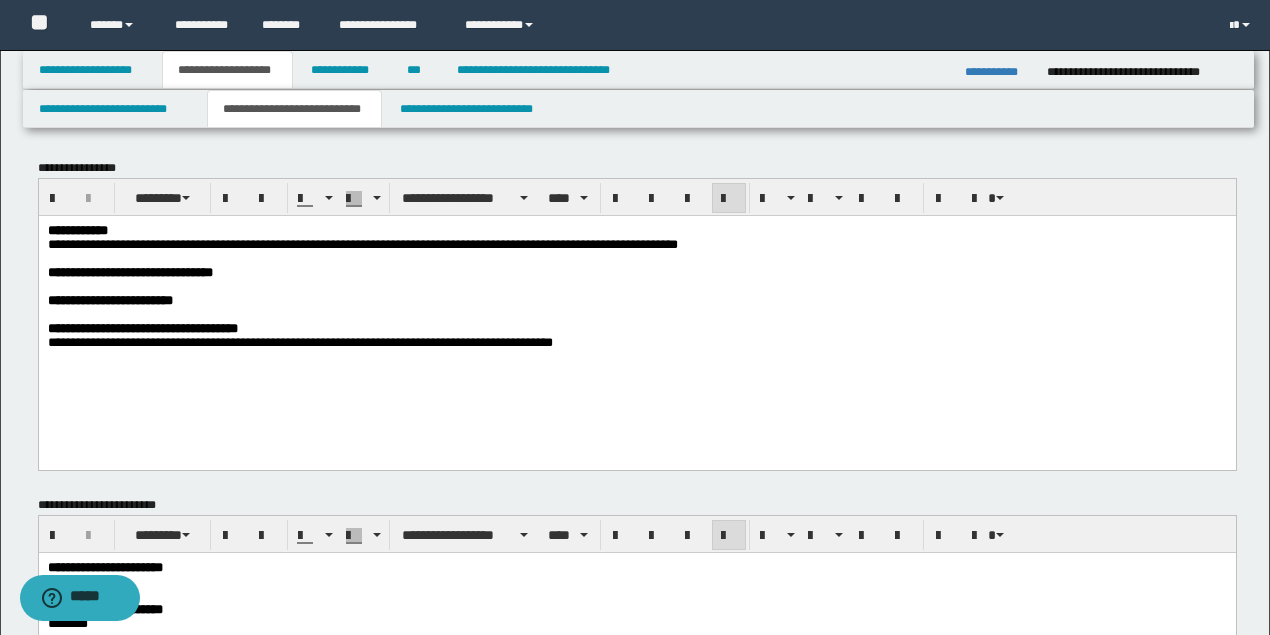 scroll, scrollTop: 400, scrollLeft: 0, axis: vertical 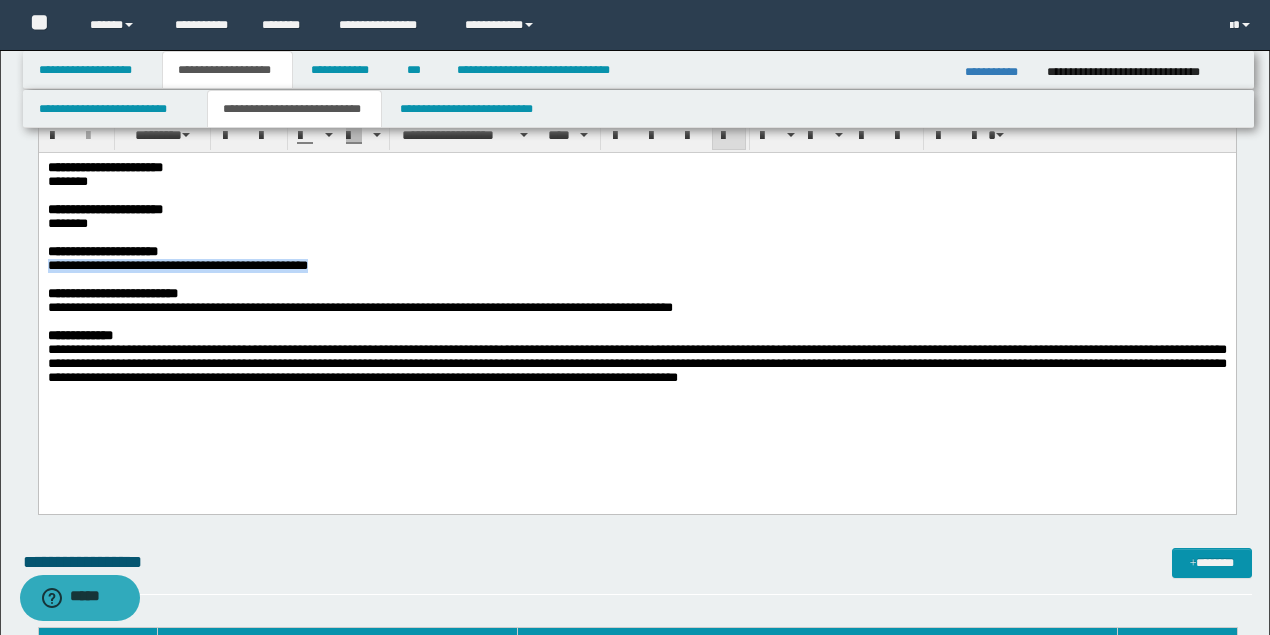 click at bounding box center (635, 280) 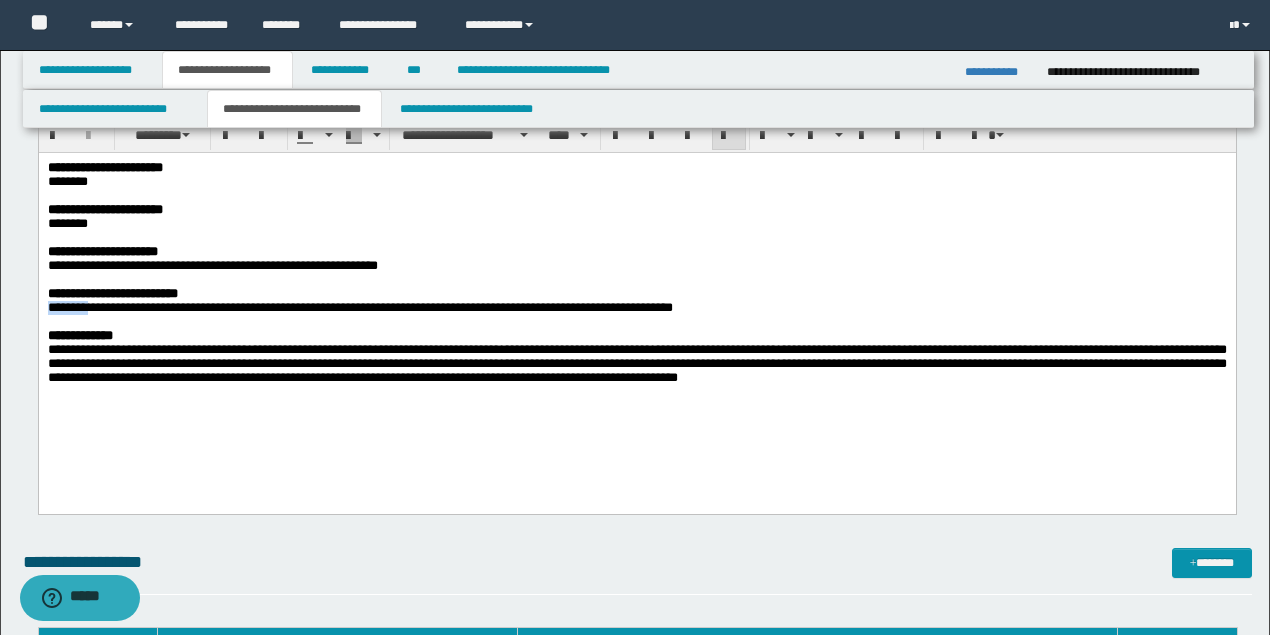 drag, startPoint x: 98, startPoint y: 321, endPoint x: 46, endPoint y: 324, distance: 52.086468 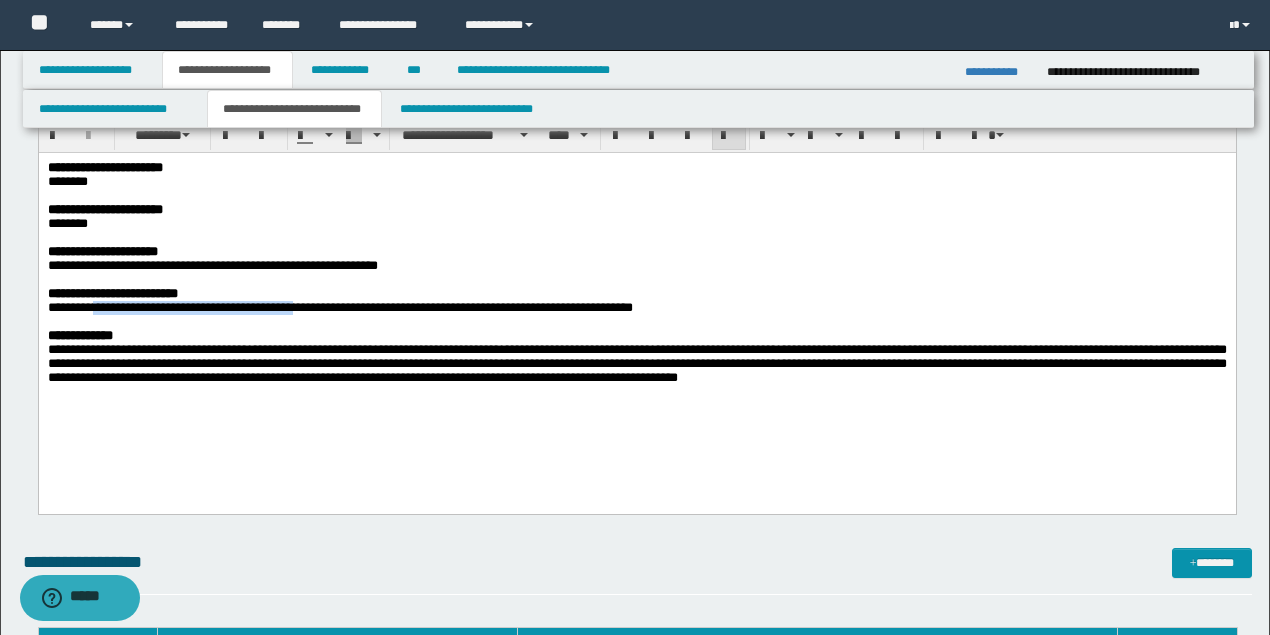 drag, startPoint x: 102, startPoint y: 320, endPoint x: 324, endPoint y: 320, distance: 222 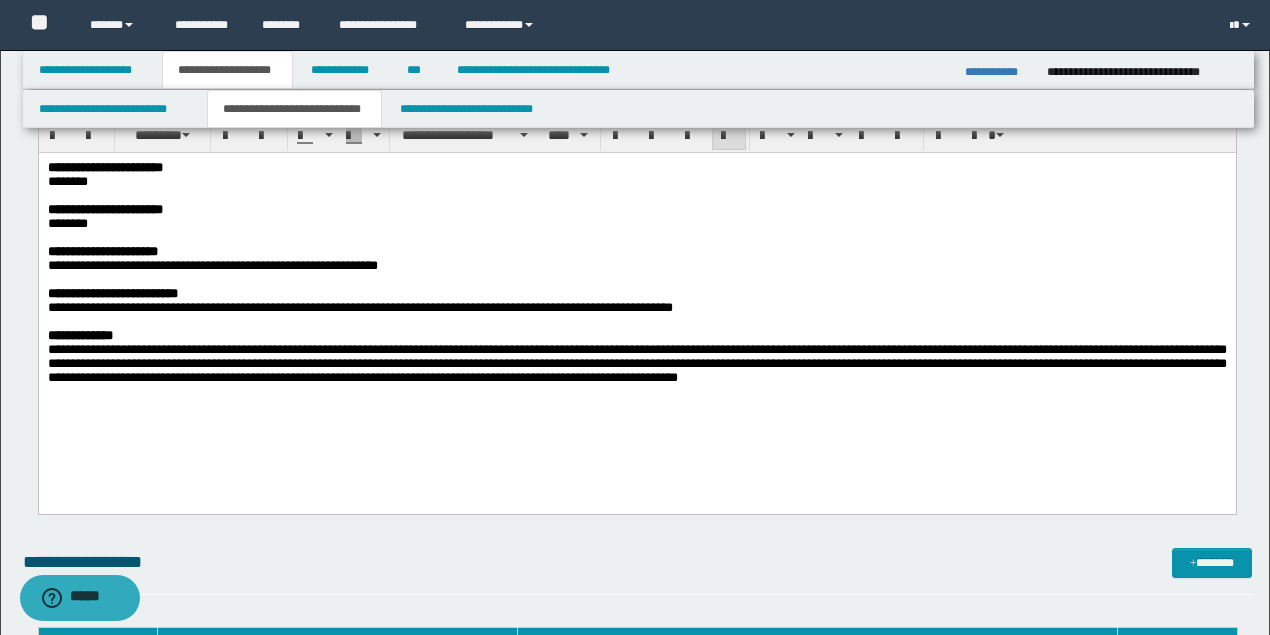 click at bounding box center [635, 322] 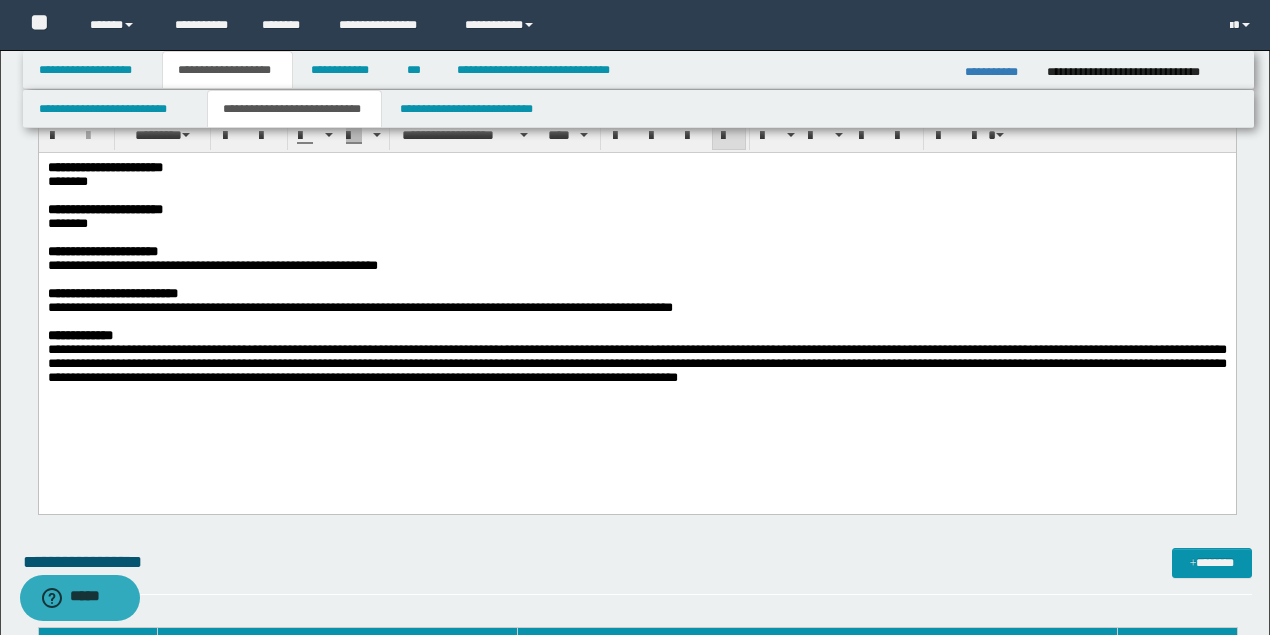 drag, startPoint x: 99, startPoint y: 321, endPoint x: 784, endPoint y: 318, distance: 685.0066 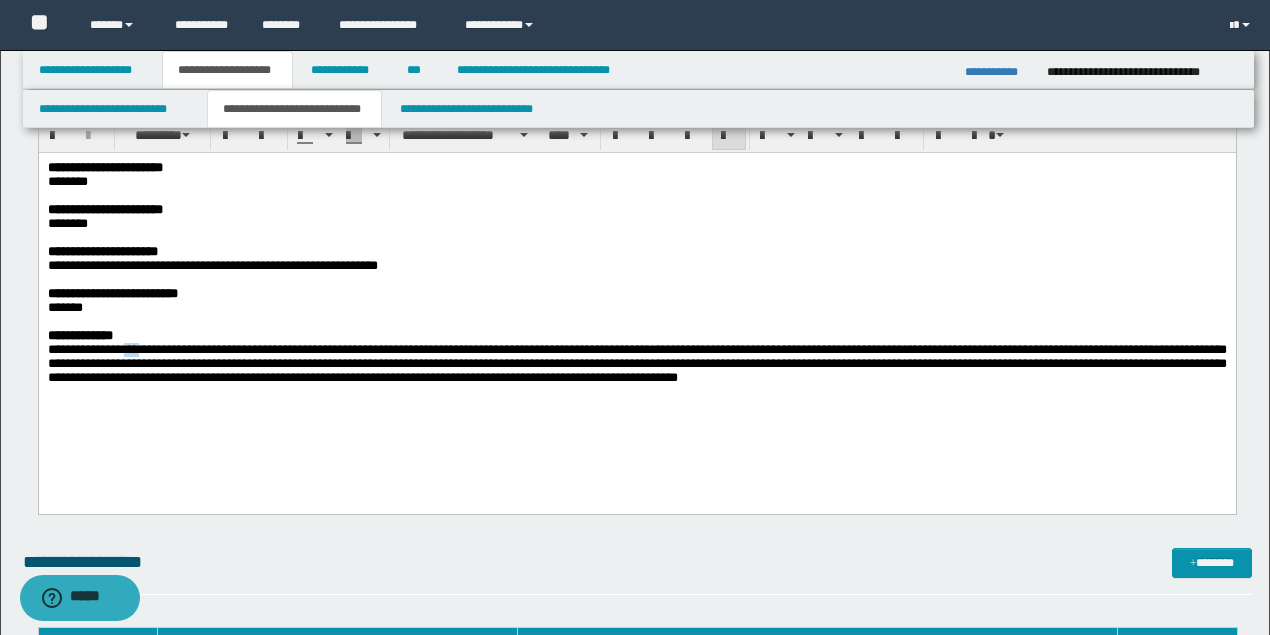 drag, startPoint x: 128, startPoint y: 368, endPoint x: 151, endPoint y: 366, distance: 23.086792 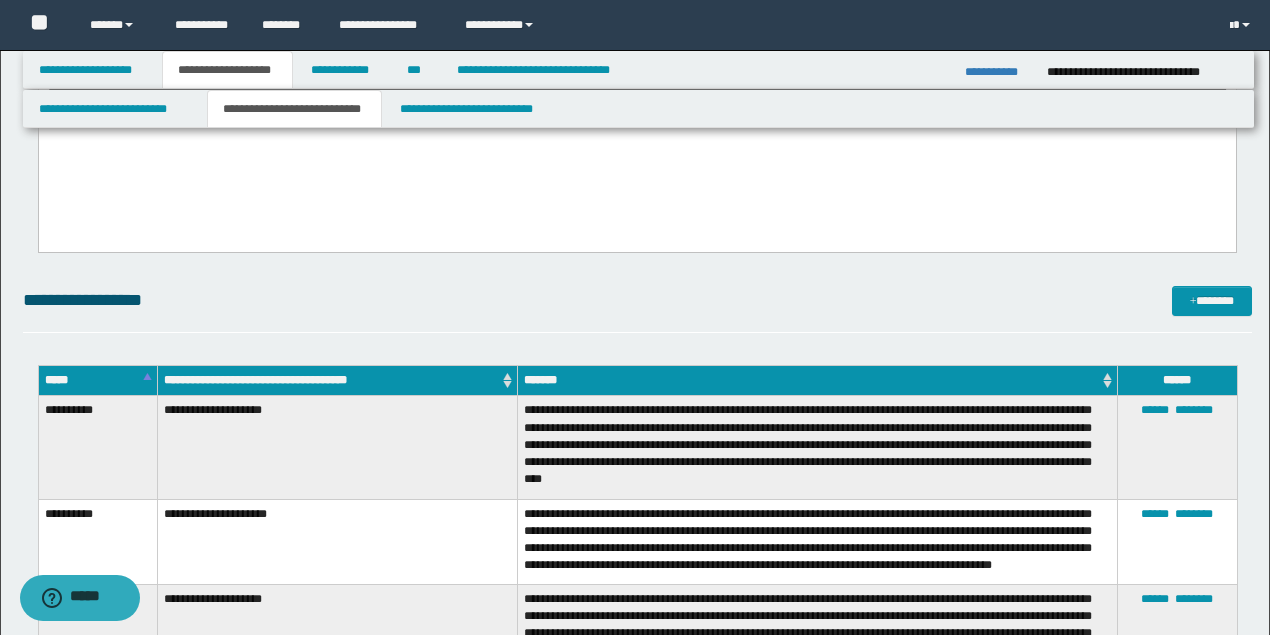 scroll, scrollTop: 466, scrollLeft: 0, axis: vertical 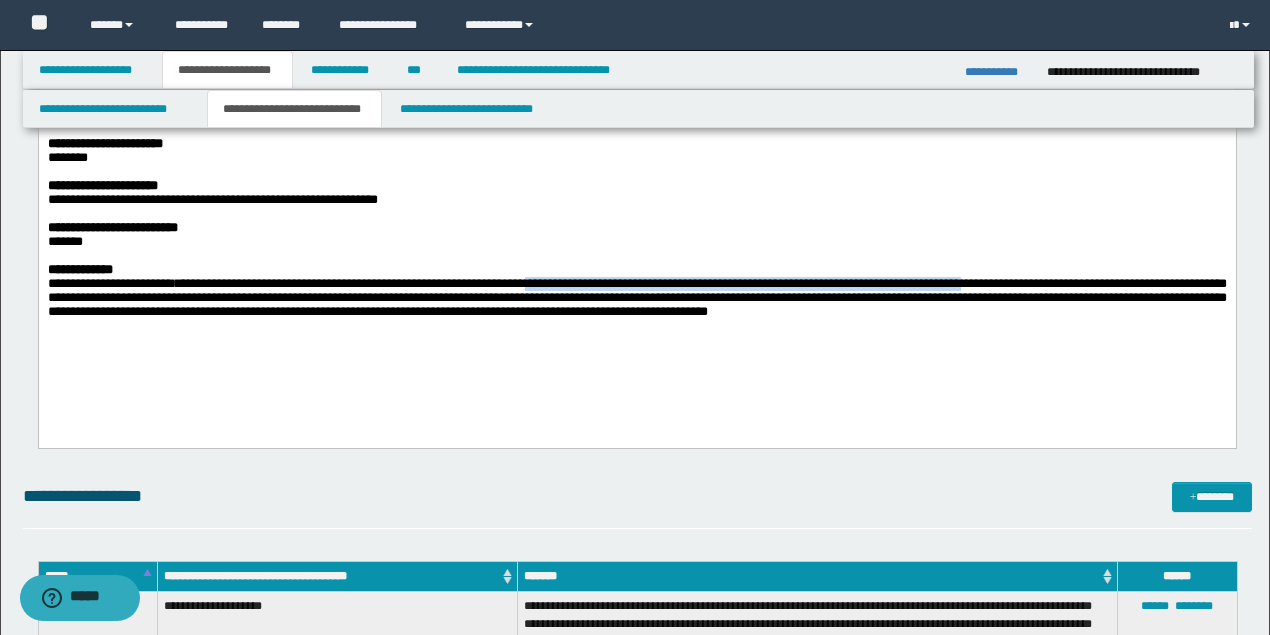 drag, startPoint x: 559, startPoint y: 300, endPoint x: 1030, endPoint y: 299, distance: 471.00107 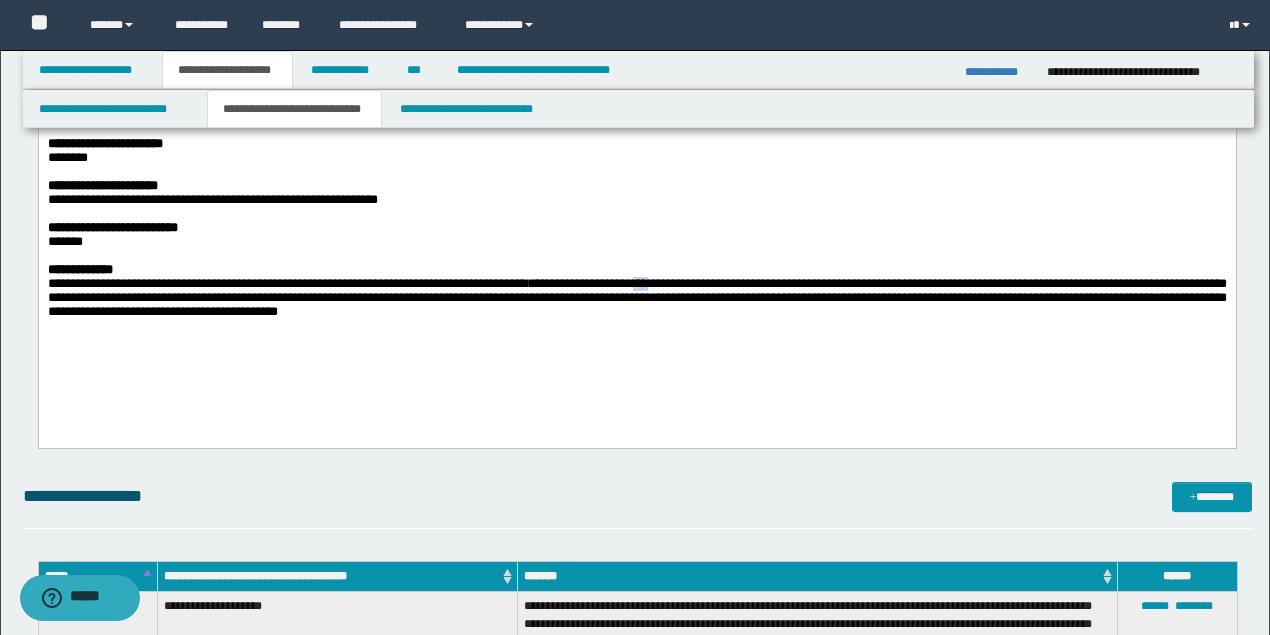 drag, startPoint x: 672, startPoint y: 301, endPoint x: 697, endPoint y: 298, distance: 25.179358 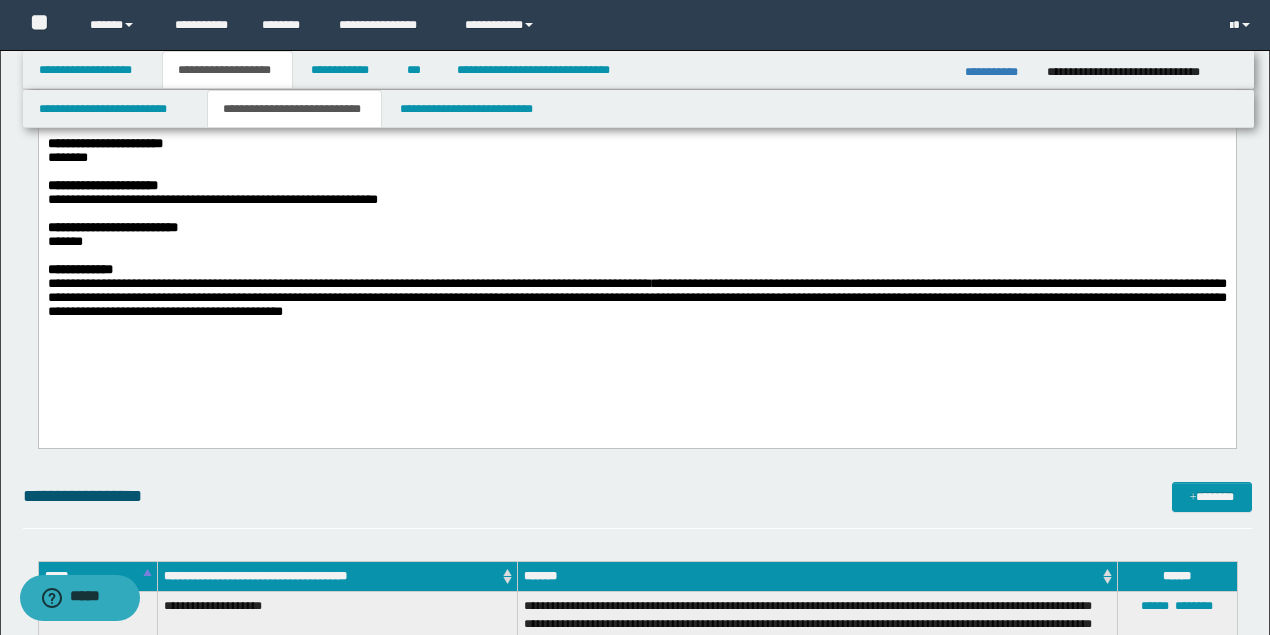 drag, startPoint x: 703, startPoint y: 300, endPoint x: 1027, endPoint y: 292, distance: 324.09875 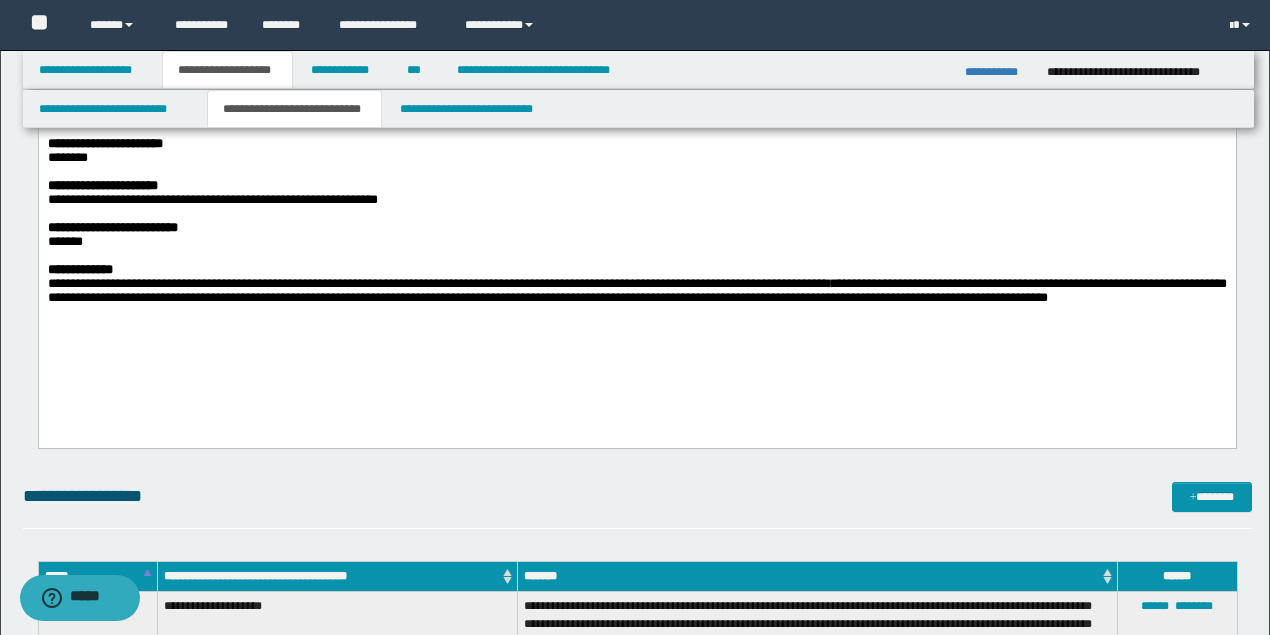 drag, startPoint x: 880, startPoint y: 301, endPoint x: 924, endPoint y: 299, distance: 44.04543 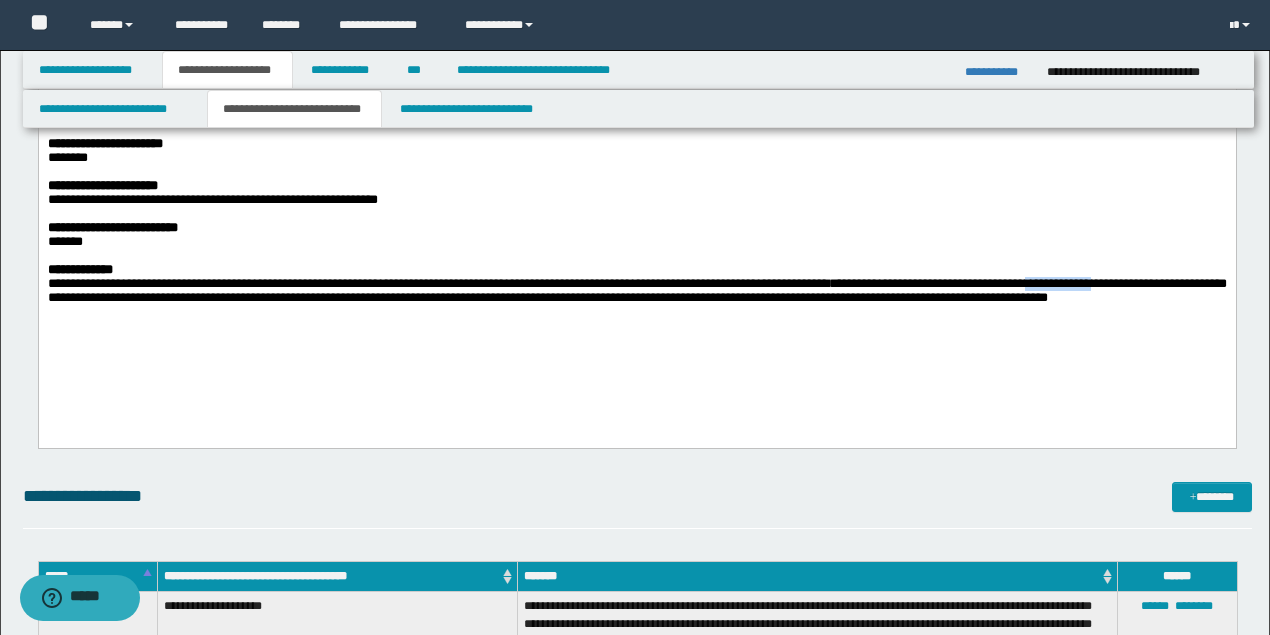 drag, startPoint x: 1092, startPoint y: 299, endPoint x: 1152, endPoint y: 316, distance: 62.361847 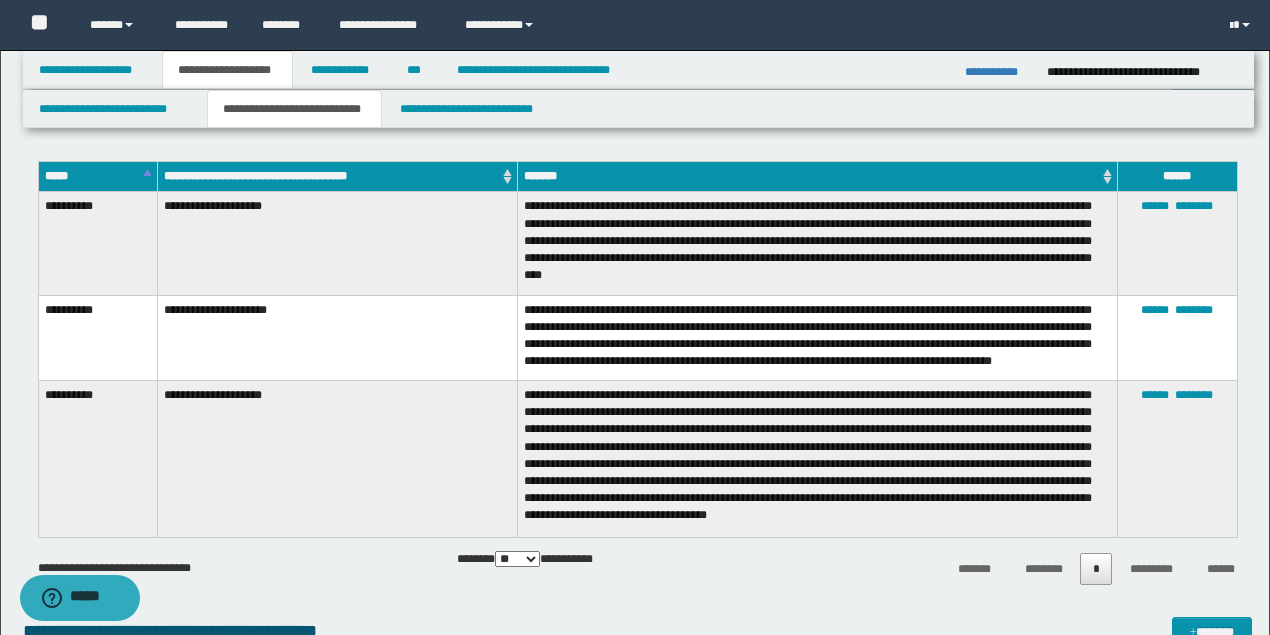 scroll, scrollTop: 466, scrollLeft: 0, axis: vertical 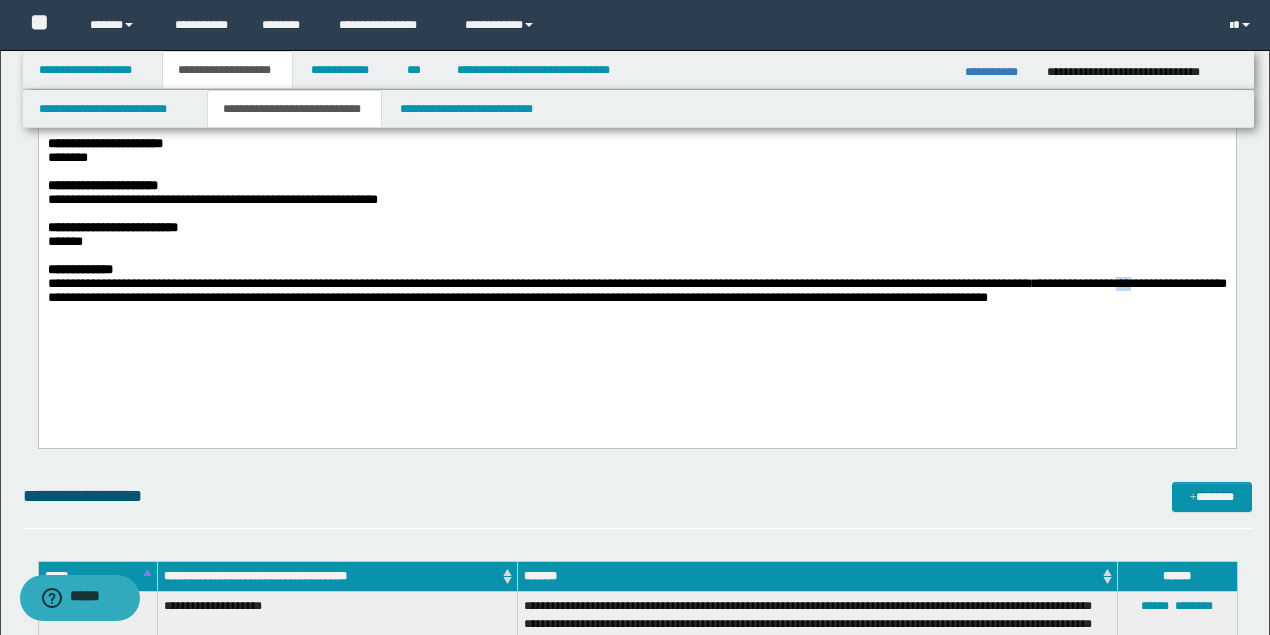 drag, startPoint x: 1187, startPoint y: 298, endPoint x: 1211, endPoint y: 298, distance: 24 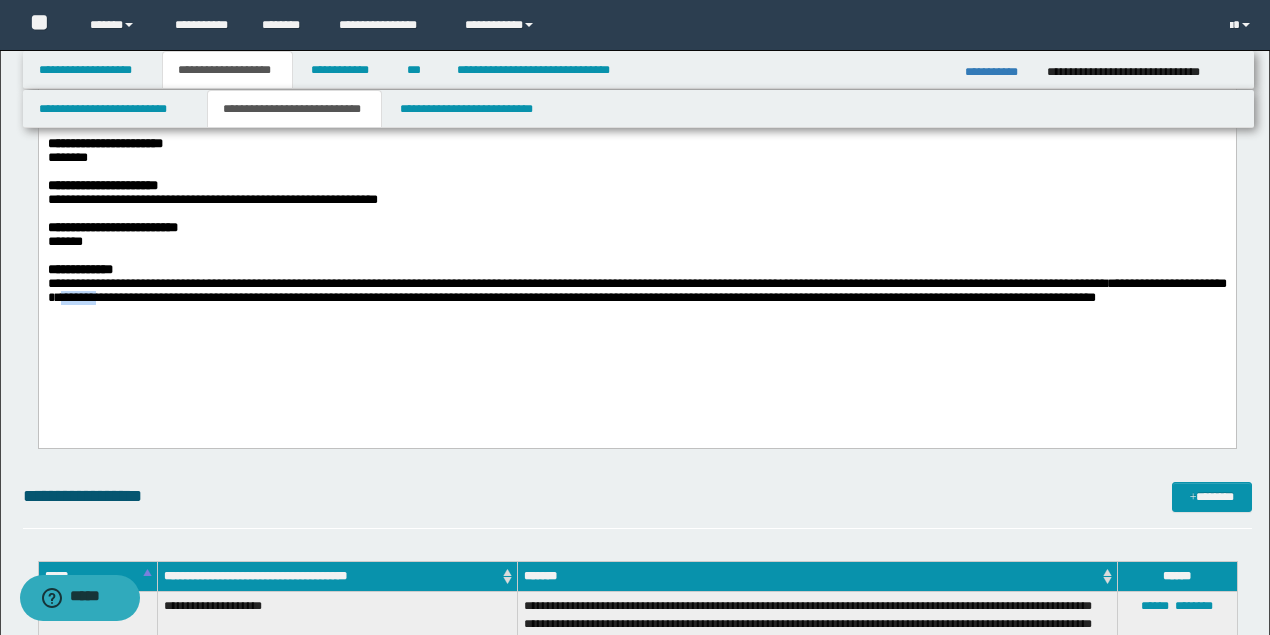 drag, startPoint x: 154, startPoint y: 316, endPoint x: 196, endPoint y: 317, distance: 42.0119 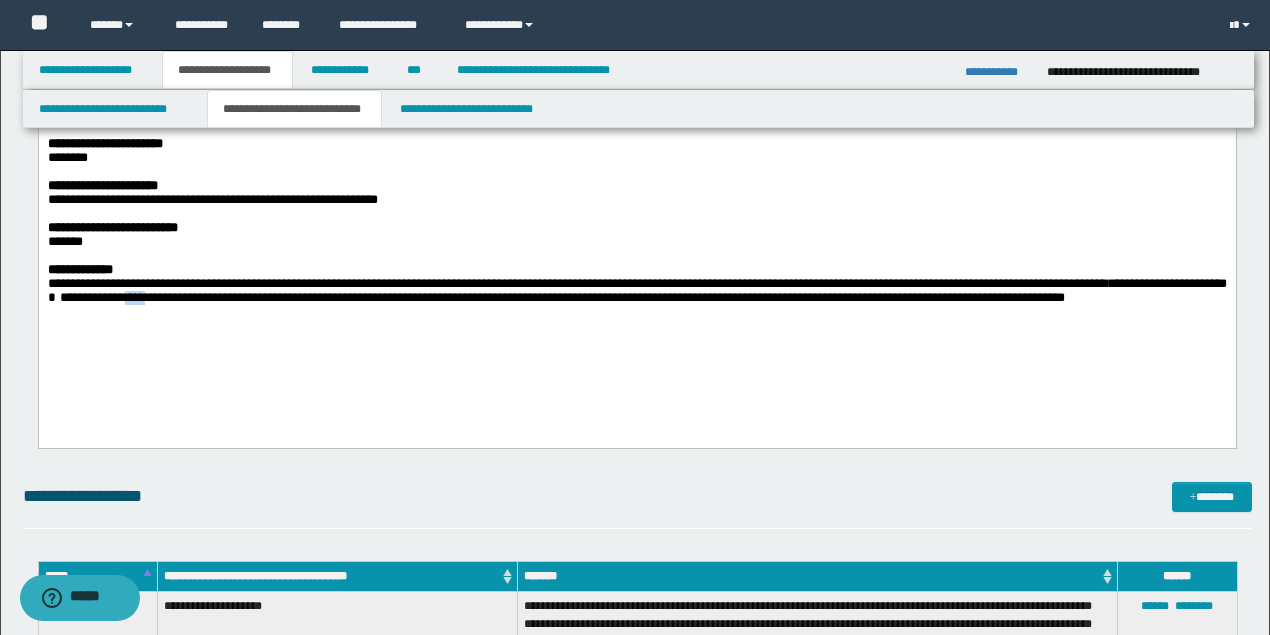 drag, startPoint x: 216, startPoint y: 318, endPoint x: 261, endPoint y: 324, distance: 45.39824 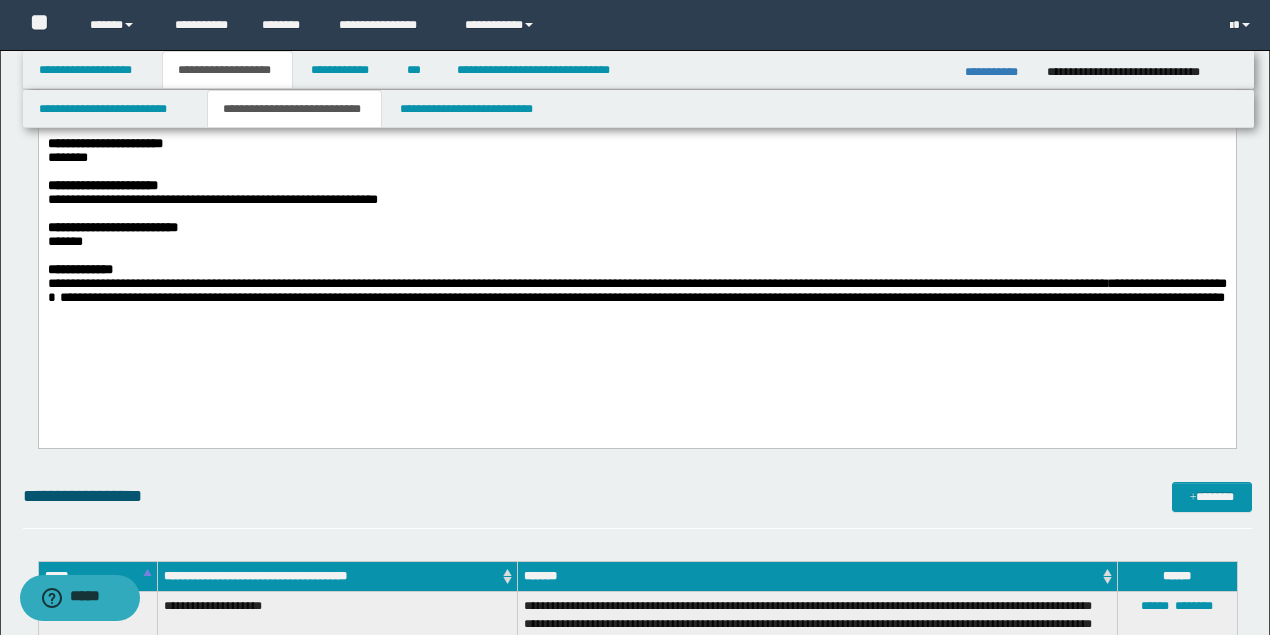 drag, startPoint x: 346, startPoint y: 316, endPoint x: 651, endPoint y: 316, distance: 305 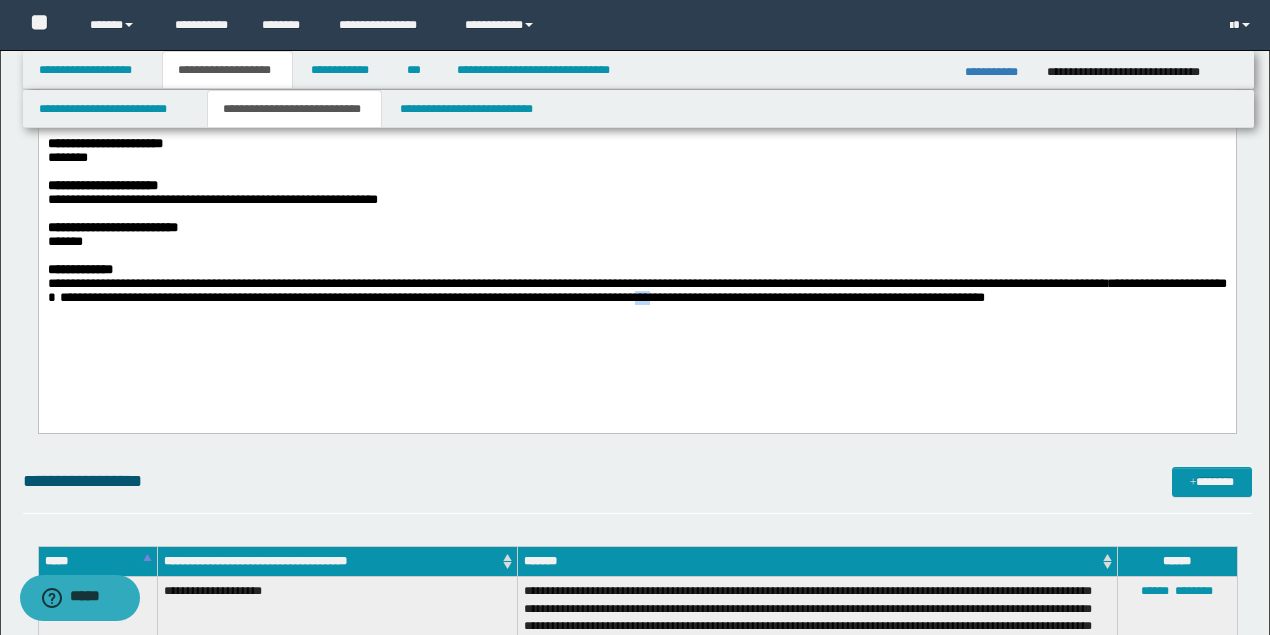drag, startPoint x: 765, startPoint y: 314, endPoint x: 793, endPoint y: 312, distance: 28.071337 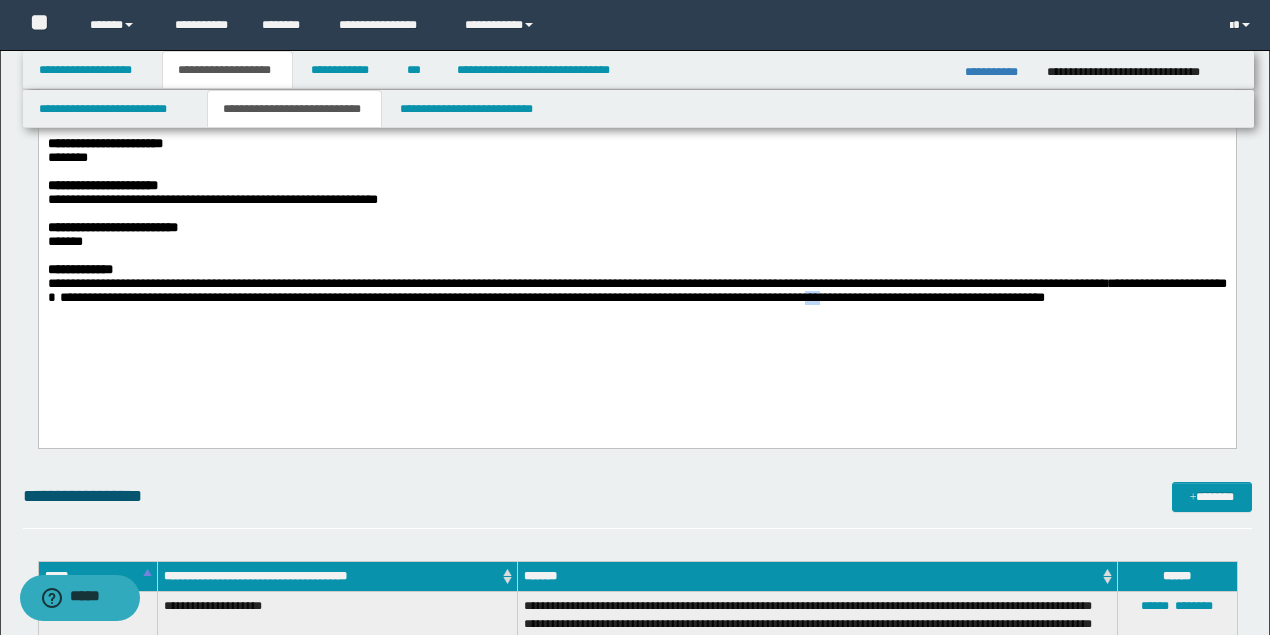 drag, startPoint x: 974, startPoint y: 314, endPoint x: 1000, endPoint y: 313, distance: 26.019224 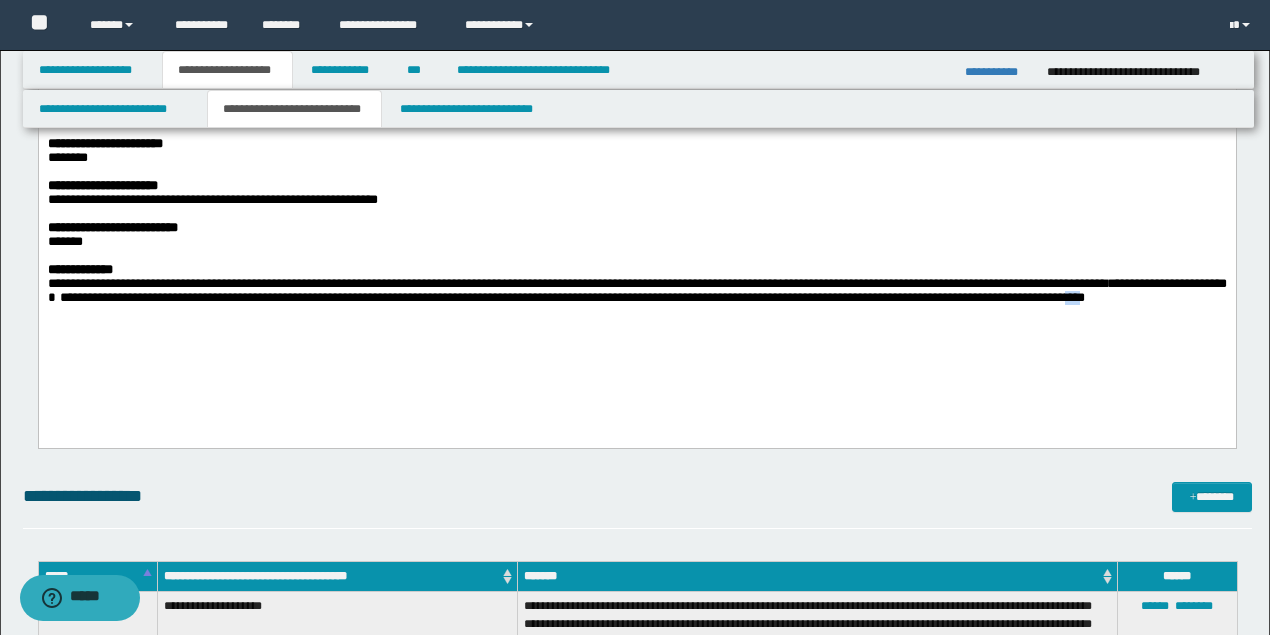 drag, startPoint x: 48, startPoint y: 334, endPoint x: 74, endPoint y: 334, distance: 26 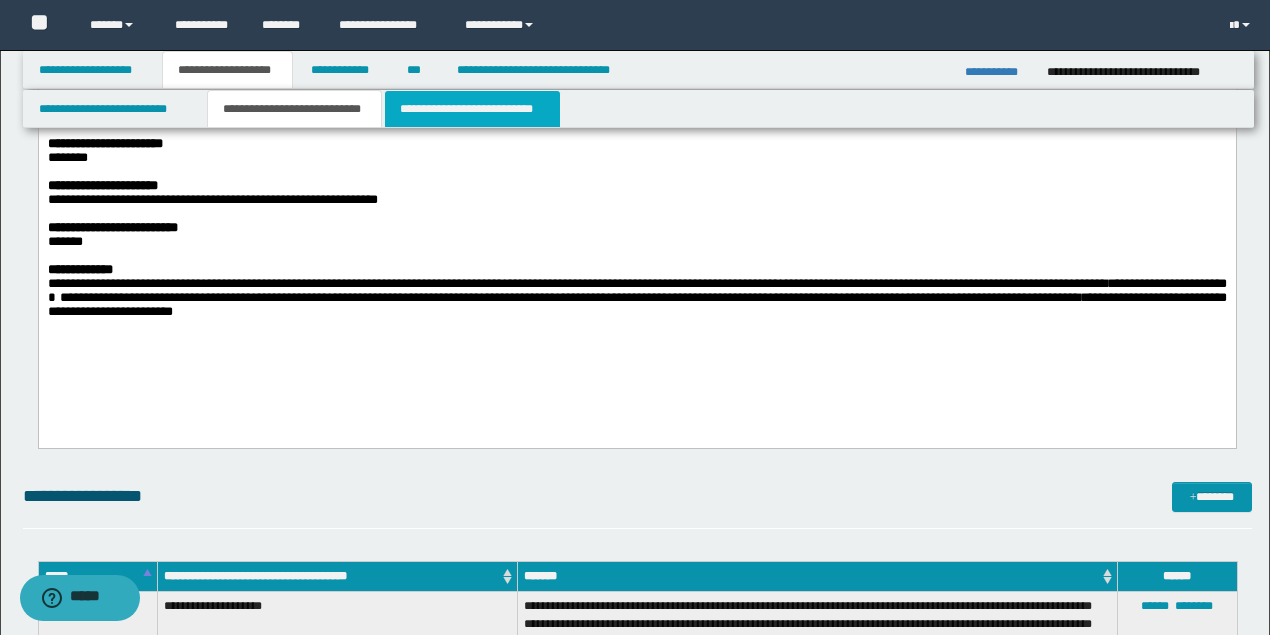 click on "**********" at bounding box center [472, 109] 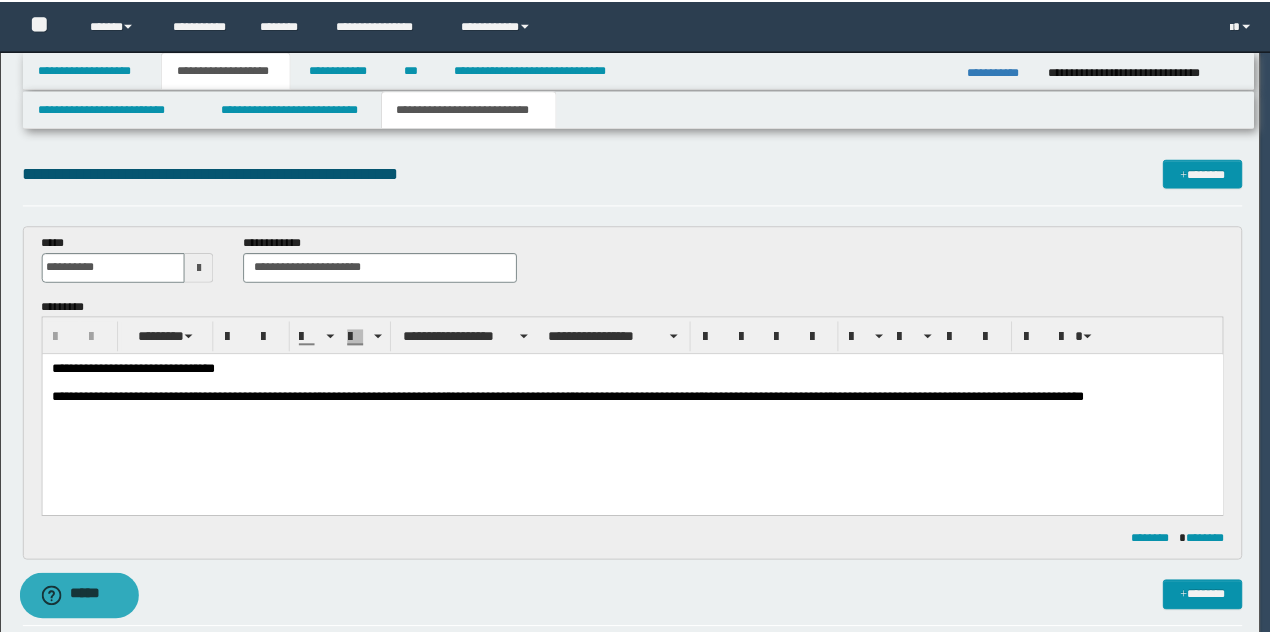 scroll, scrollTop: 0, scrollLeft: 0, axis: both 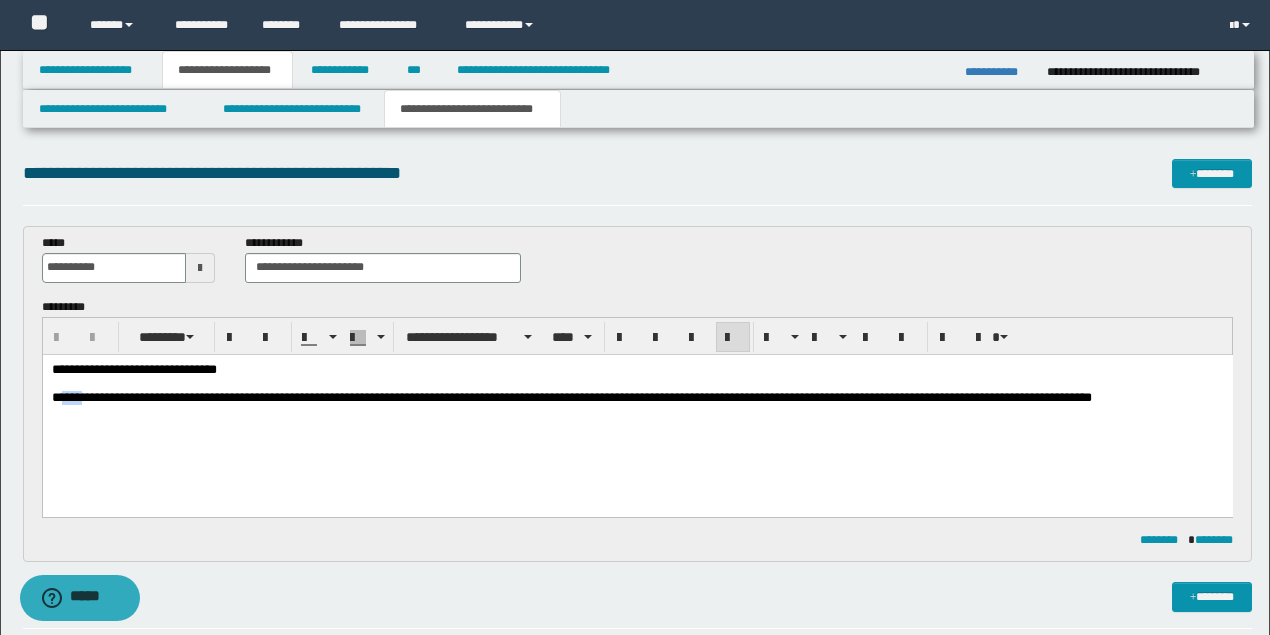 type 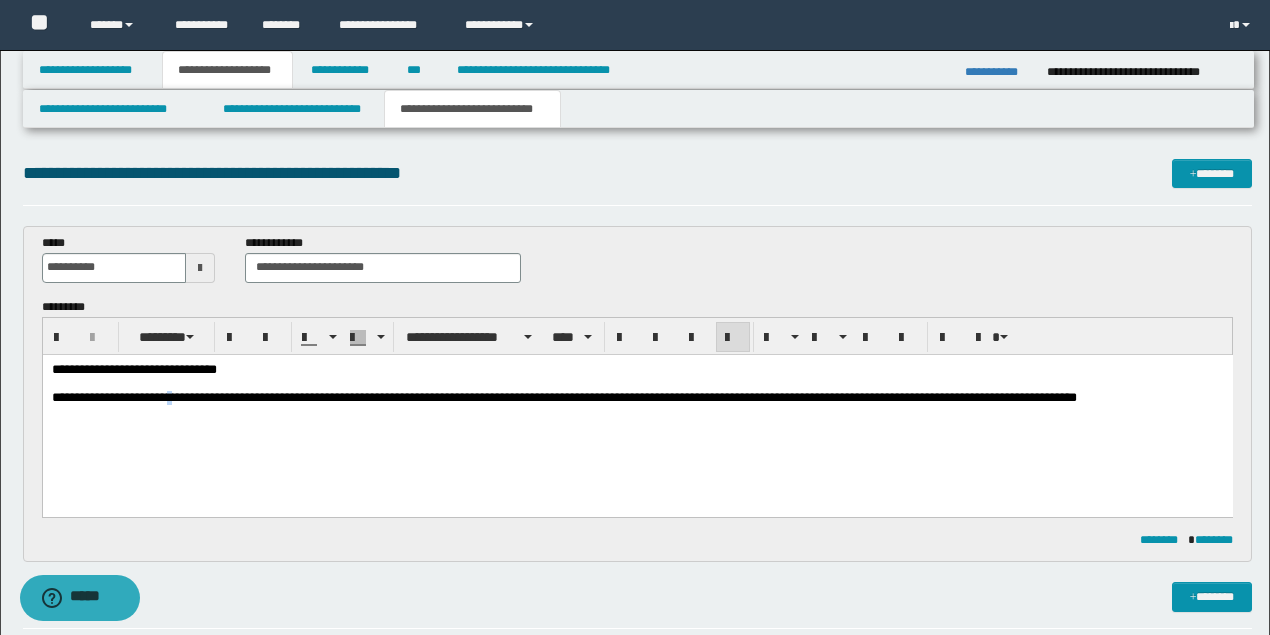 click on "**********" at bounding box center [563, 396] 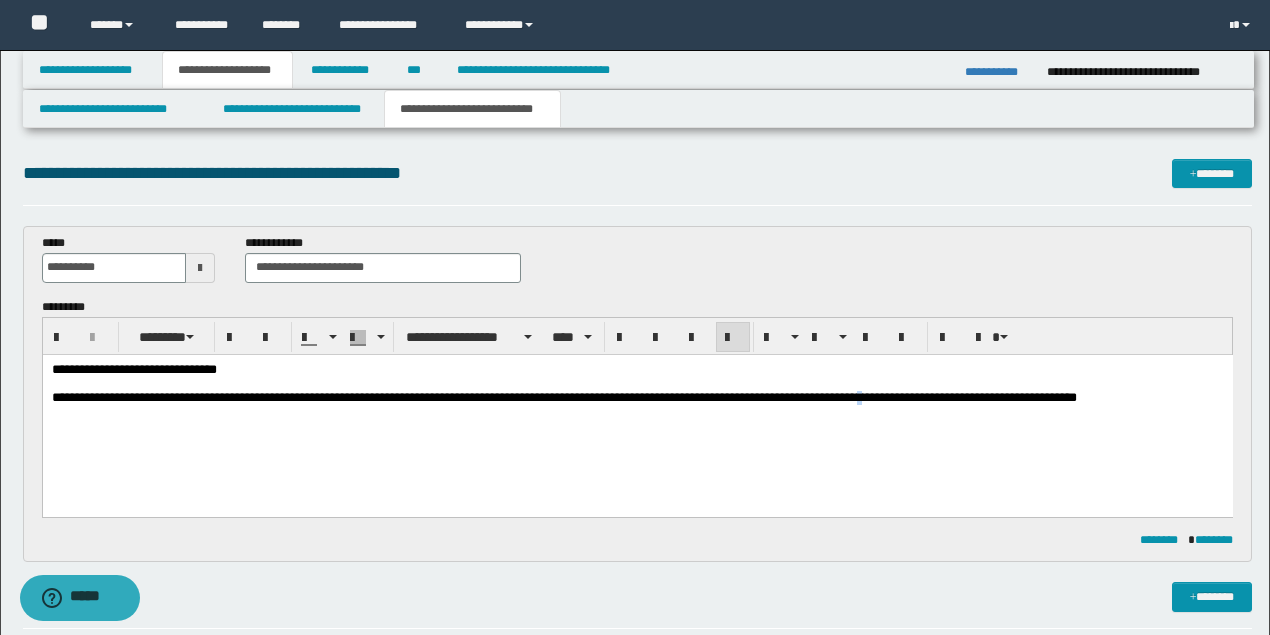 click on "**********" at bounding box center [563, 396] 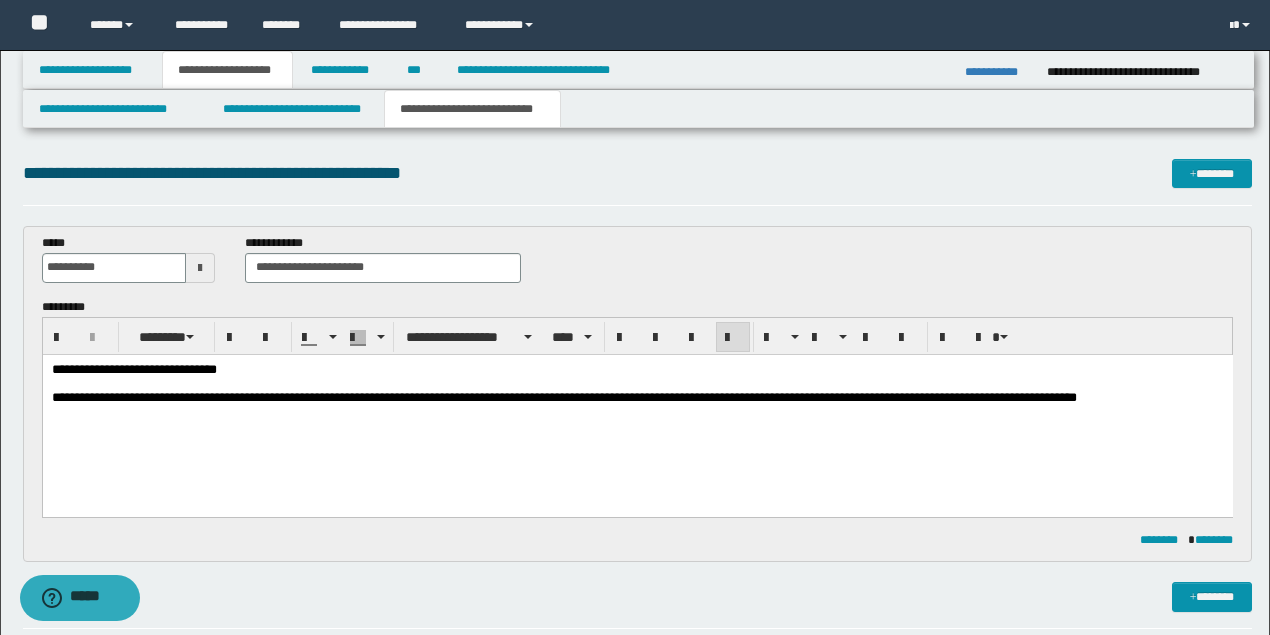 click on "**********" at bounding box center [637, 408] 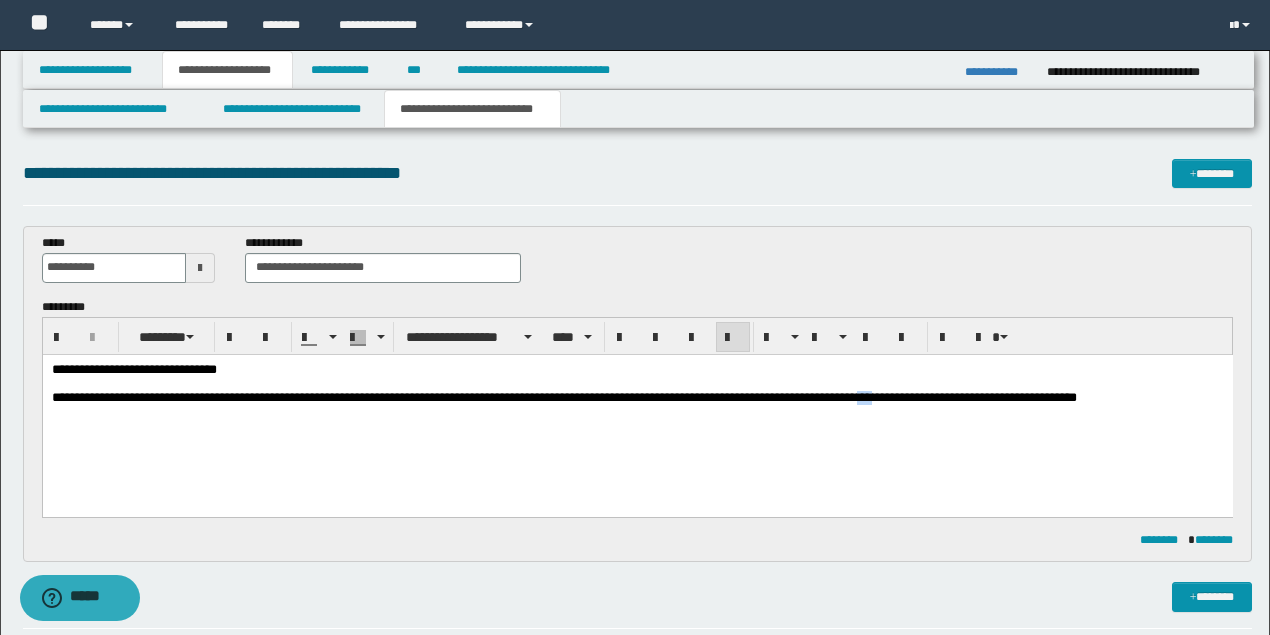 drag, startPoint x: 915, startPoint y: 400, endPoint x: 929, endPoint y: 400, distance: 14 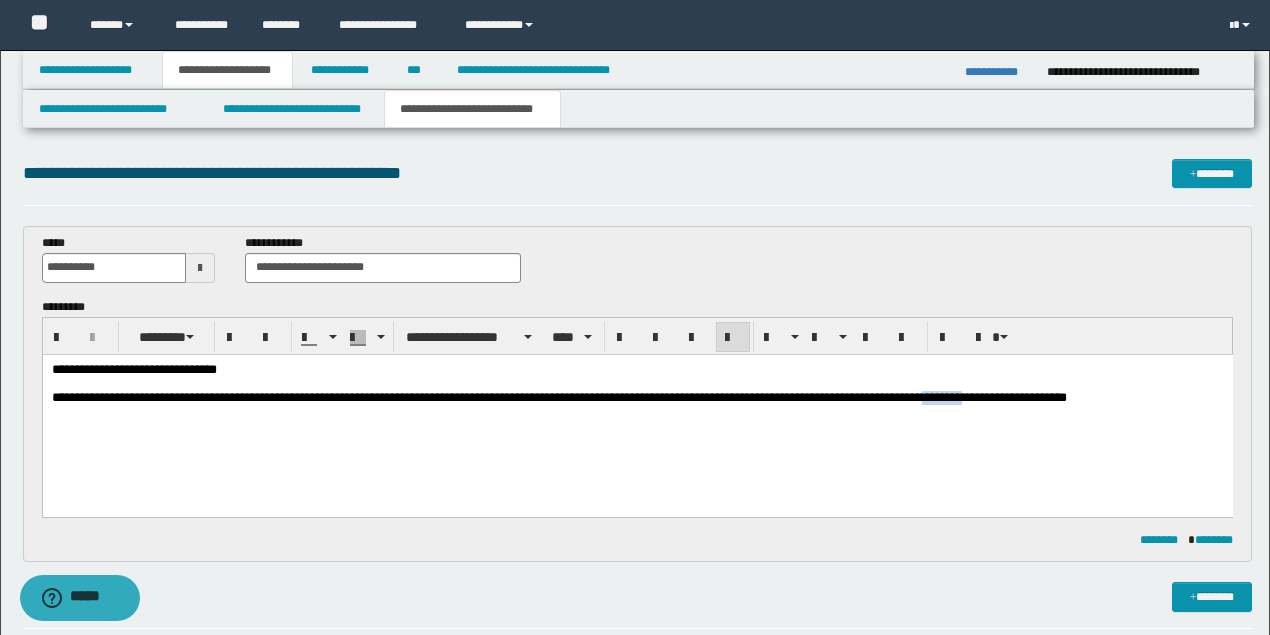 drag, startPoint x: 981, startPoint y: 397, endPoint x: 1033, endPoint y: 405, distance: 52.611786 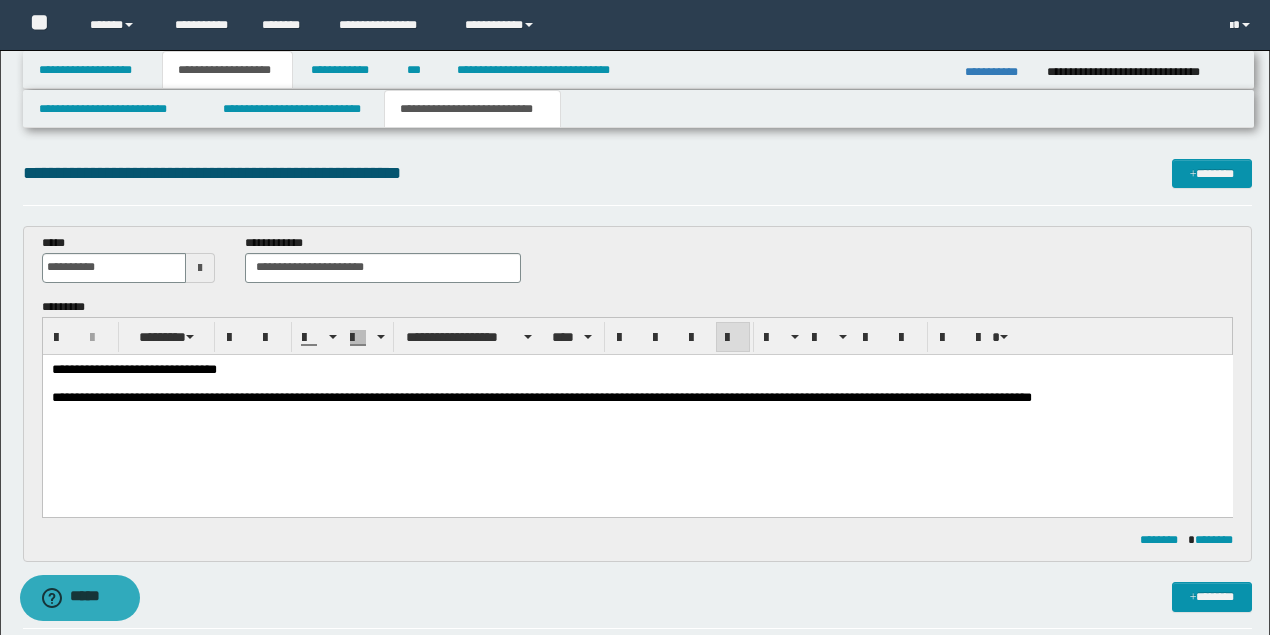 click on "**********" at bounding box center [635, 397] 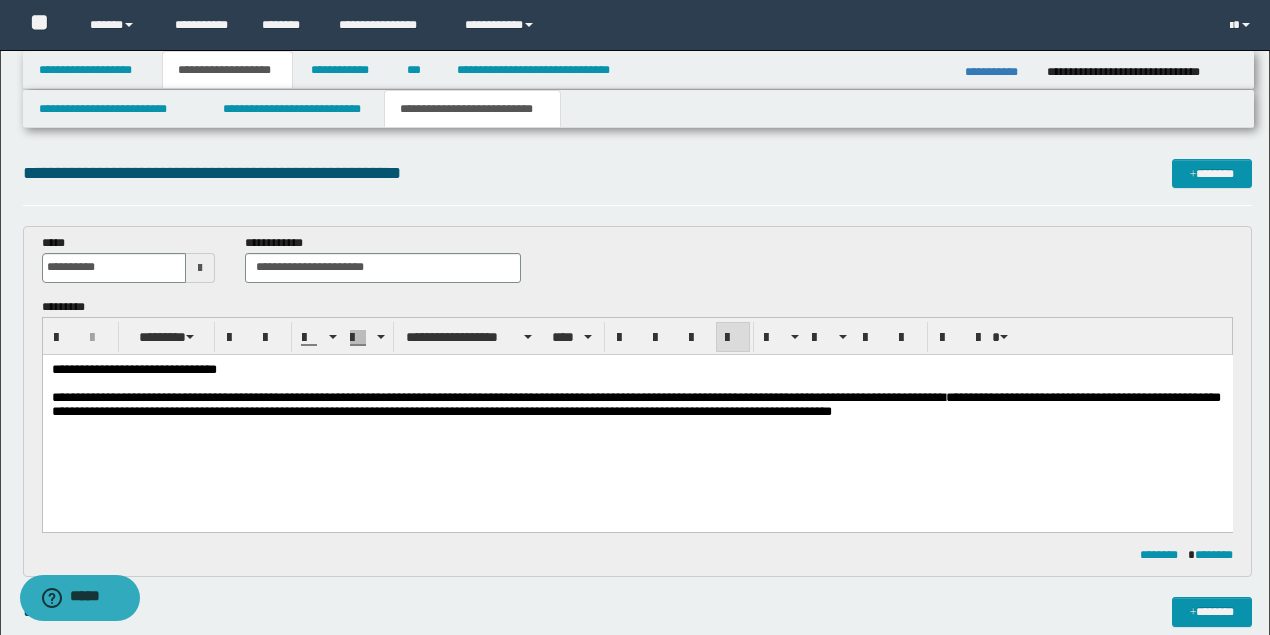 click on "**********" at bounding box center [637, 415] 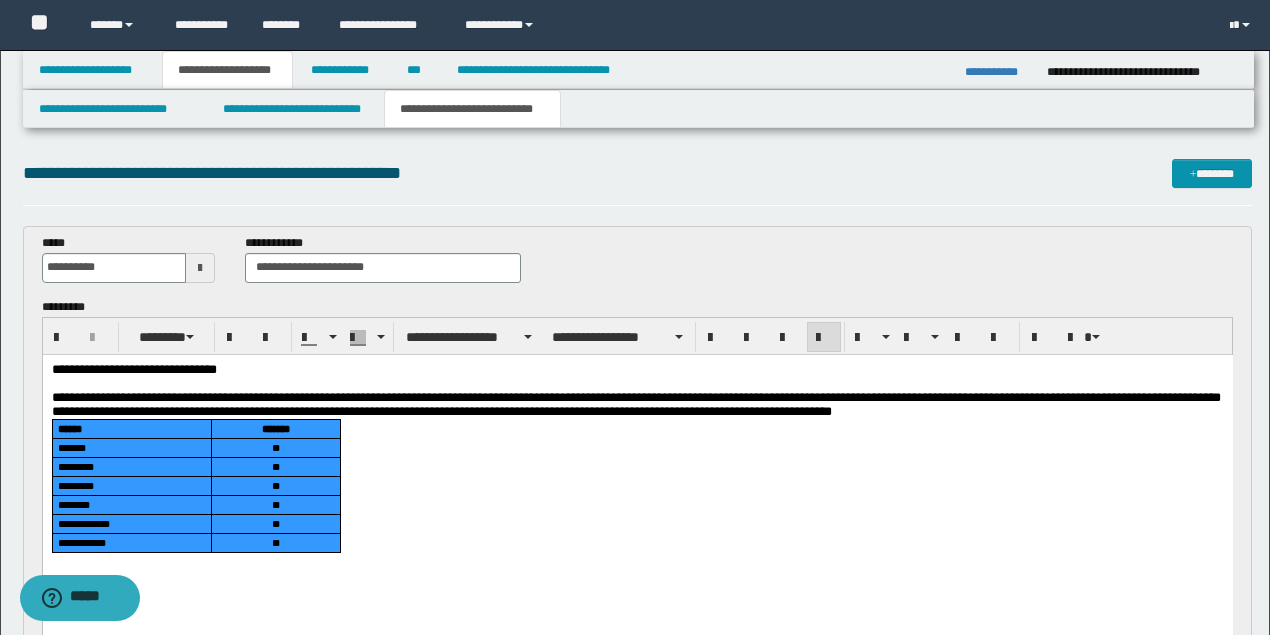 drag, startPoint x: 88, startPoint y: 435, endPoint x: 276, endPoint y: 548, distance: 219.34676 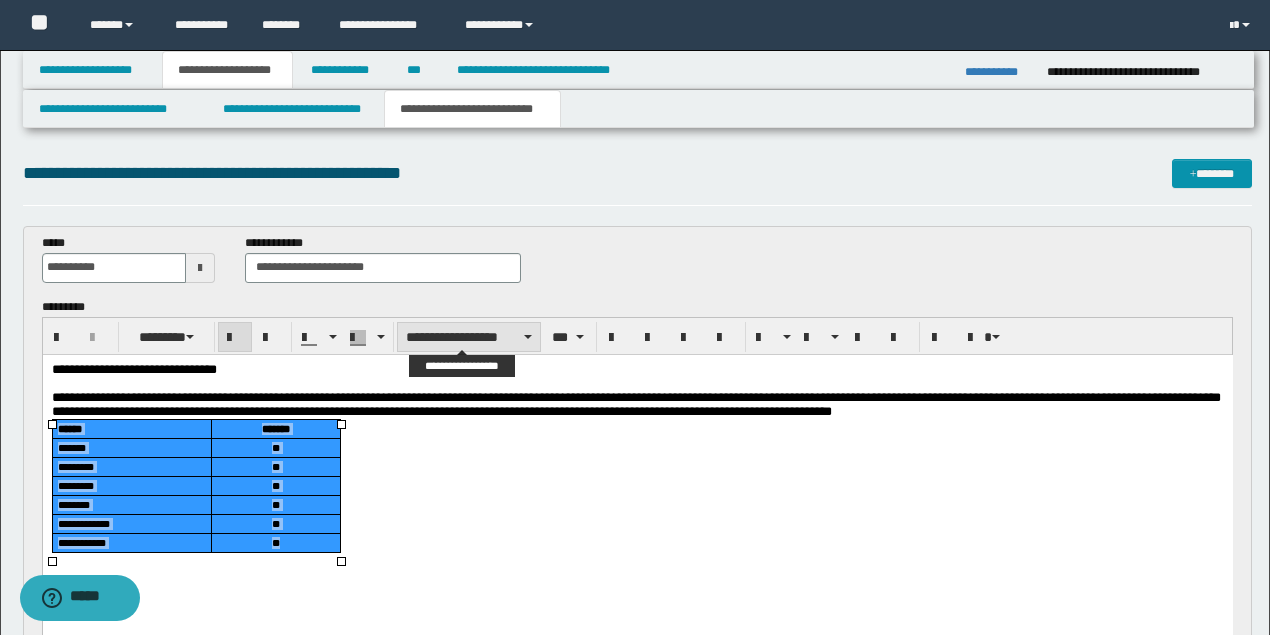 click on "**********" at bounding box center [469, 337] 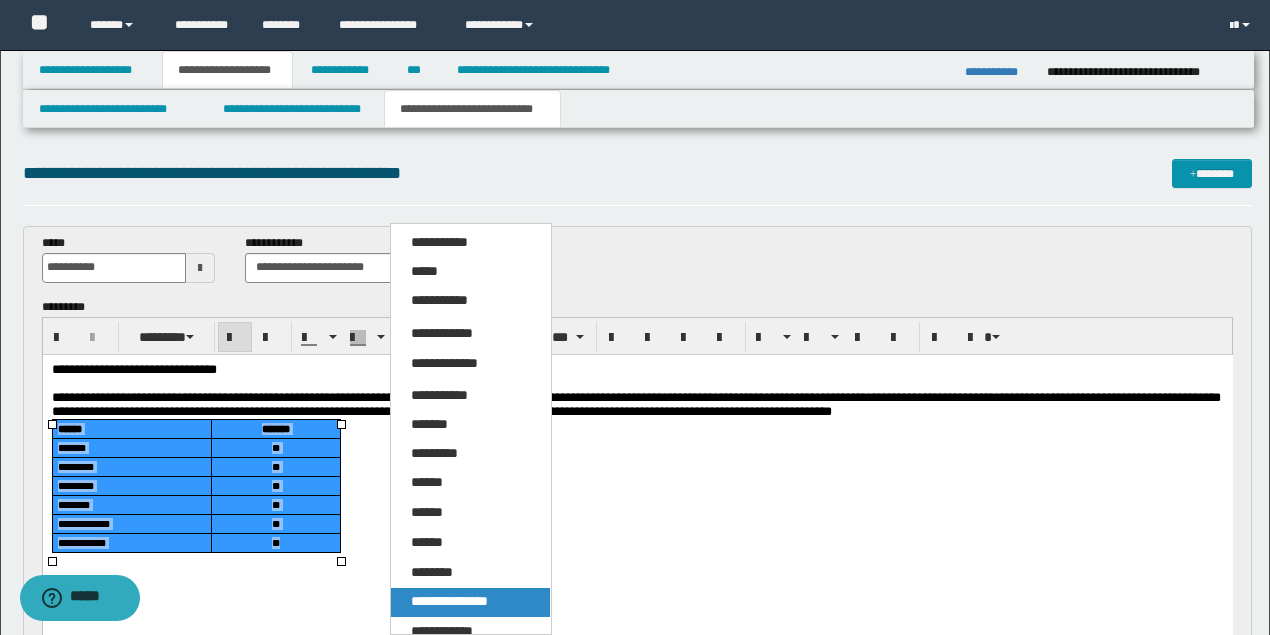 click on "**********" at bounding box center (449, 601) 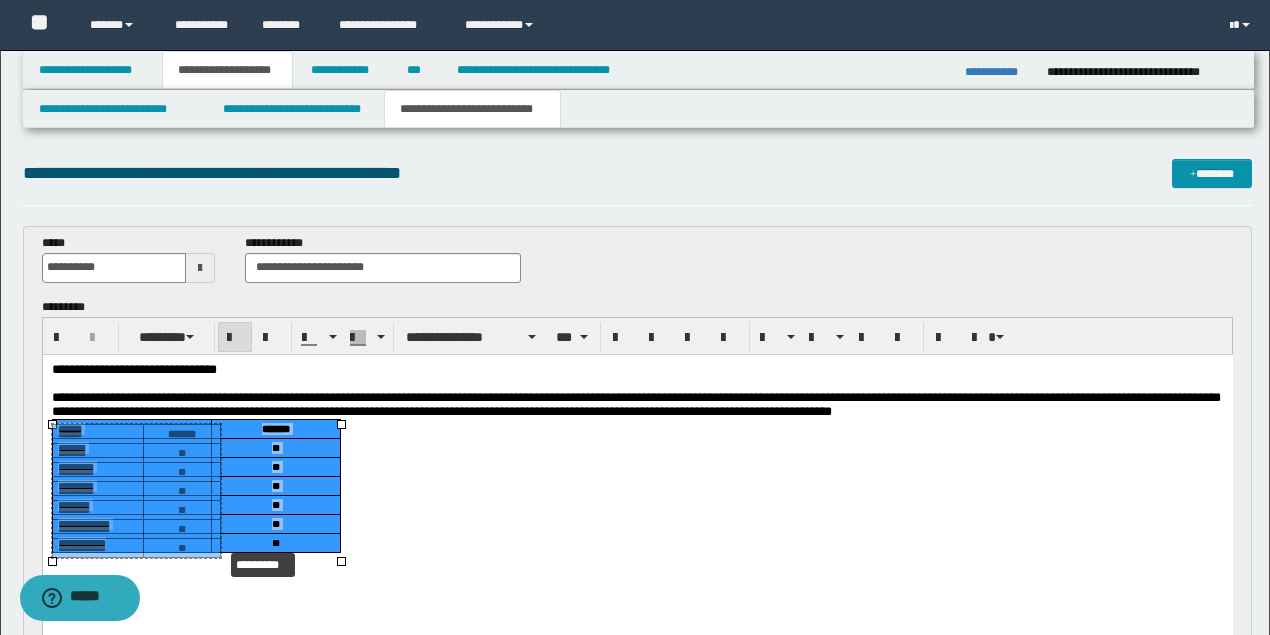 drag, startPoint x: 340, startPoint y: 556, endPoint x: 260, endPoint y: 547, distance: 80.50466 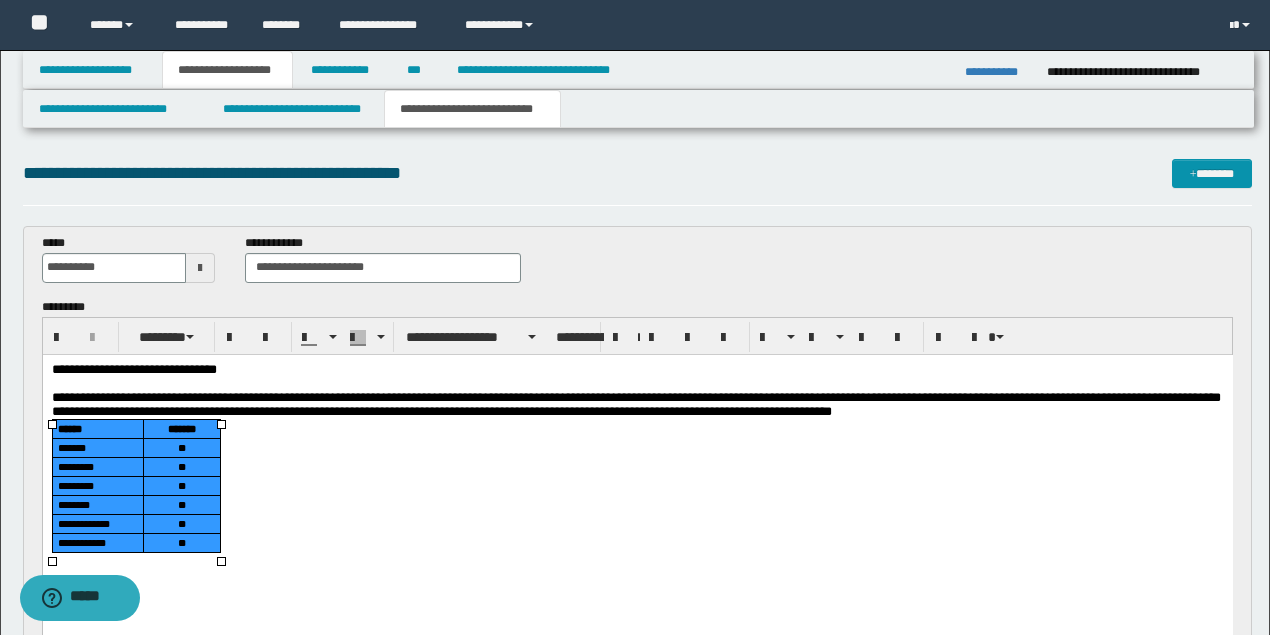 click on "**********" at bounding box center [637, 482] 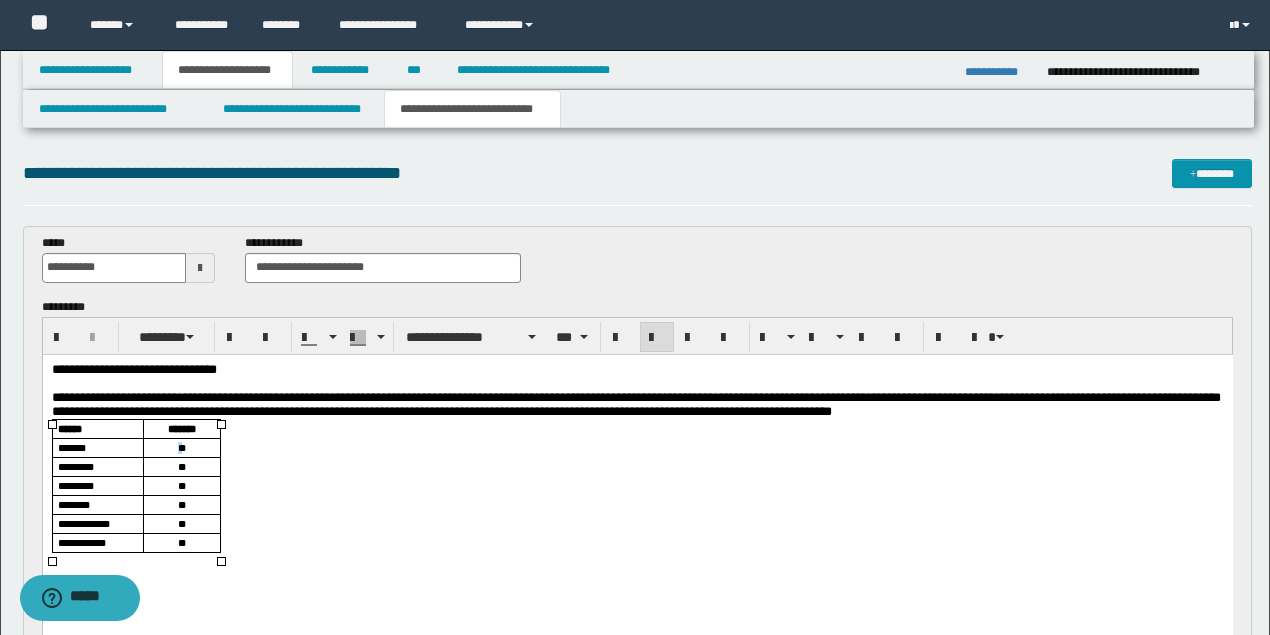 click on "**" at bounding box center [181, 447] 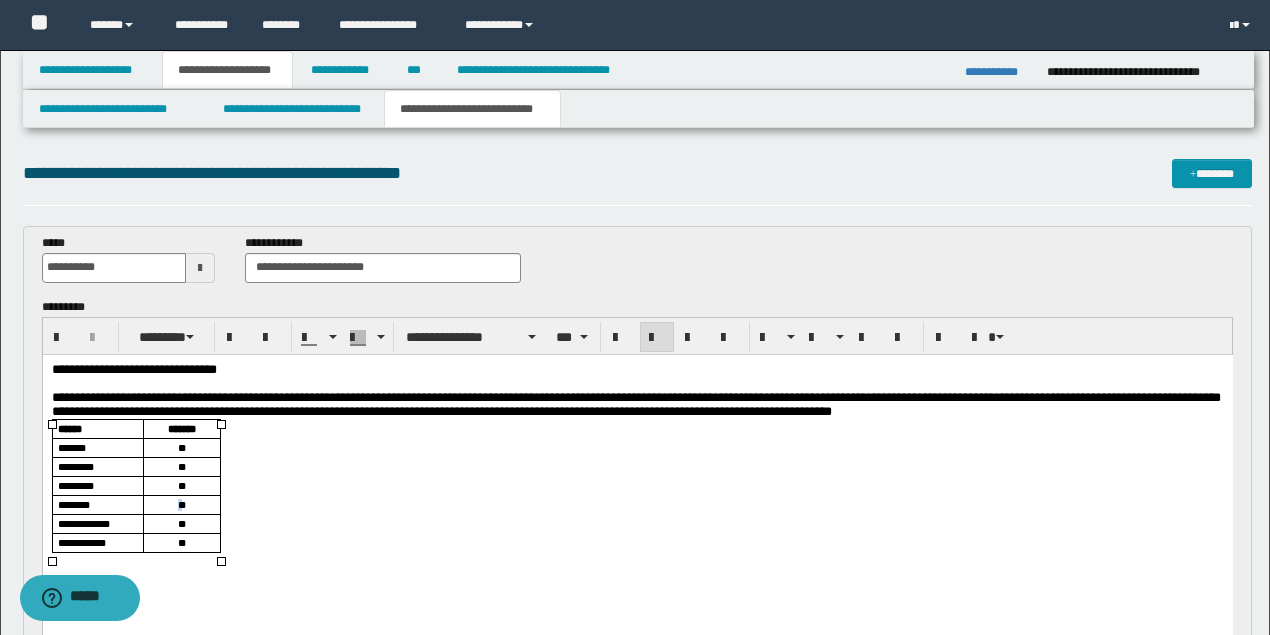 click on "**" at bounding box center [181, 504] 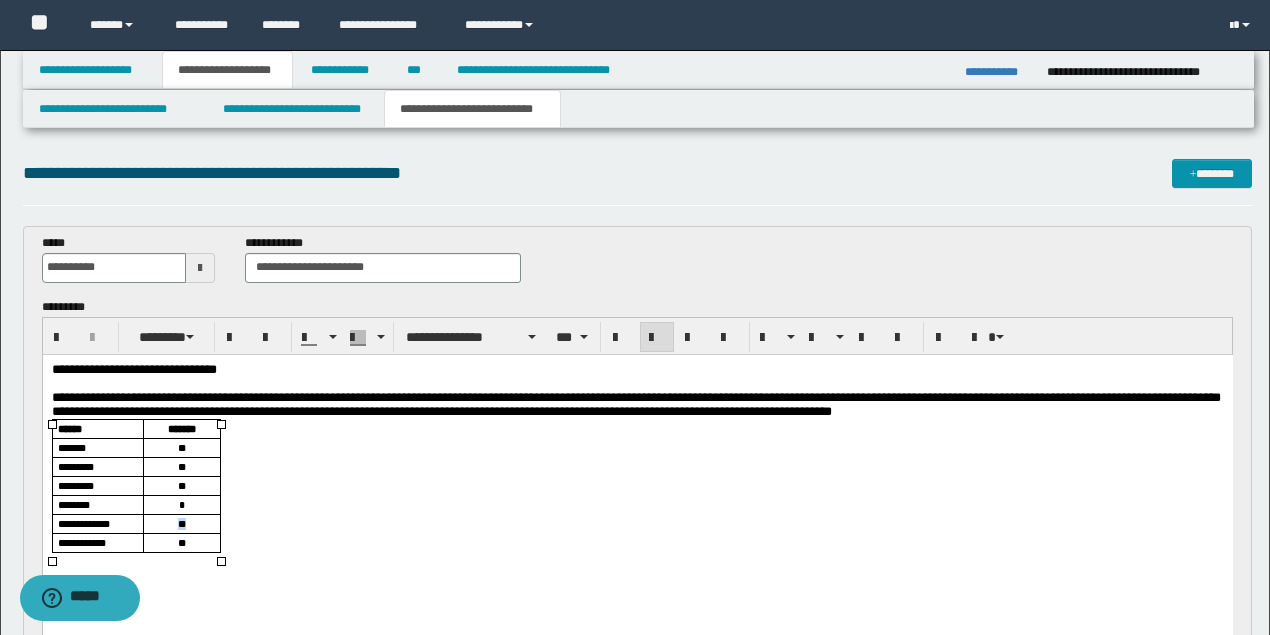drag, startPoint x: 175, startPoint y: 530, endPoint x: 183, endPoint y: 544, distance: 16.124516 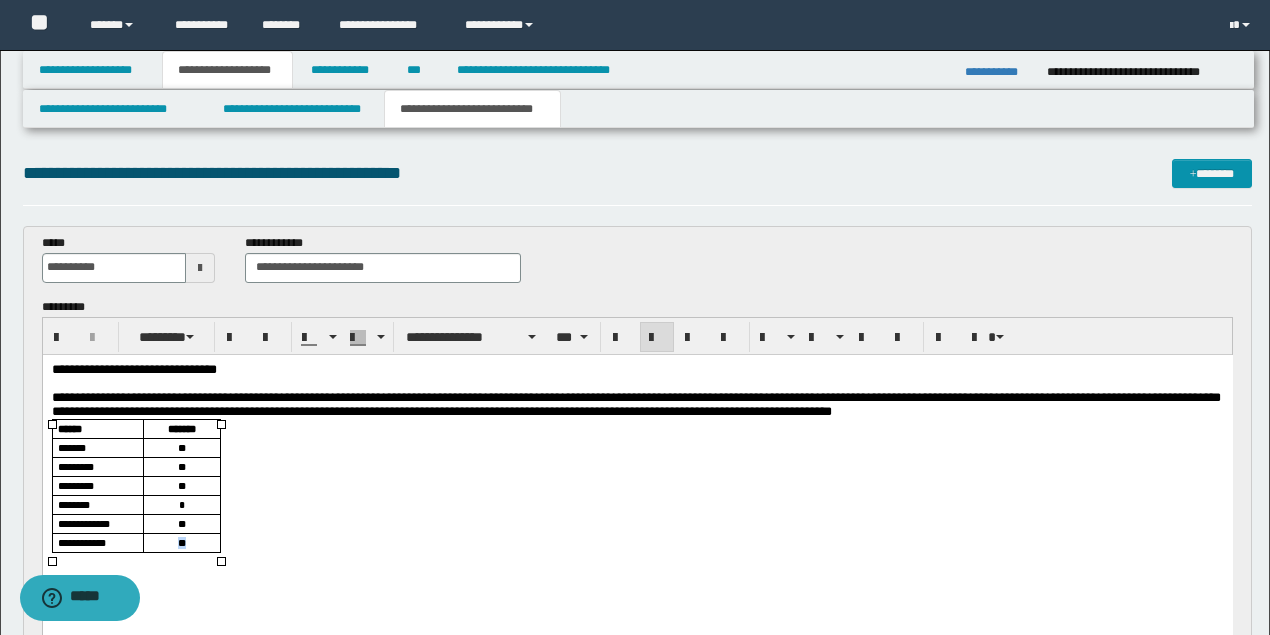 click on "**" at bounding box center [181, 542] 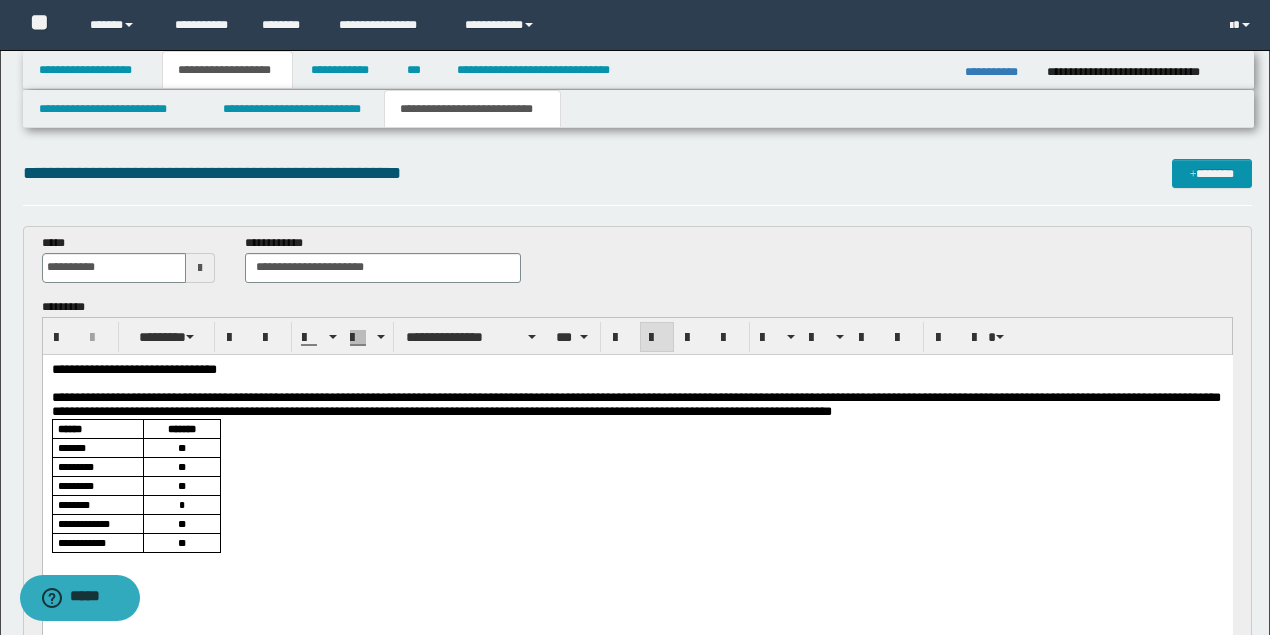 click on "**********" at bounding box center (637, 482) 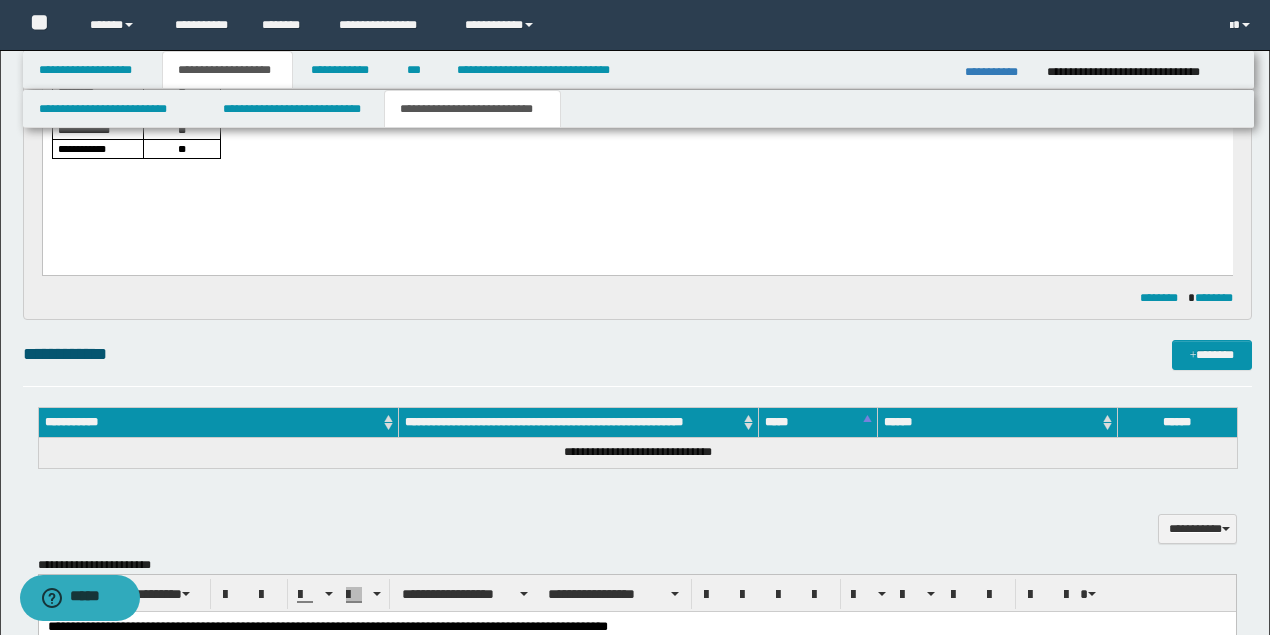 scroll, scrollTop: 400, scrollLeft: 0, axis: vertical 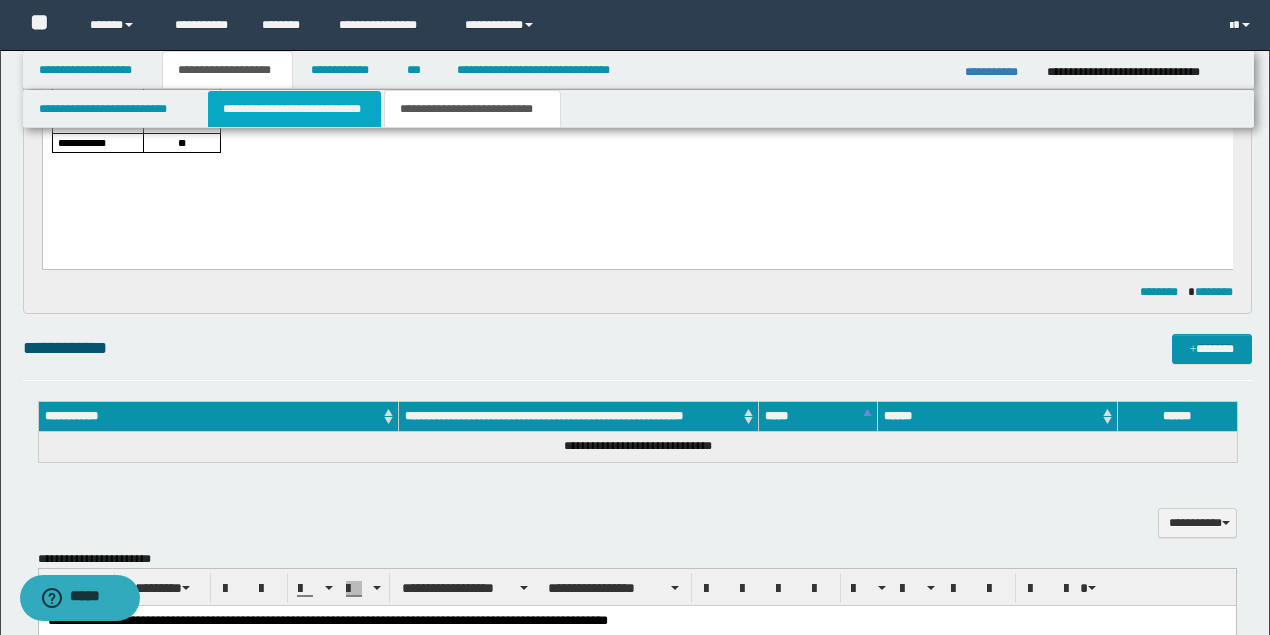 click on "**********" at bounding box center [294, 109] 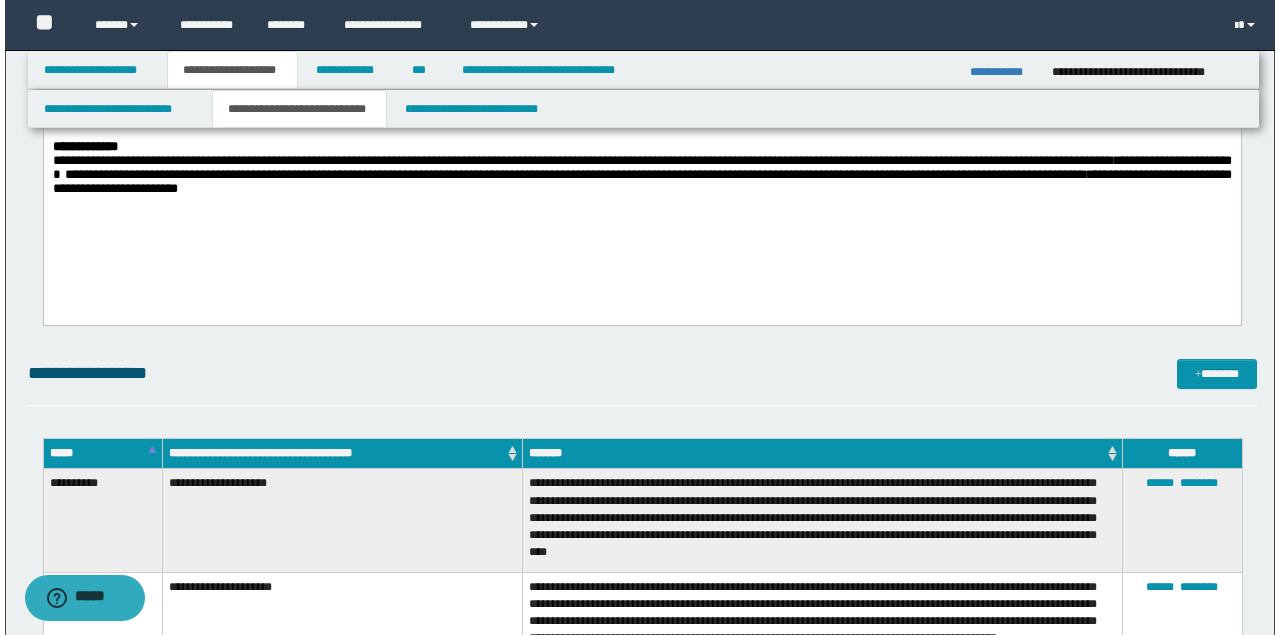 scroll, scrollTop: 800, scrollLeft: 0, axis: vertical 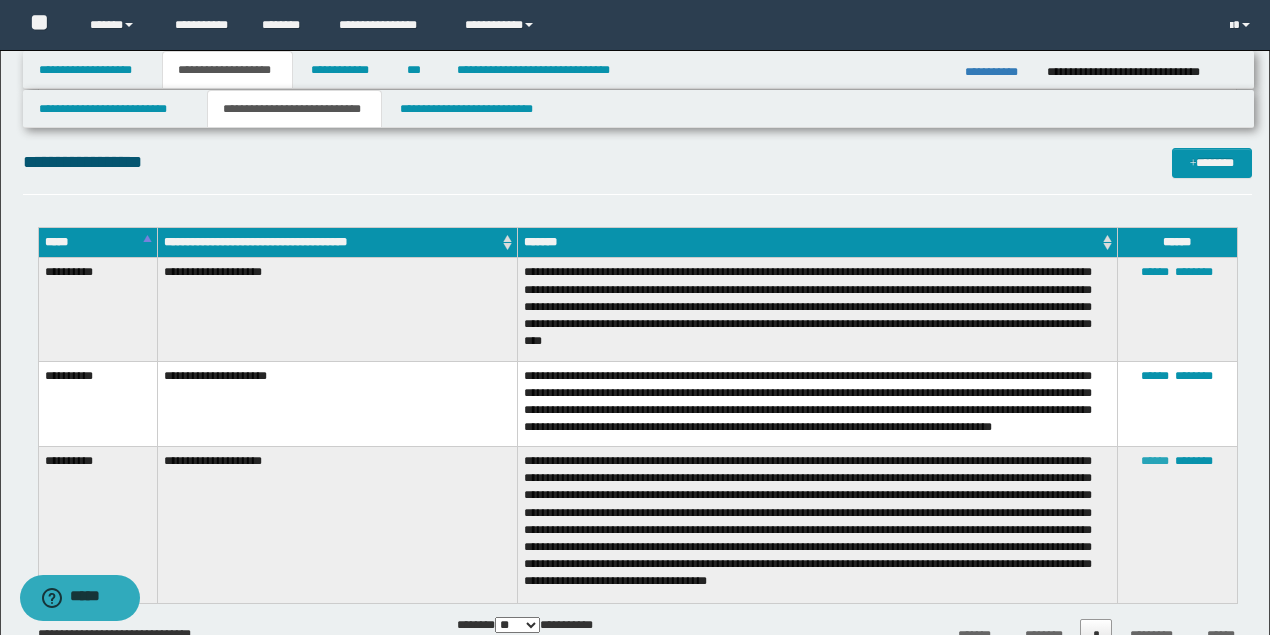 click on "******" at bounding box center (1155, 461) 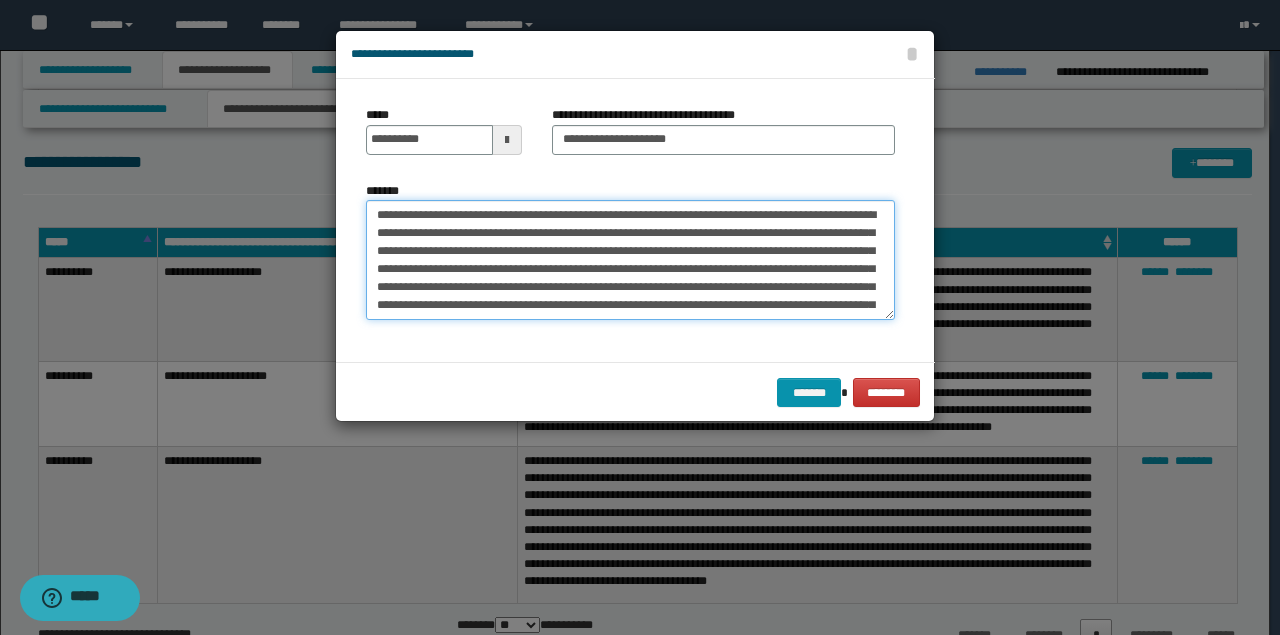 click on "**********" at bounding box center (630, 260) 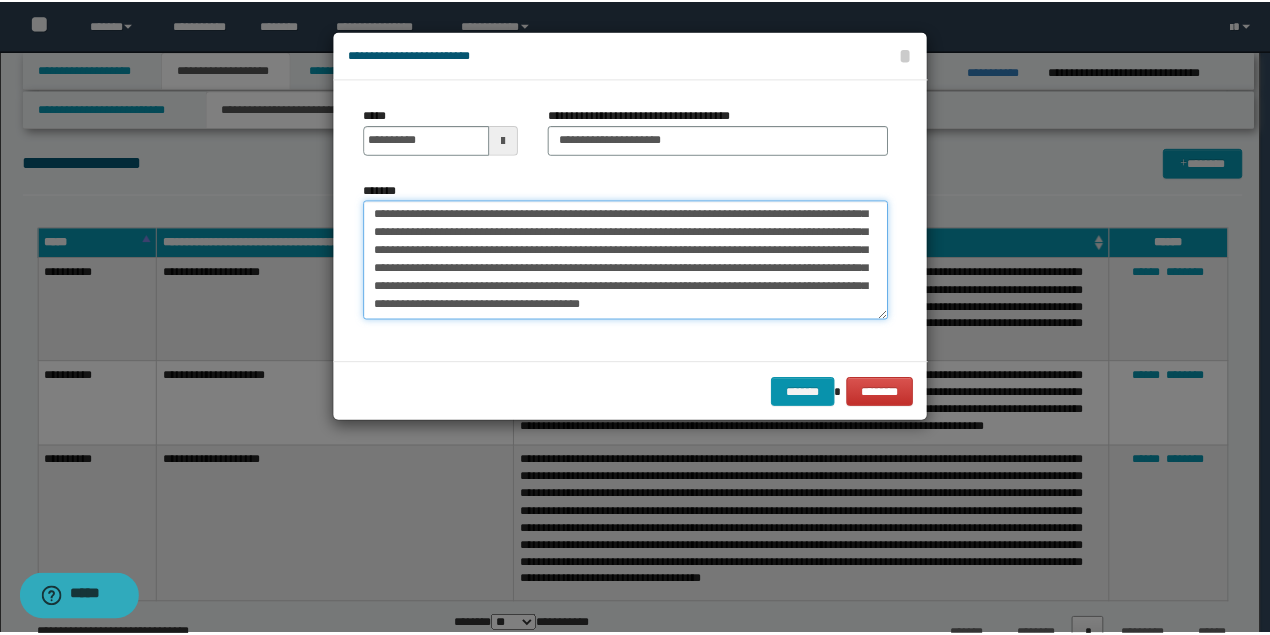 scroll, scrollTop: 72, scrollLeft: 0, axis: vertical 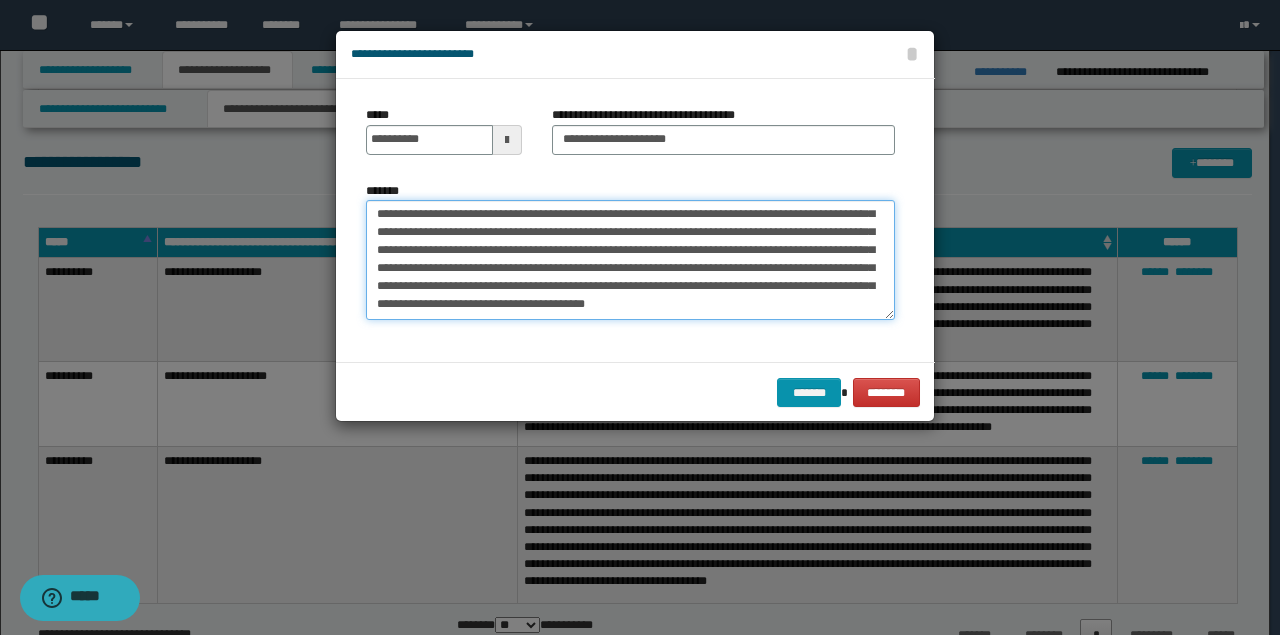 click on "**********" at bounding box center [630, 259] 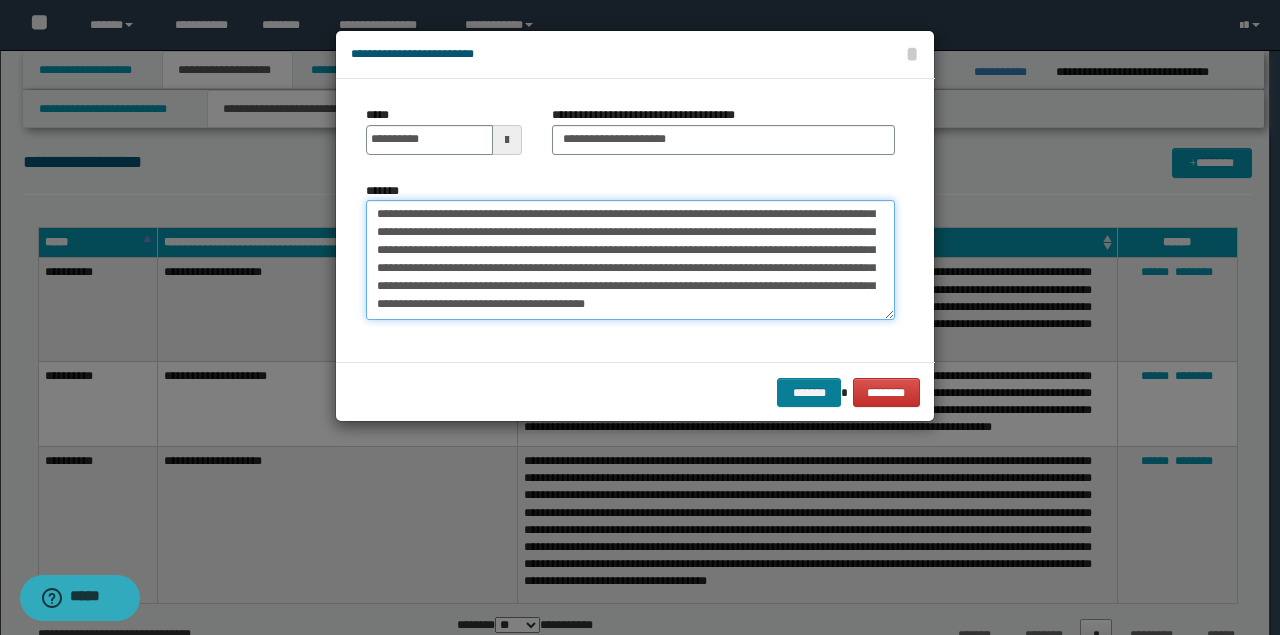 type on "**********" 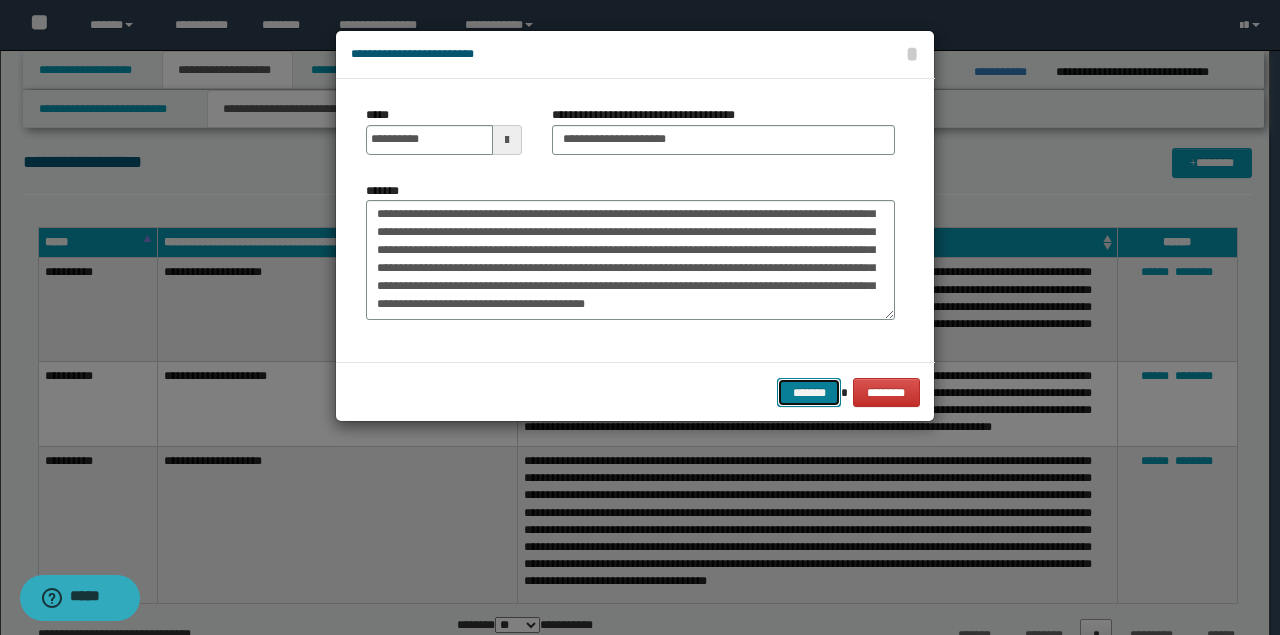 click on "*******" at bounding box center [809, 392] 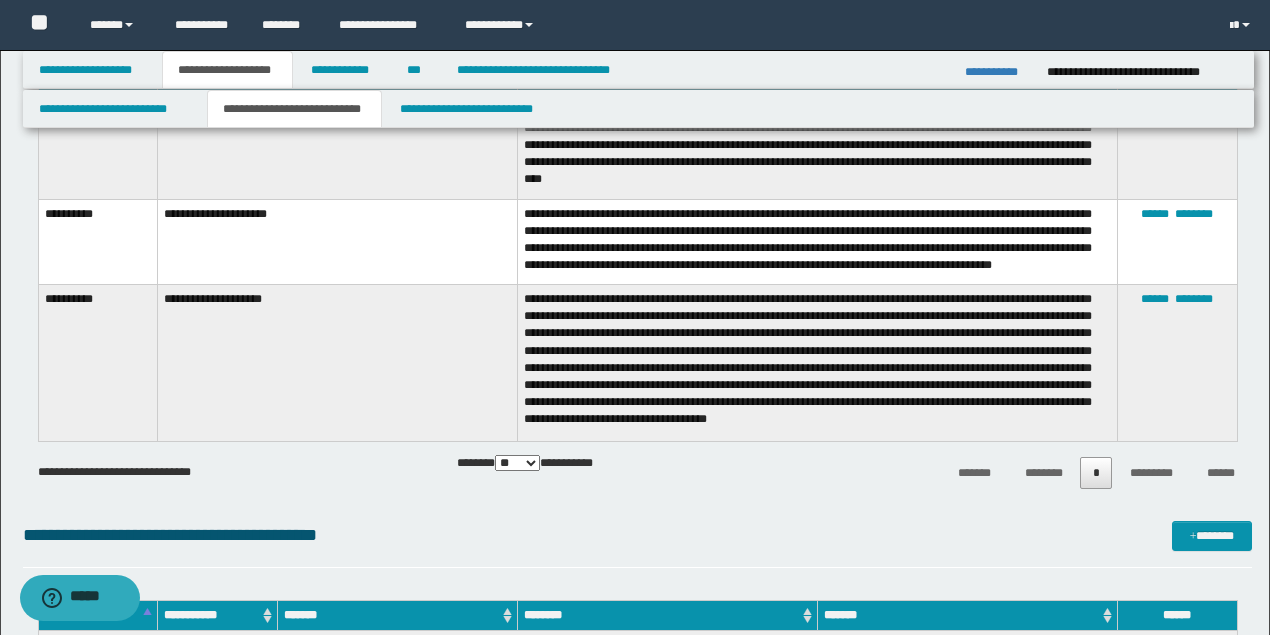 scroll, scrollTop: 1000, scrollLeft: 0, axis: vertical 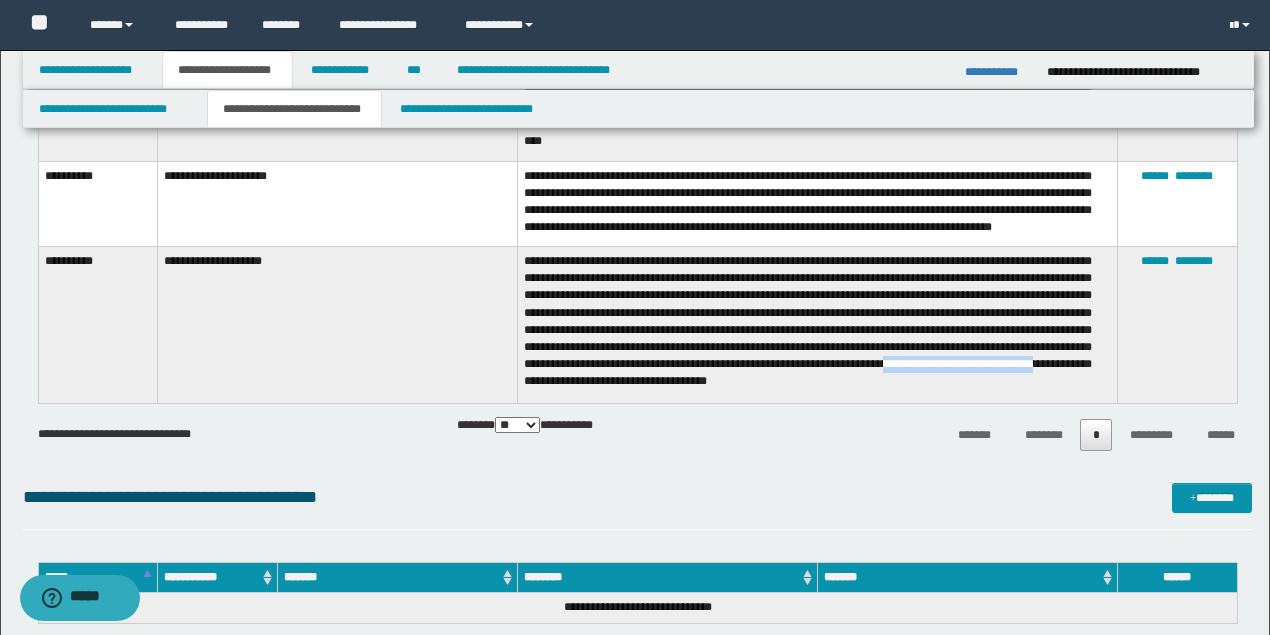 drag, startPoint x: 524, startPoint y: 388, endPoint x: 679, endPoint y: 388, distance: 155 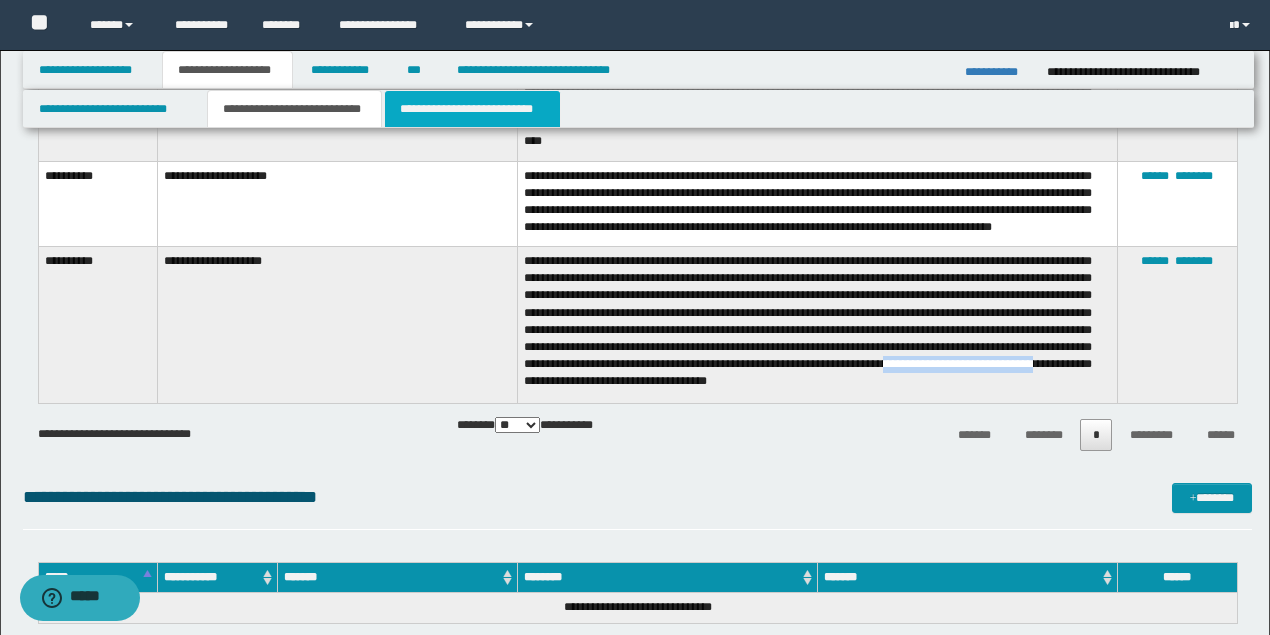 click on "**********" at bounding box center (472, 109) 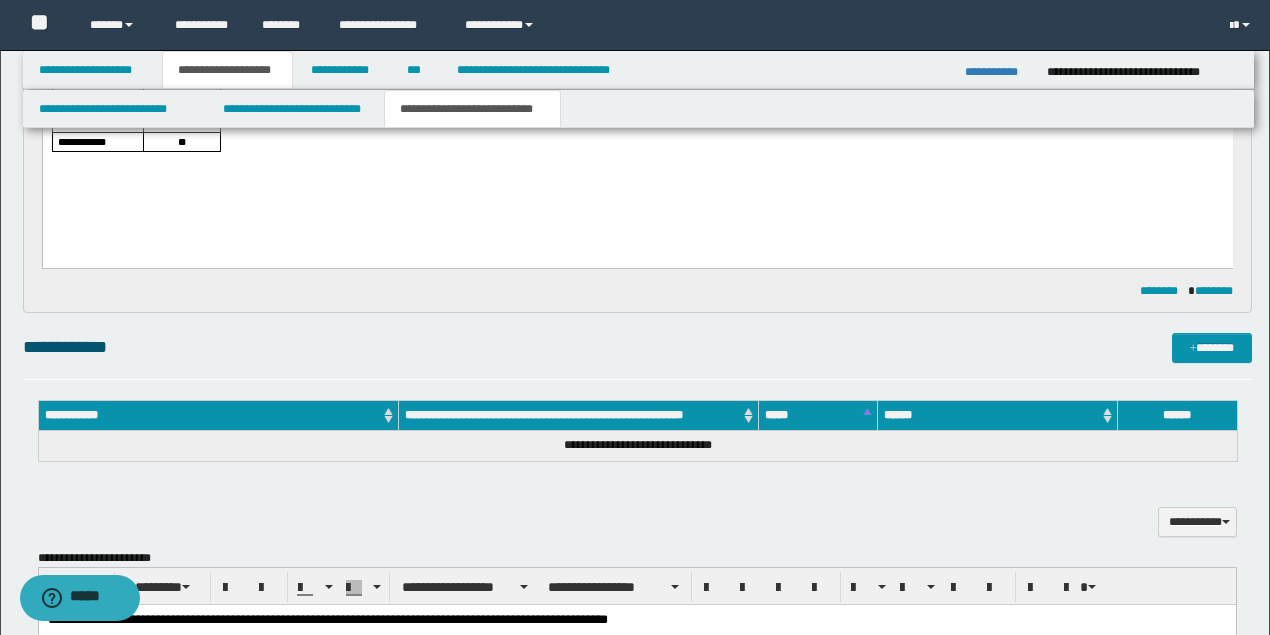 scroll, scrollTop: 400, scrollLeft: 0, axis: vertical 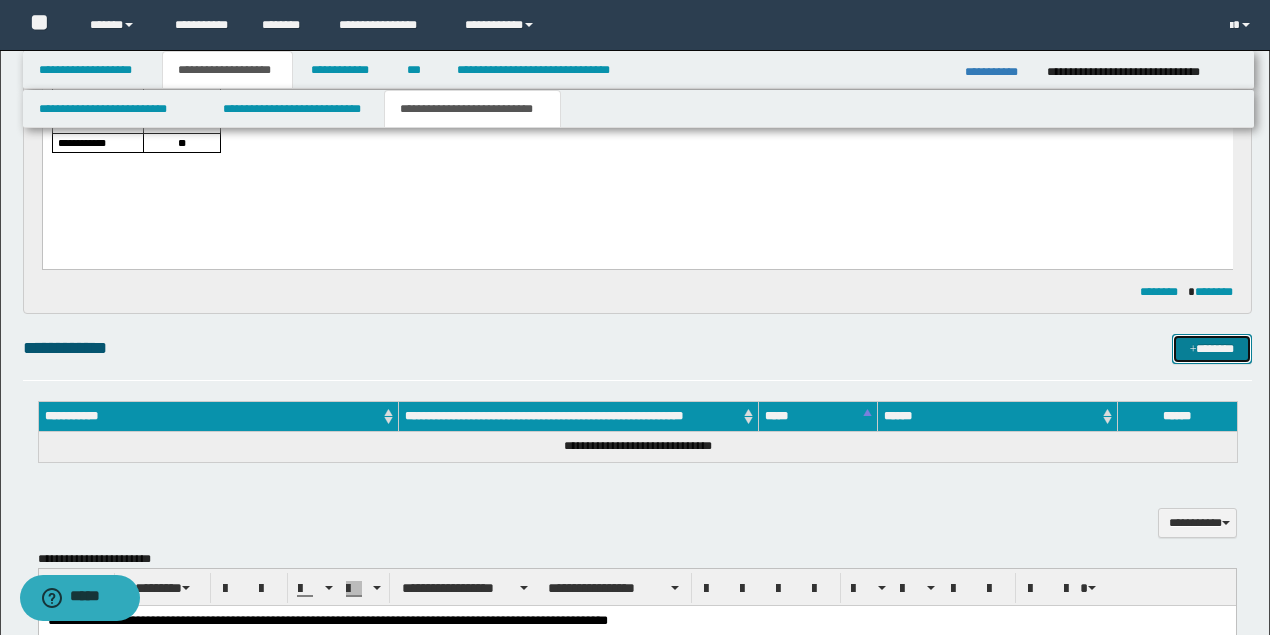 click on "*******" at bounding box center [1211, 348] 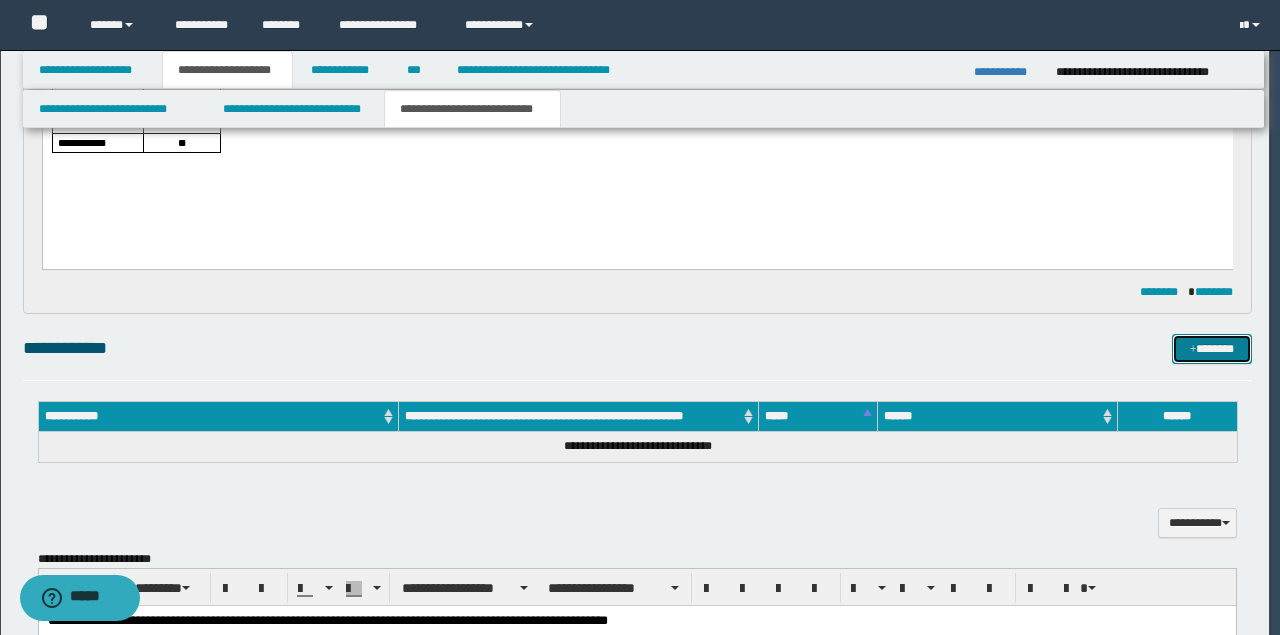 type 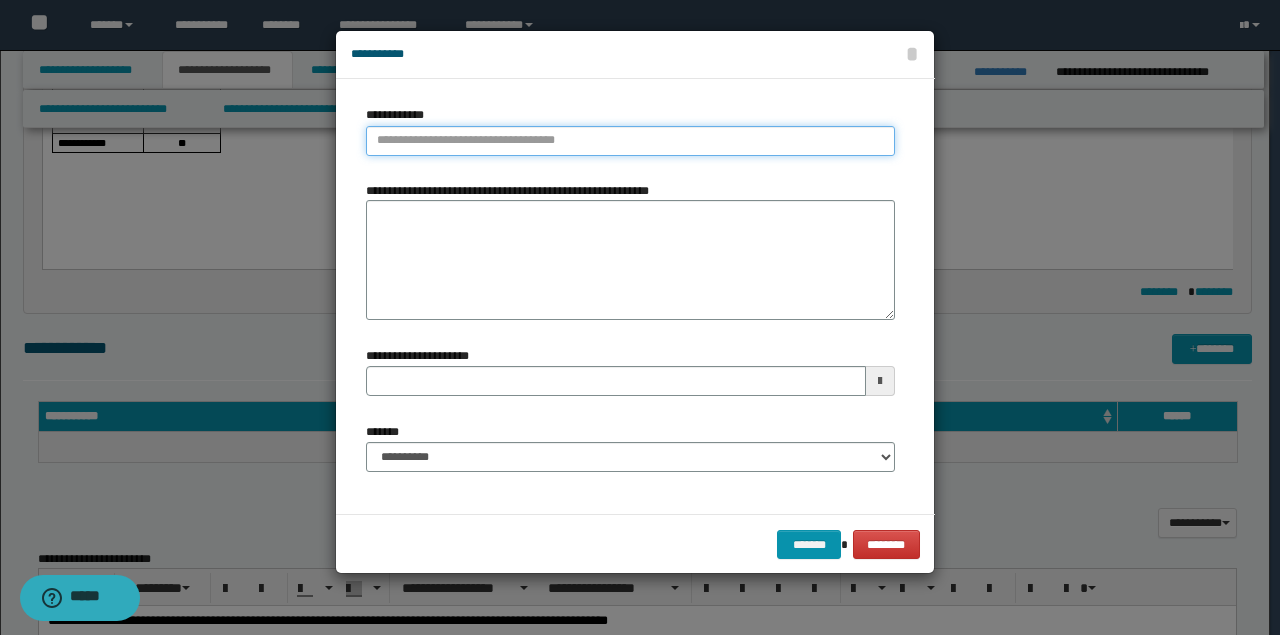 click on "**********" at bounding box center [630, 141] 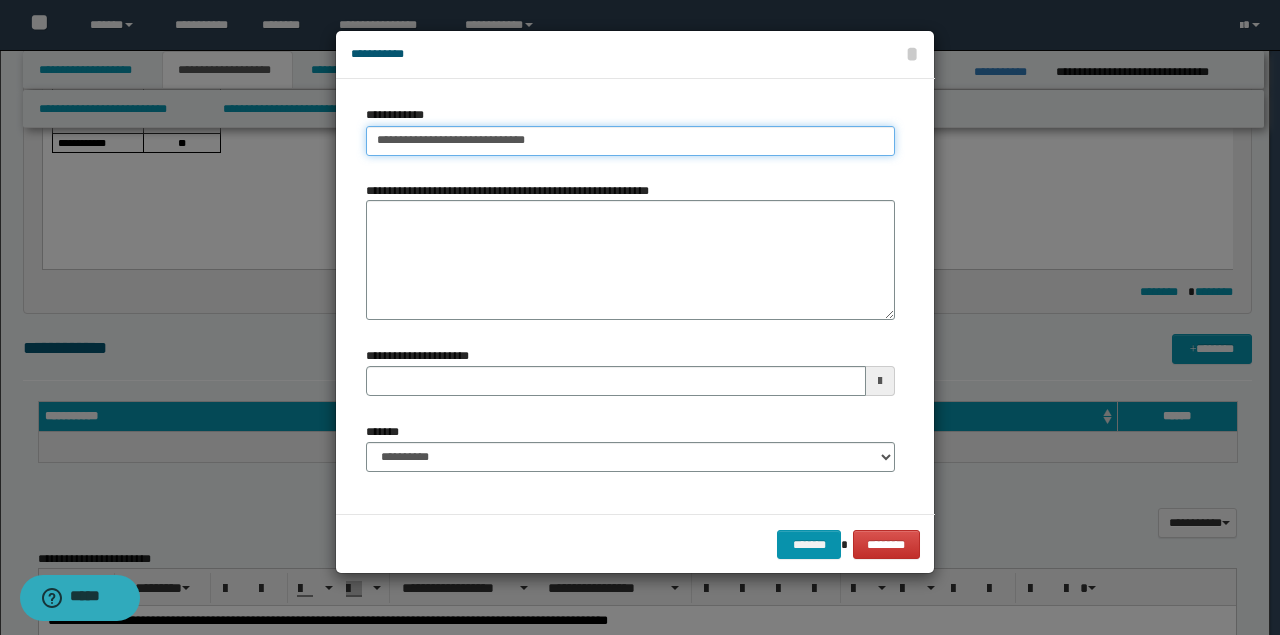 type on "**********" 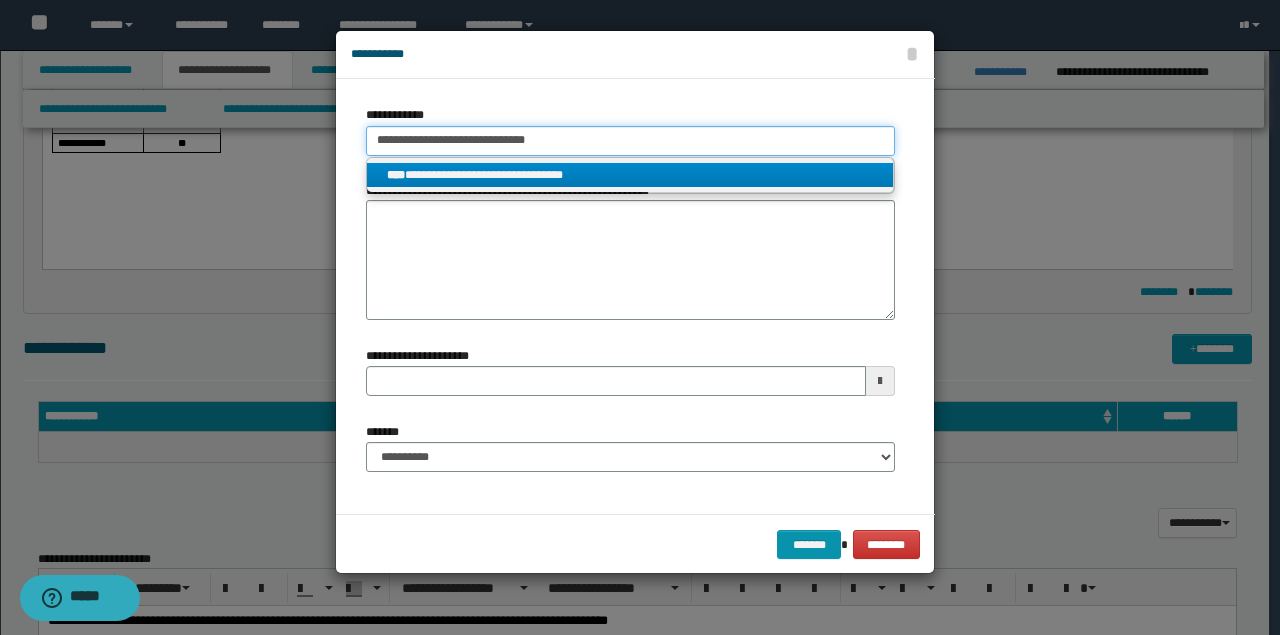 type on "**********" 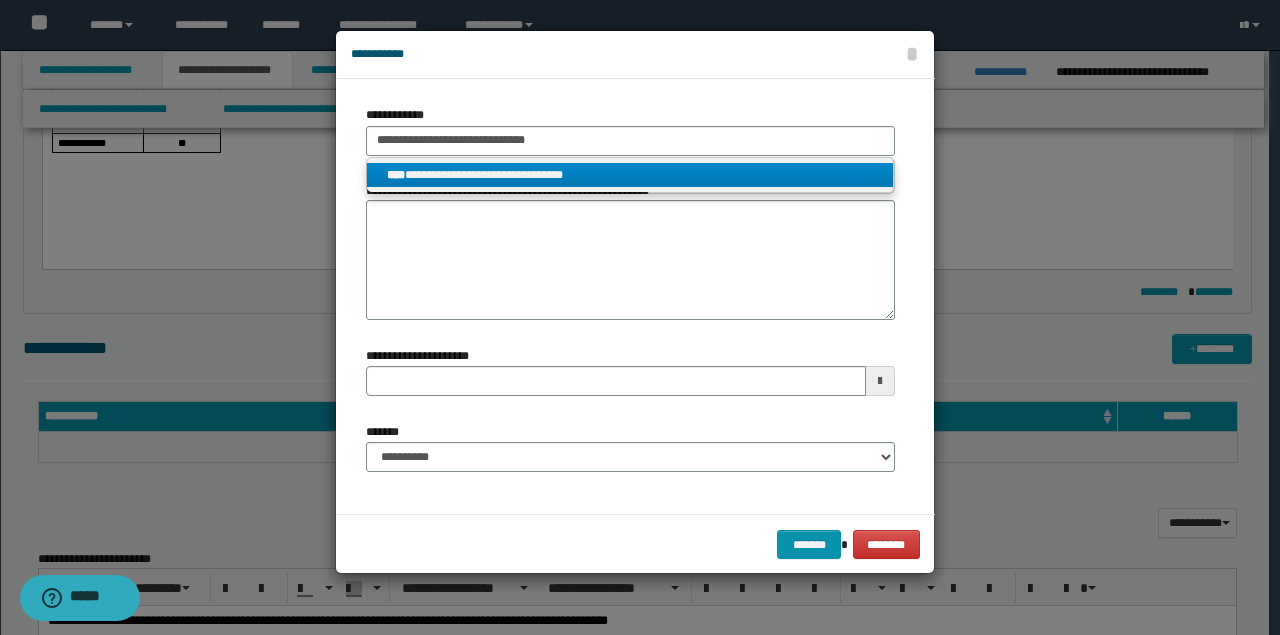 click on "**********" at bounding box center (630, 175) 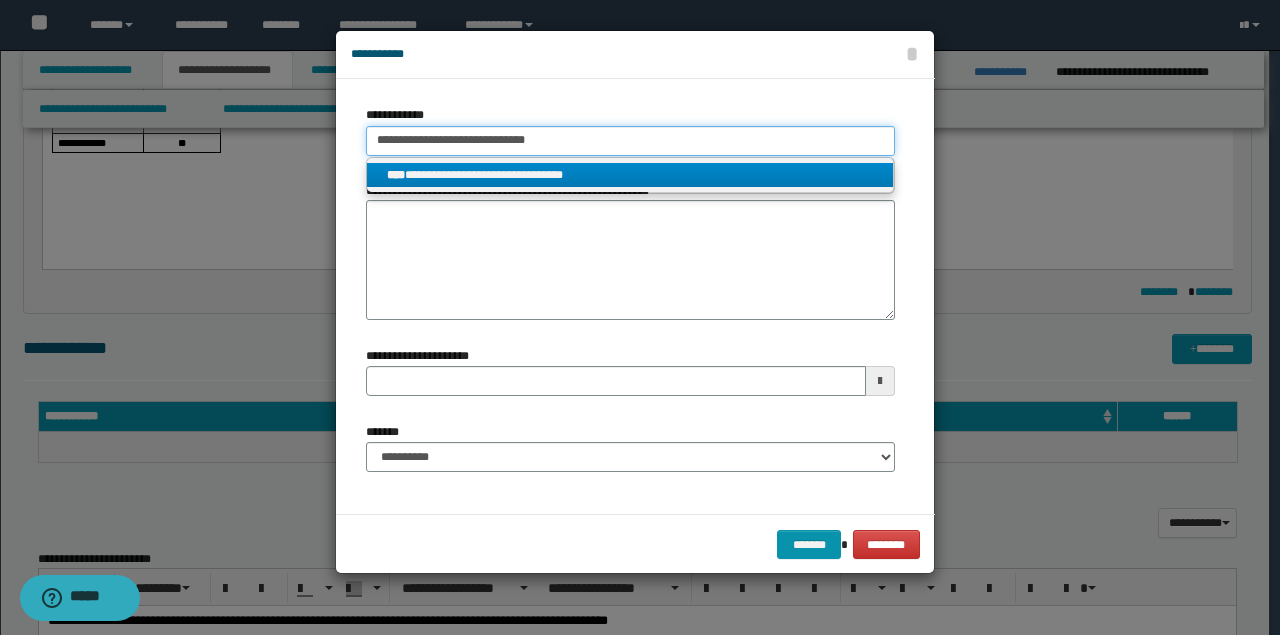 type 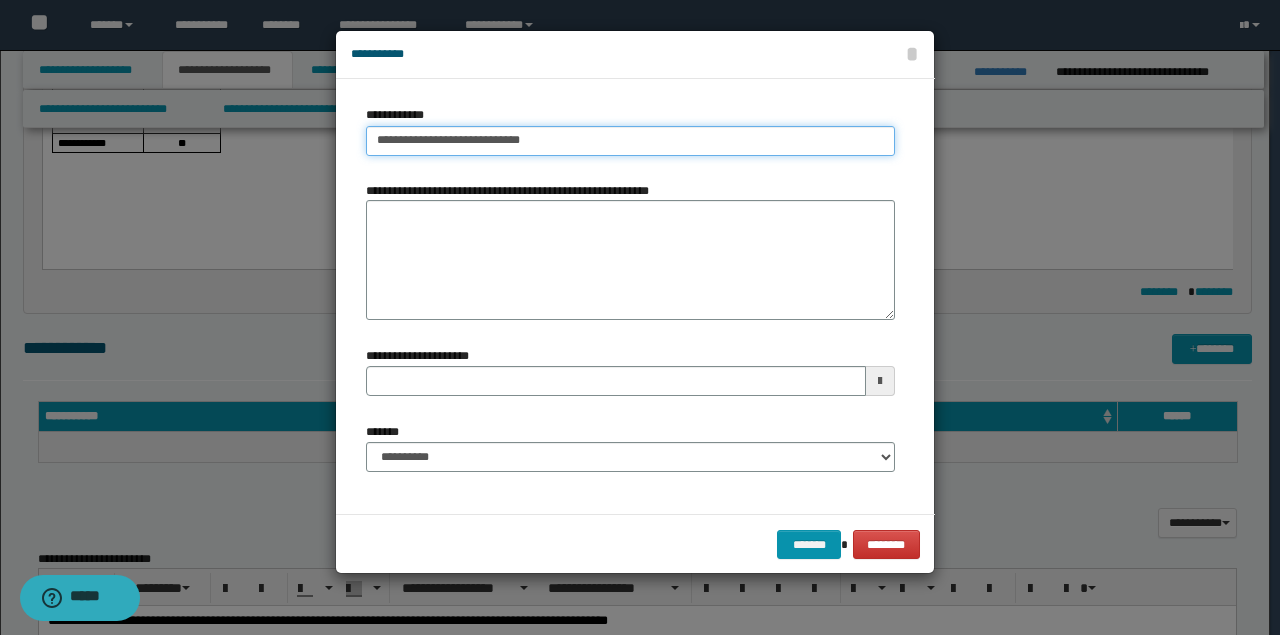 type 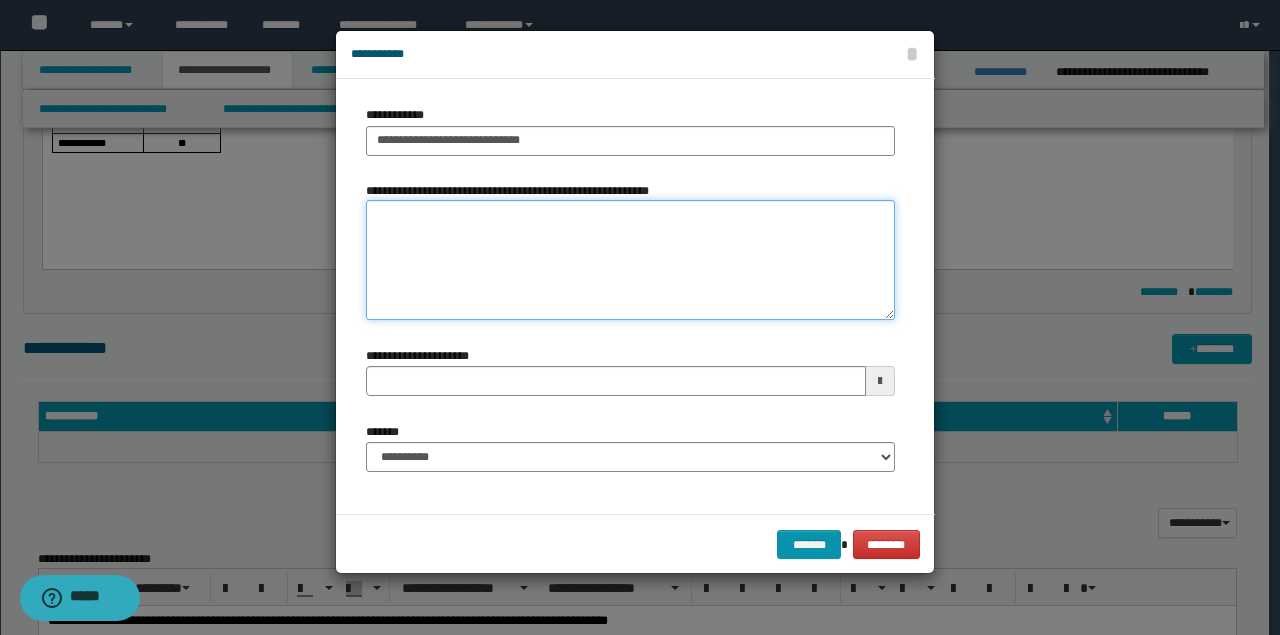click on "**********" at bounding box center (630, 260) 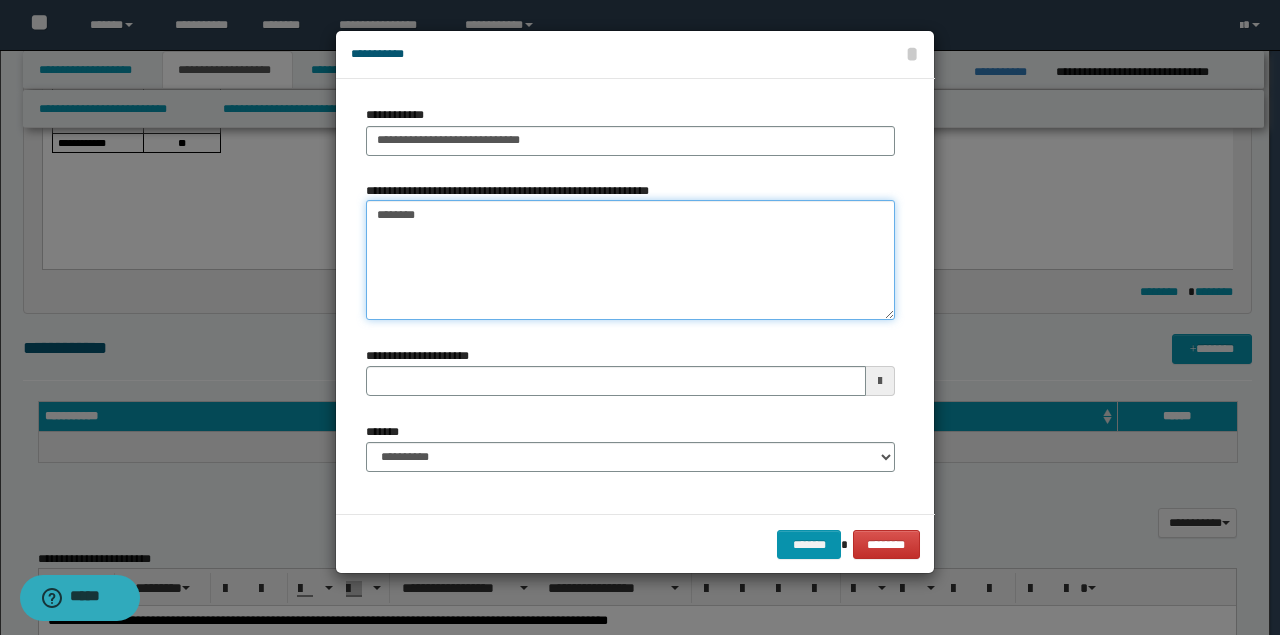 type on "*********" 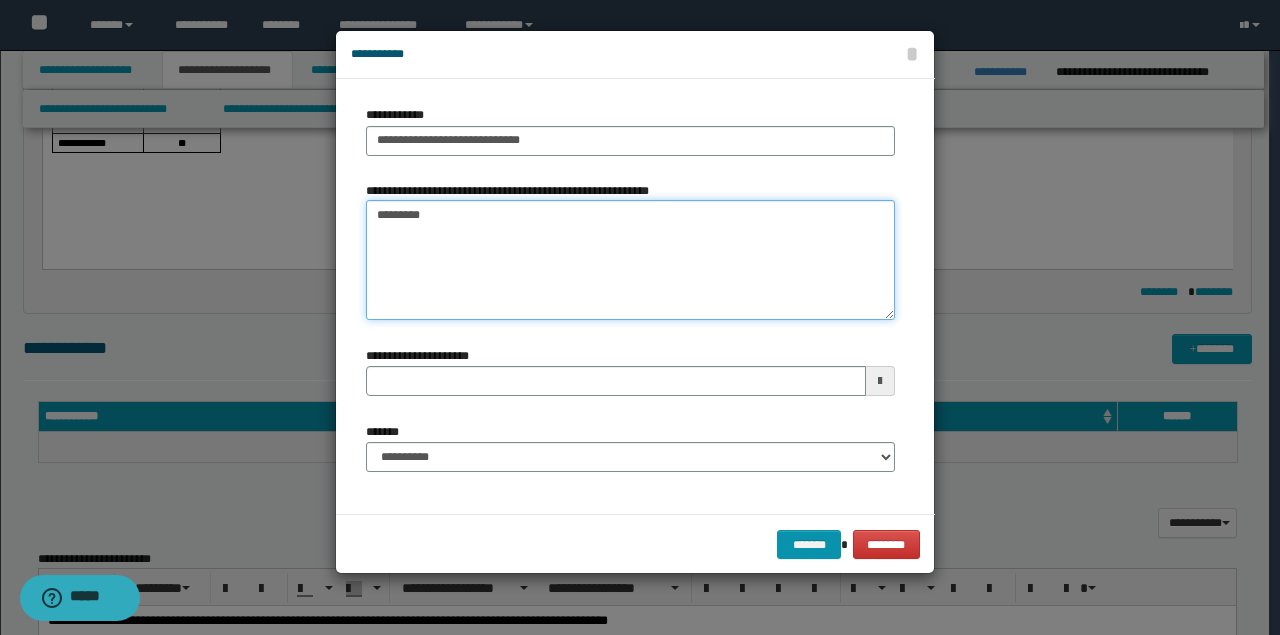 type 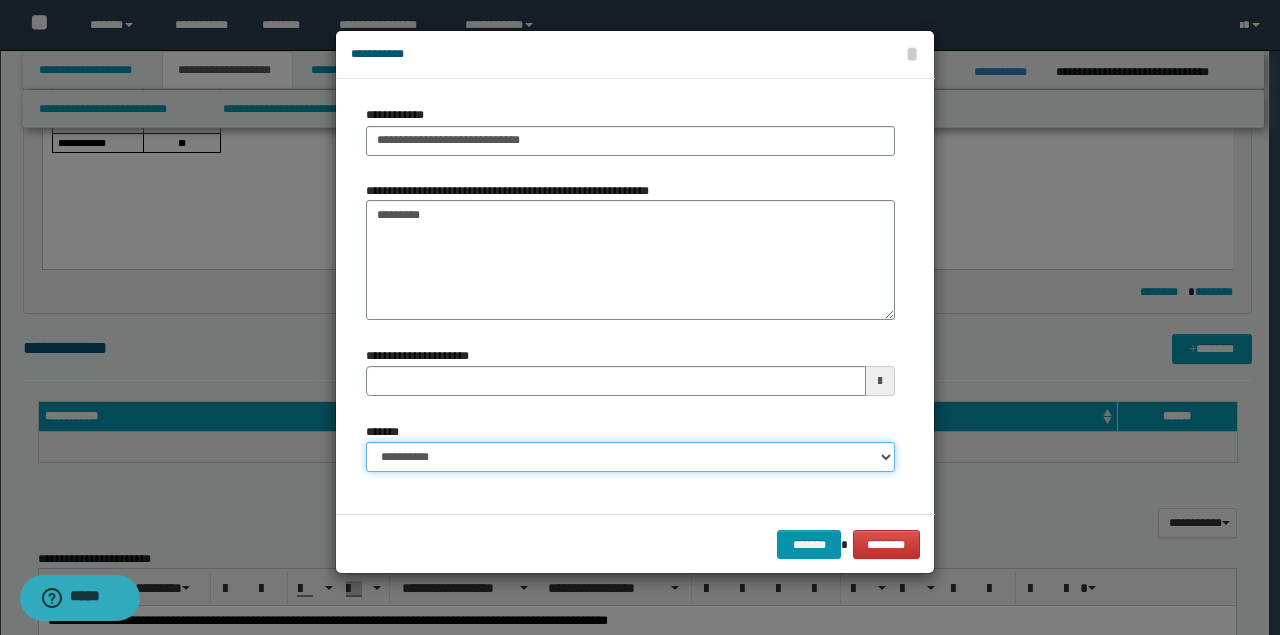 click on "**********" at bounding box center [630, 457] 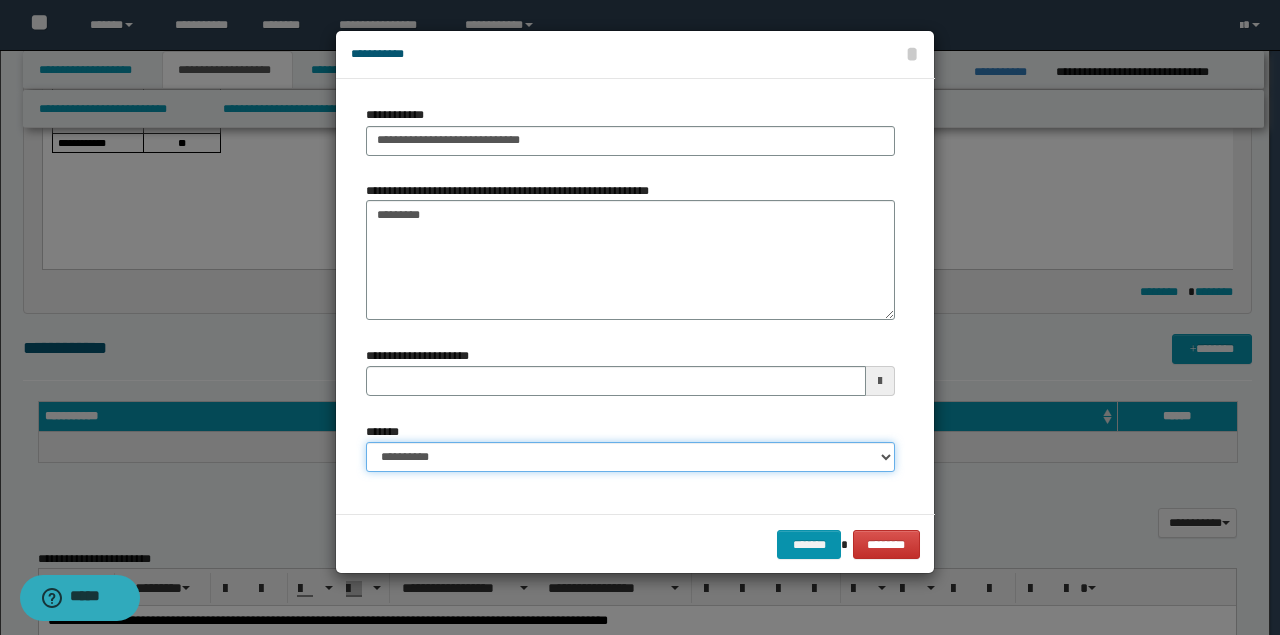 select on "*" 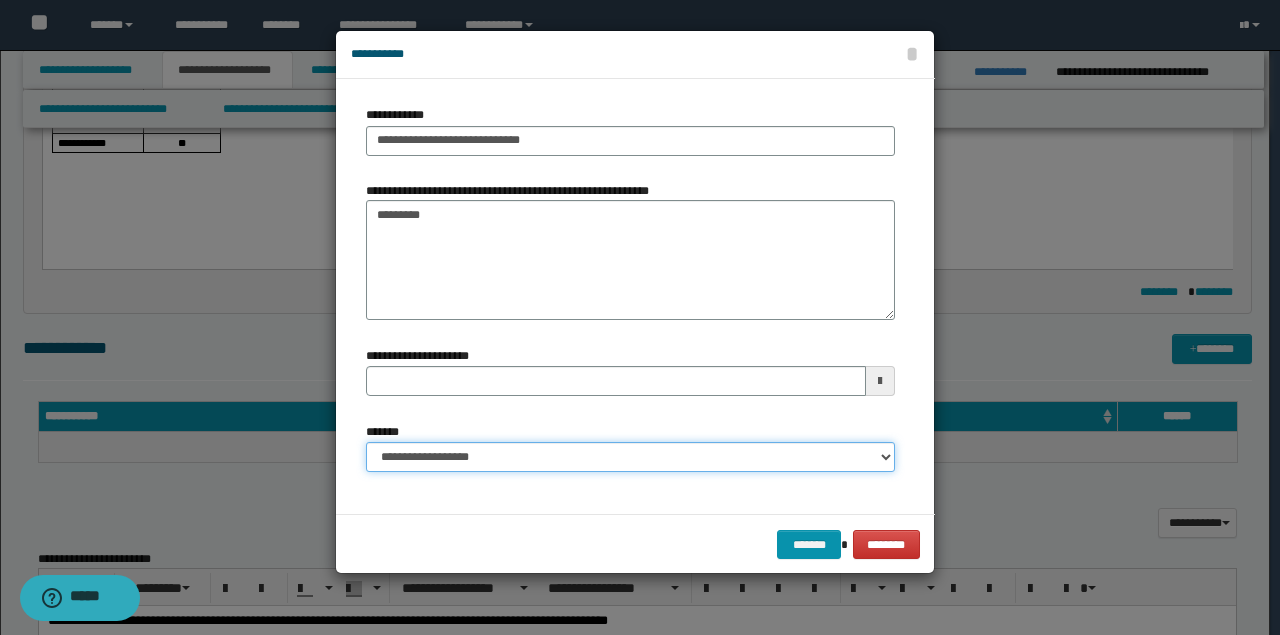 type 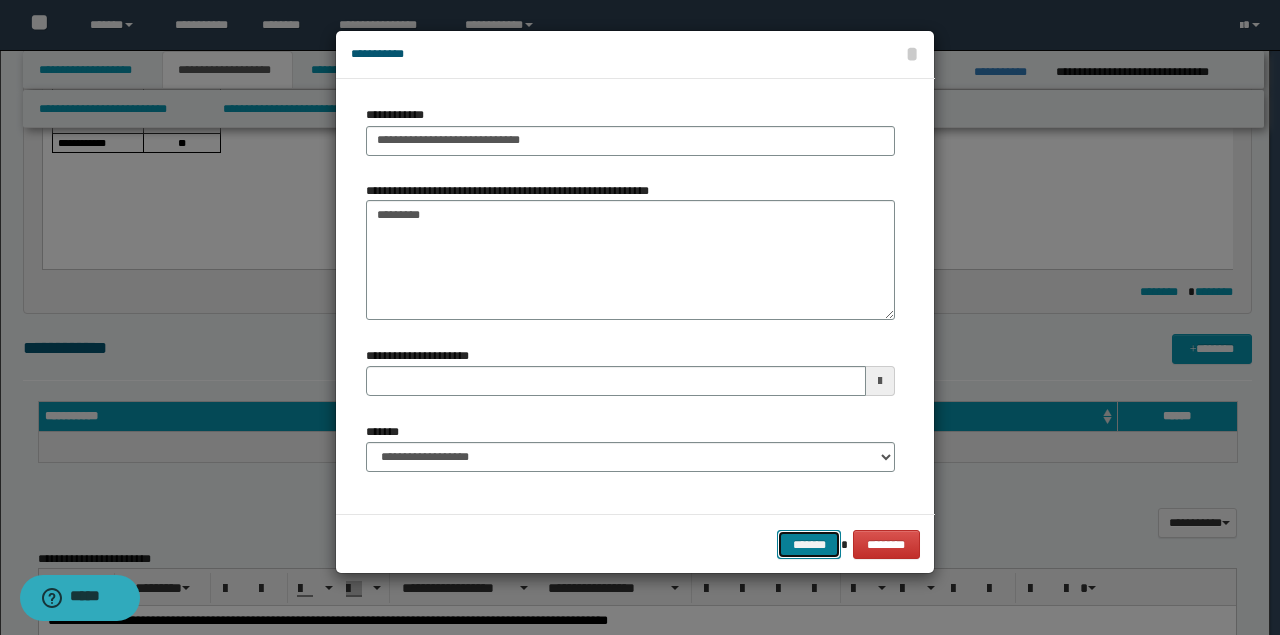 click on "*******" at bounding box center (809, 544) 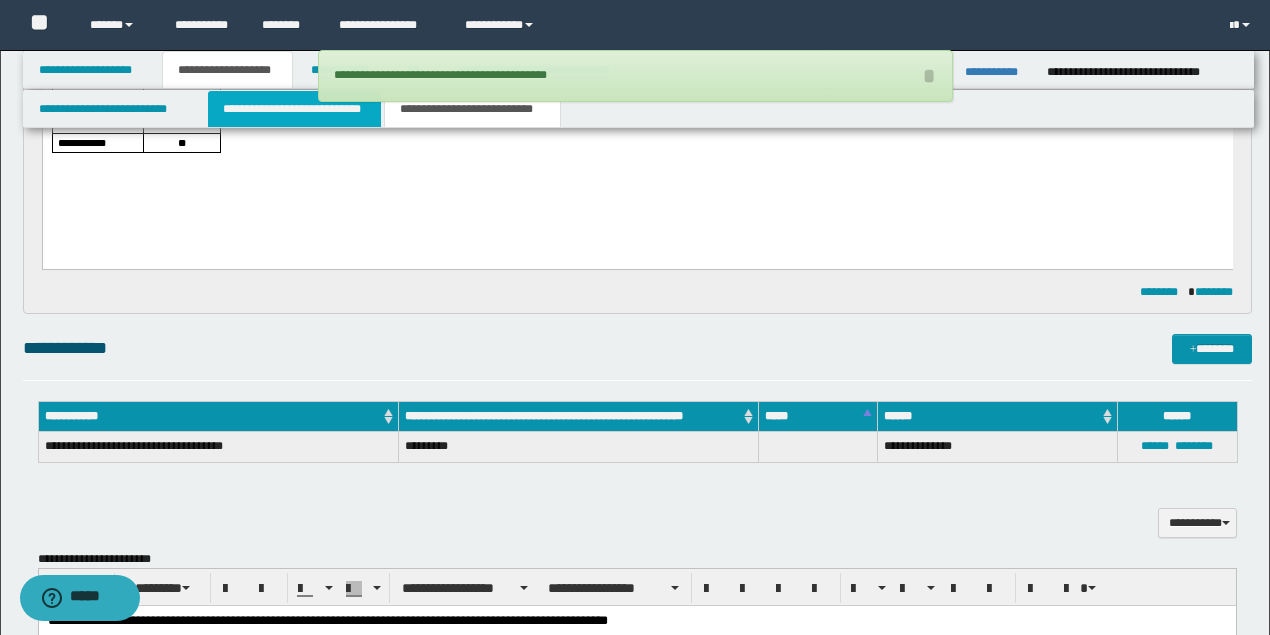 drag, startPoint x: 282, startPoint y: 108, endPoint x: 313, endPoint y: 160, distance: 60.53924 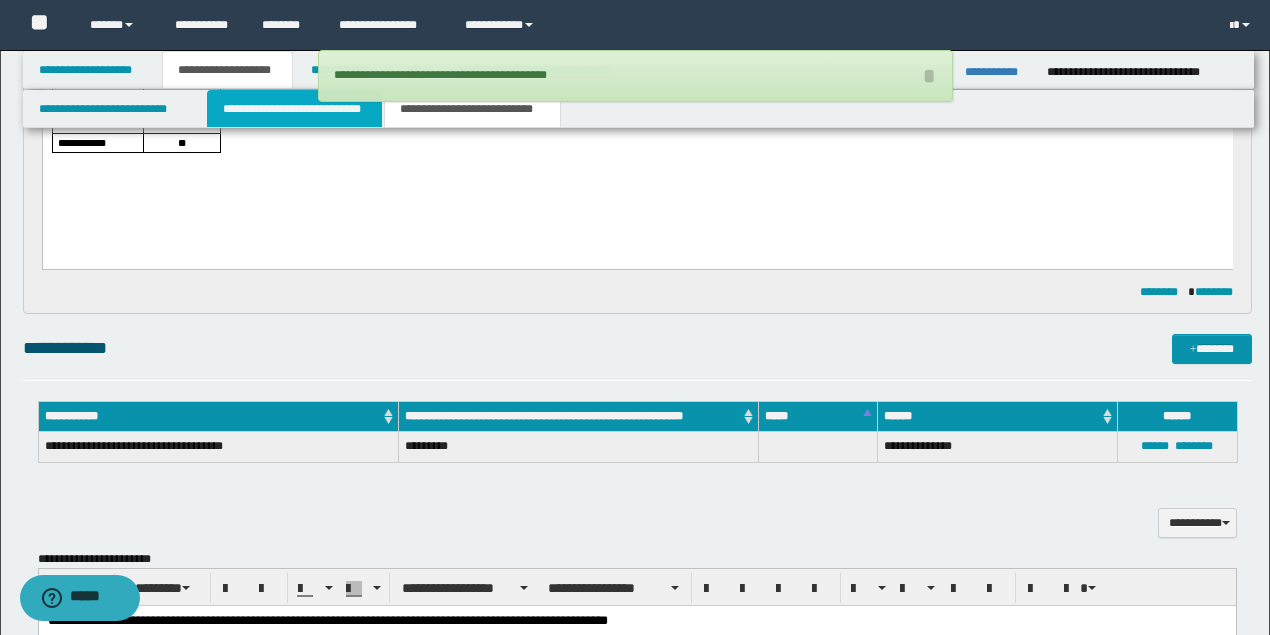 type 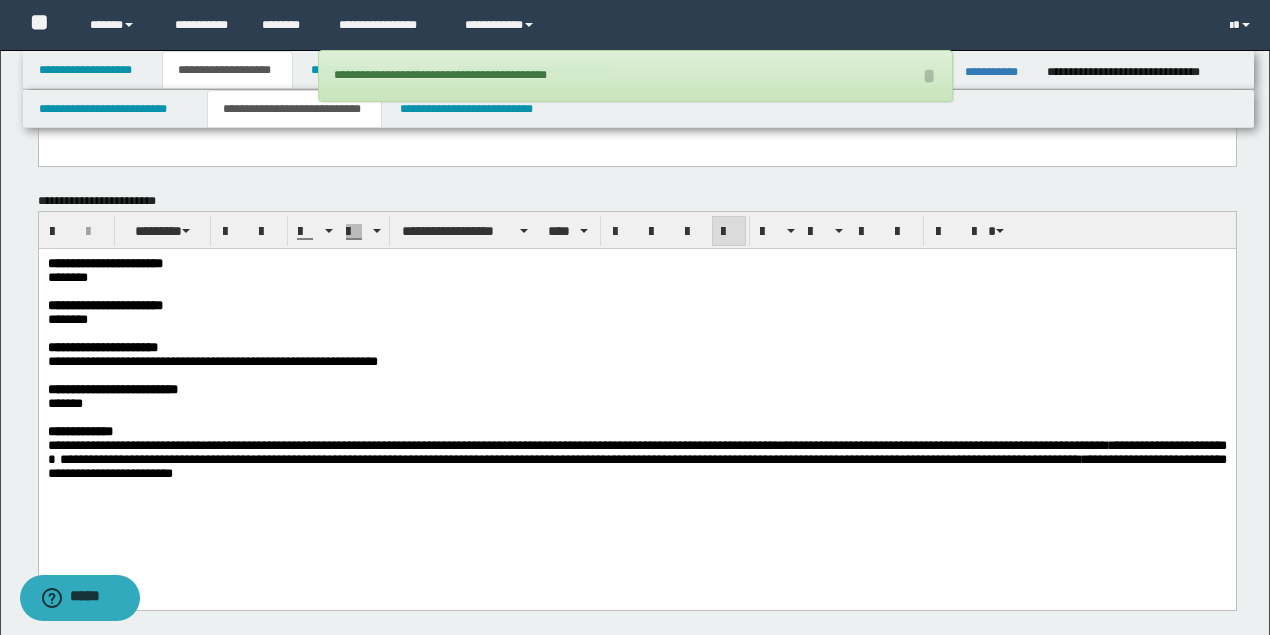 scroll, scrollTop: 0, scrollLeft: 0, axis: both 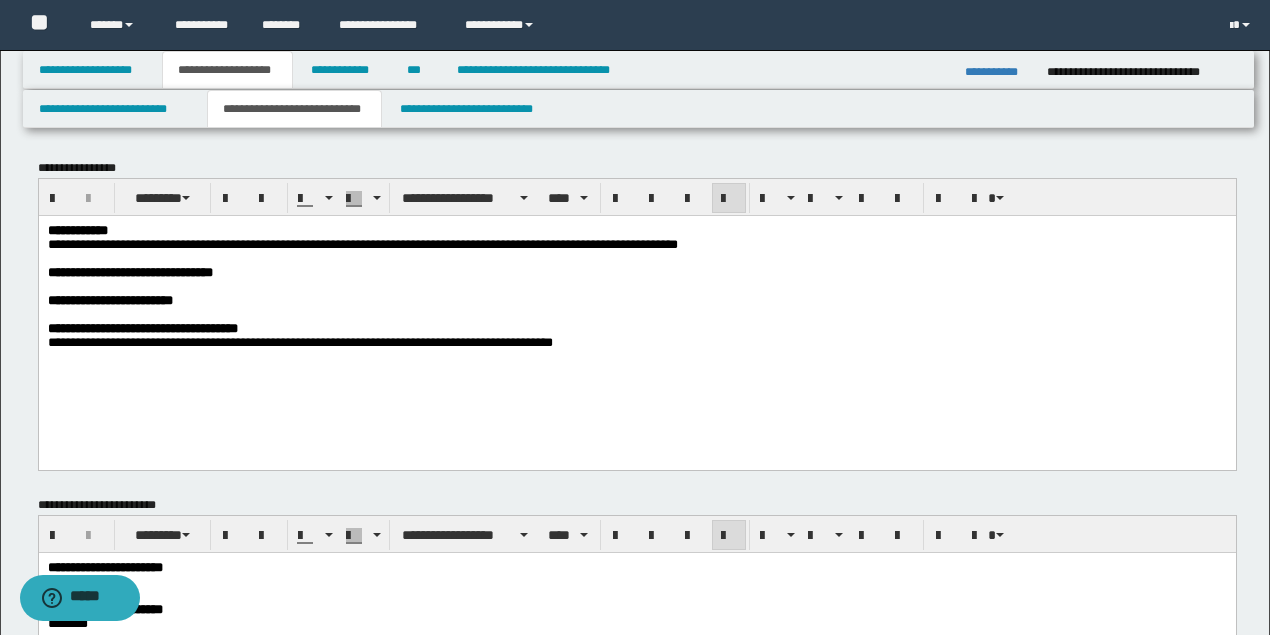 click at bounding box center (635, 258) 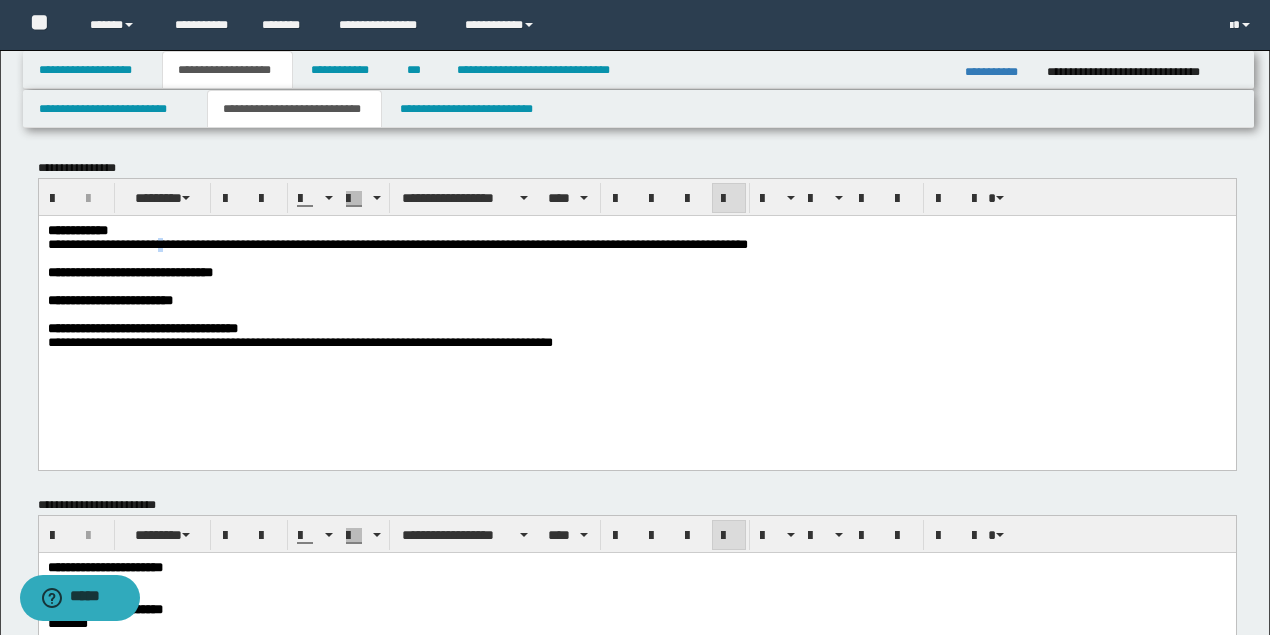 click on "**********" at bounding box center [397, 243] 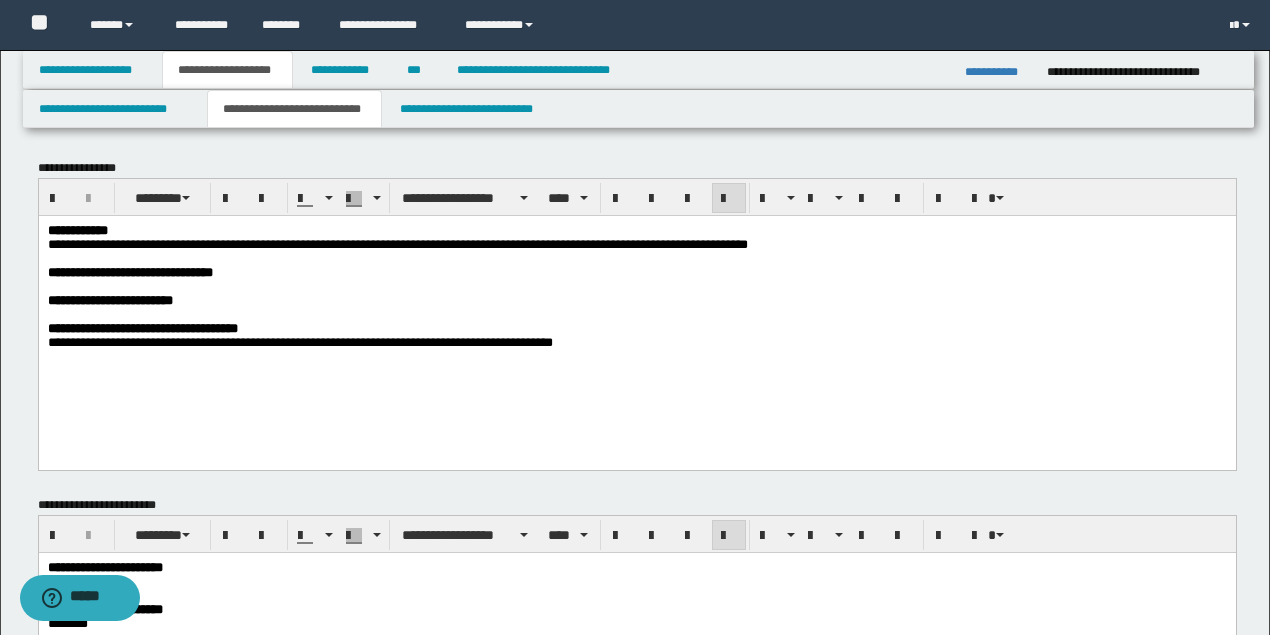 click on "**********" at bounding box center (397, 243) 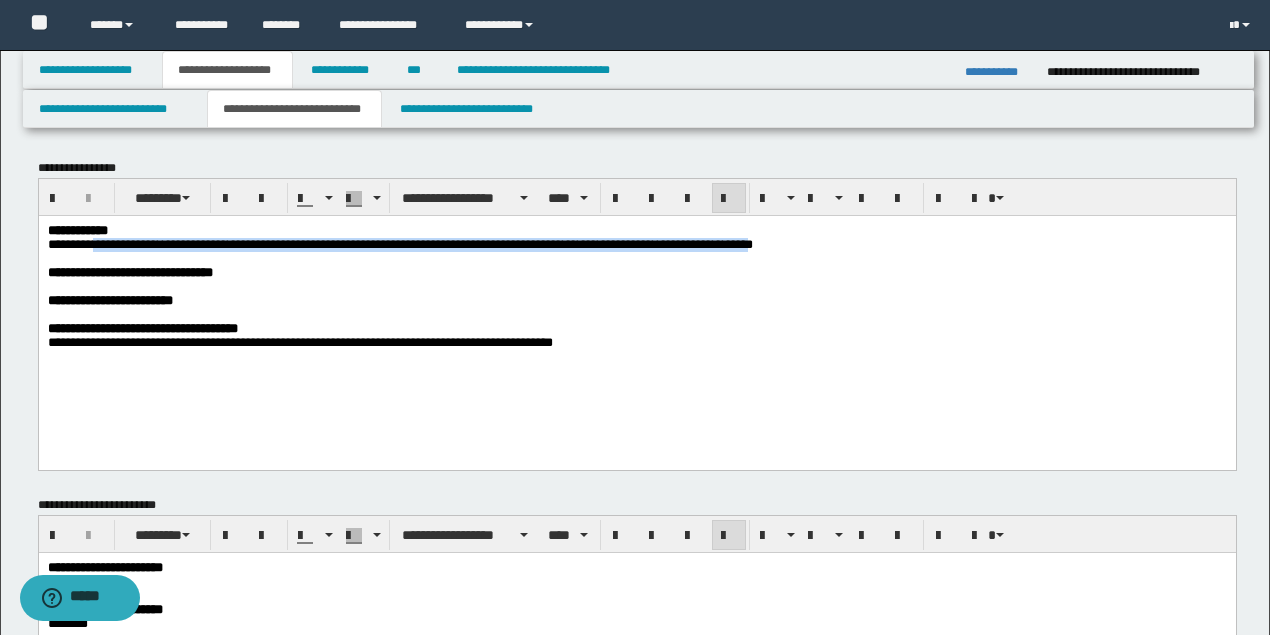drag, startPoint x: 98, startPoint y: 242, endPoint x: 850, endPoint y: 246, distance: 752.0106 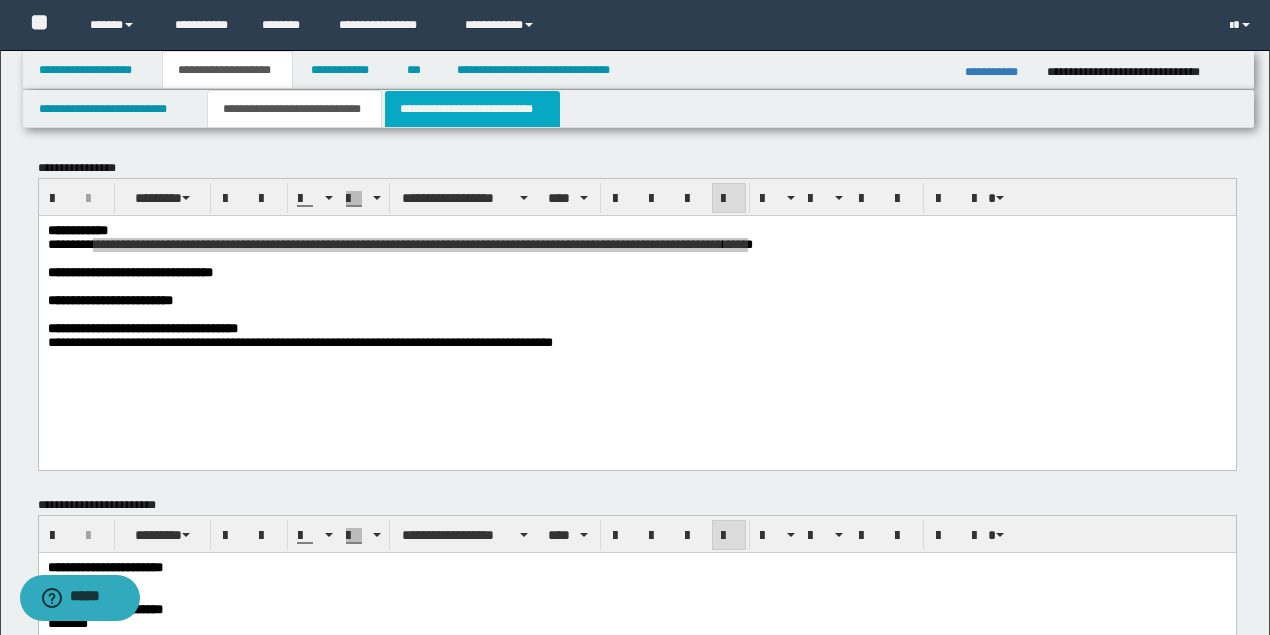 click on "**********" at bounding box center (472, 109) 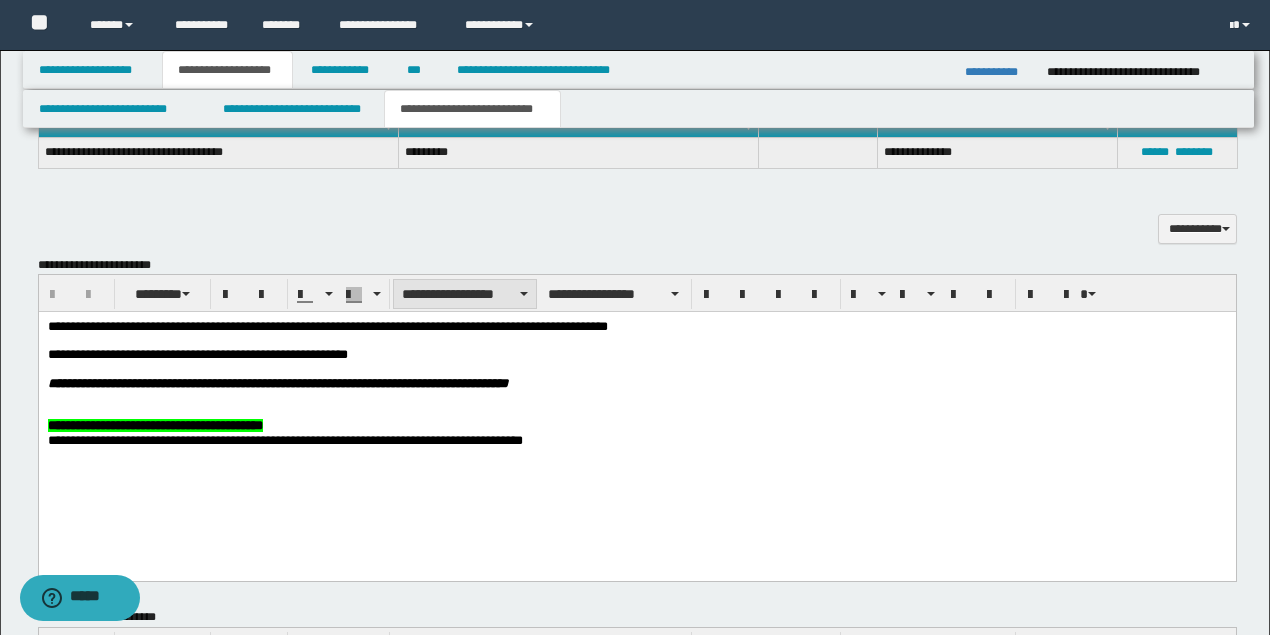 scroll, scrollTop: 733, scrollLeft: 0, axis: vertical 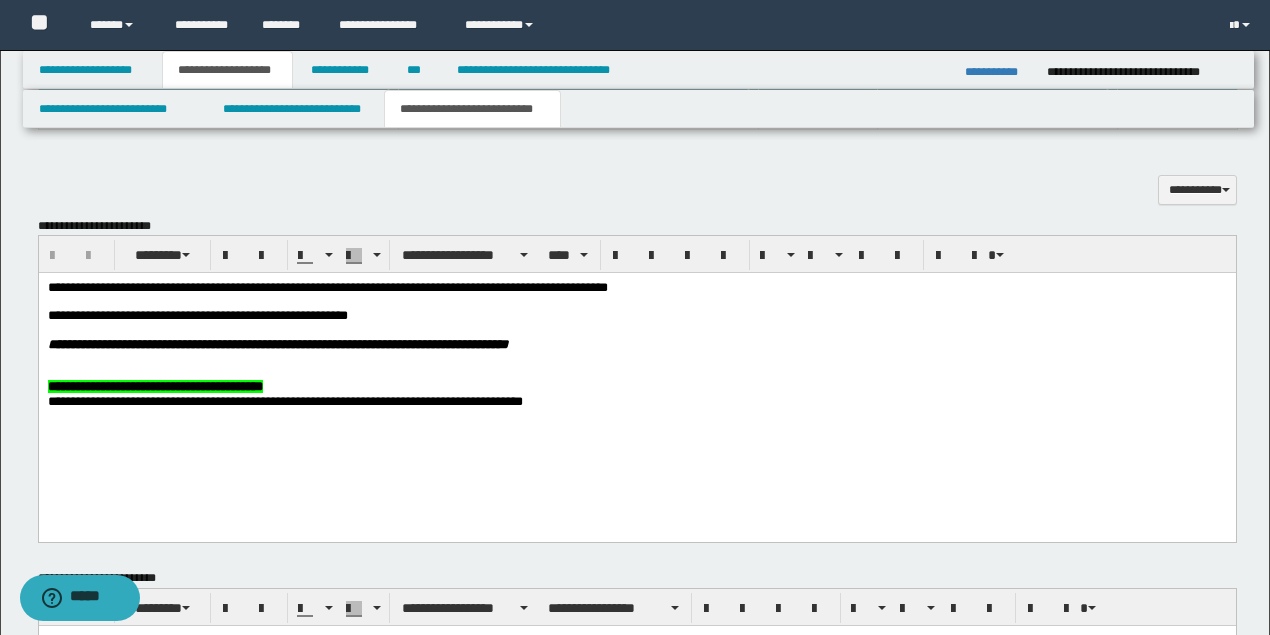 click at bounding box center [636, 302] 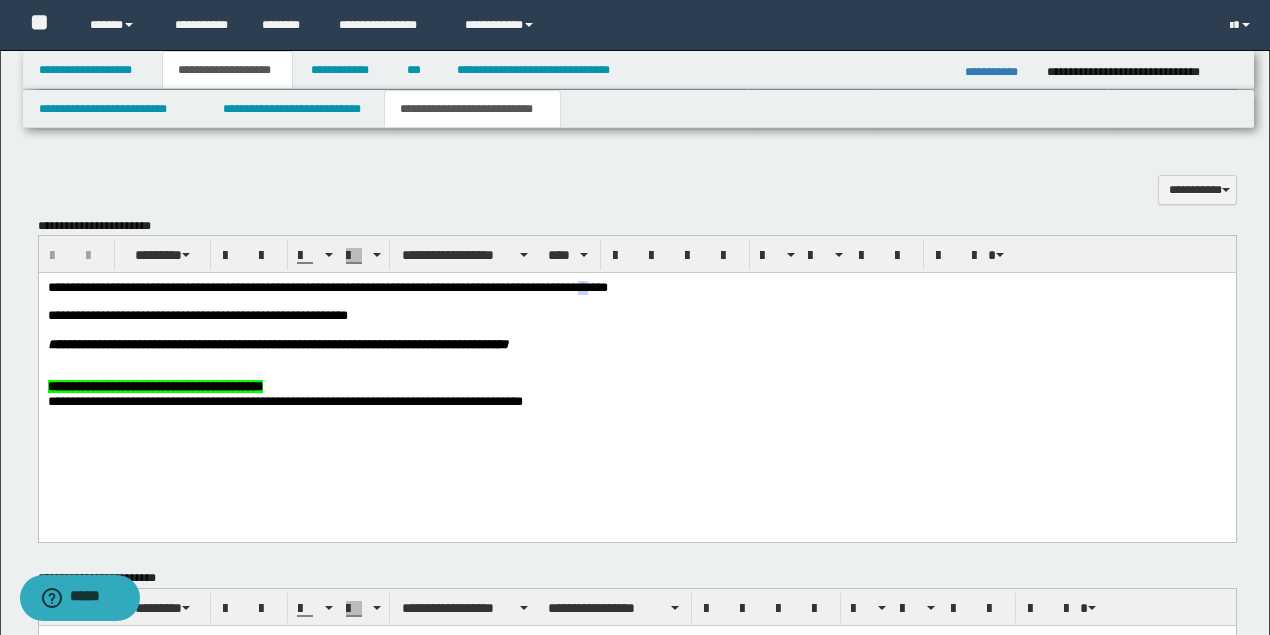 drag, startPoint x: 605, startPoint y: 289, endPoint x: 622, endPoint y: 286, distance: 17.262676 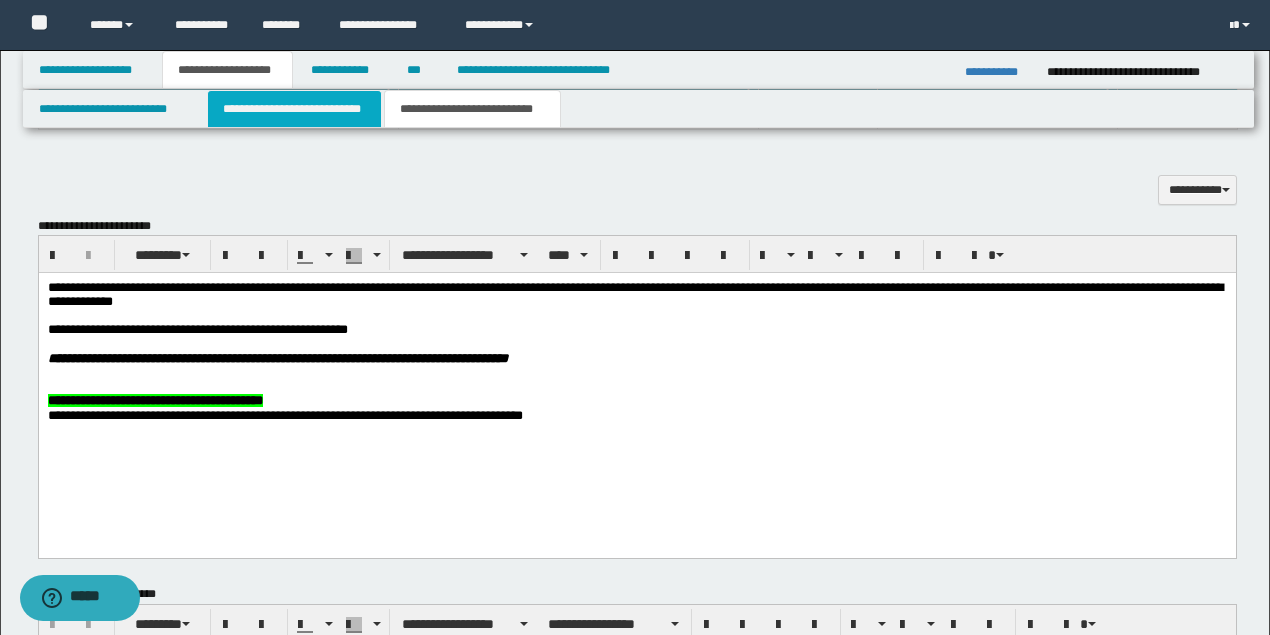 click on "**********" at bounding box center (294, 109) 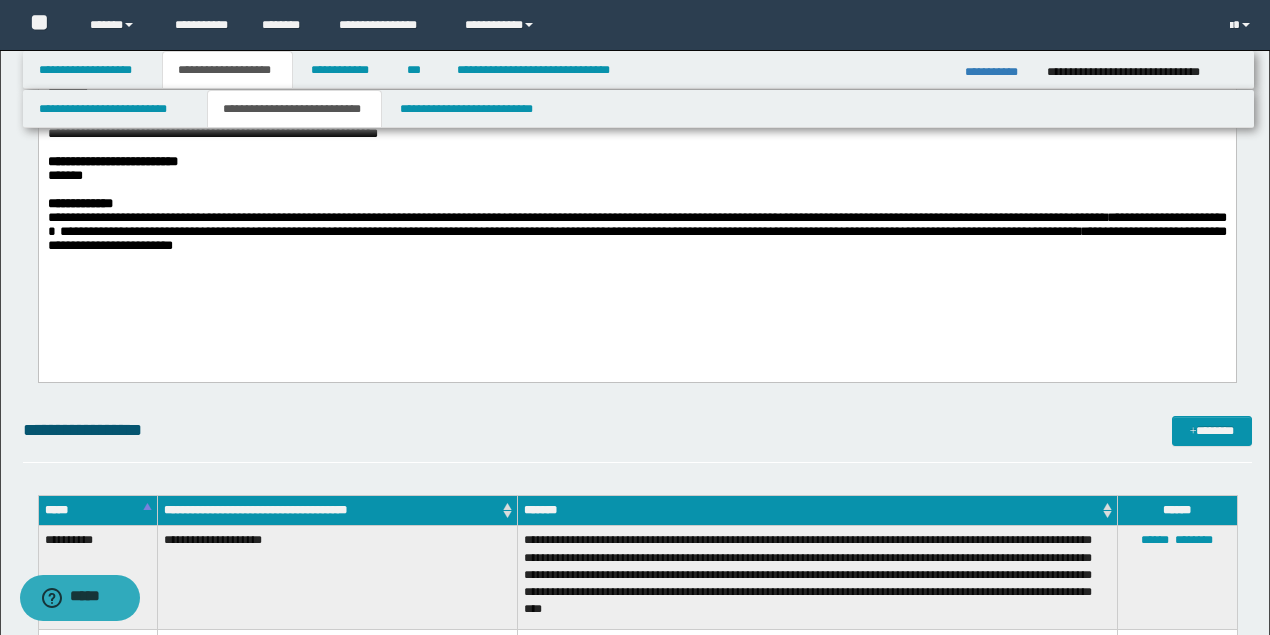 scroll, scrollTop: 400, scrollLeft: 0, axis: vertical 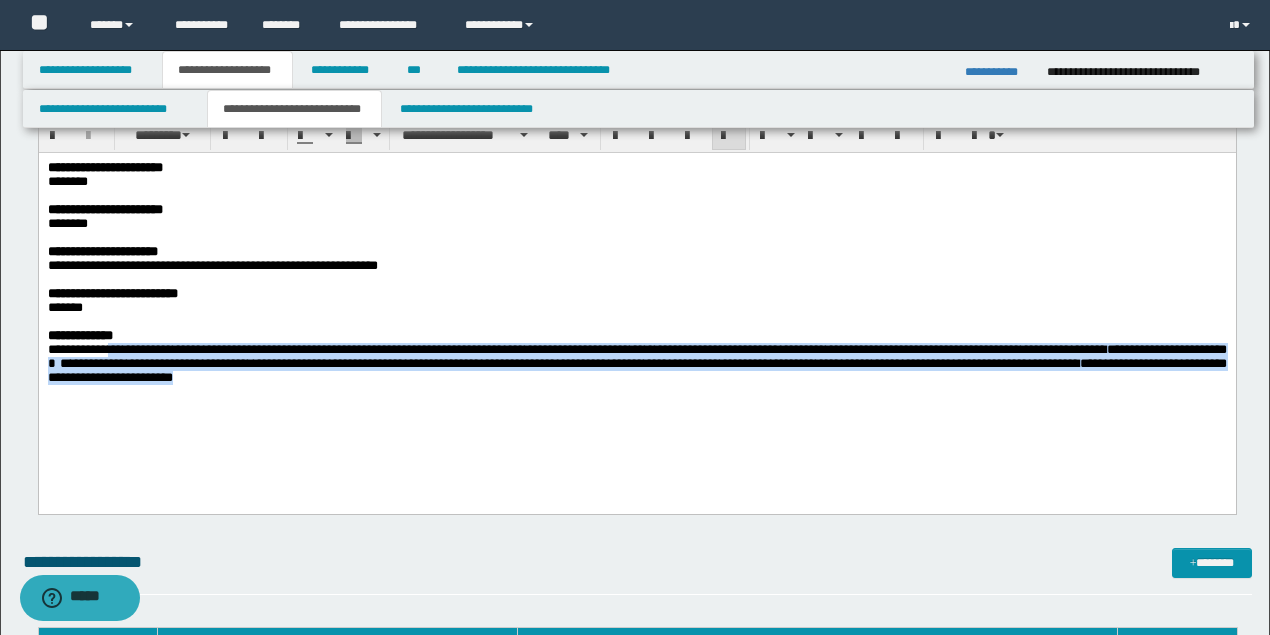 drag, startPoint x: 111, startPoint y: 369, endPoint x: 340, endPoint y: 400, distance: 231.08873 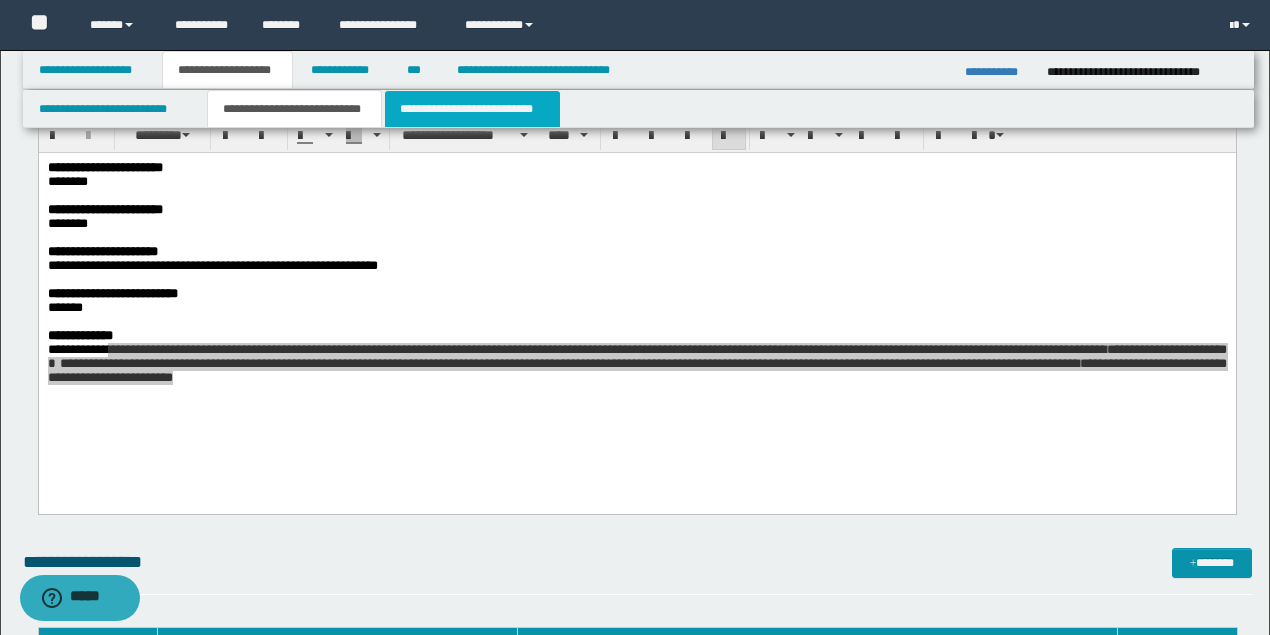 click on "**********" at bounding box center (472, 109) 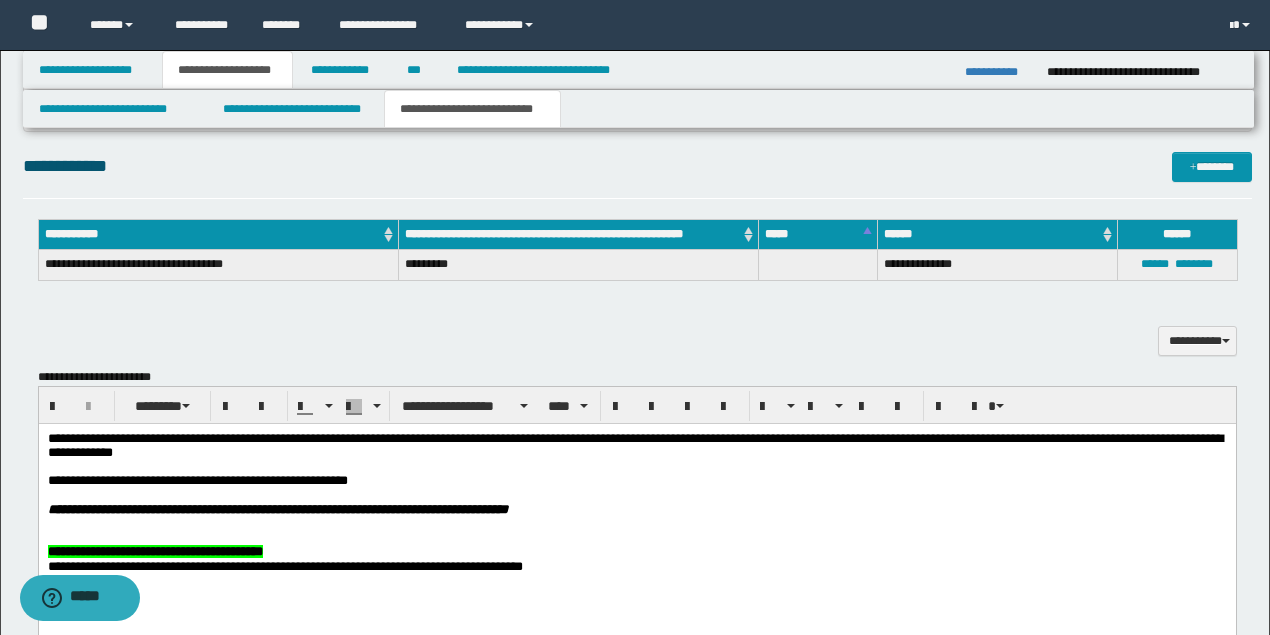 scroll, scrollTop: 800, scrollLeft: 0, axis: vertical 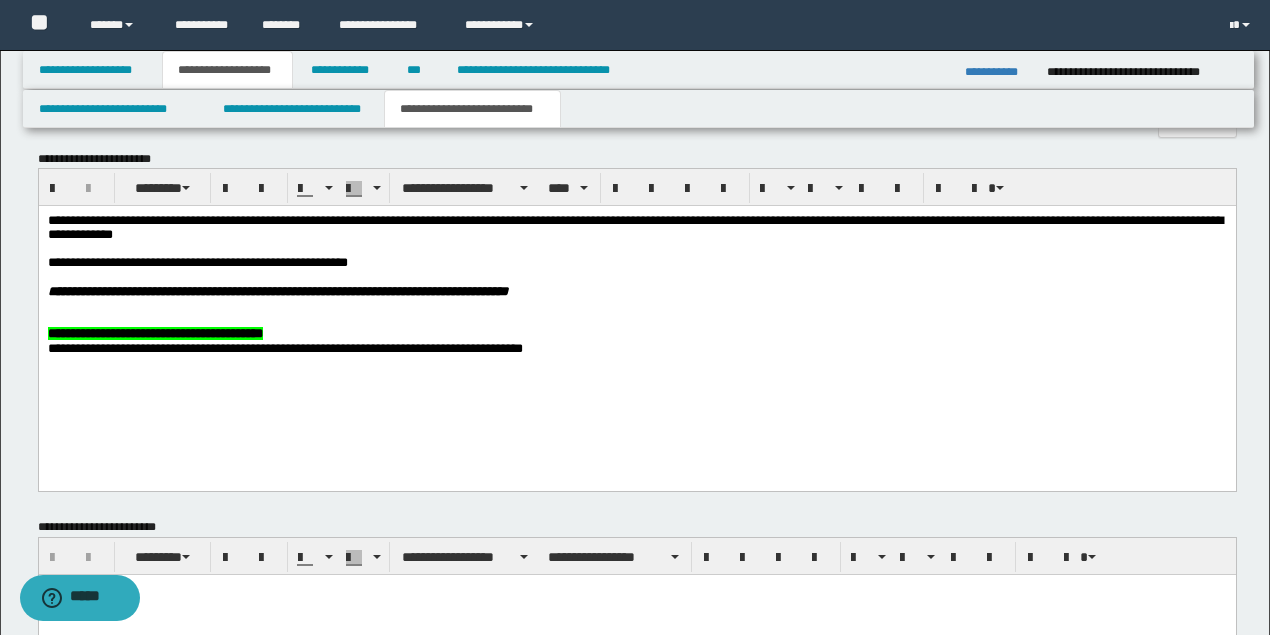 click on "**********" at bounding box center [634, 227] 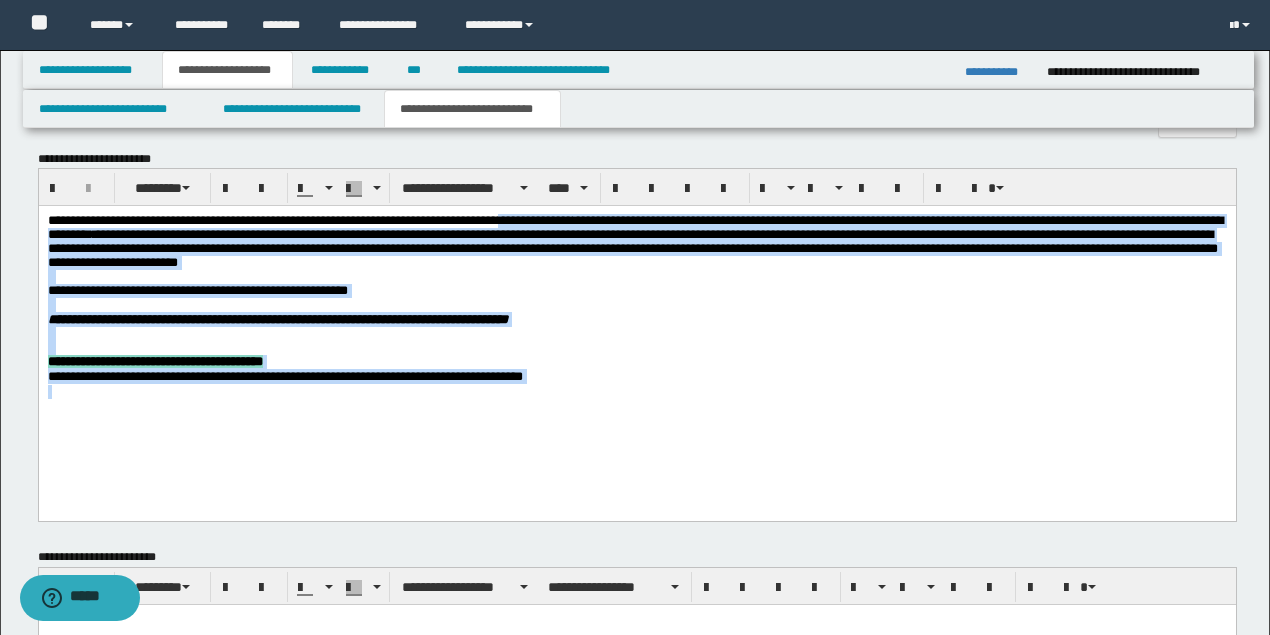 drag, startPoint x: 523, startPoint y: 224, endPoint x: 520, endPoint y: 410, distance: 186.02419 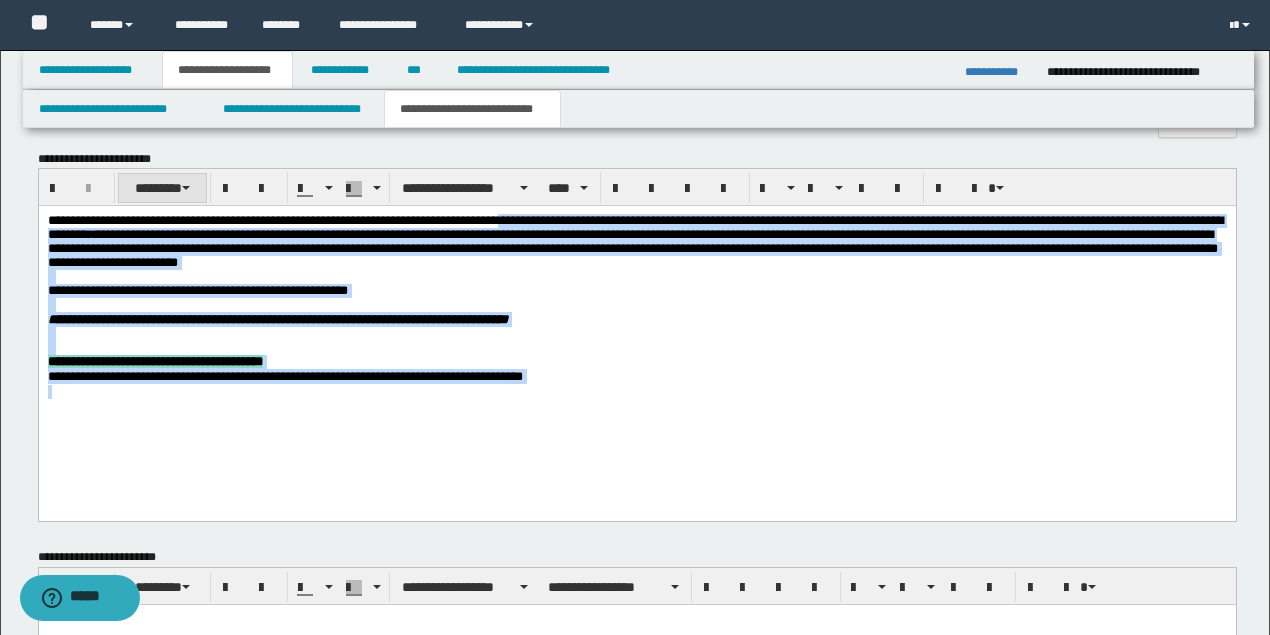 click on "********" at bounding box center (162, 188) 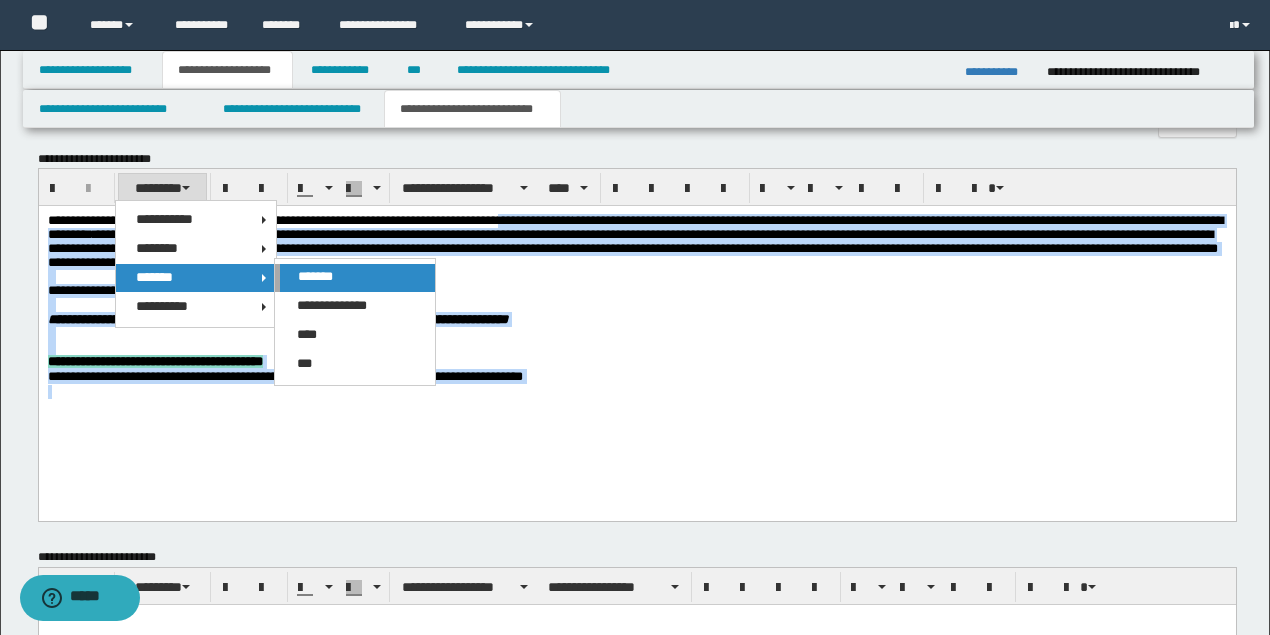 drag, startPoint x: 182, startPoint y: 278, endPoint x: 295, endPoint y: 282, distance: 113.07078 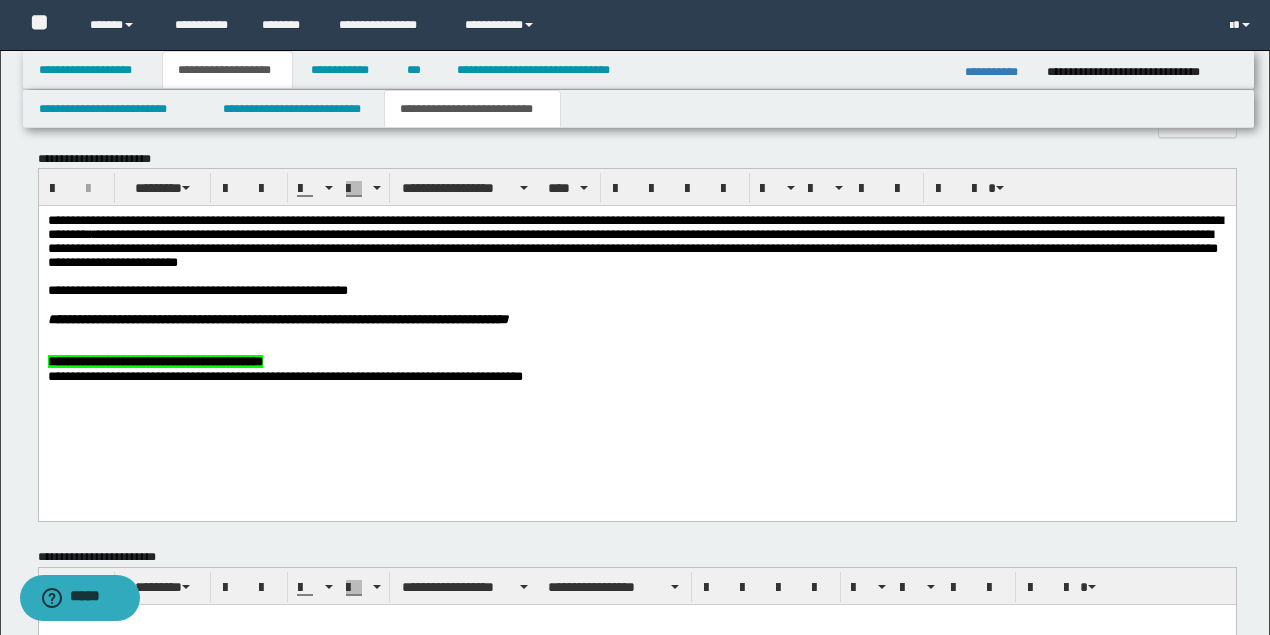 click on "**********" at bounding box center [636, 362] 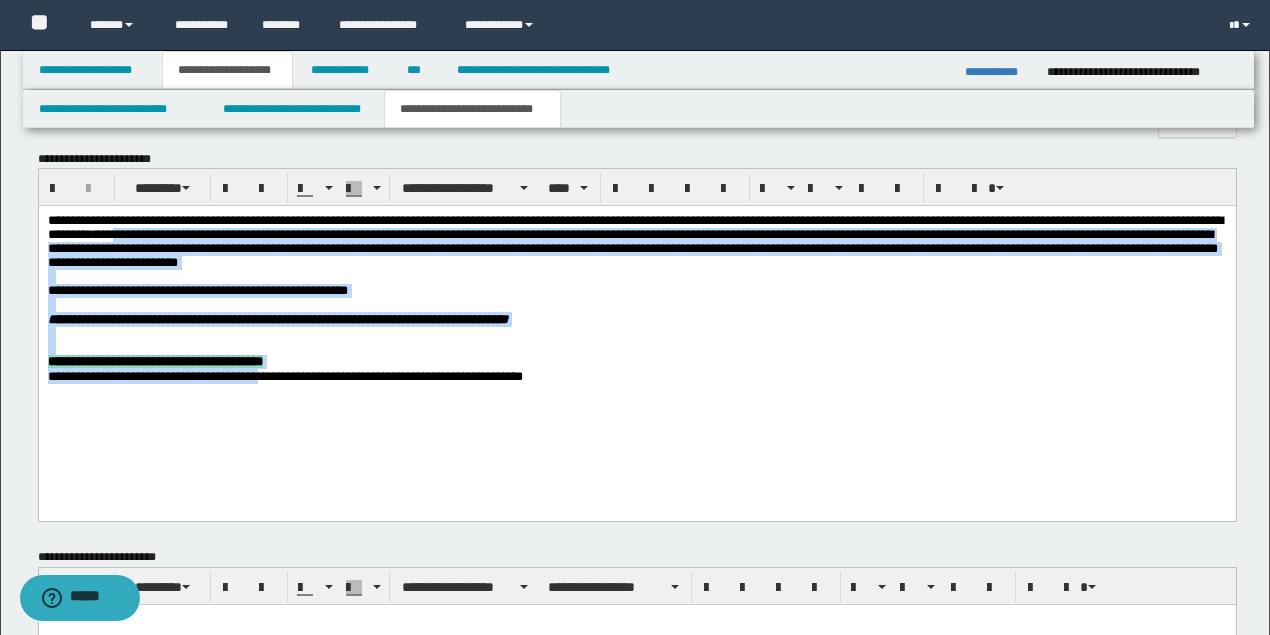 drag, startPoint x: 264, startPoint y: 230, endPoint x: 274, endPoint y: 395, distance: 165.30275 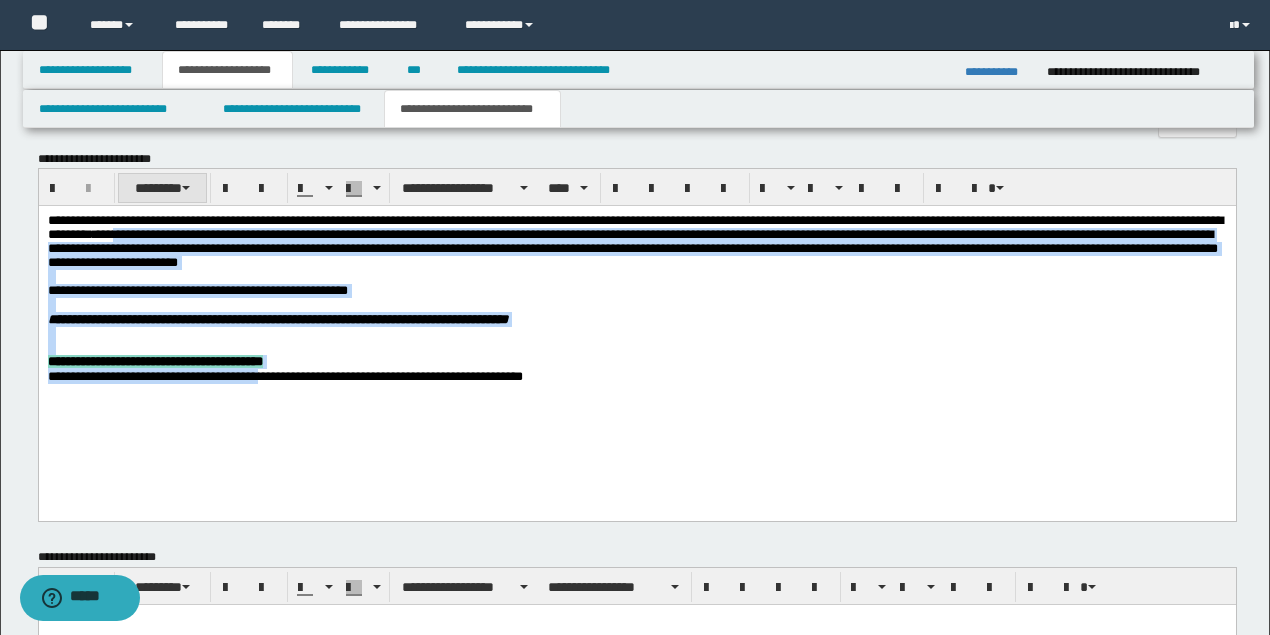 click on "********" at bounding box center [162, 188] 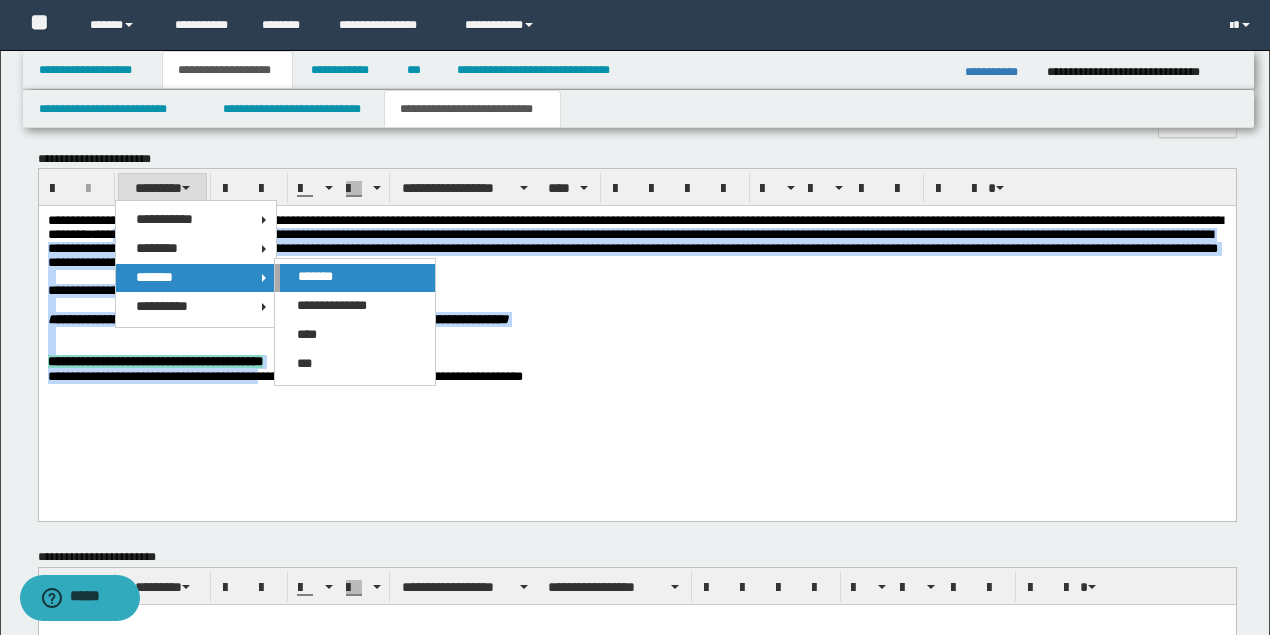 drag, startPoint x: 184, startPoint y: 271, endPoint x: 325, endPoint y: 282, distance: 141.42842 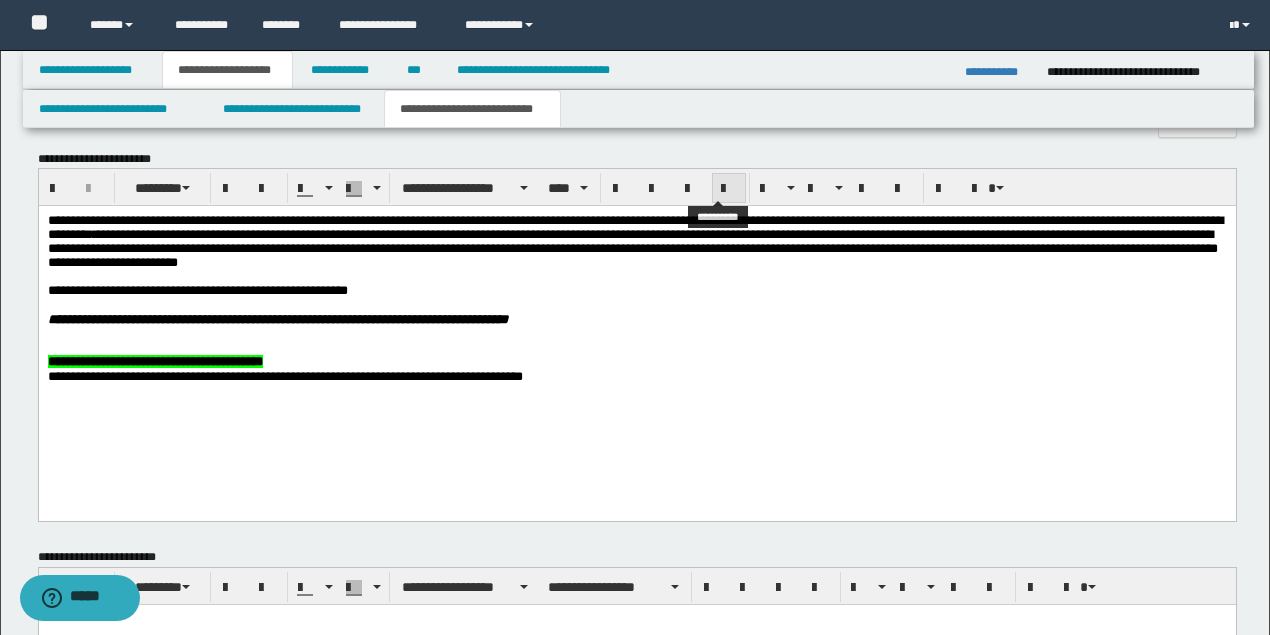 click at bounding box center [729, 189] 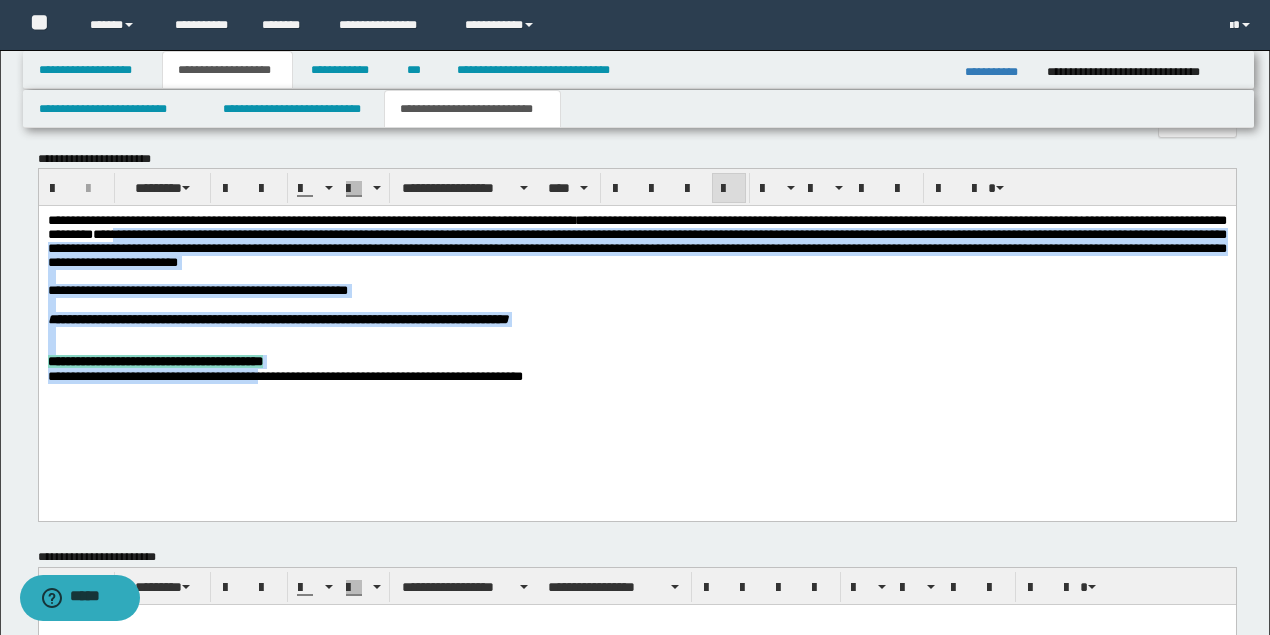 click at bounding box center [636, 348] 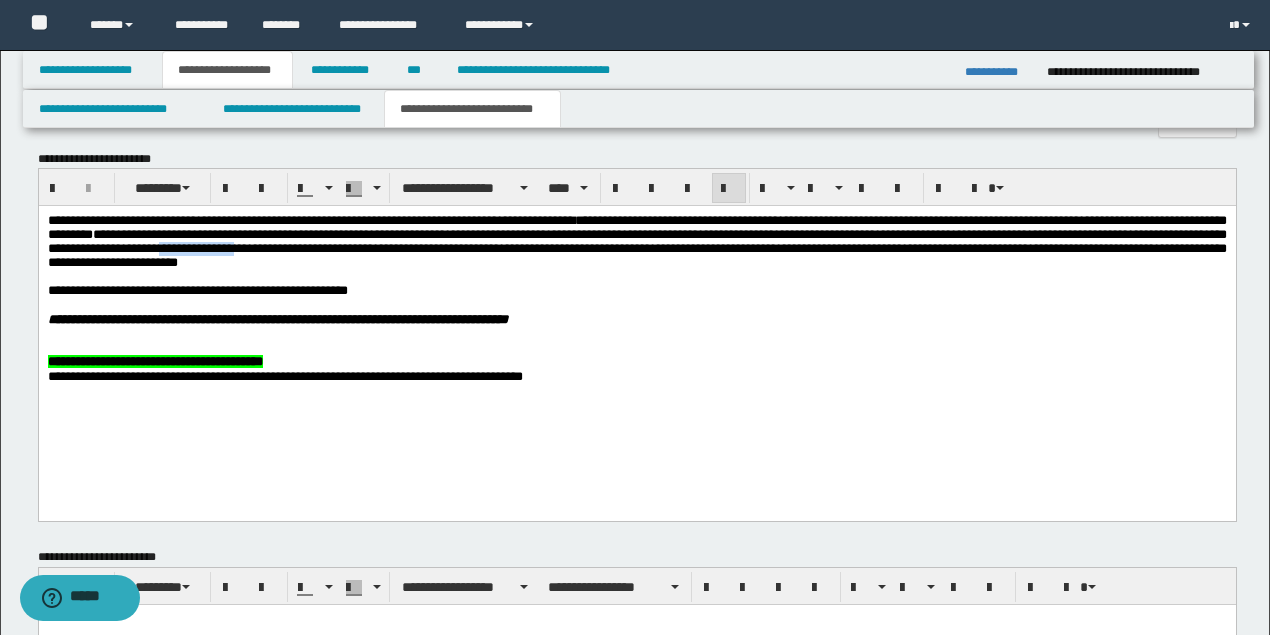drag, startPoint x: 386, startPoint y: 252, endPoint x: 475, endPoint y: 255, distance: 89.050545 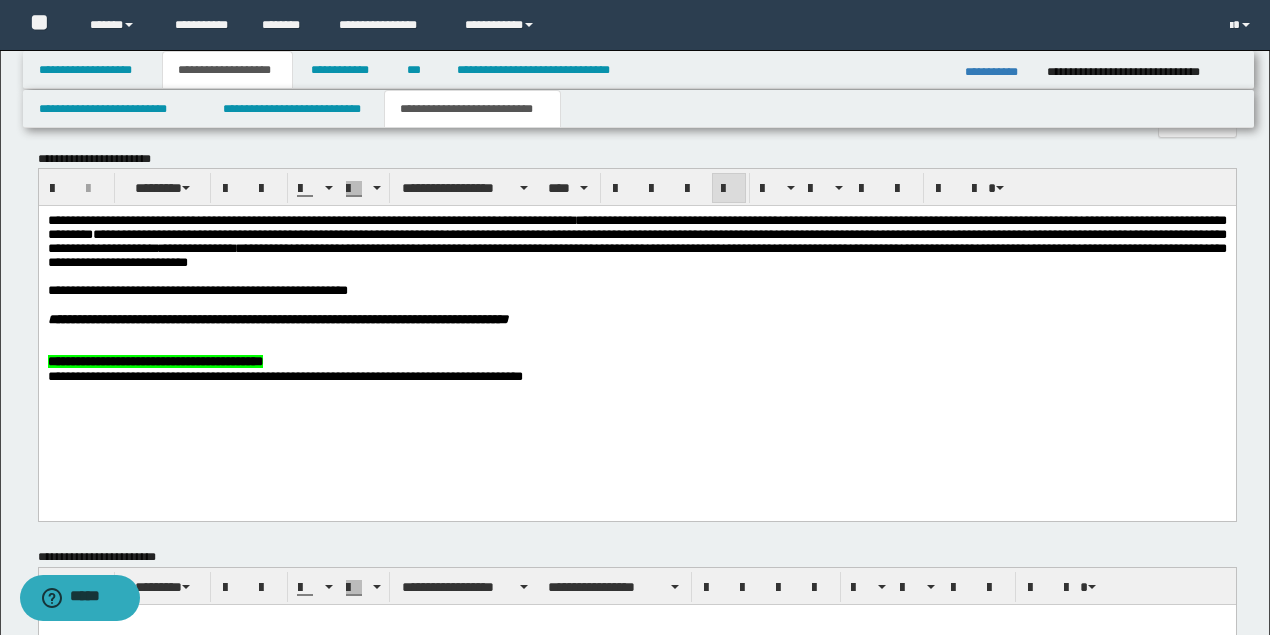 click at bounding box center [636, 277] 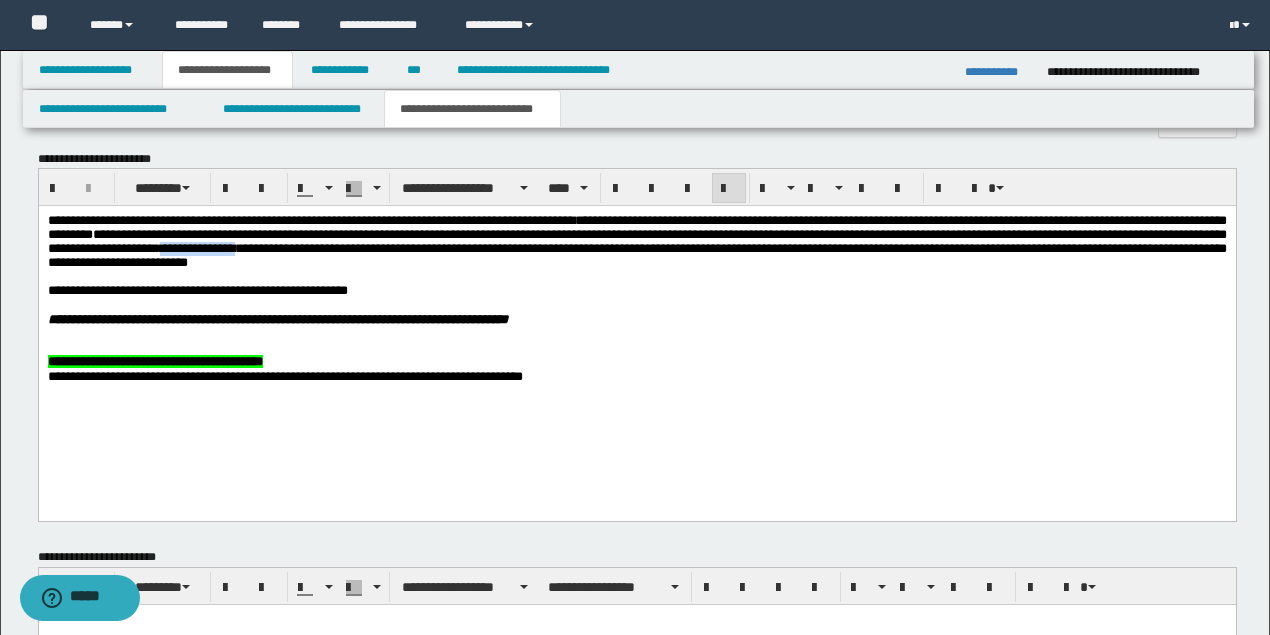drag, startPoint x: 390, startPoint y: 253, endPoint x: 472, endPoint y: 252, distance: 82.006096 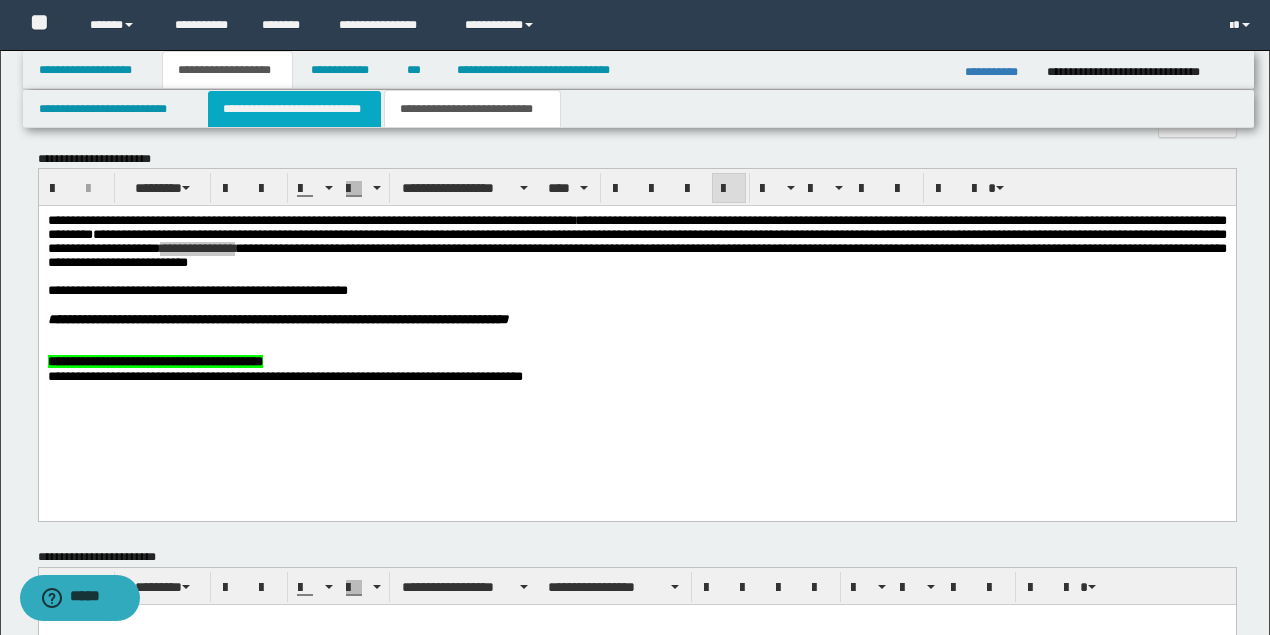 drag, startPoint x: 252, startPoint y: 105, endPoint x: 261, endPoint y: 114, distance: 12.727922 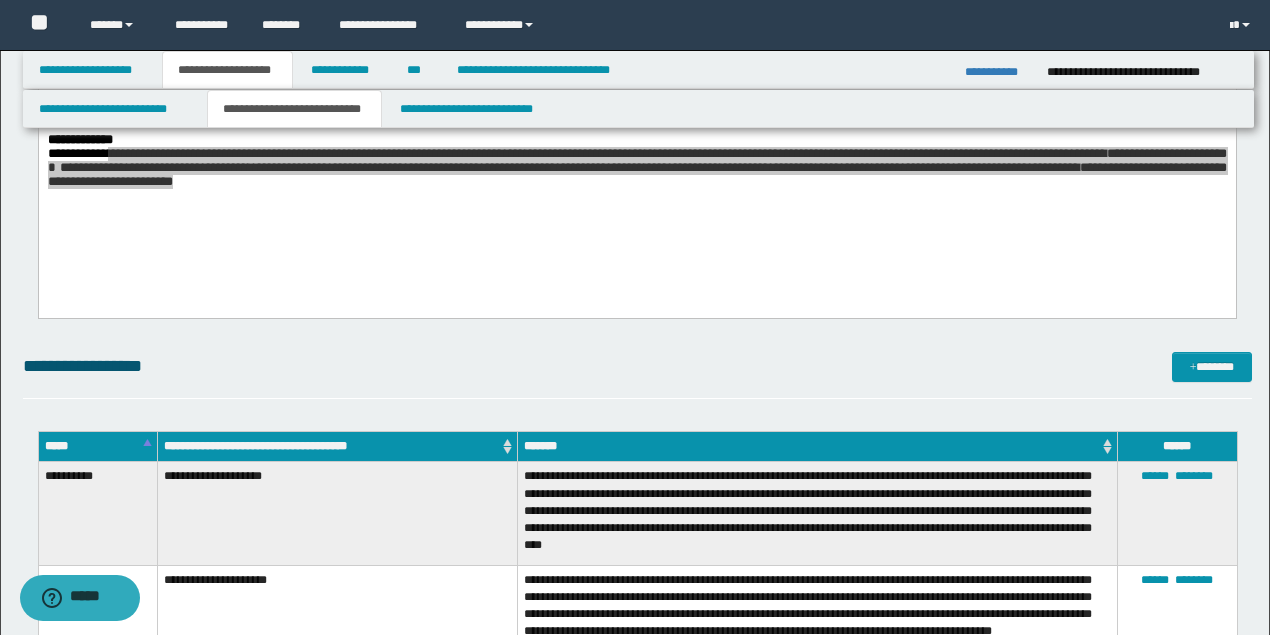 scroll, scrollTop: 400, scrollLeft: 0, axis: vertical 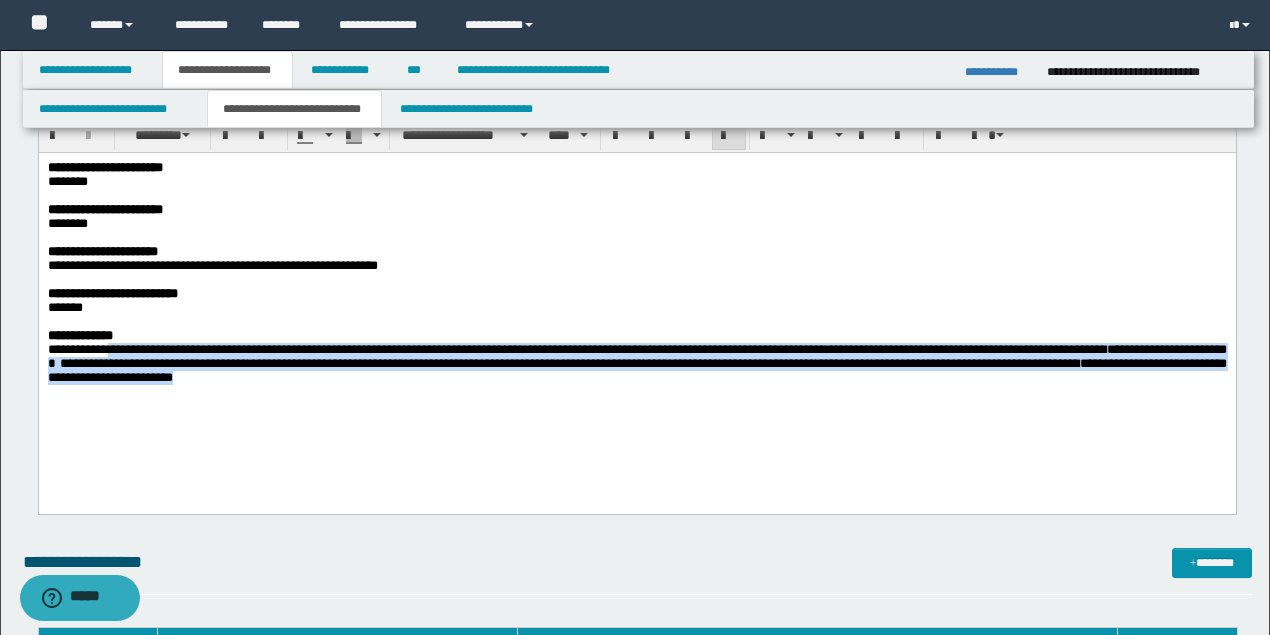 click on "**********" at bounding box center (636, 298) 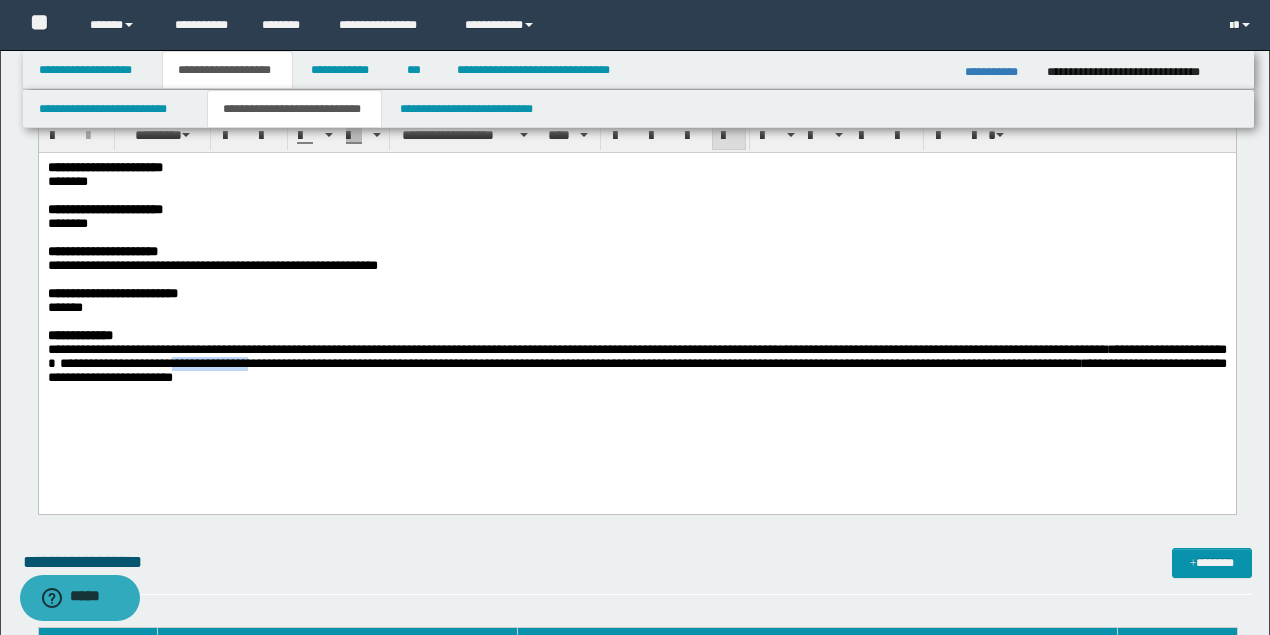 drag, startPoint x: 256, startPoint y: 386, endPoint x: 345, endPoint y: 382, distance: 89.08984 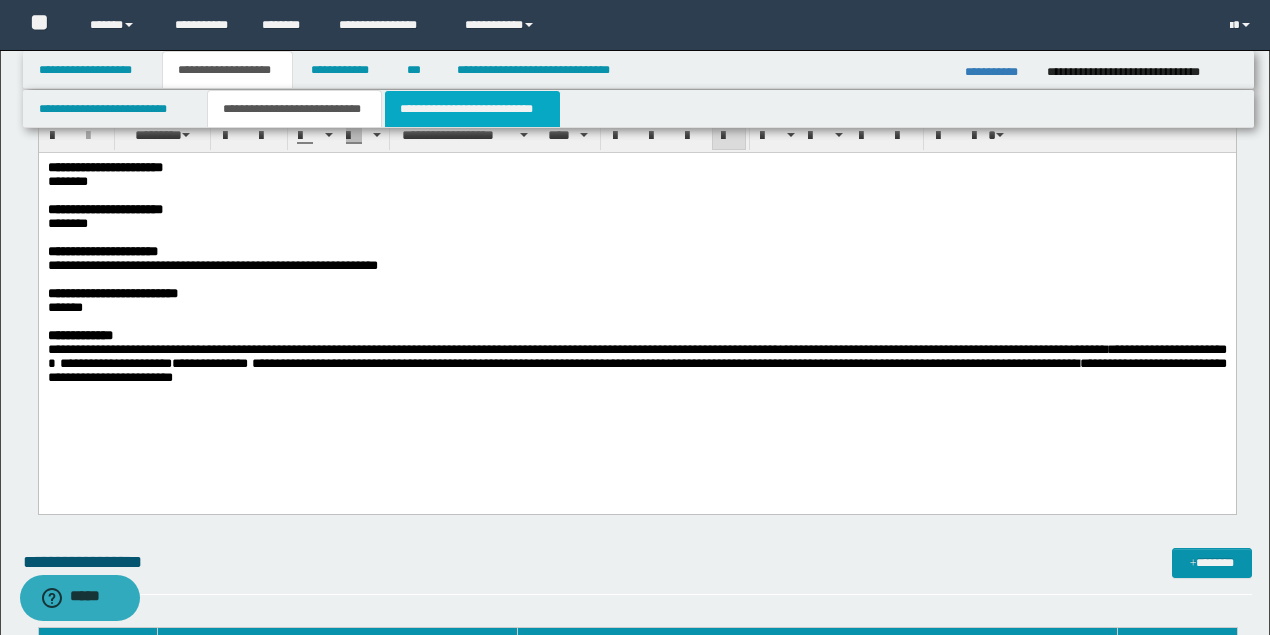 click on "**********" at bounding box center (472, 109) 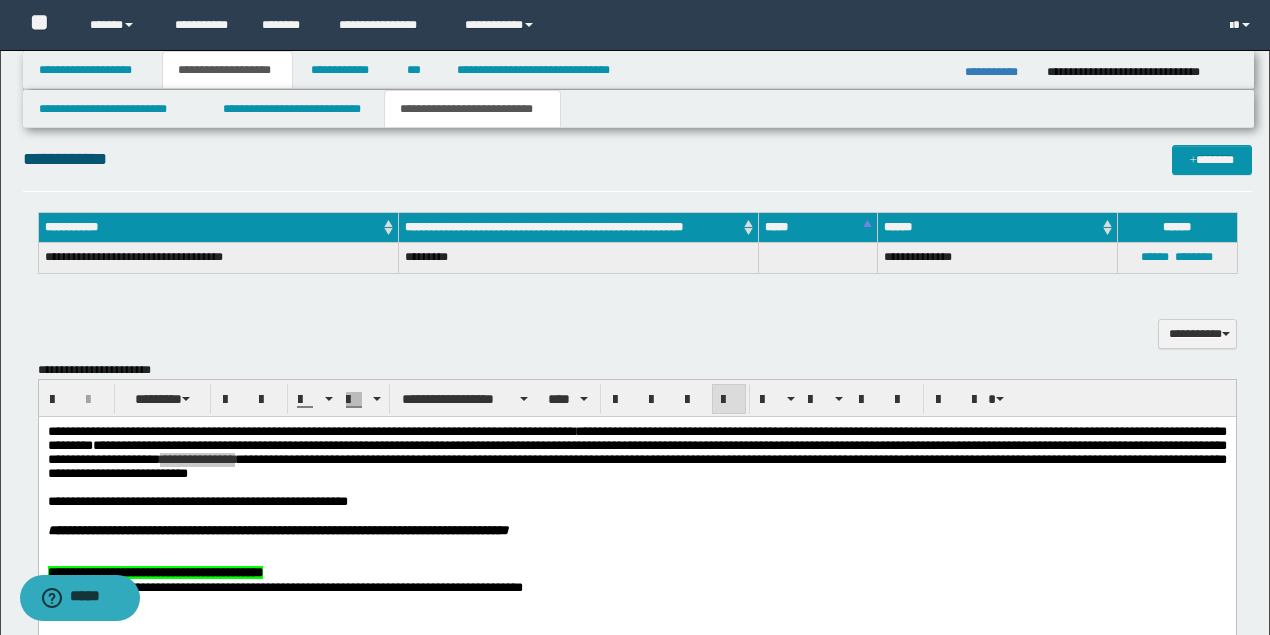 scroll, scrollTop: 733, scrollLeft: 0, axis: vertical 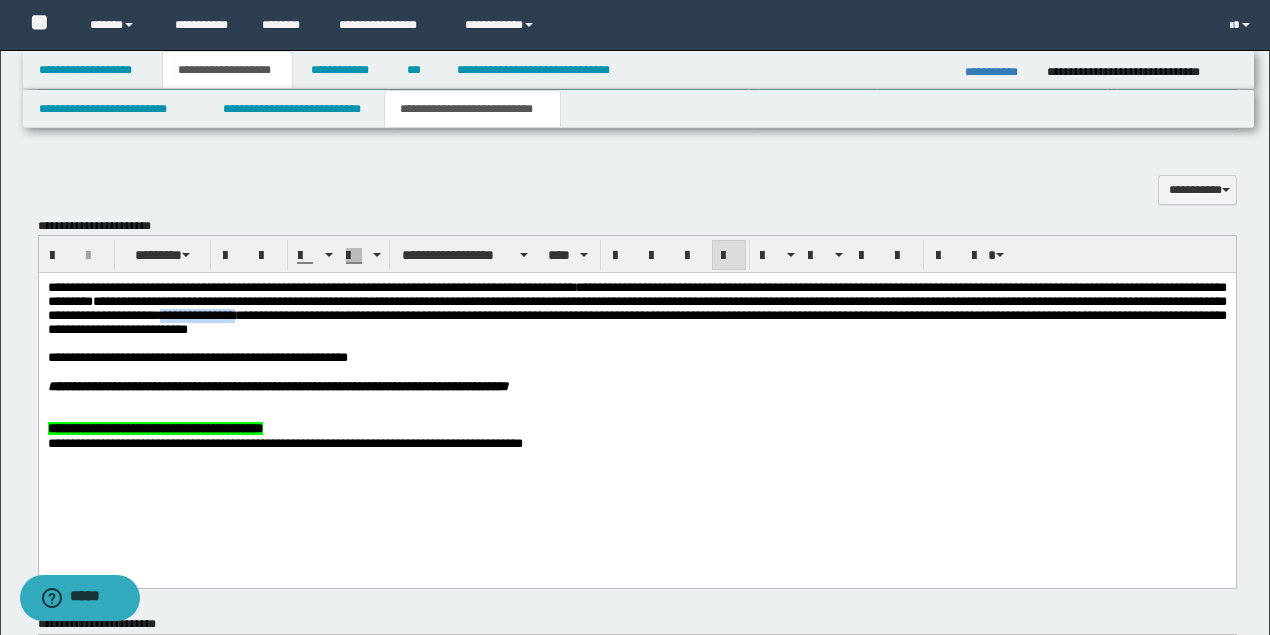 click at bounding box center [636, 372] 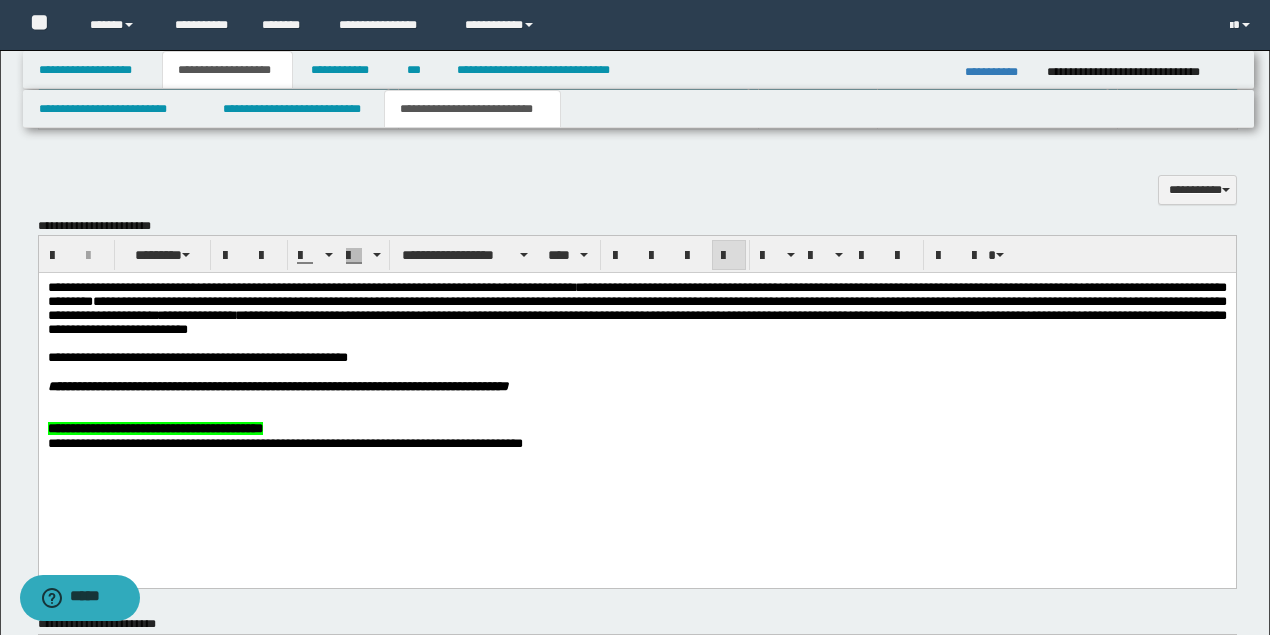 click on "**********" at bounding box center [636, 308] 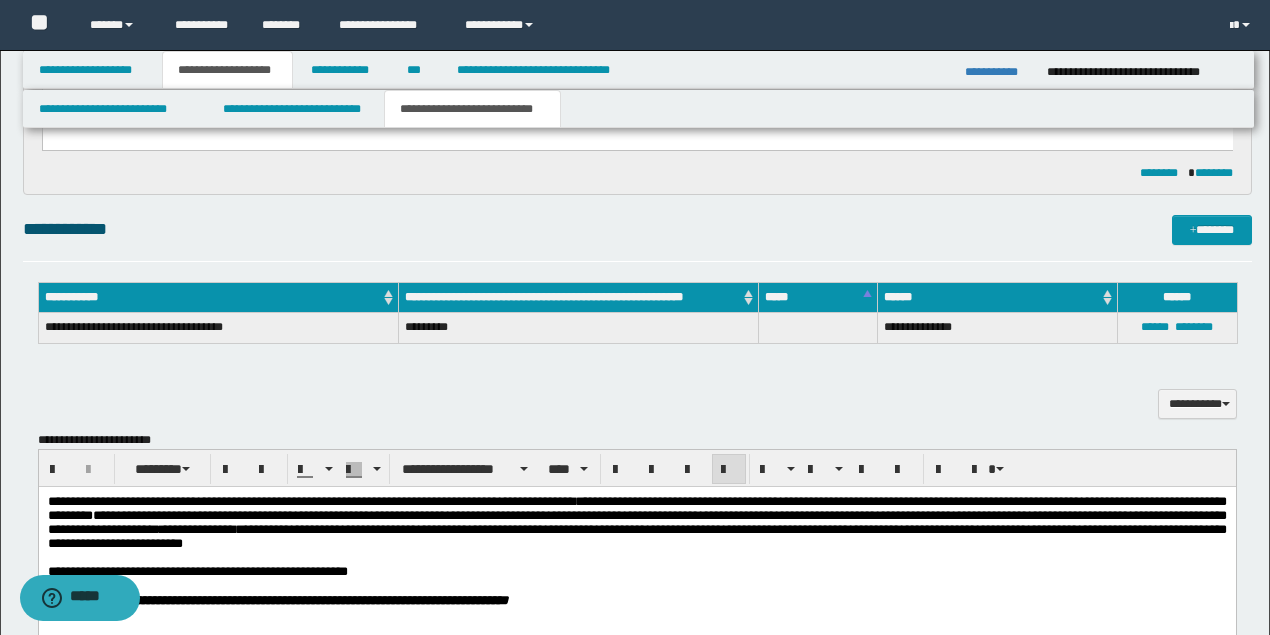 scroll, scrollTop: 466, scrollLeft: 0, axis: vertical 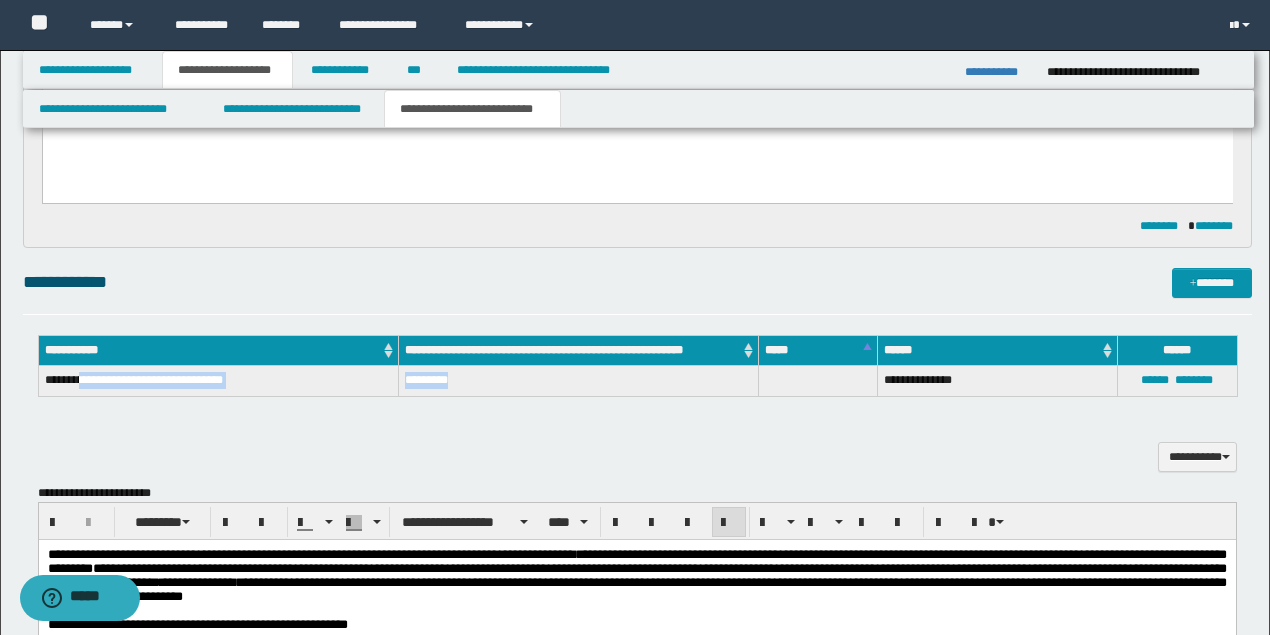 drag, startPoint x: 82, startPoint y: 376, endPoint x: 501, endPoint y: 384, distance: 419.07635 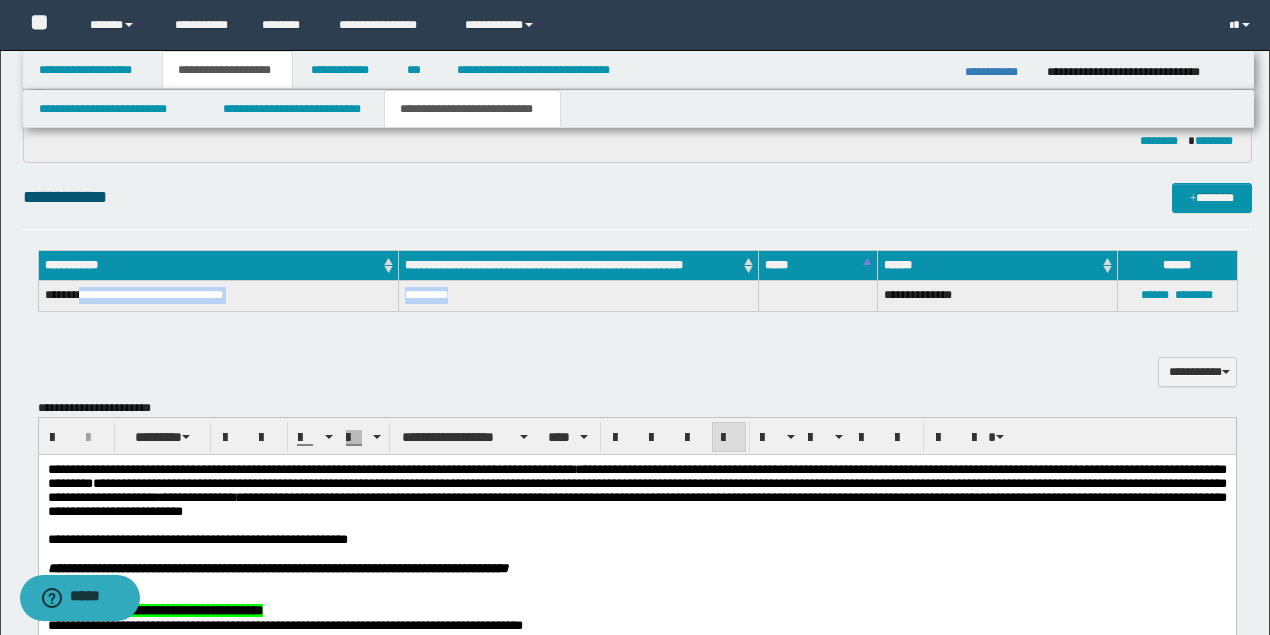 scroll, scrollTop: 733, scrollLeft: 0, axis: vertical 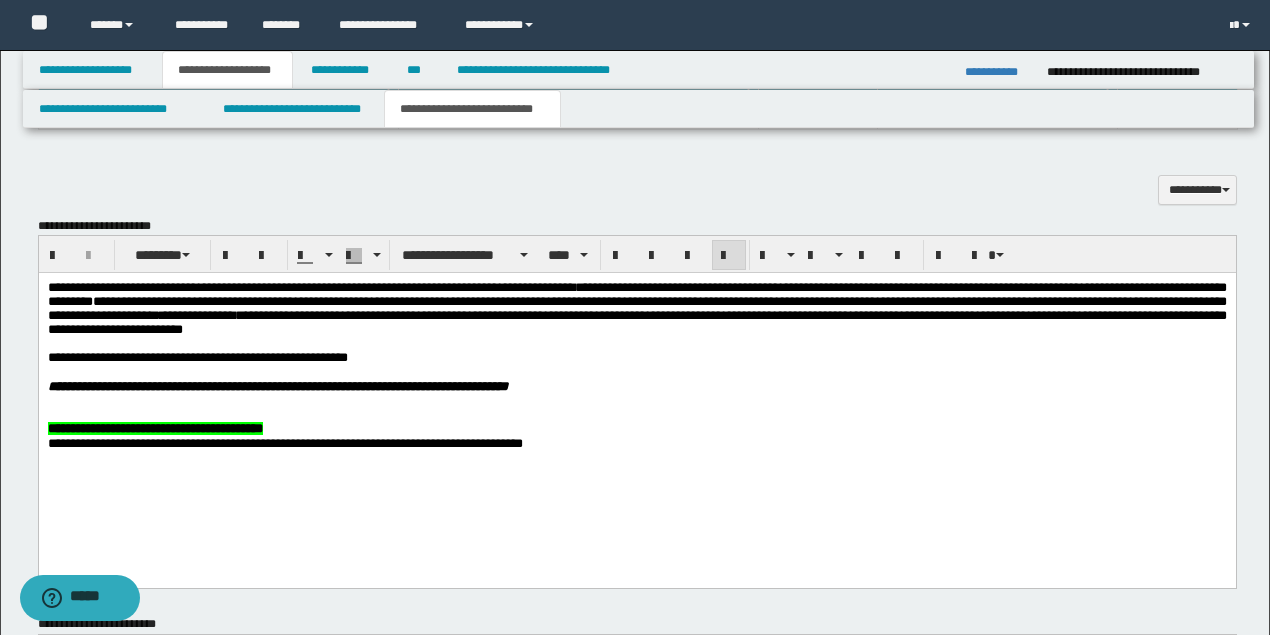click on "**********" at bounding box center [636, 309] 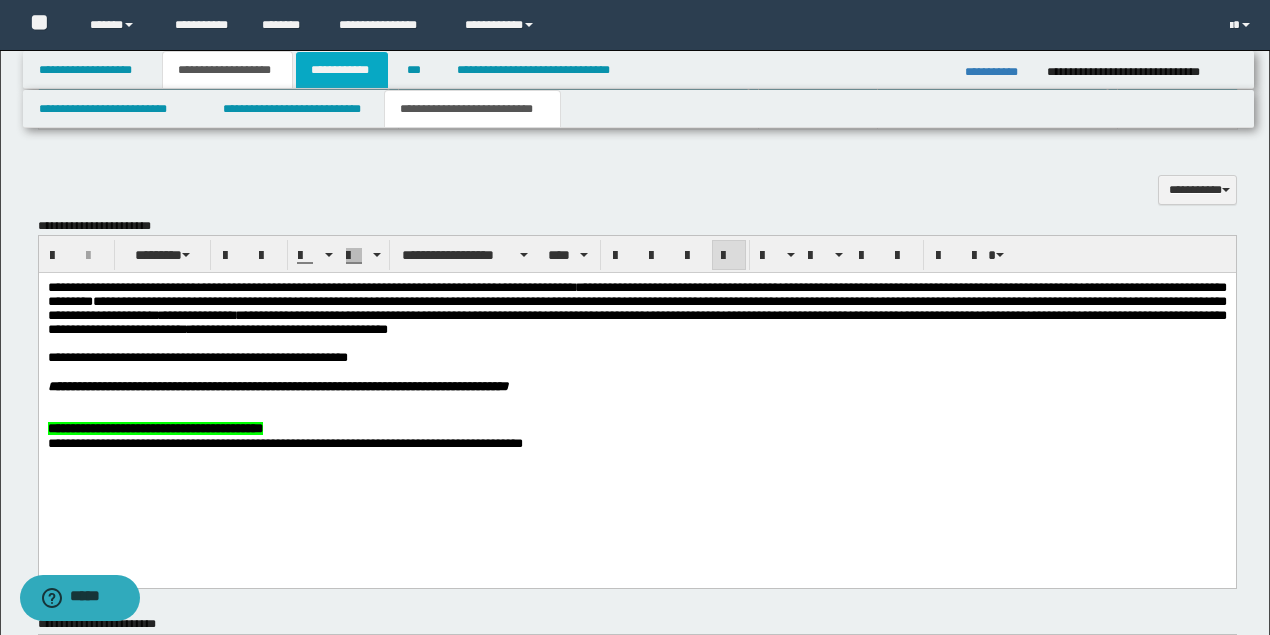 click on "**********" at bounding box center (342, 70) 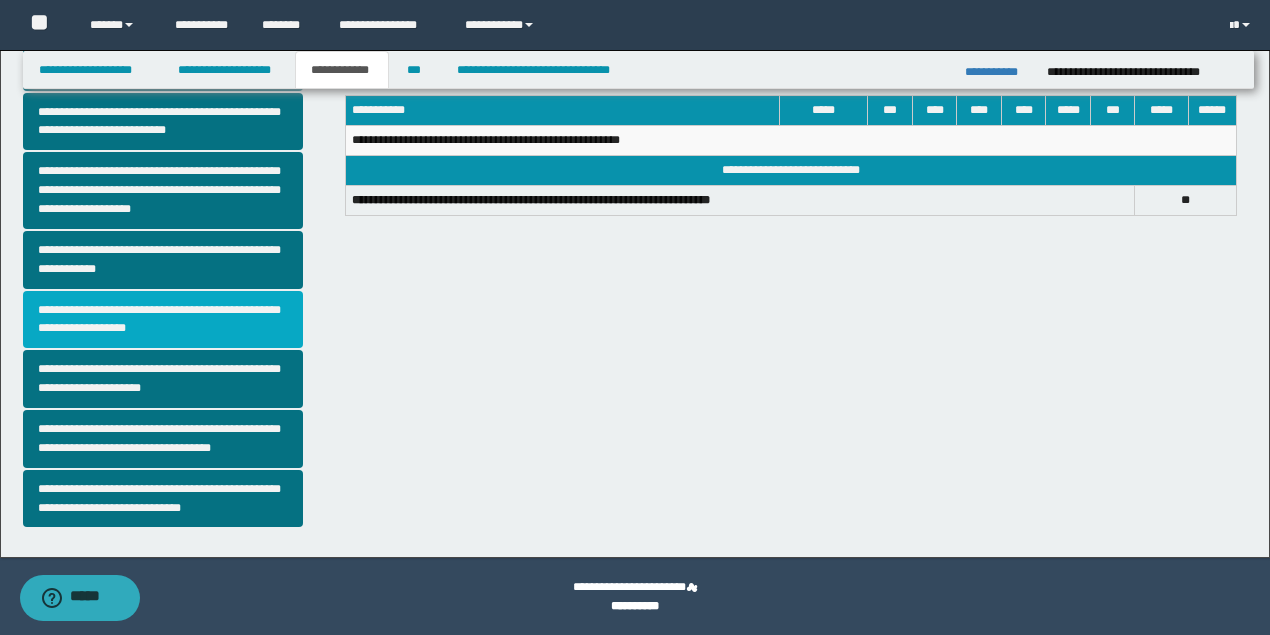click on "**********" at bounding box center [163, 320] 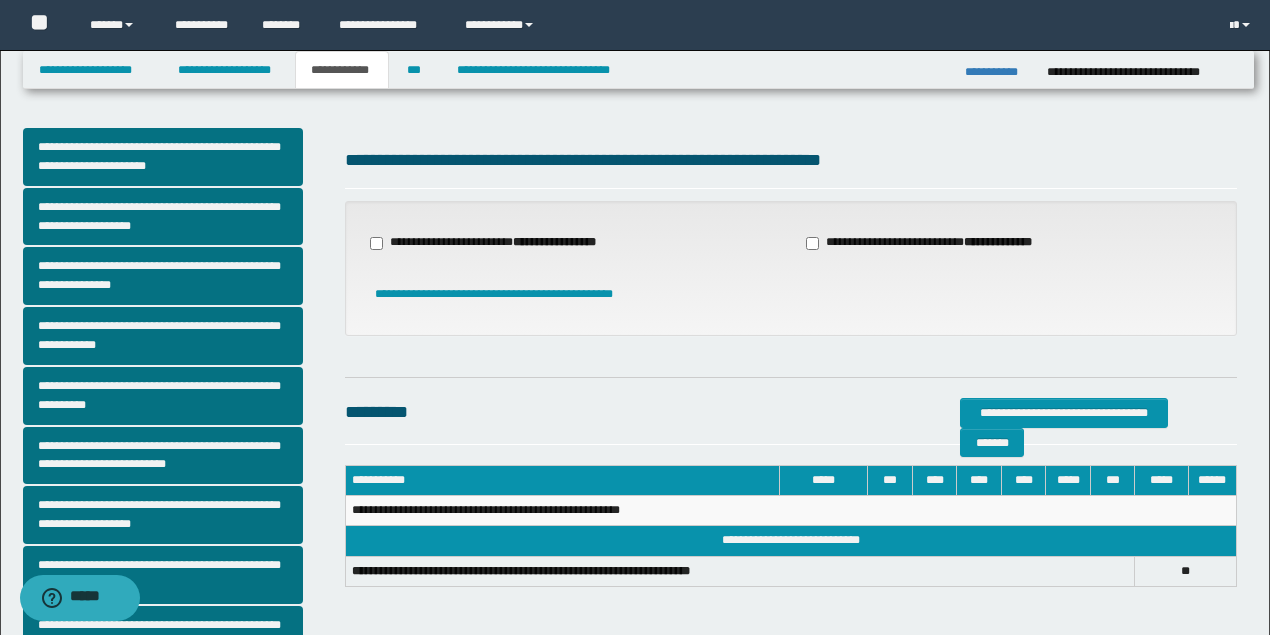 click on "**********" at bounding box center [495, 243] 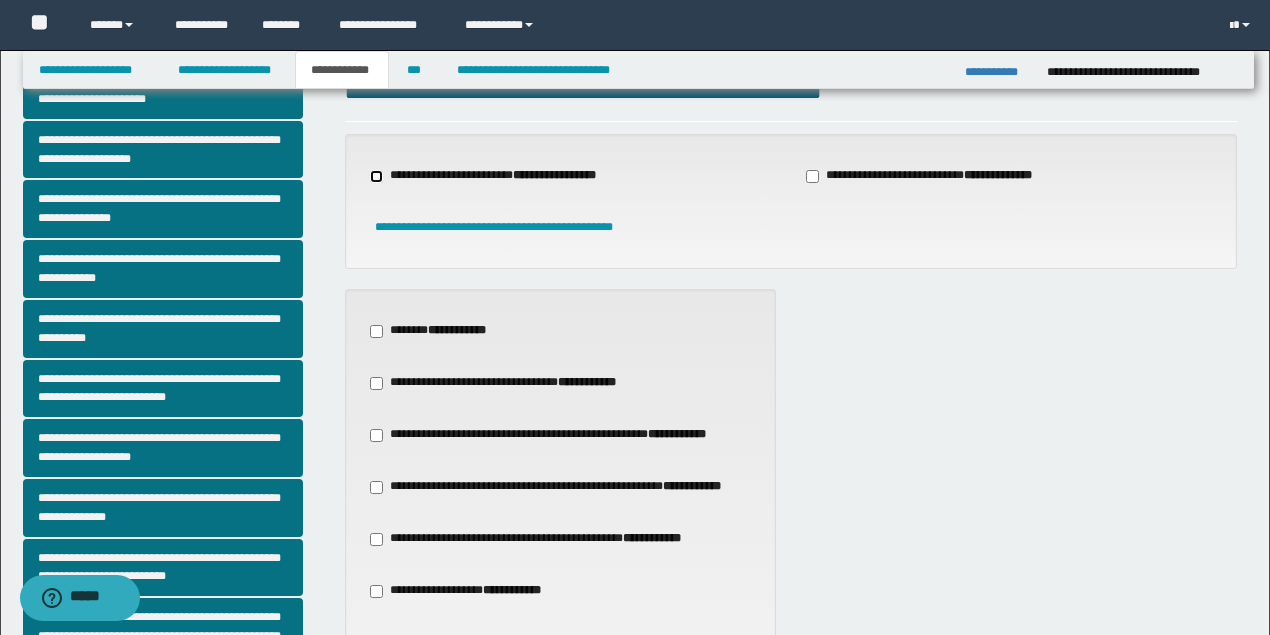 scroll, scrollTop: 266, scrollLeft: 0, axis: vertical 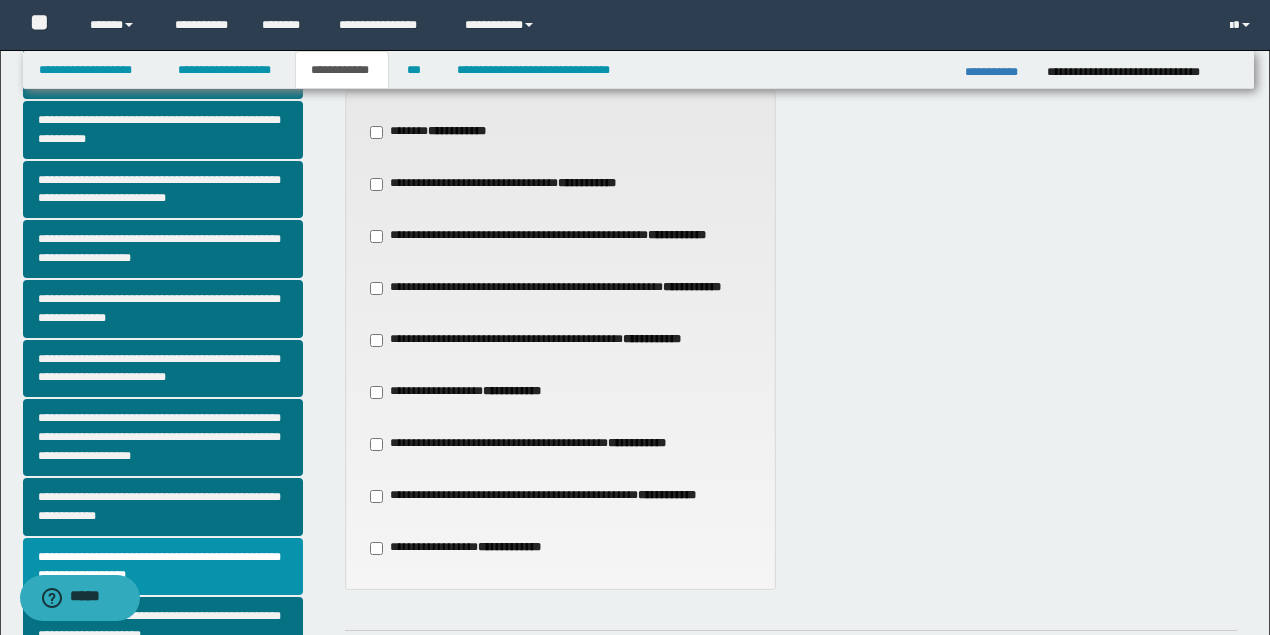 click on "**********" at bounding box center [538, 340] 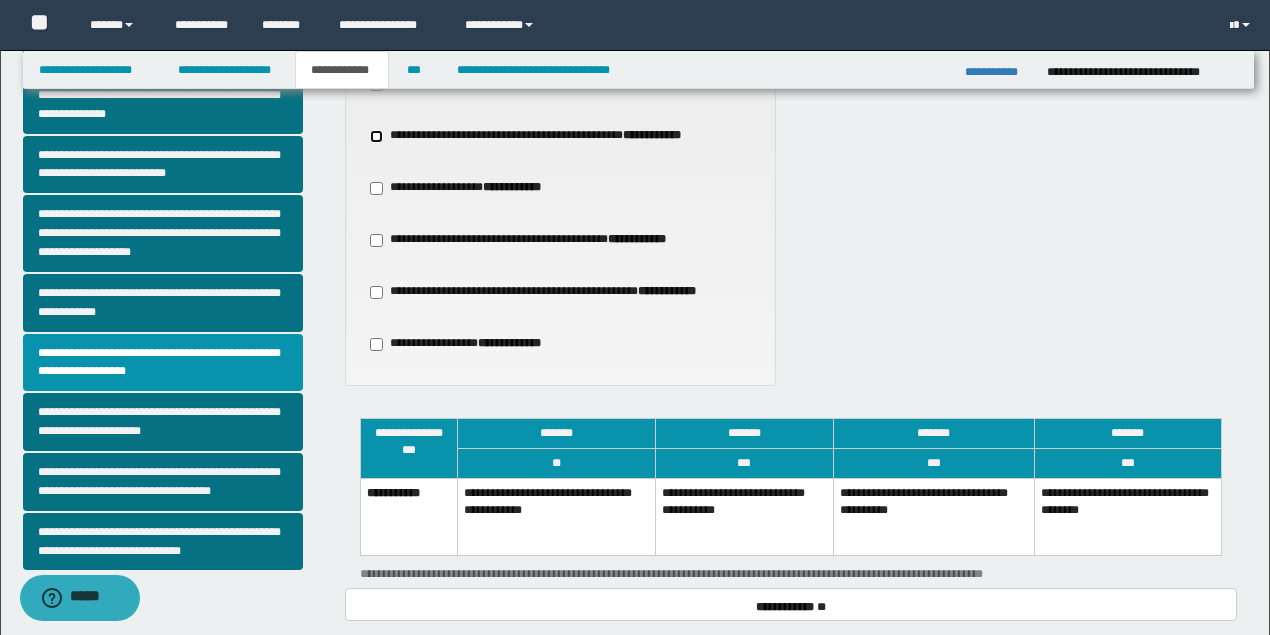 scroll, scrollTop: 600, scrollLeft: 0, axis: vertical 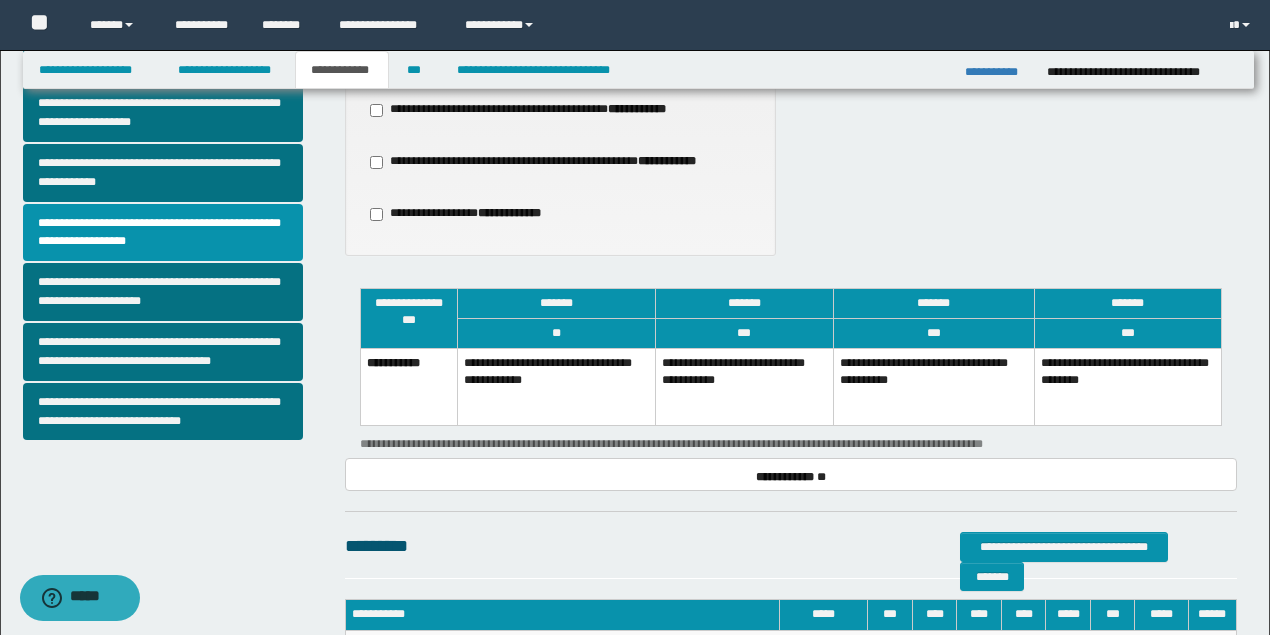 click on "**********" at bounding box center [934, 386] 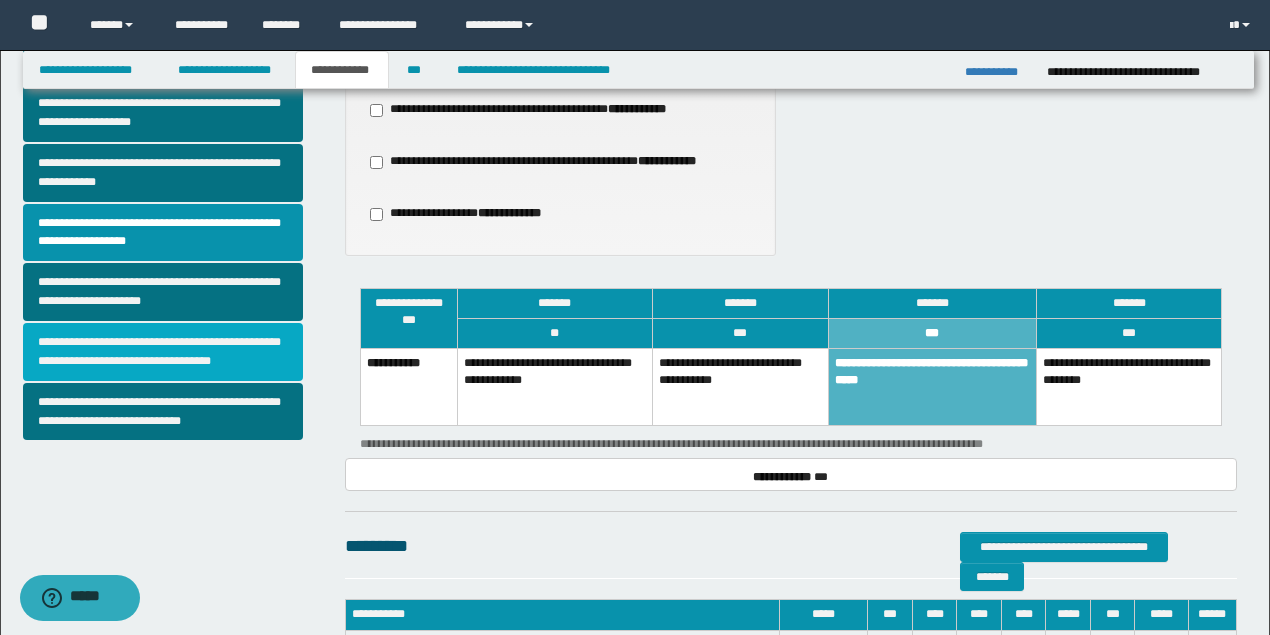 click on "**********" at bounding box center [163, 352] 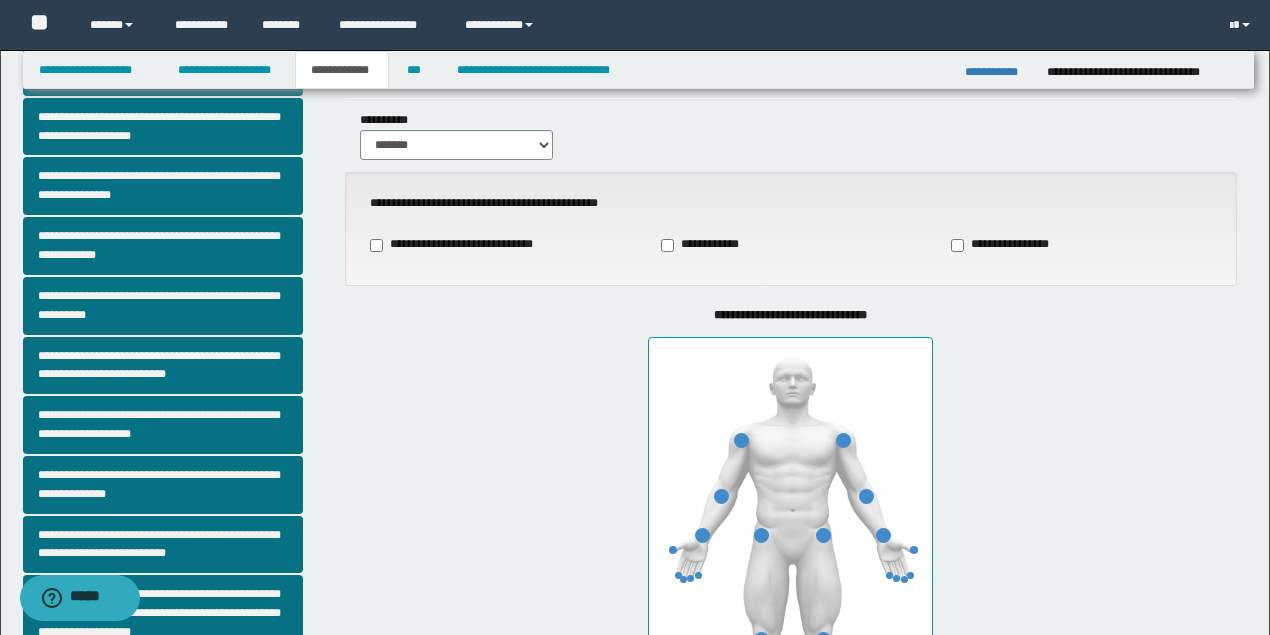 scroll, scrollTop: 400, scrollLeft: 0, axis: vertical 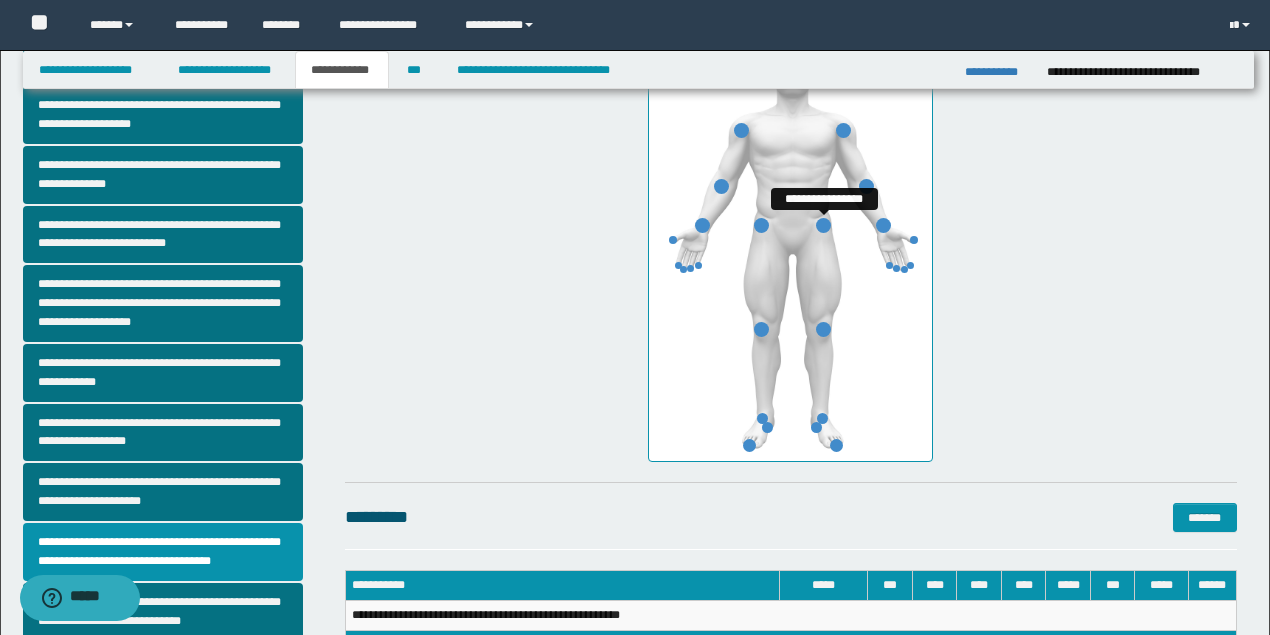 click at bounding box center (823, 225) 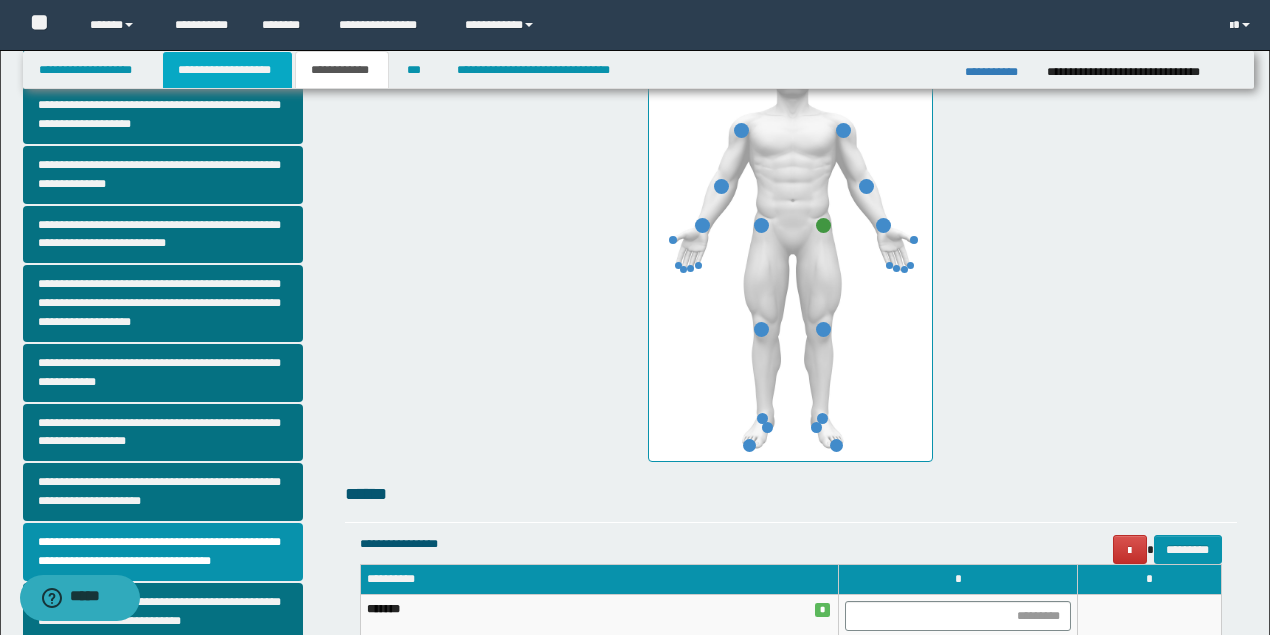 click on "**********" at bounding box center [227, 70] 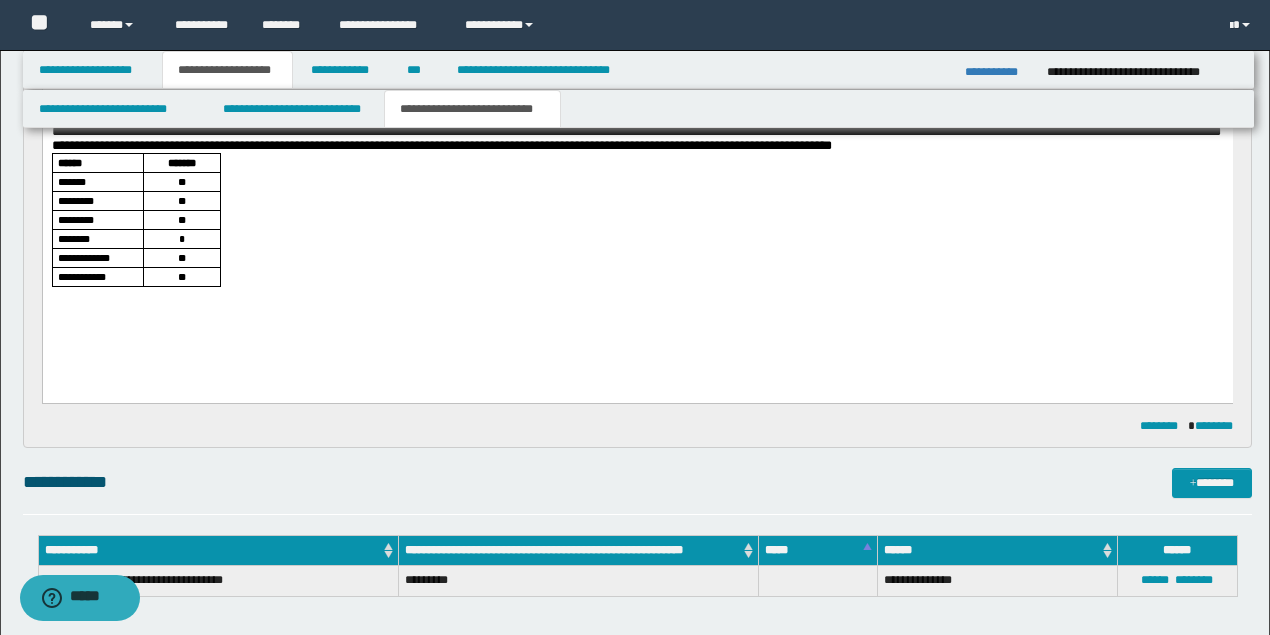 scroll, scrollTop: 0, scrollLeft: 0, axis: both 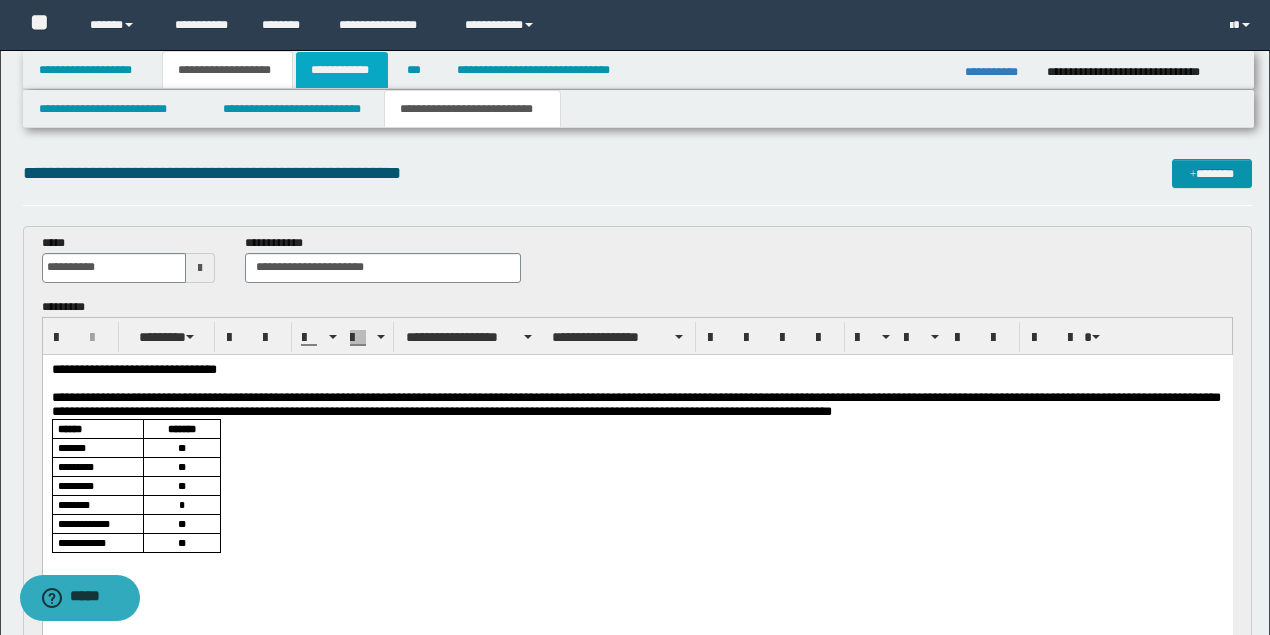 click on "**********" at bounding box center (342, 70) 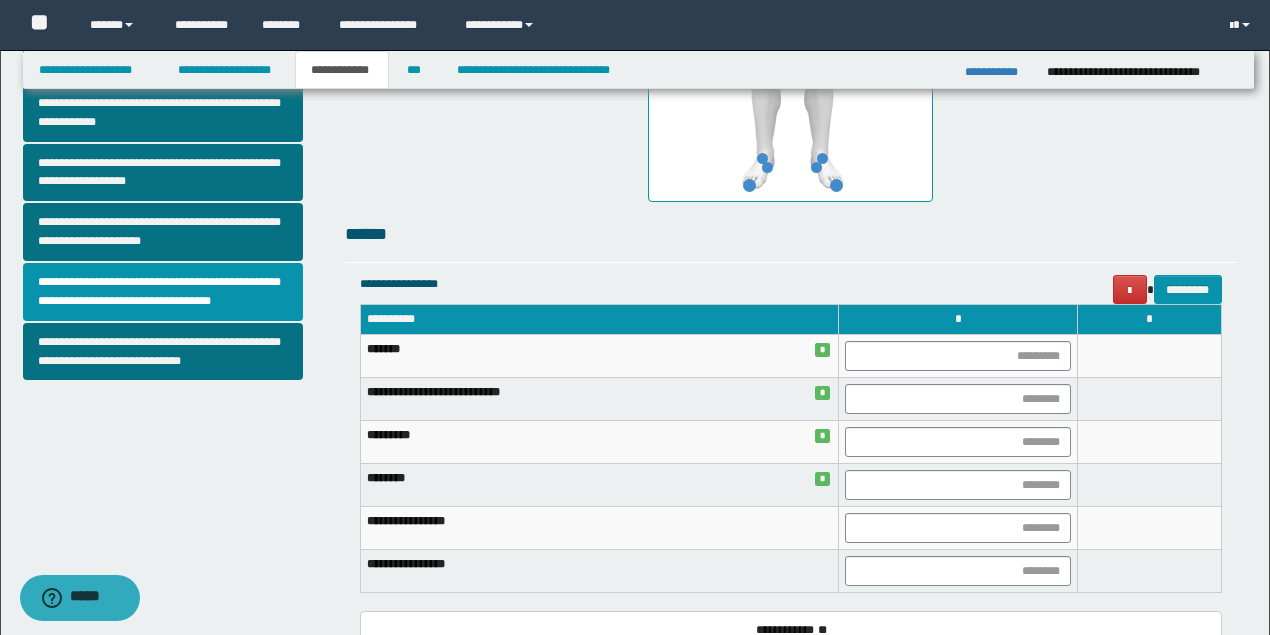 scroll, scrollTop: 666, scrollLeft: 0, axis: vertical 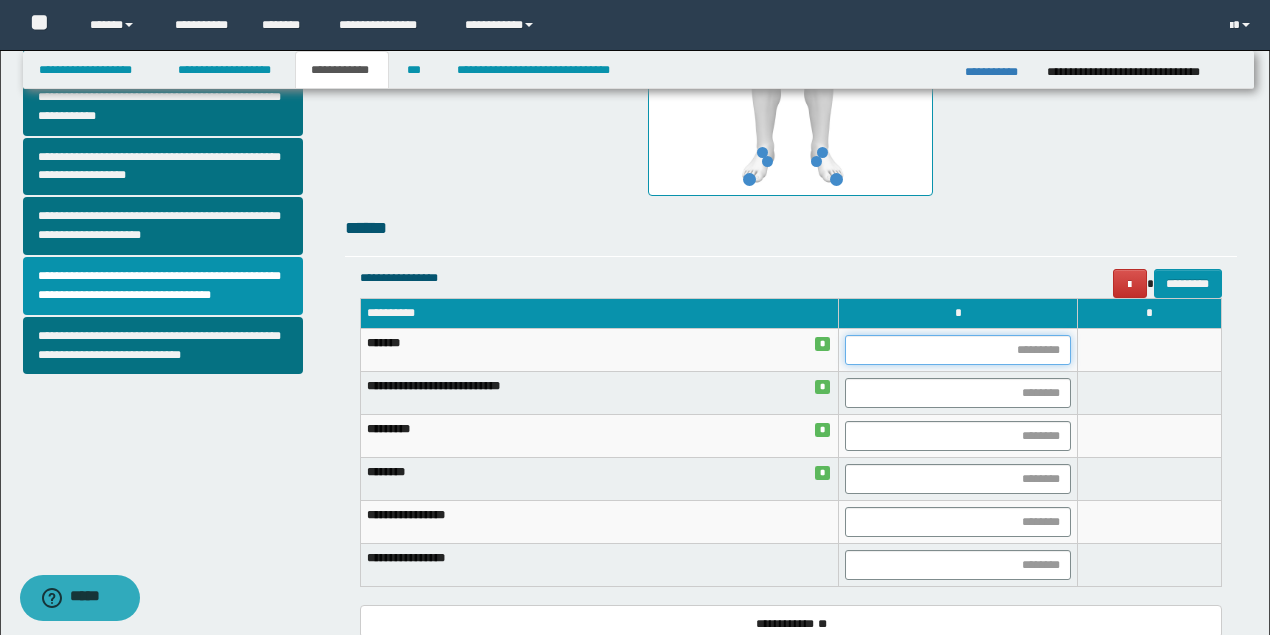 click at bounding box center [958, 350] 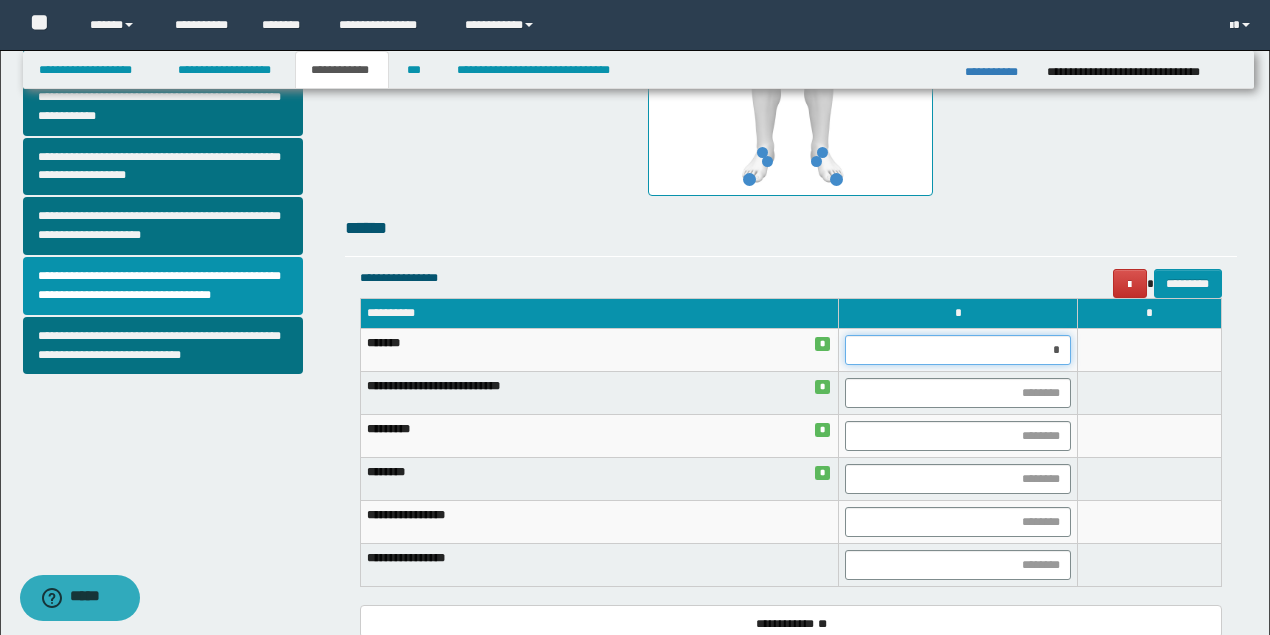 type on "**" 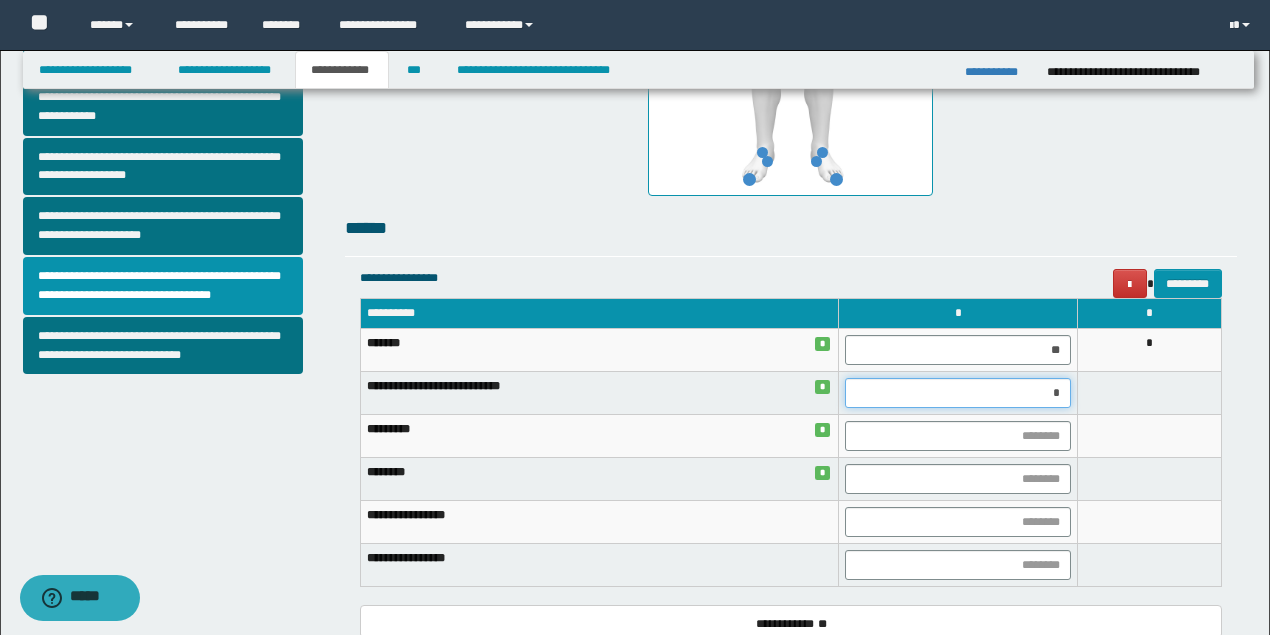 type on "**" 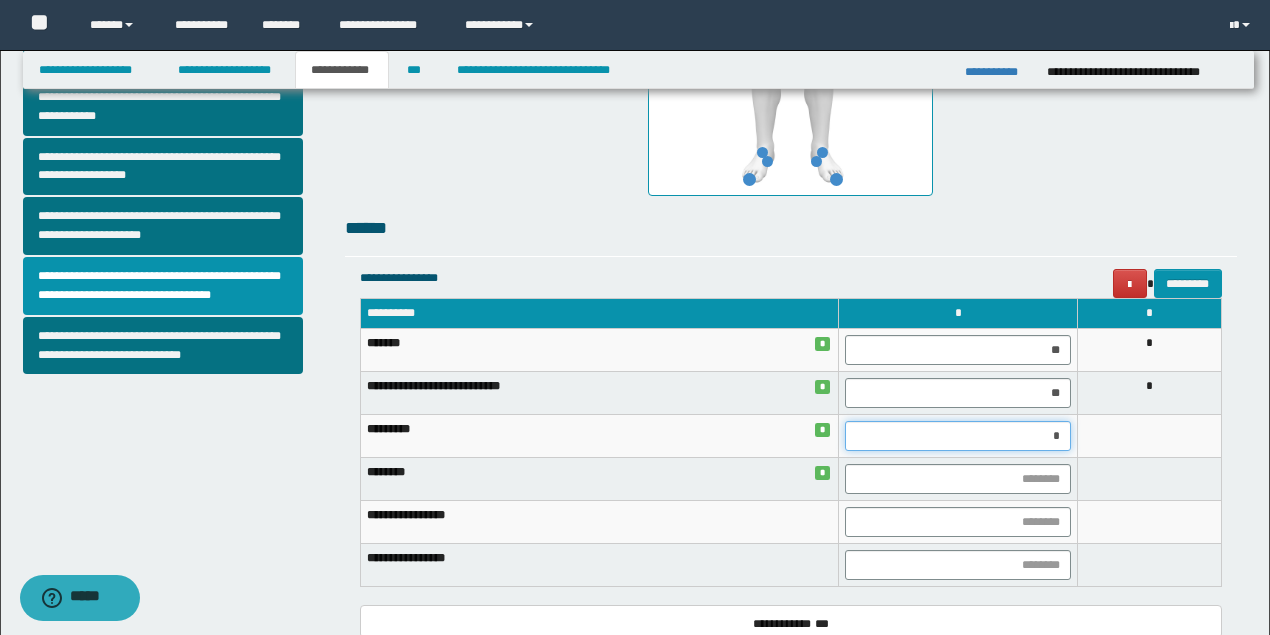 type on "**" 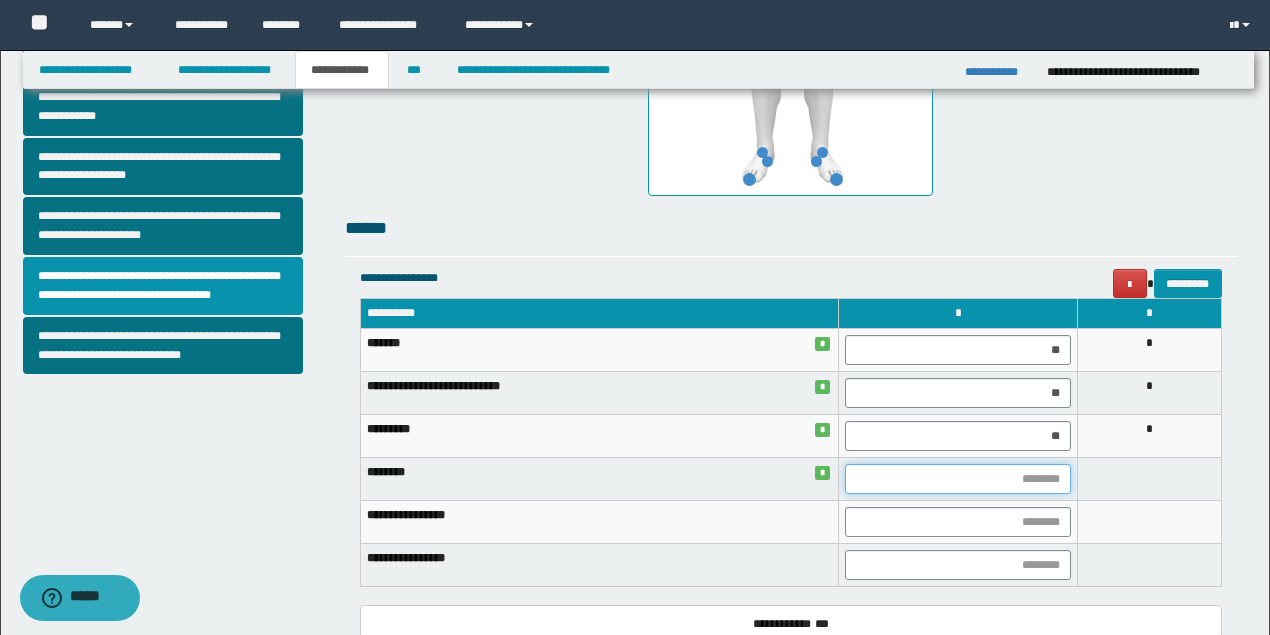 type on "*" 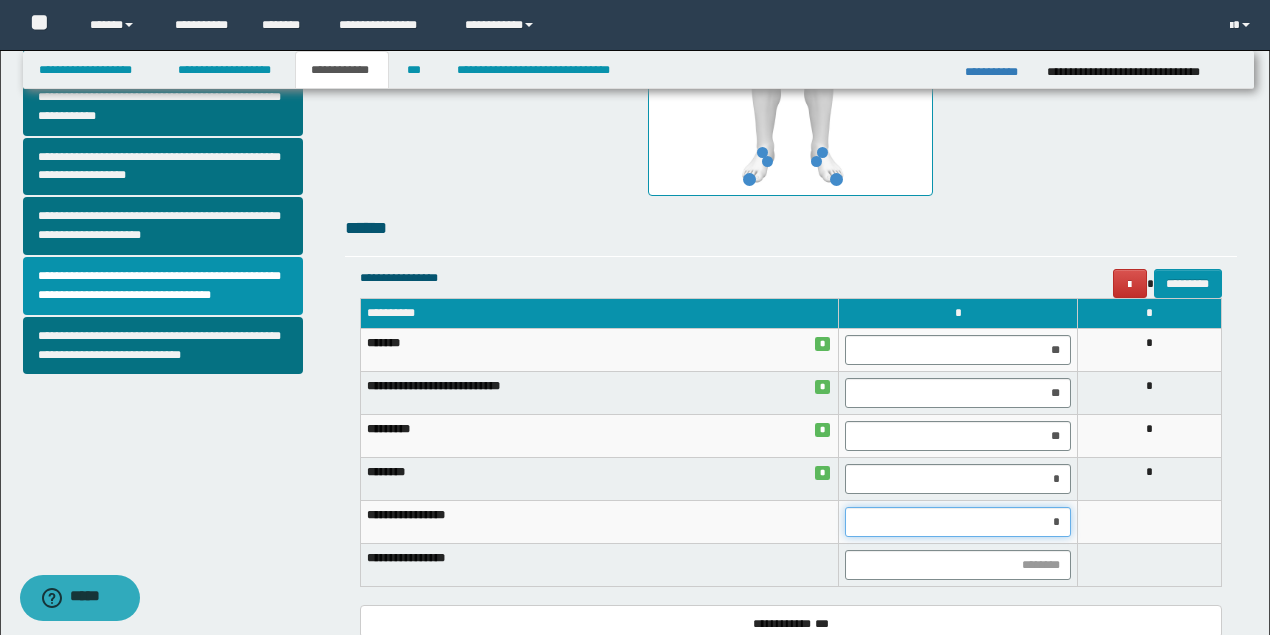 type on "**" 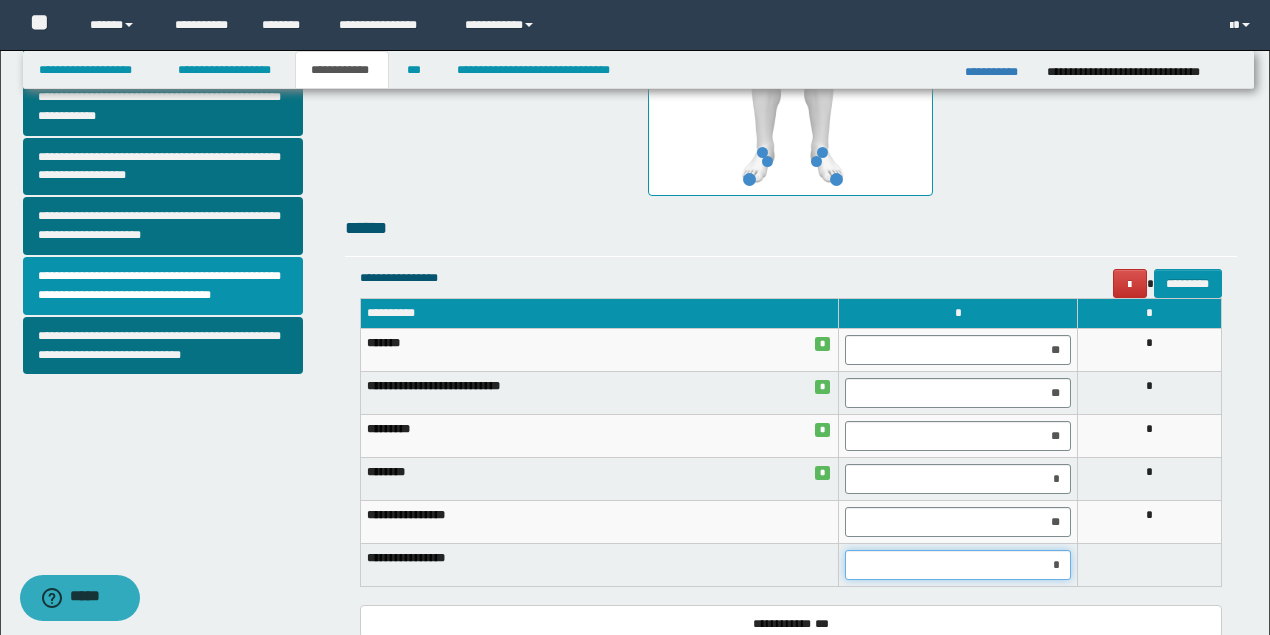 type on "**" 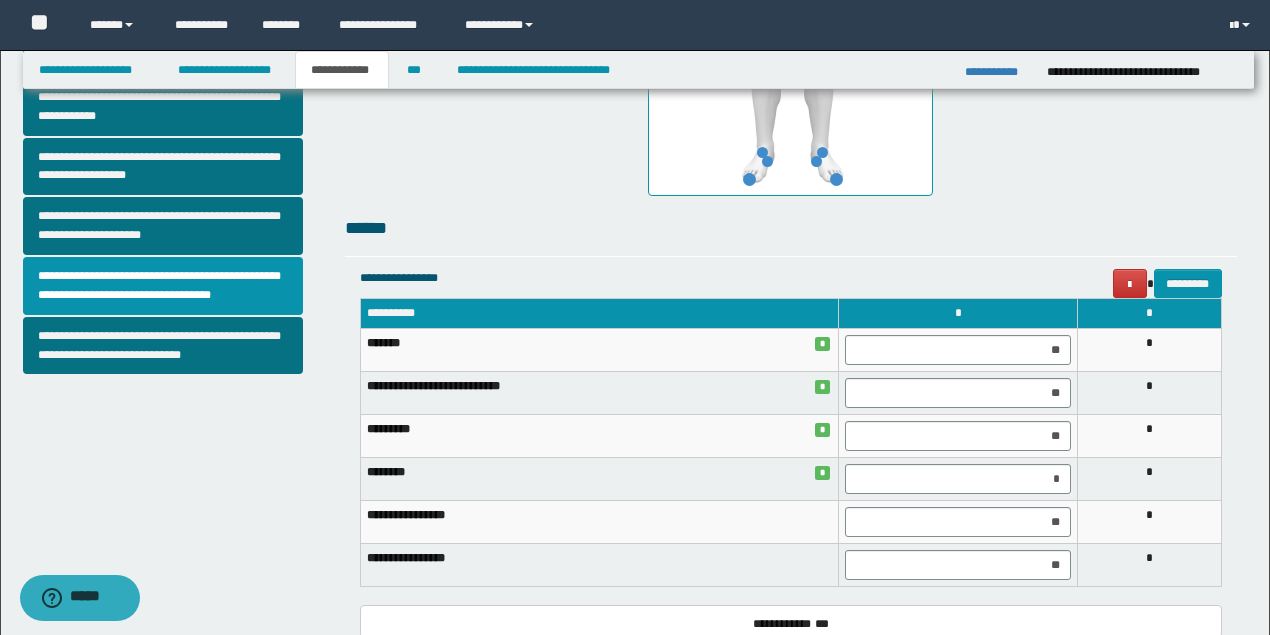 scroll, scrollTop: 1036, scrollLeft: 0, axis: vertical 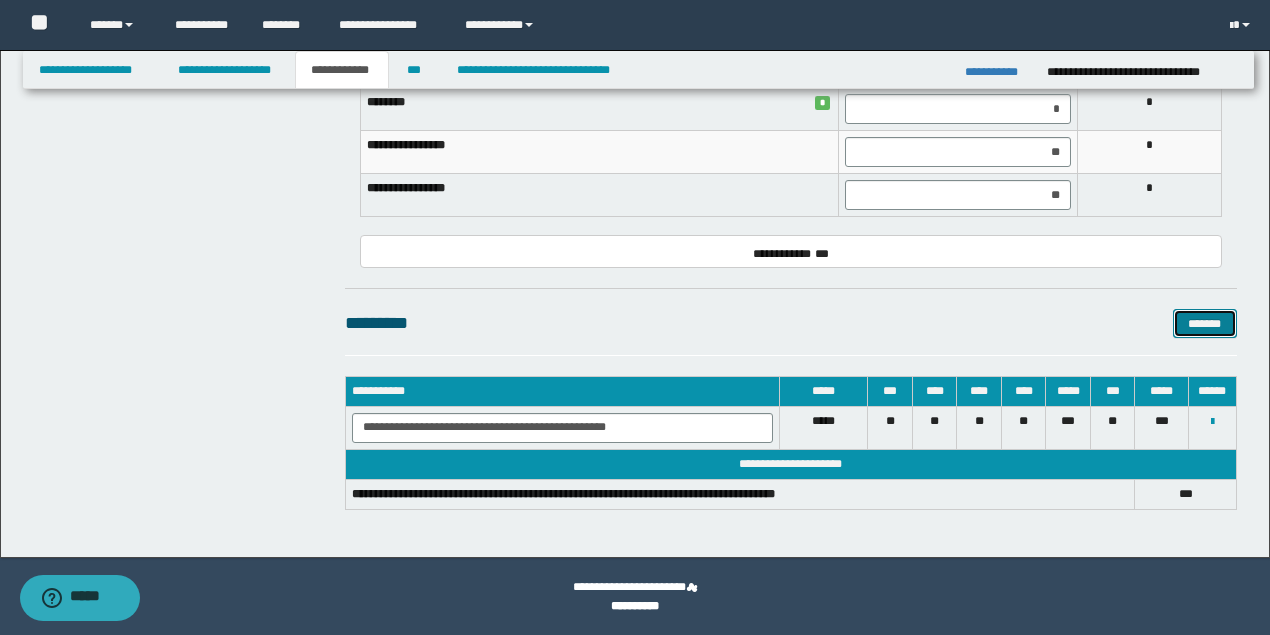 type 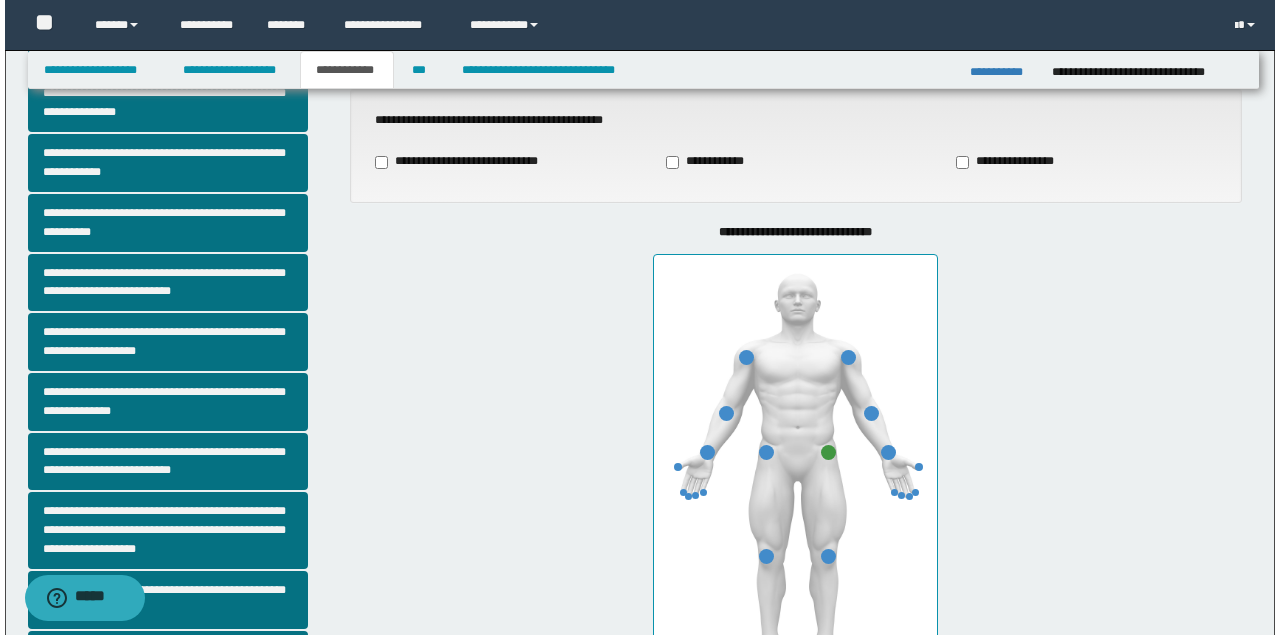 scroll, scrollTop: 0, scrollLeft: 0, axis: both 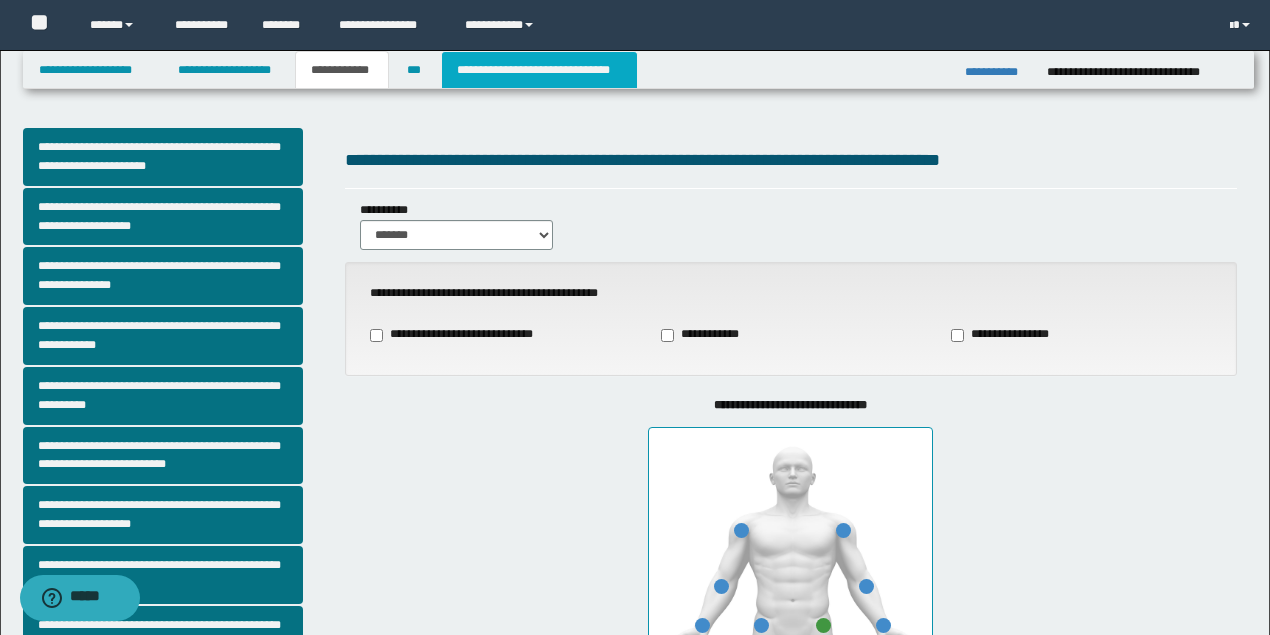 click on "**********" at bounding box center [539, 70] 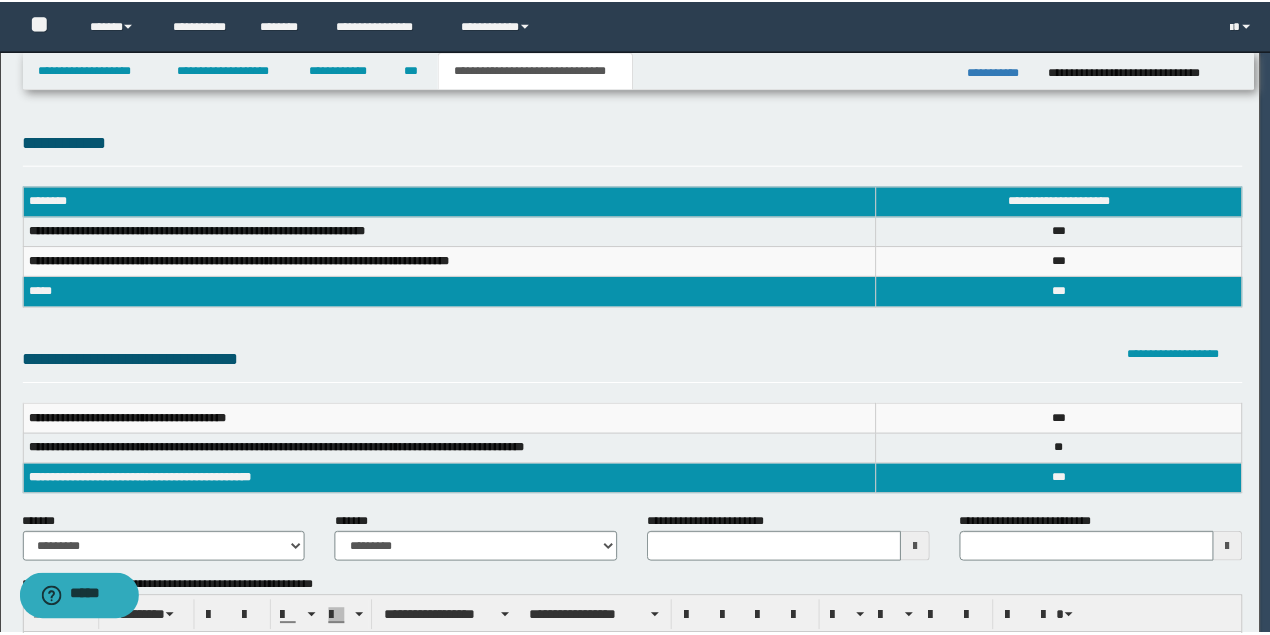 scroll, scrollTop: 0, scrollLeft: 0, axis: both 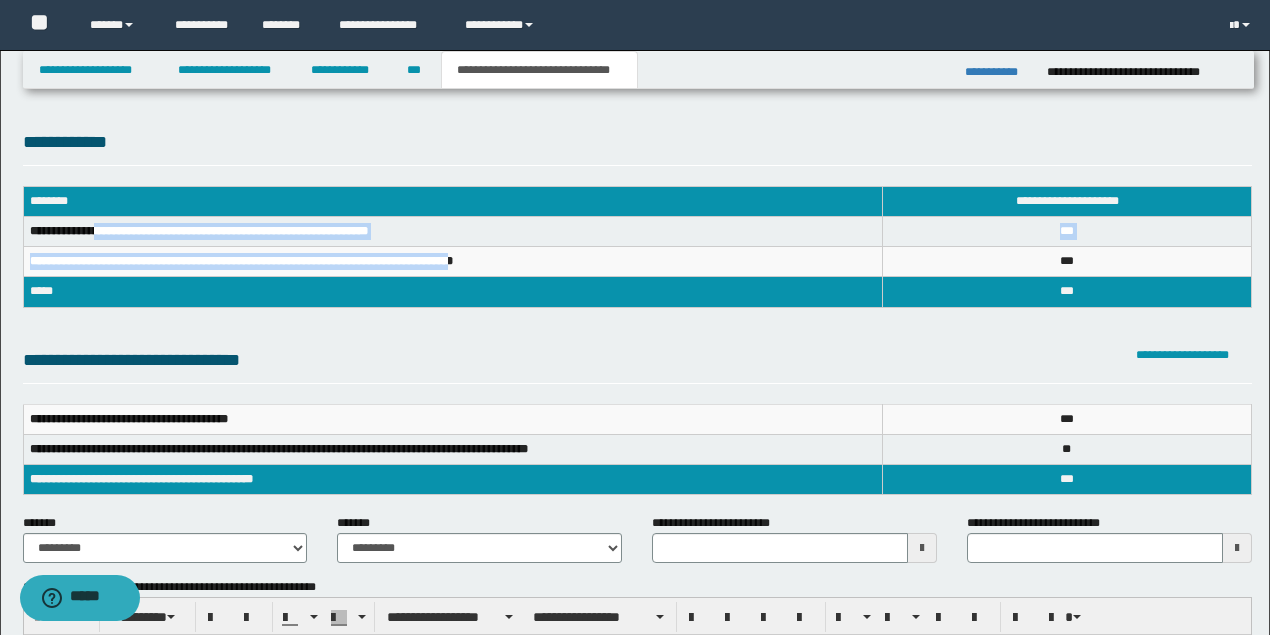 drag, startPoint x: 103, startPoint y: 230, endPoint x: 493, endPoint y: 262, distance: 391.3106 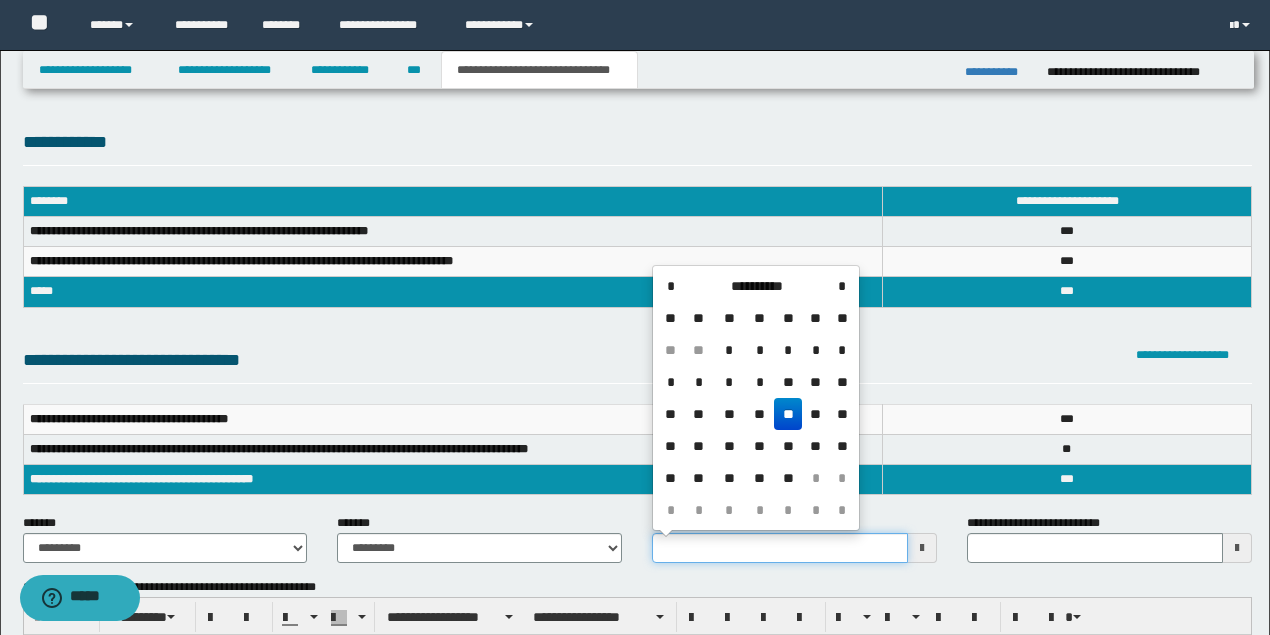 click on "**********" at bounding box center (780, 548) 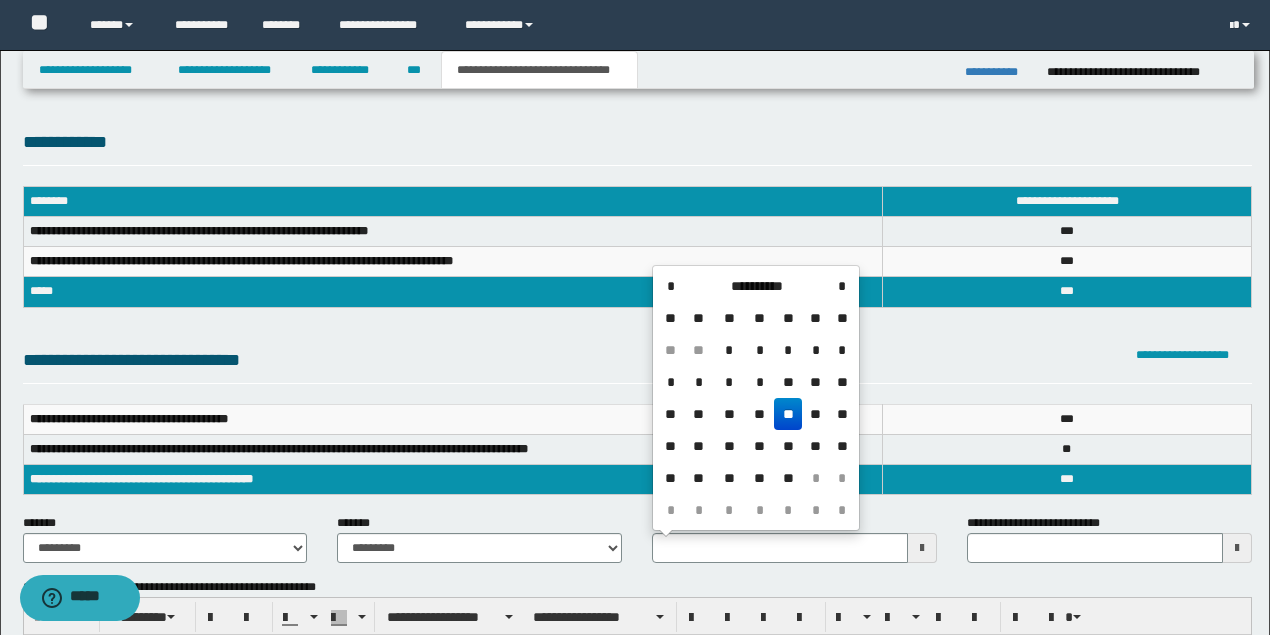 click on "**" at bounding box center [788, 414] 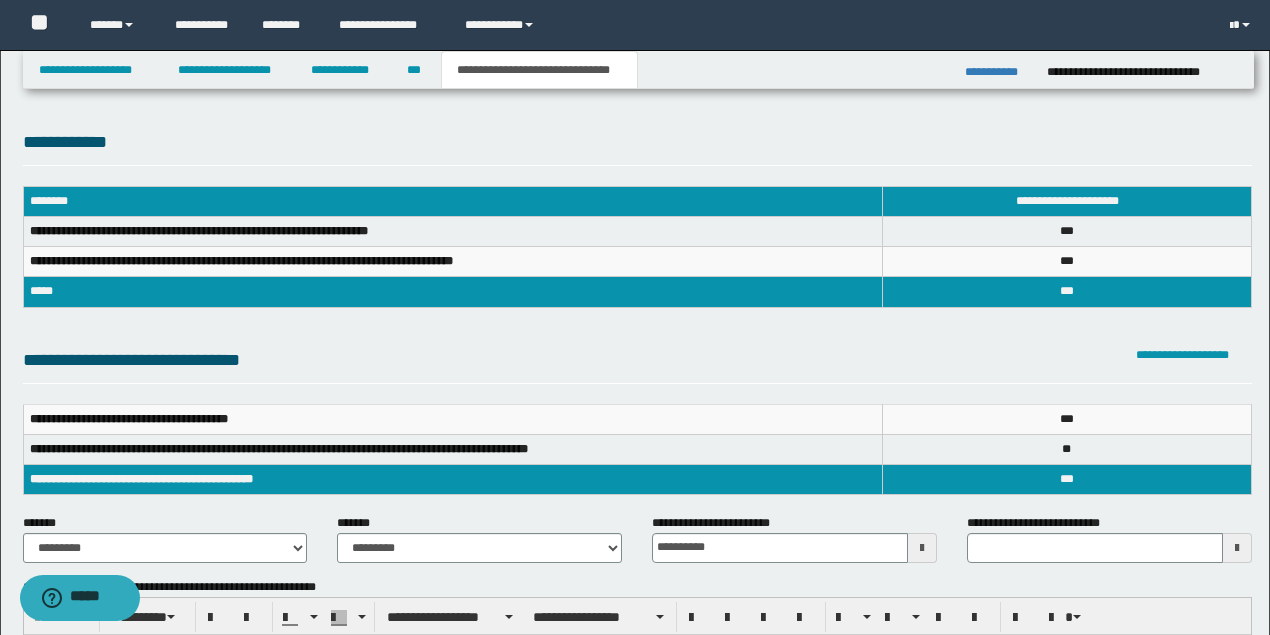scroll, scrollTop: 333, scrollLeft: 0, axis: vertical 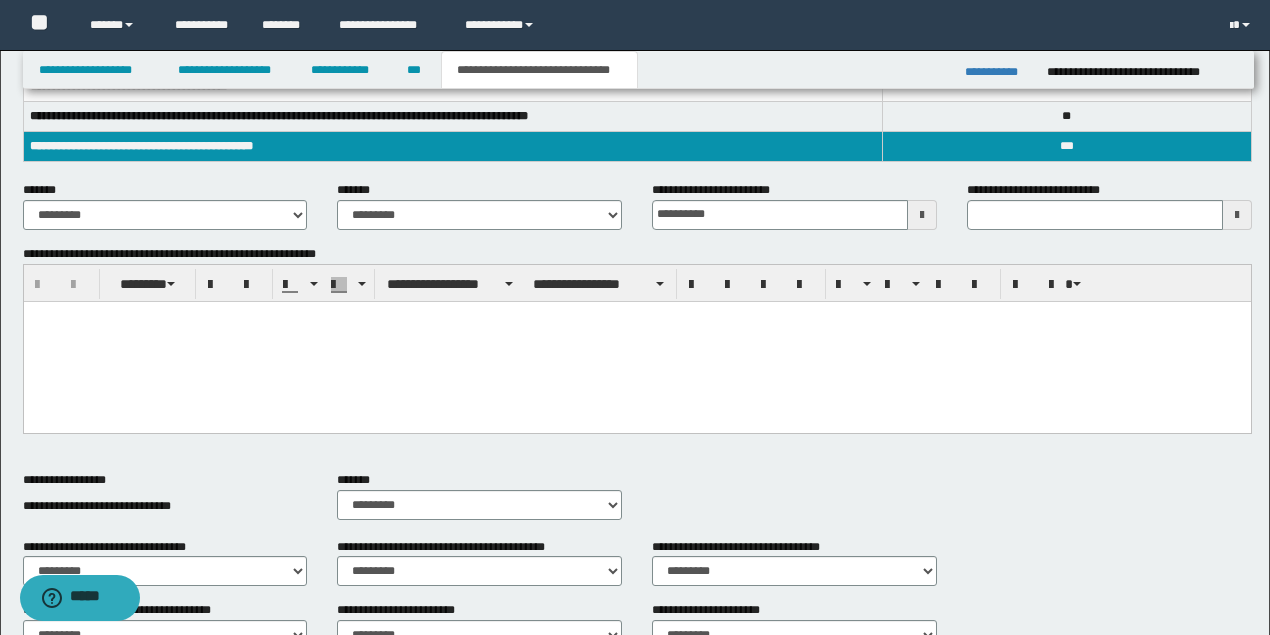 click at bounding box center [636, 341] 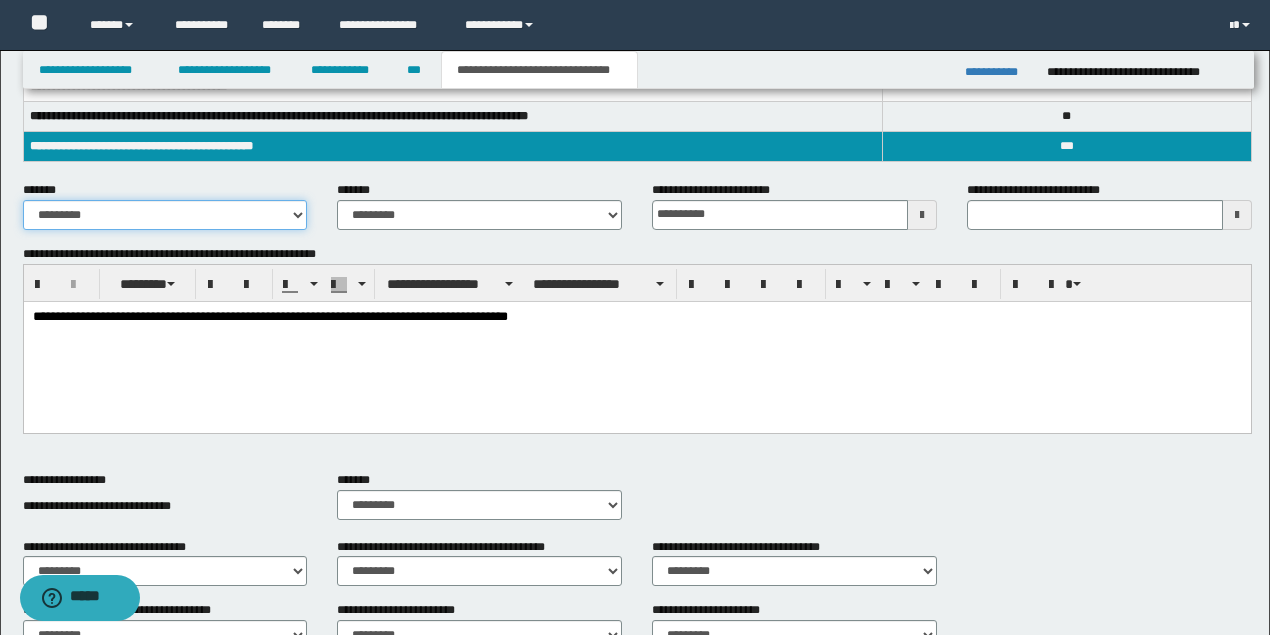 click on "**********" at bounding box center (165, 215) 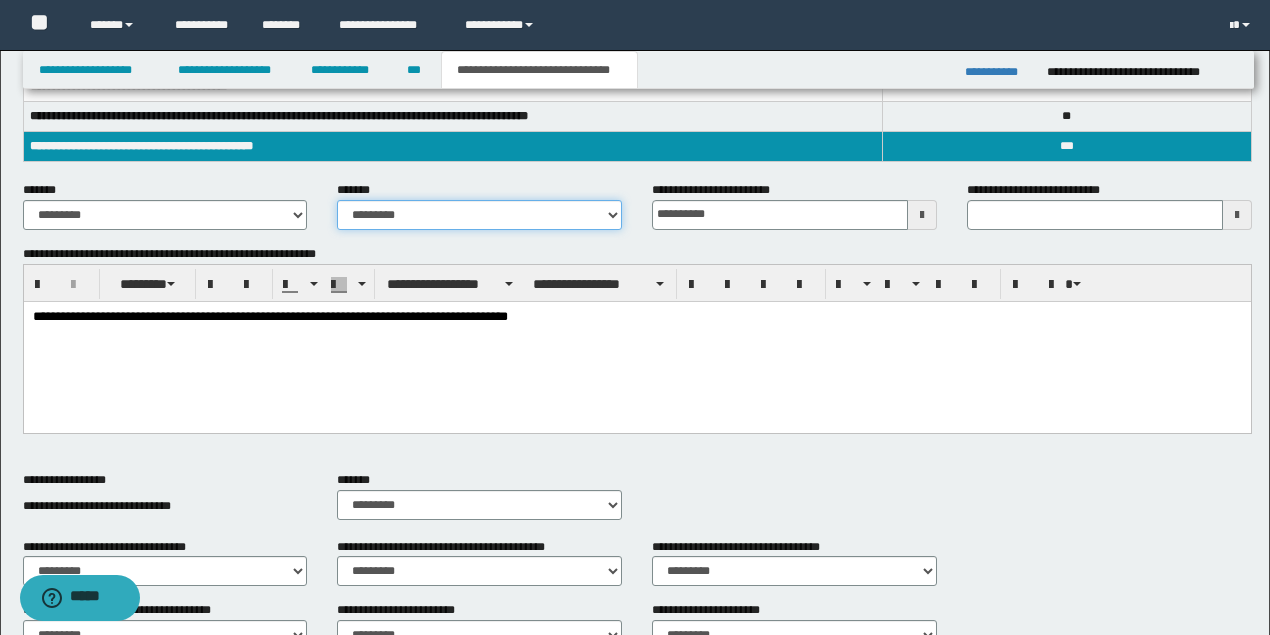 click on "**********" at bounding box center [479, 215] 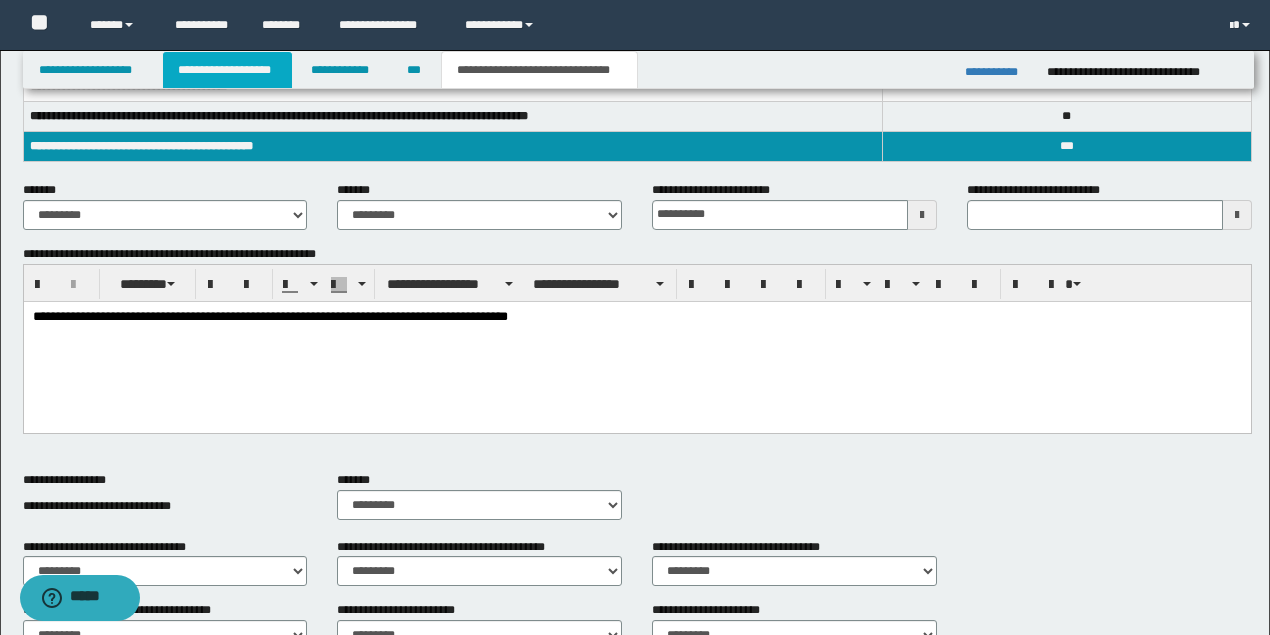 click on "**********" at bounding box center [227, 70] 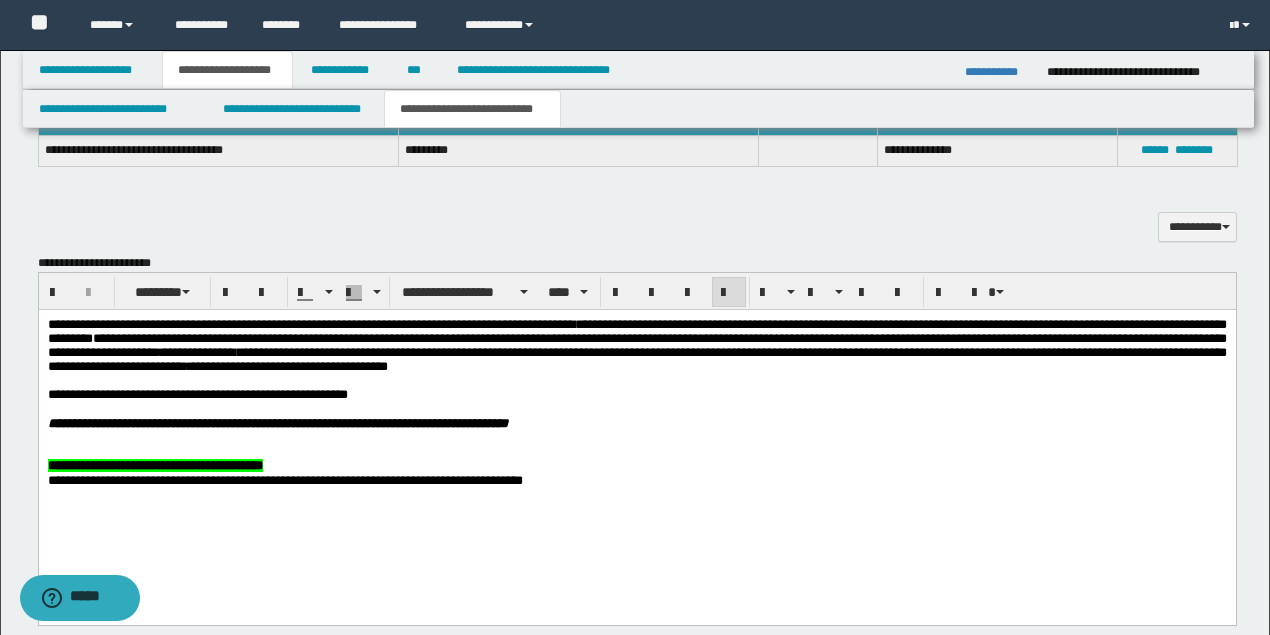 scroll, scrollTop: 697, scrollLeft: 0, axis: vertical 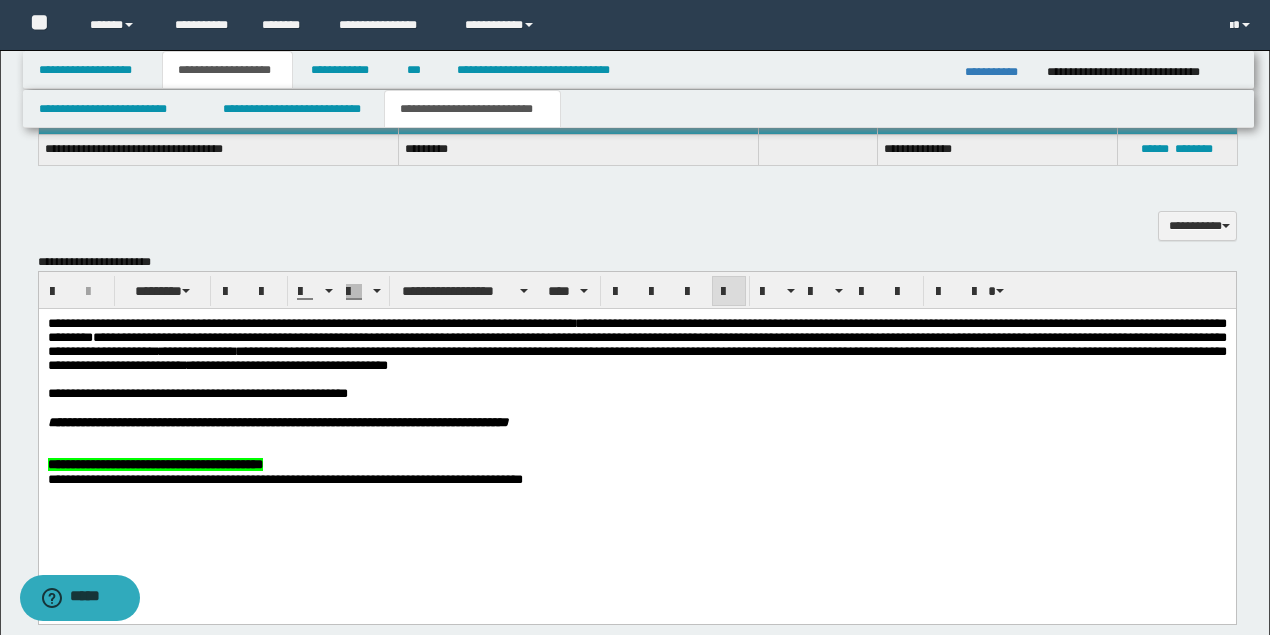 click on "**********" at bounding box center [636, 394] 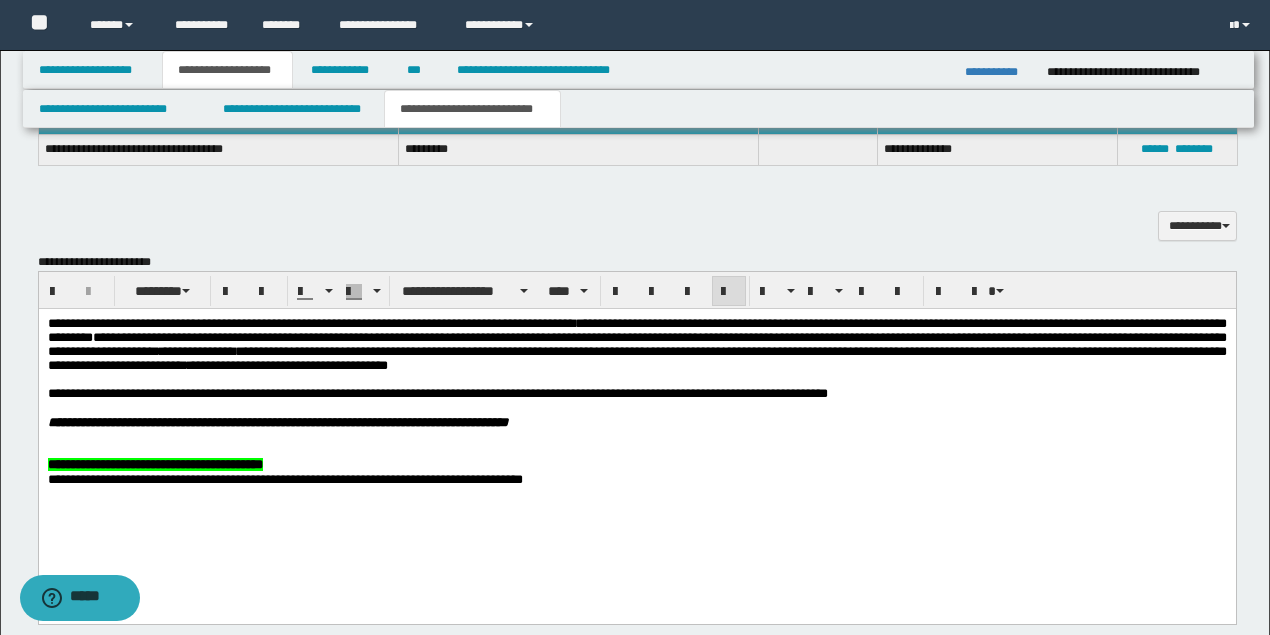 click on "**********" at bounding box center (637, 215) 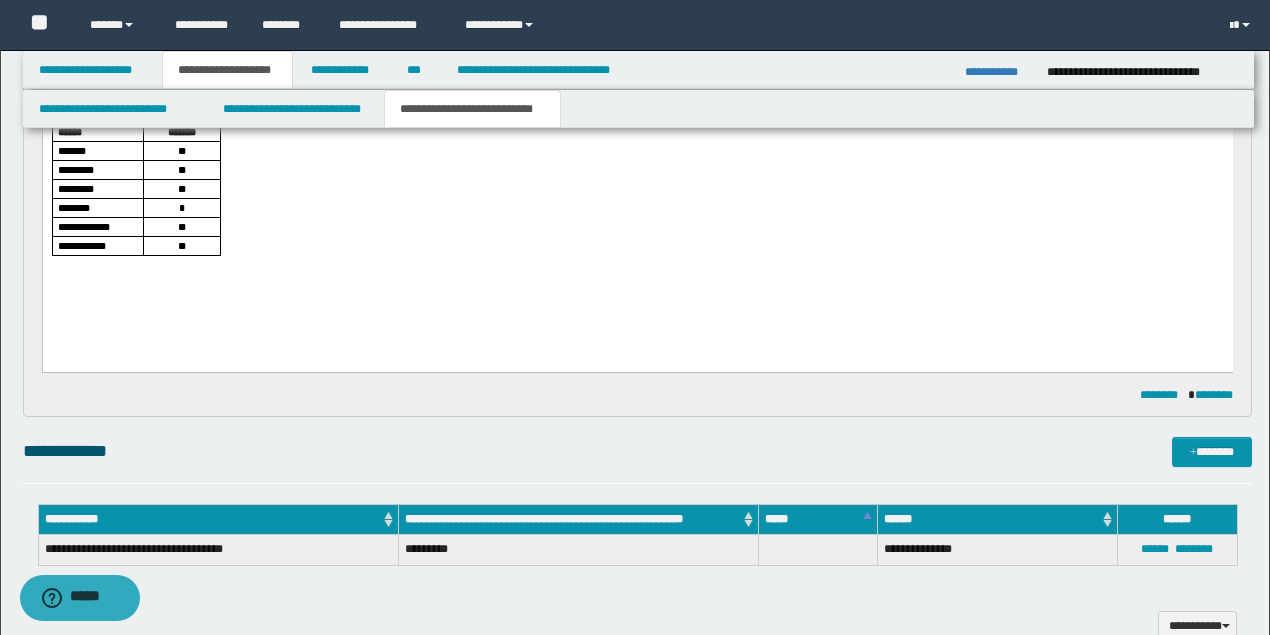 scroll, scrollTop: 0, scrollLeft: 0, axis: both 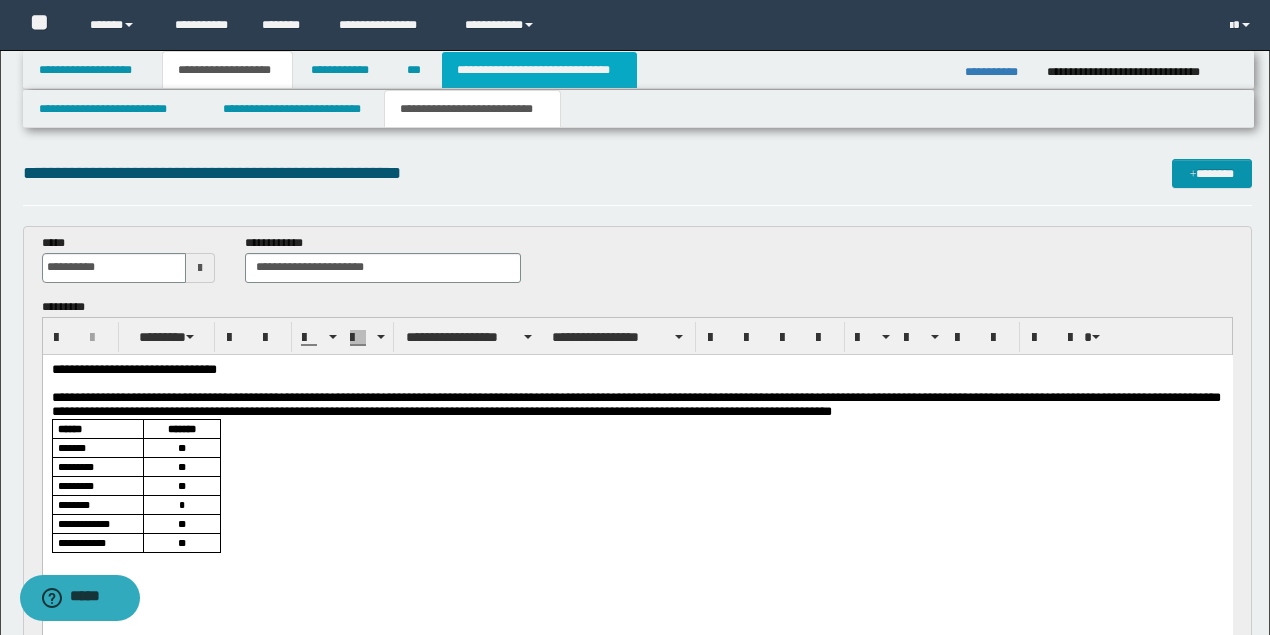click on "**********" at bounding box center (539, 70) 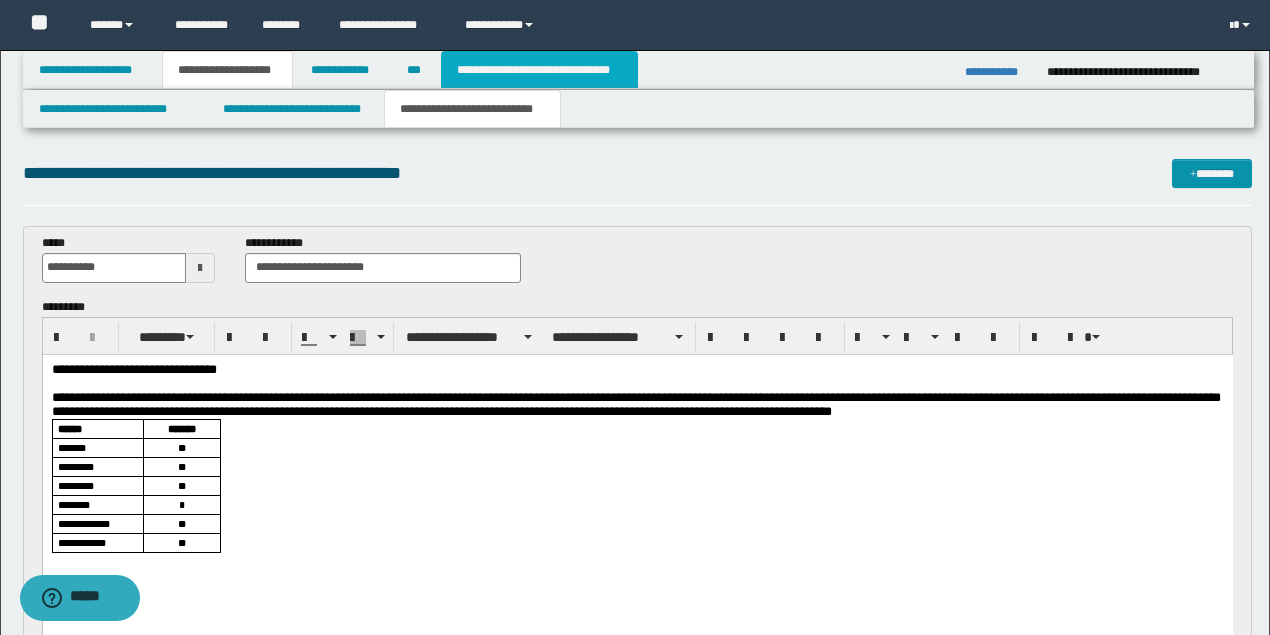 type on "**********" 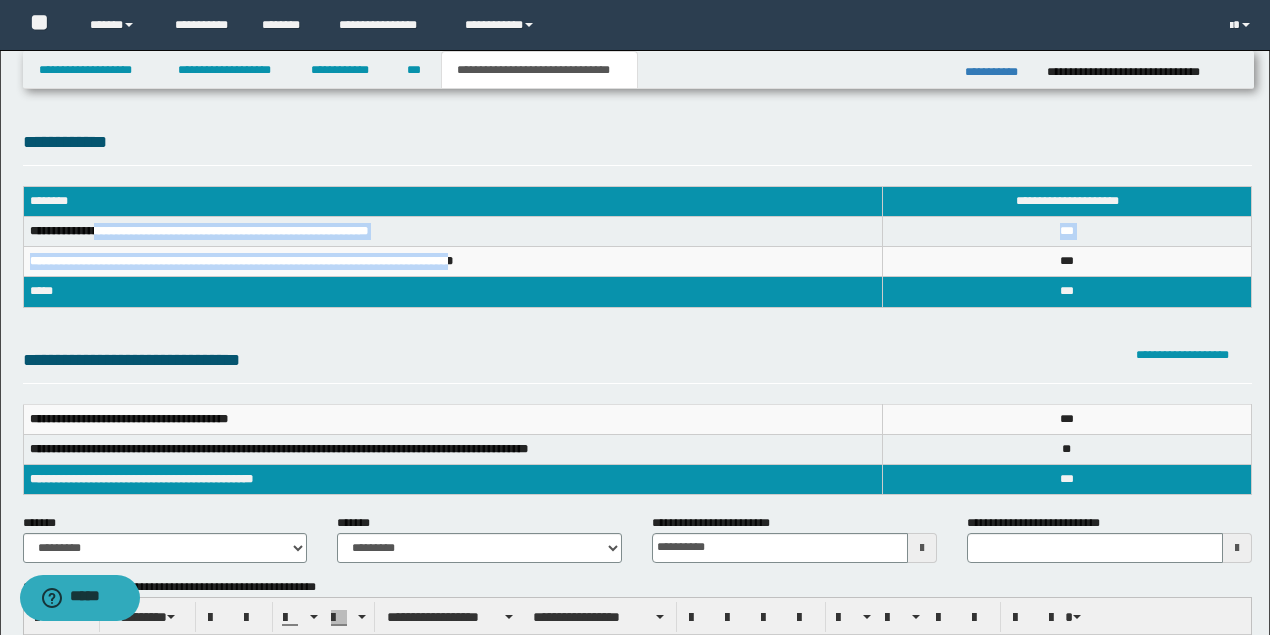 drag, startPoint x: 102, startPoint y: 228, endPoint x: 494, endPoint y: 264, distance: 393.6496 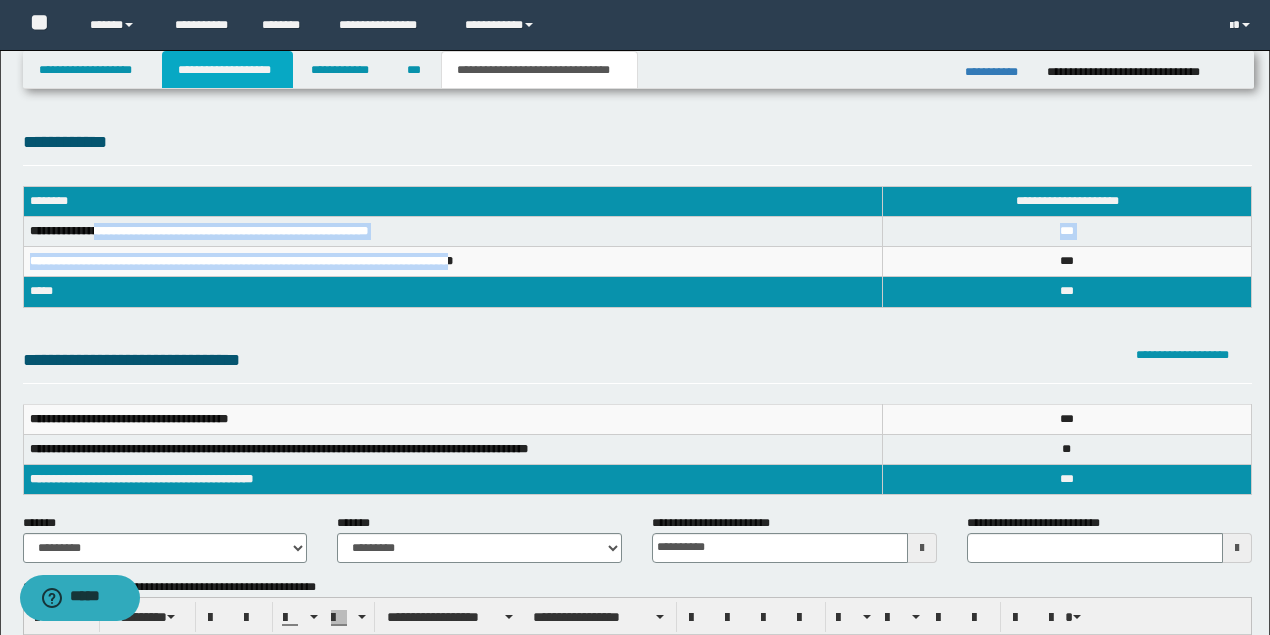 drag, startPoint x: 228, startPoint y: 66, endPoint x: 312, endPoint y: 123, distance: 101.51354 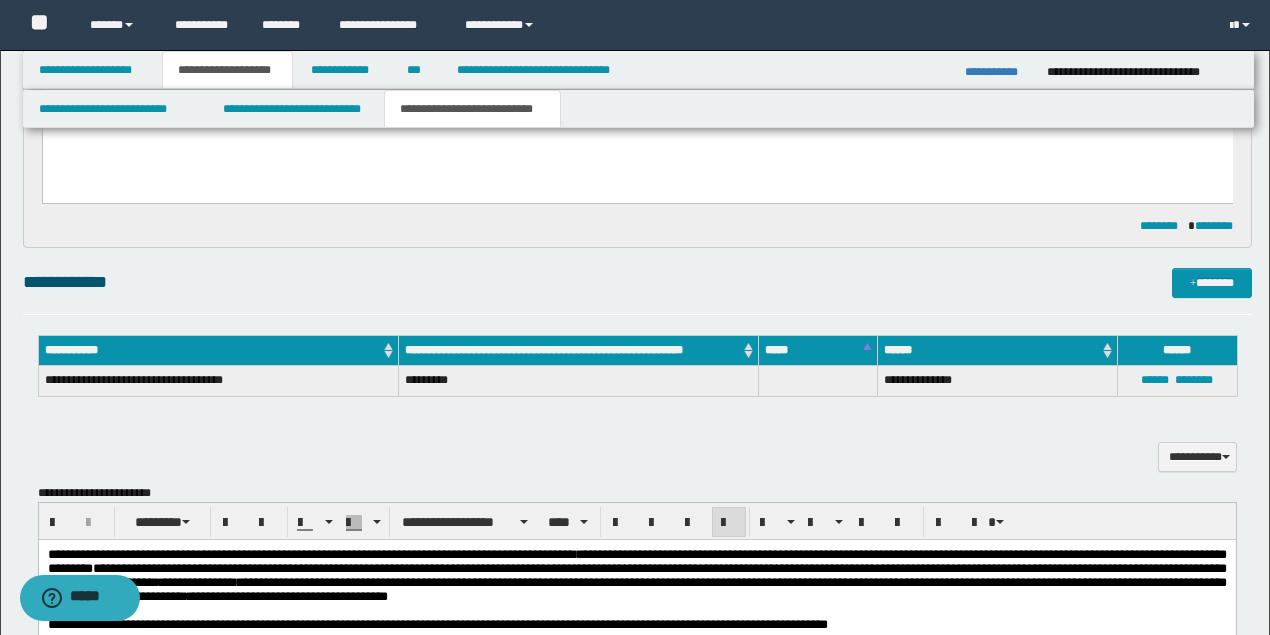 scroll, scrollTop: 800, scrollLeft: 0, axis: vertical 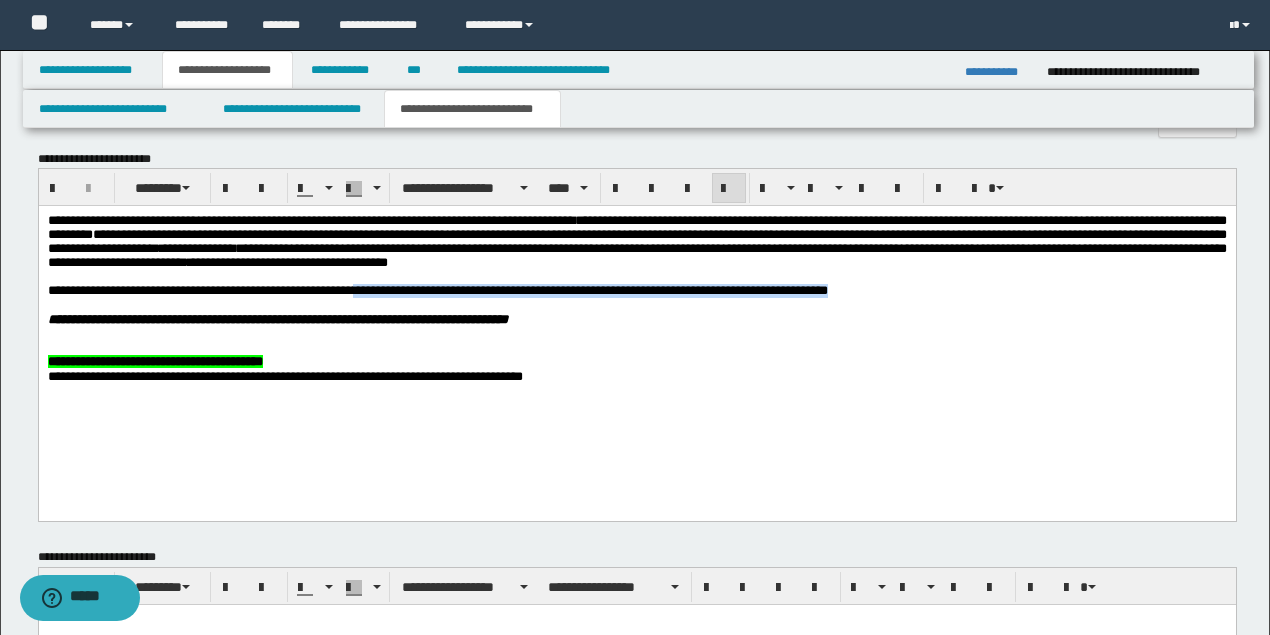 drag, startPoint x: 361, startPoint y: 297, endPoint x: 890, endPoint y: 294, distance: 529.0085 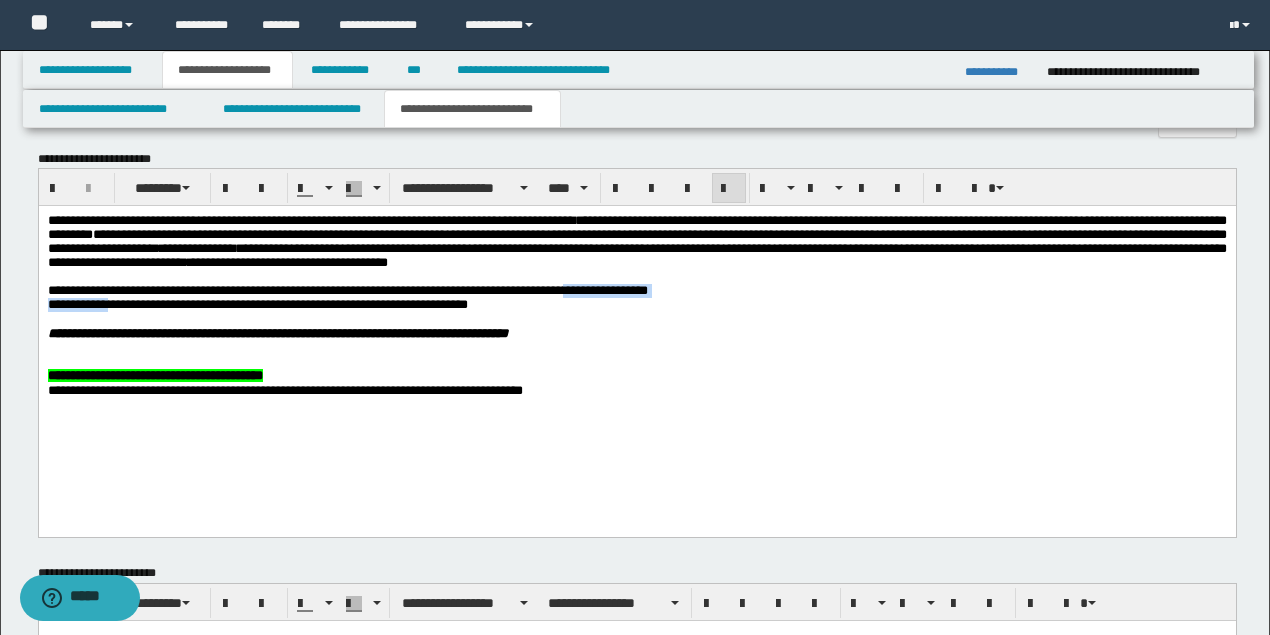 drag, startPoint x: 581, startPoint y: 299, endPoint x: 113, endPoint y: 319, distance: 468.42715 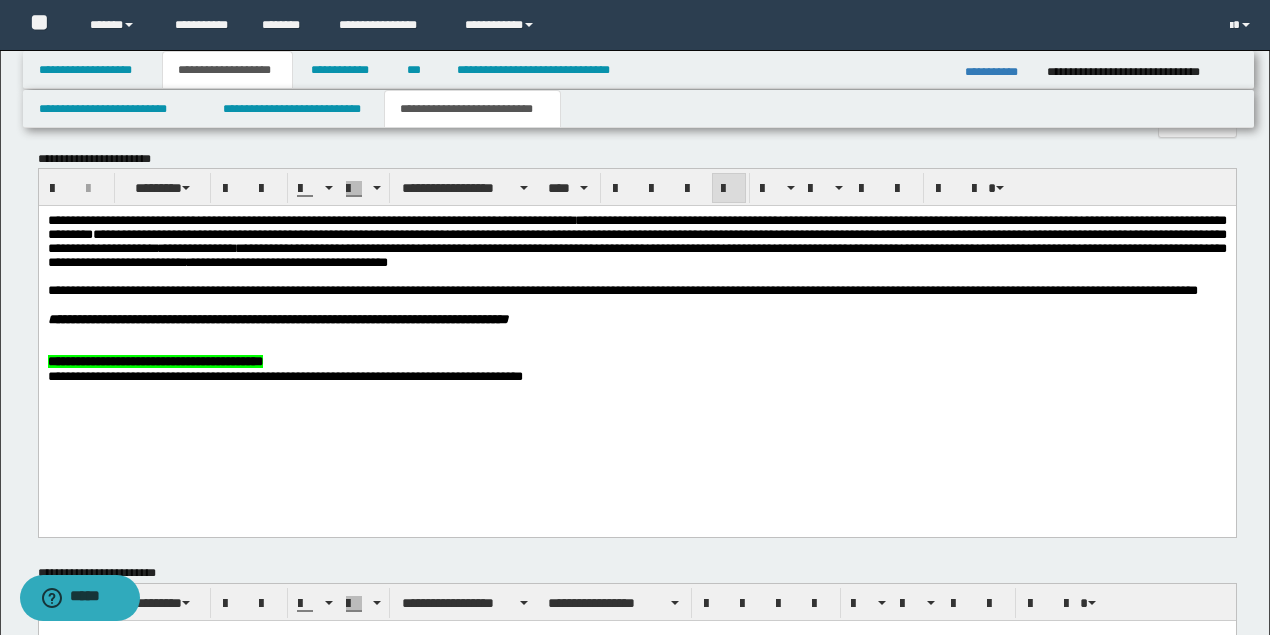 click on "**********" at bounding box center (622, 290) 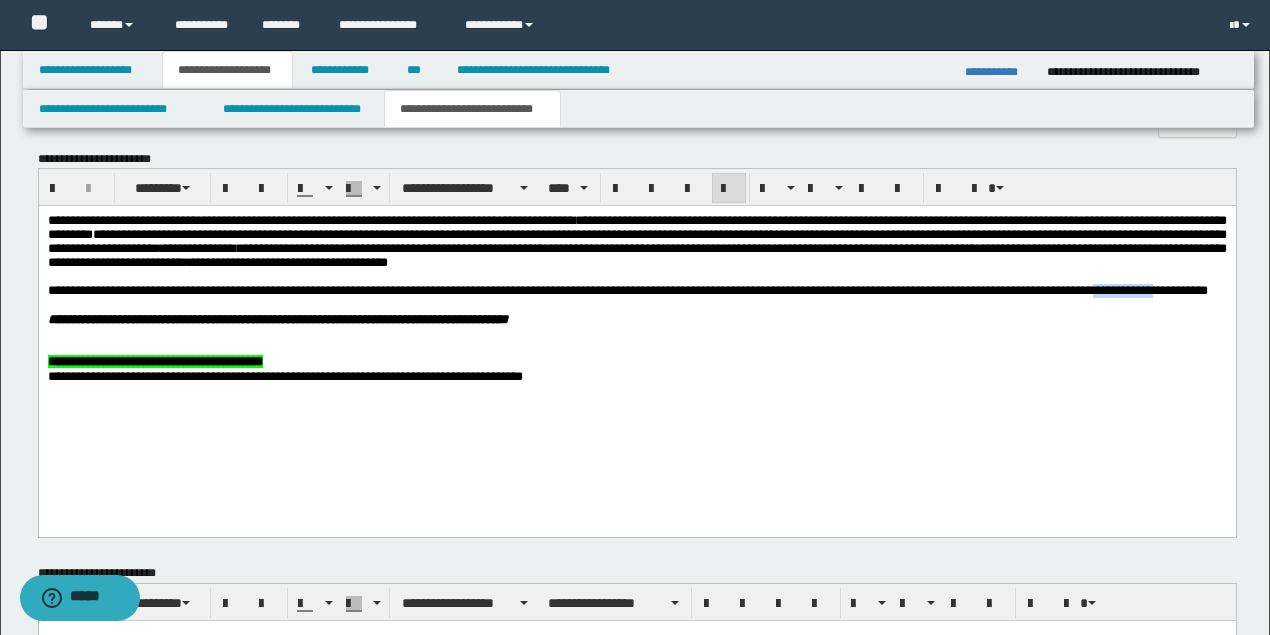 drag, startPoint x: 1164, startPoint y: 299, endPoint x: 1274, endPoint y: 508, distance: 236.18002 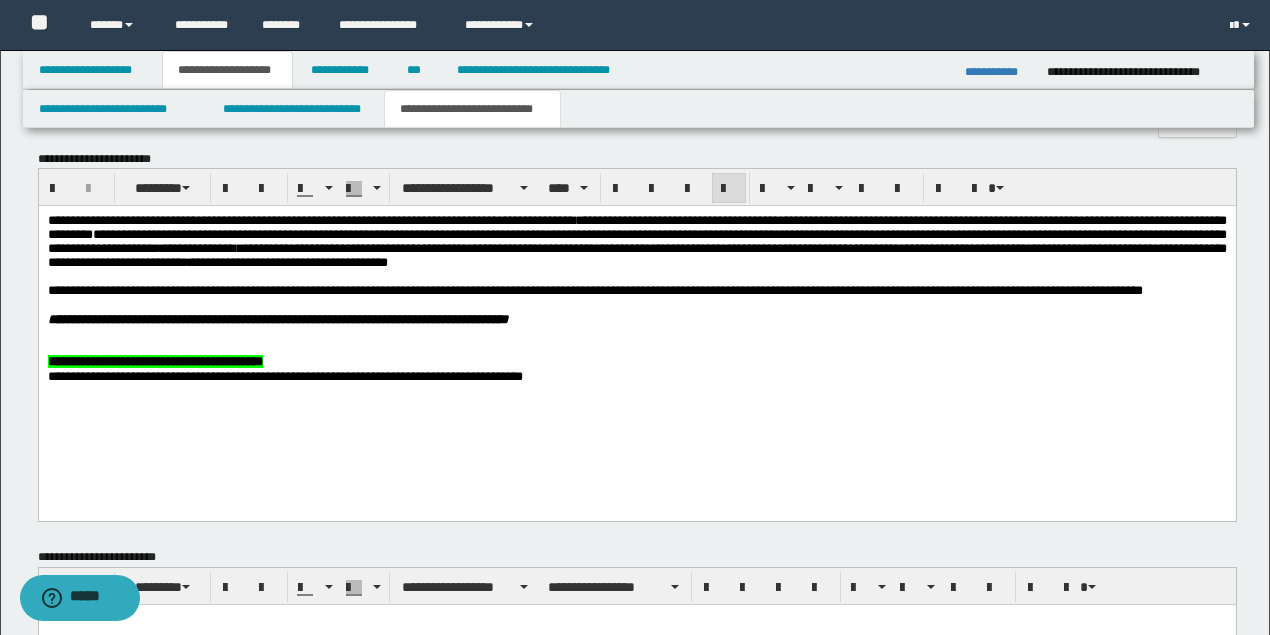 click on "**********" at bounding box center (636, 291) 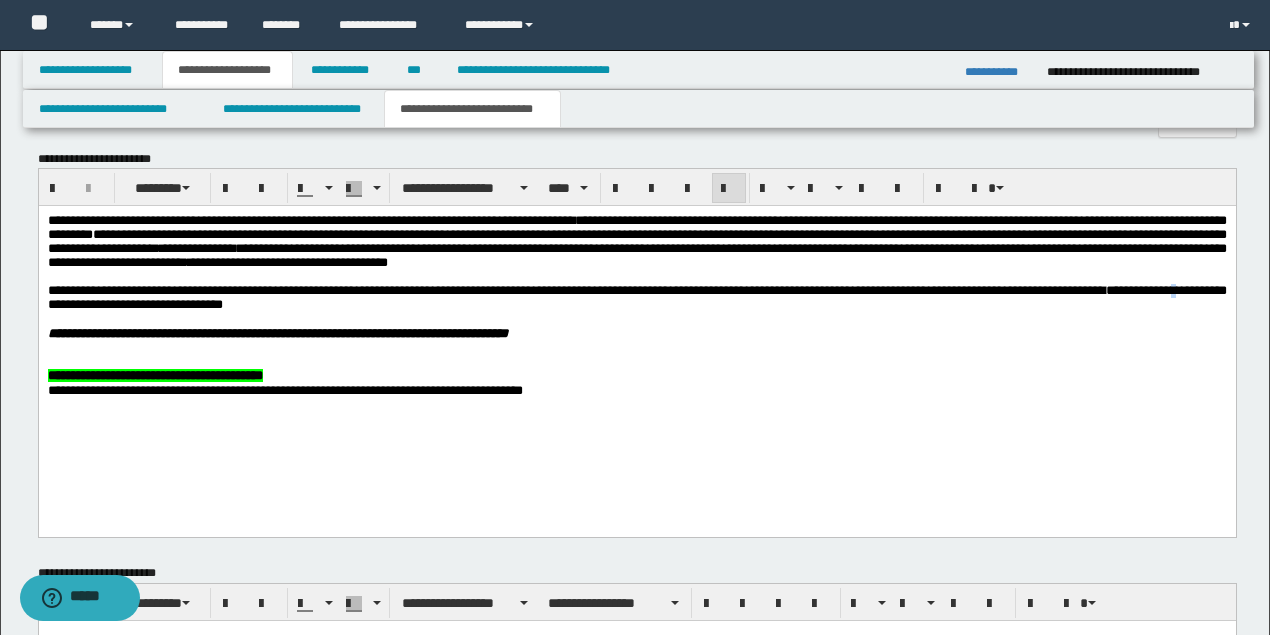 click on "**********" at bounding box center (636, 297) 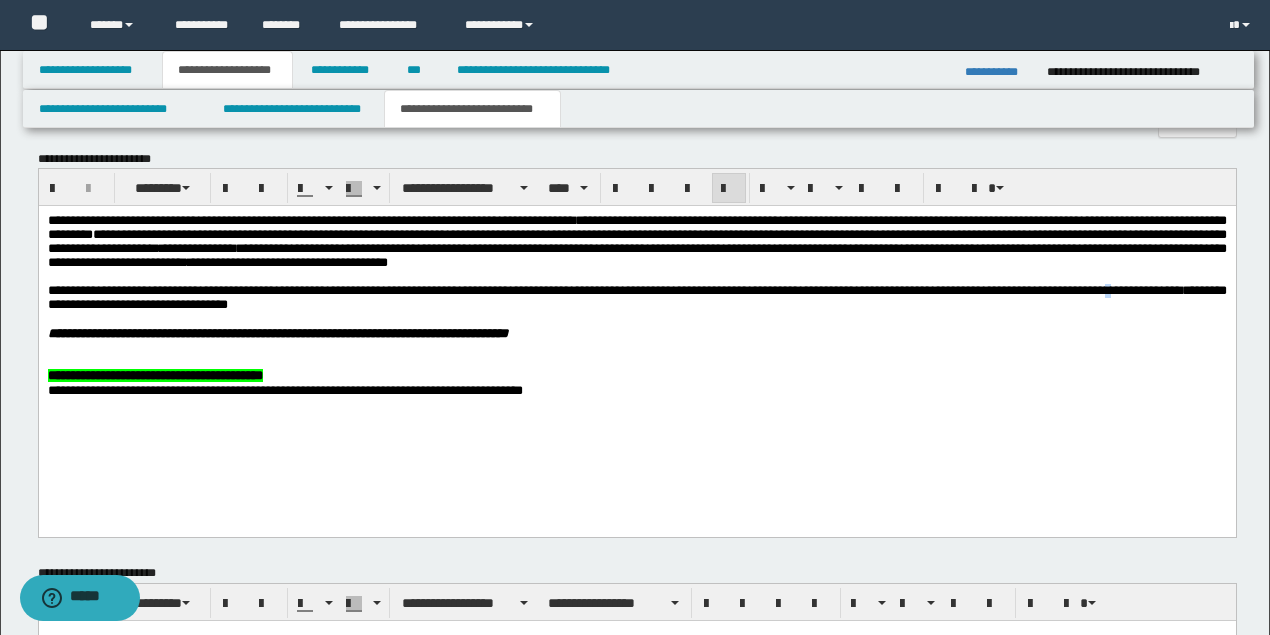 click on "**********" at bounding box center (636, 297) 